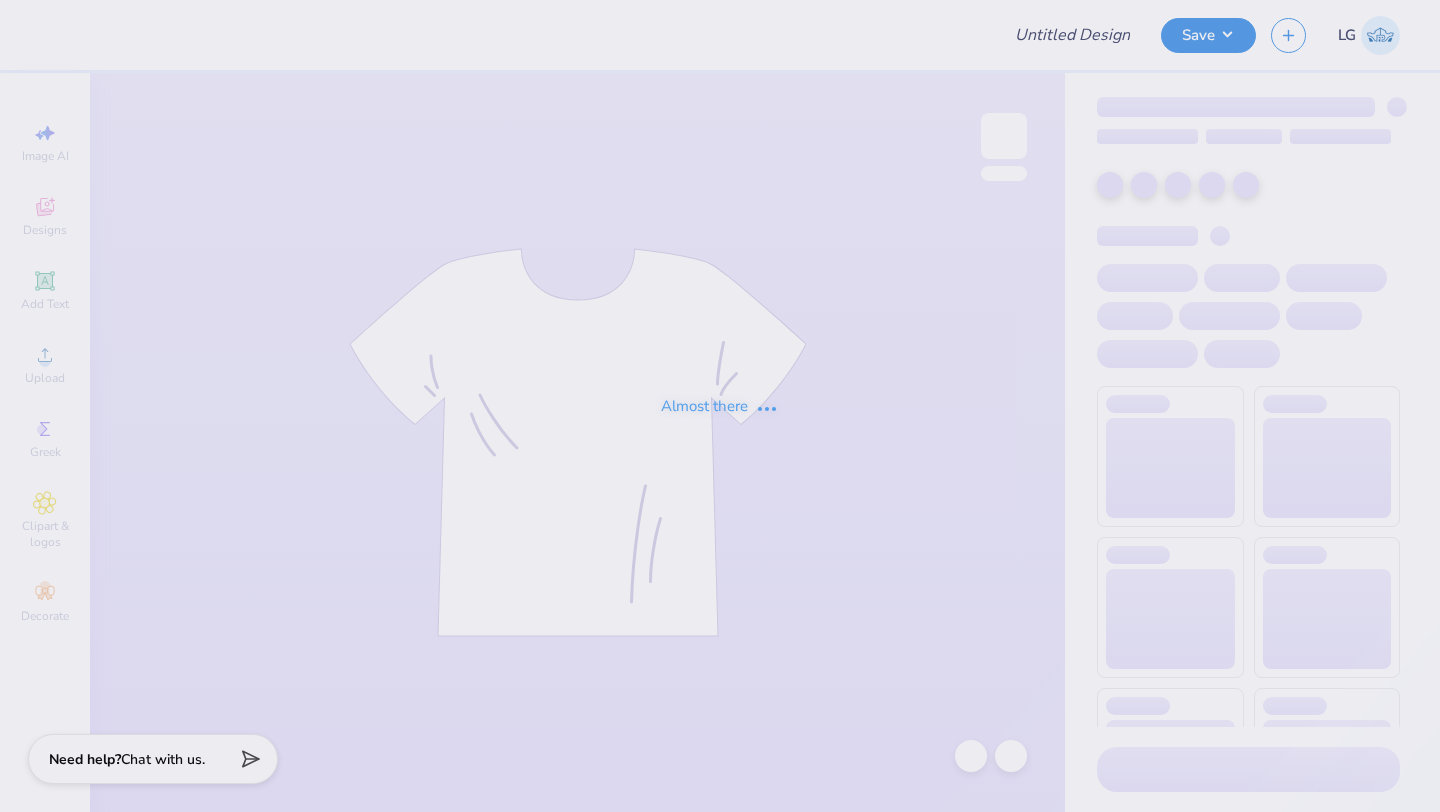 type on "KDPhi" 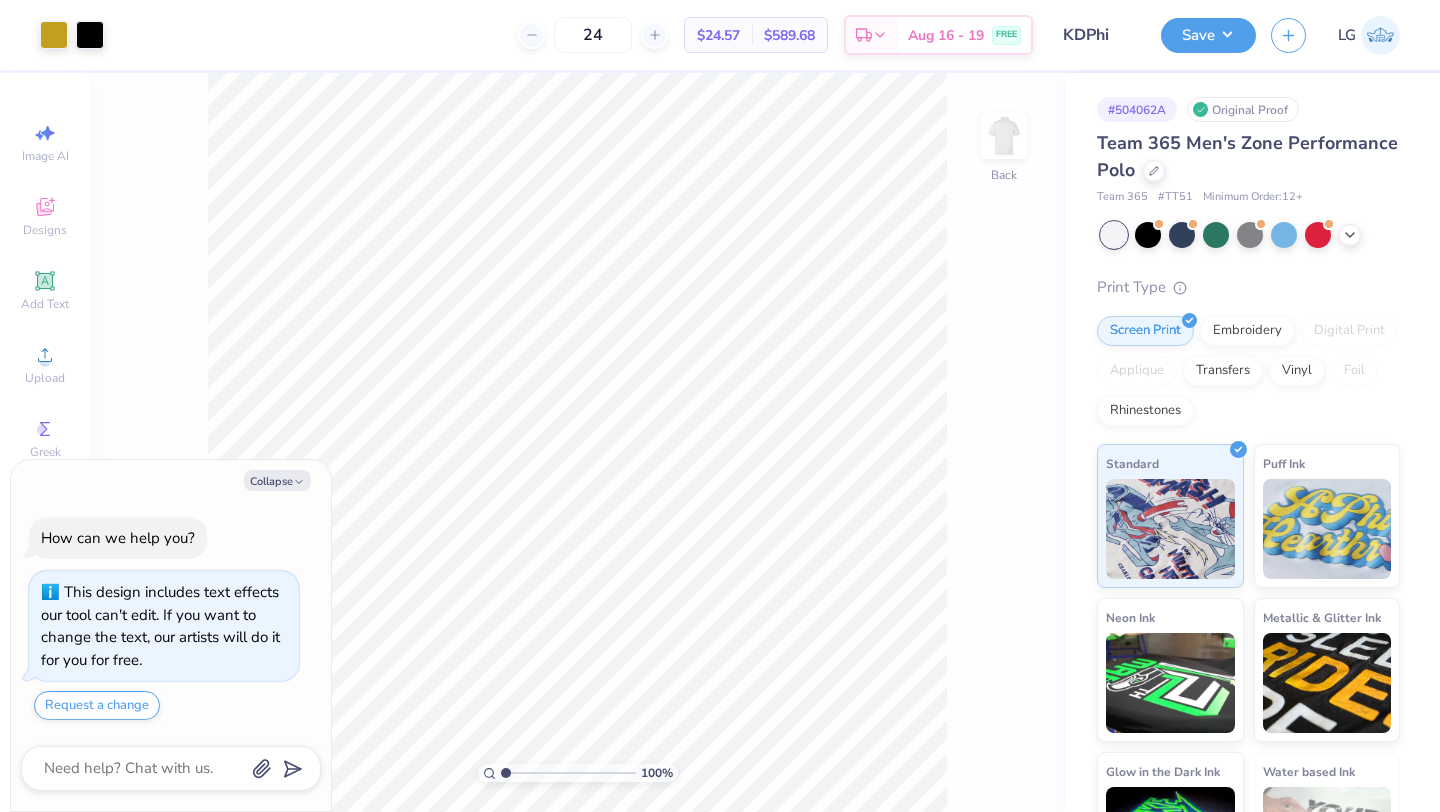 scroll, scrollTop: 0, scrollLeft: 0, axis: both 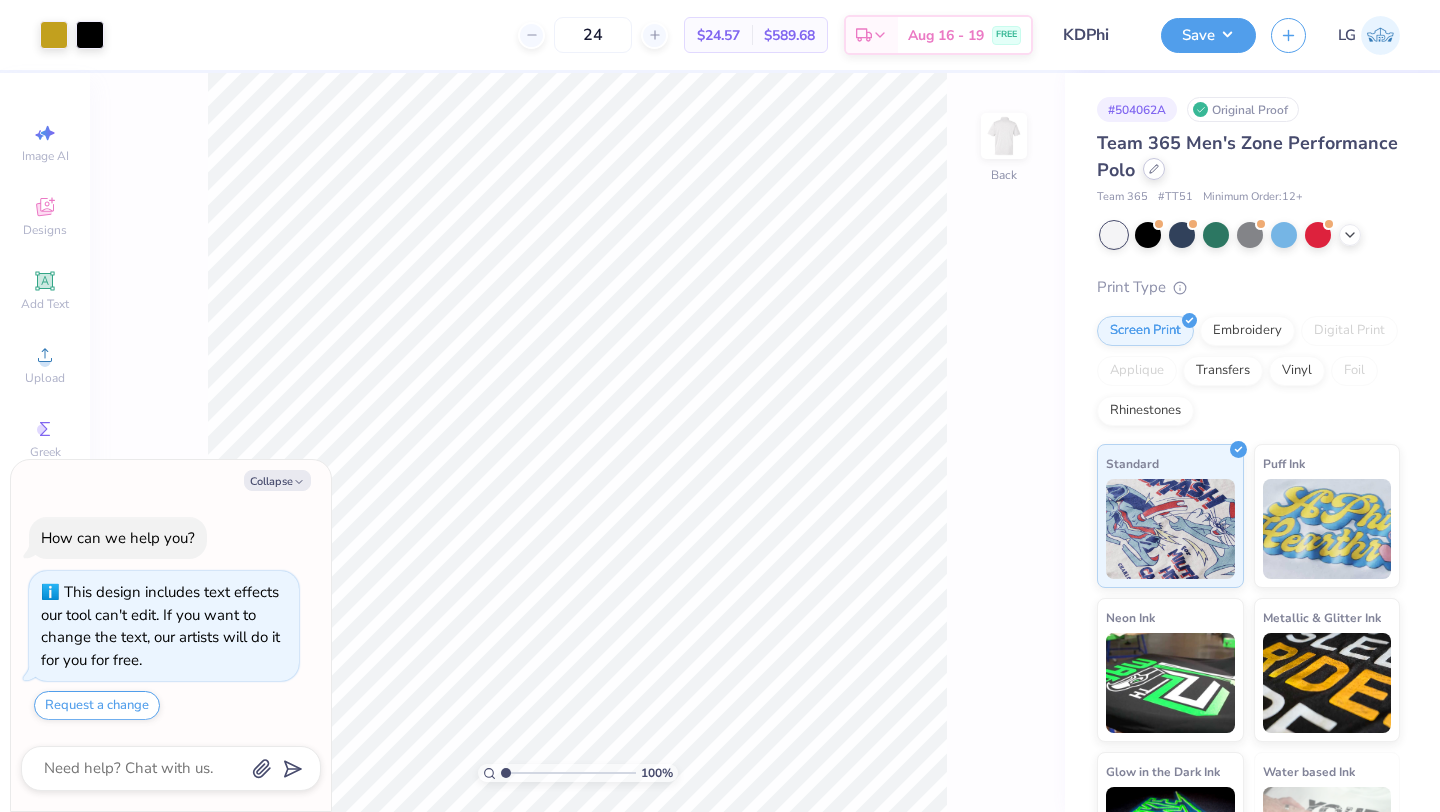 click 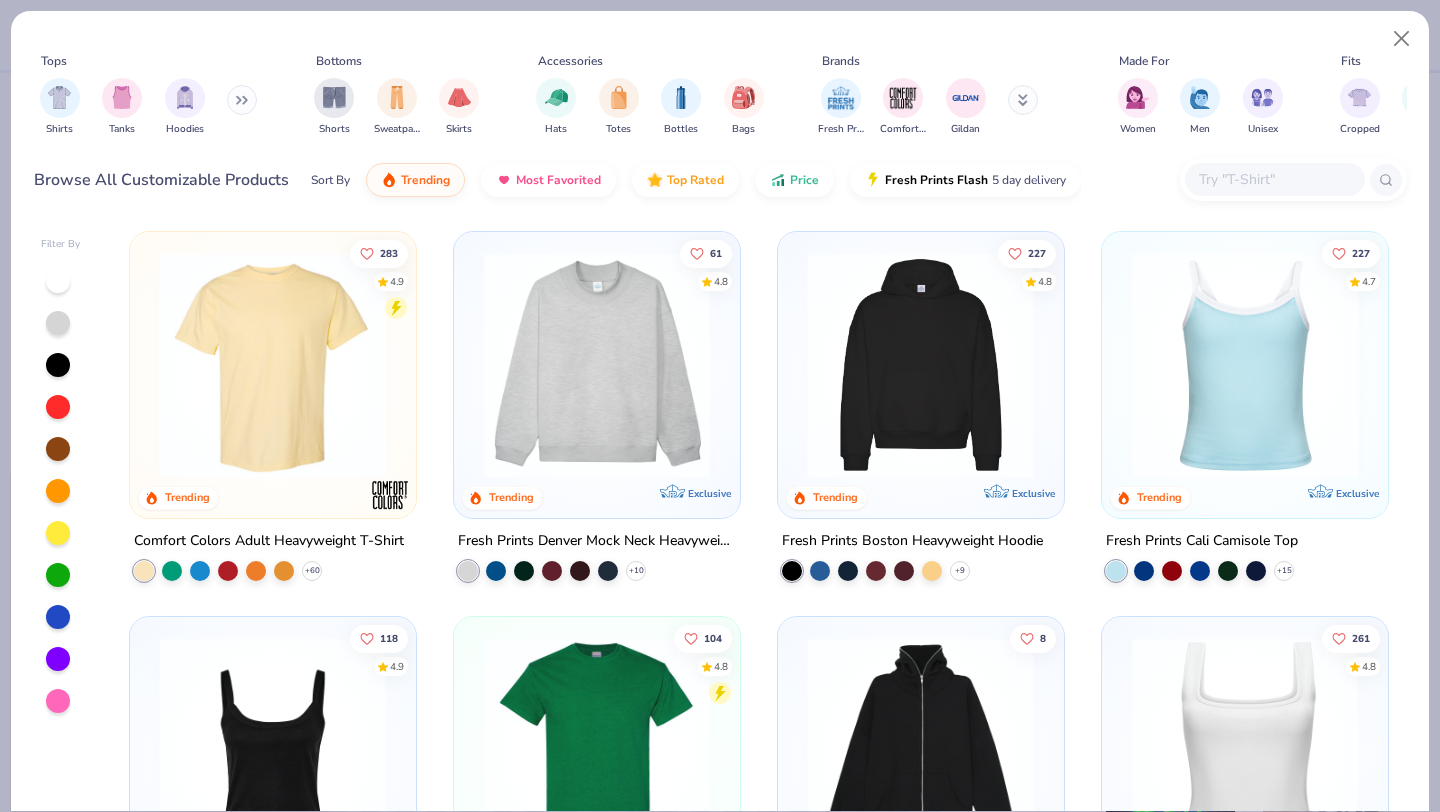 click at bounding box center [273, 365] 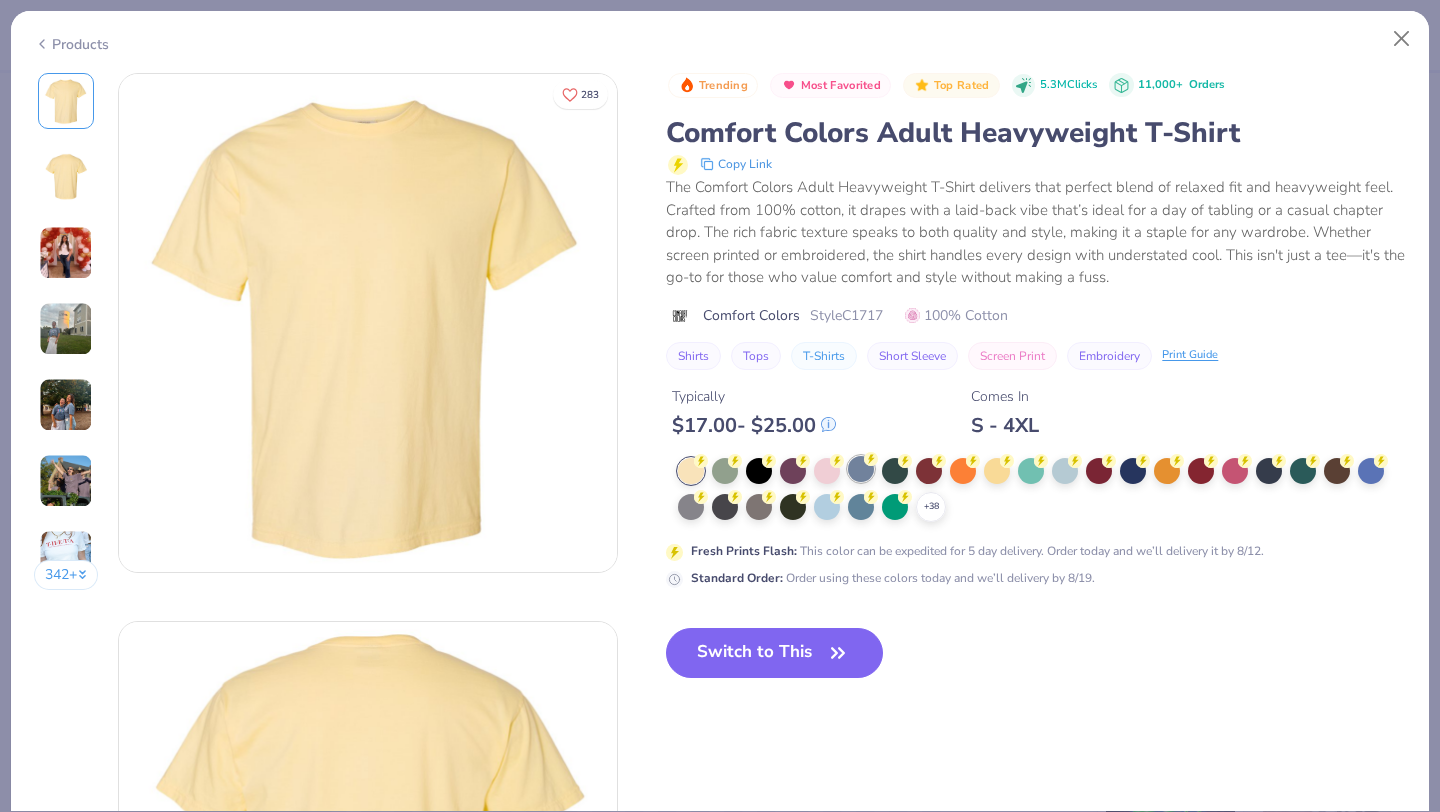 click on "Trending Most Favorited Top Rated 5.3M  Clicks 11,000+    Orders Comfort Colors Adult Heavyweight T-Shirt Copy Link The Comfort Colors Adult Heavyweight T-Shirt delivers that perfect blend of relaxed fit and heavyweight feel. Crafted from 100% cotton, it drapes with a laid-back vibe that’s ideal for a day of tabling or a casual chapter drop. The rich fabric texture speaks to both quality and style, making it a staple for any wardrobe. Whether screen printed or embroidered, the shirt handles every design with understated cool. This isn't just a tee—it's the go-to for those who value comfort and style without making a fuss. Comfort Colors Style  C1717   100% Cotton Shirts Tops T-Shirts Short Sleeve Screen Print Embroidery Print Guide Typically   $ 17.00  - $ 25.00   Comes In S - 4XL     + 38 Fresh Prints Flash :   This color can be expedited for 5 day delivery. Order today and we’ll delivery it by 8/12. Standard Order :   Order using these colors today and we’ll delivery by 8/19." at bounding box center (1036, 330) 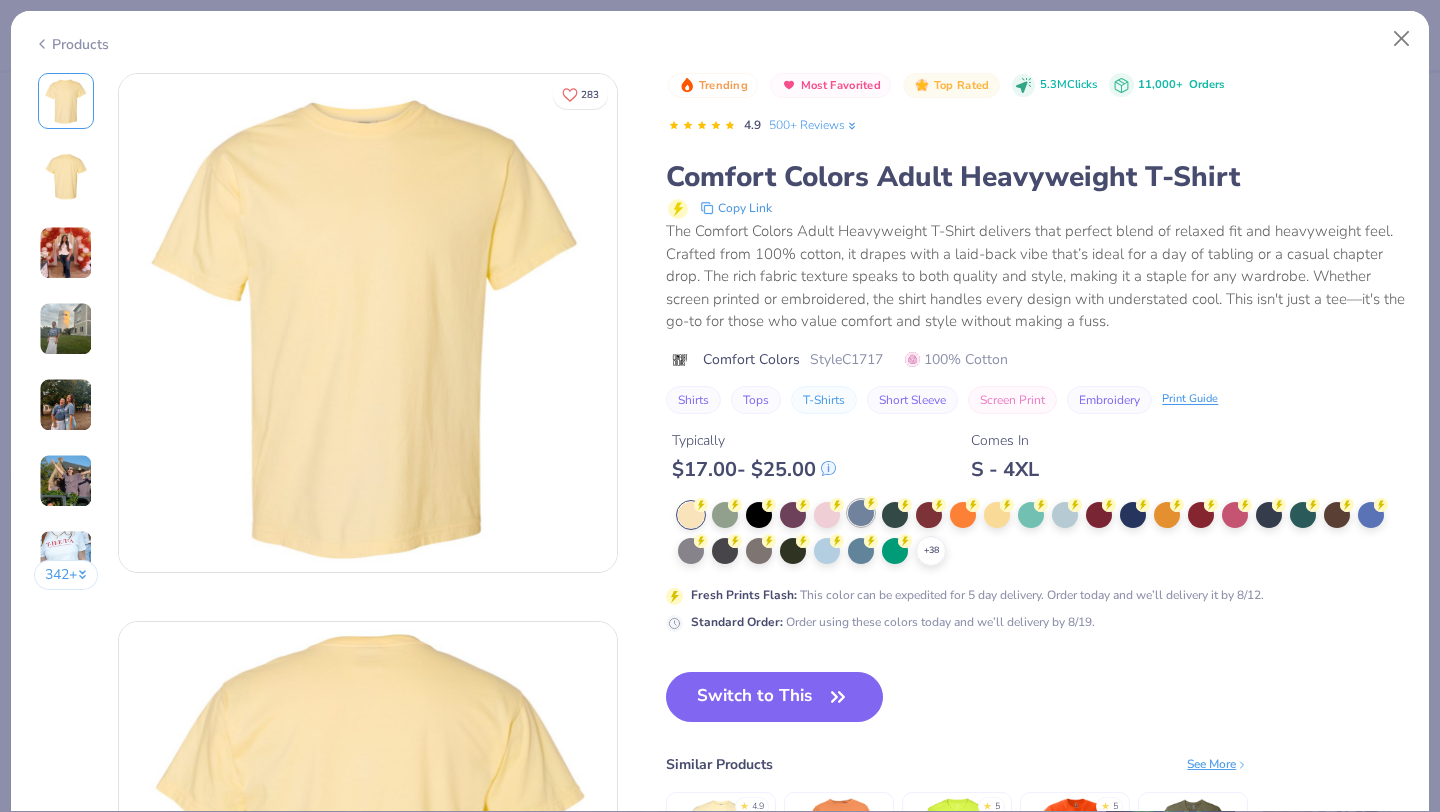 click at bounding box center (861, 513) 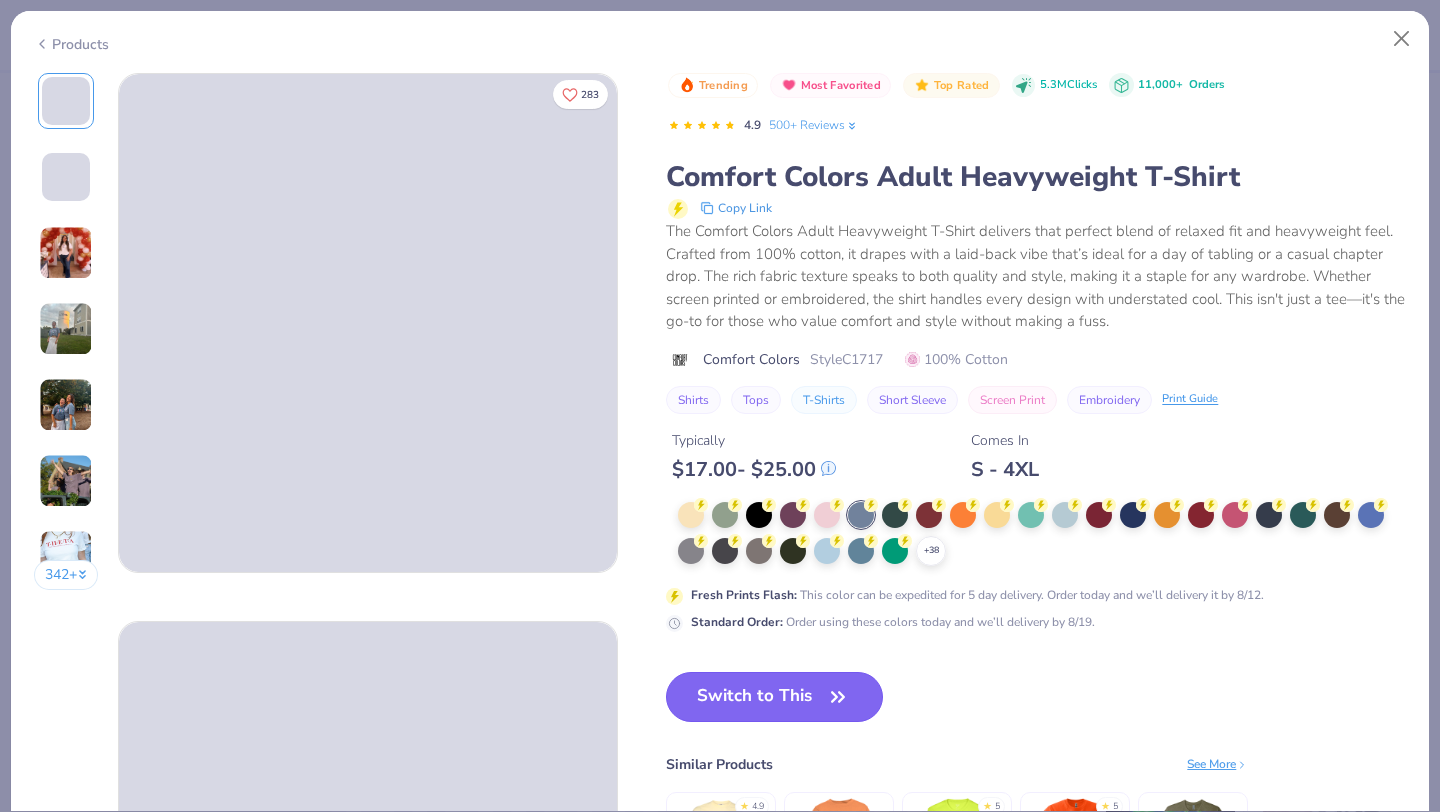 click on "Switch to This" at bounding box center (774, 697) 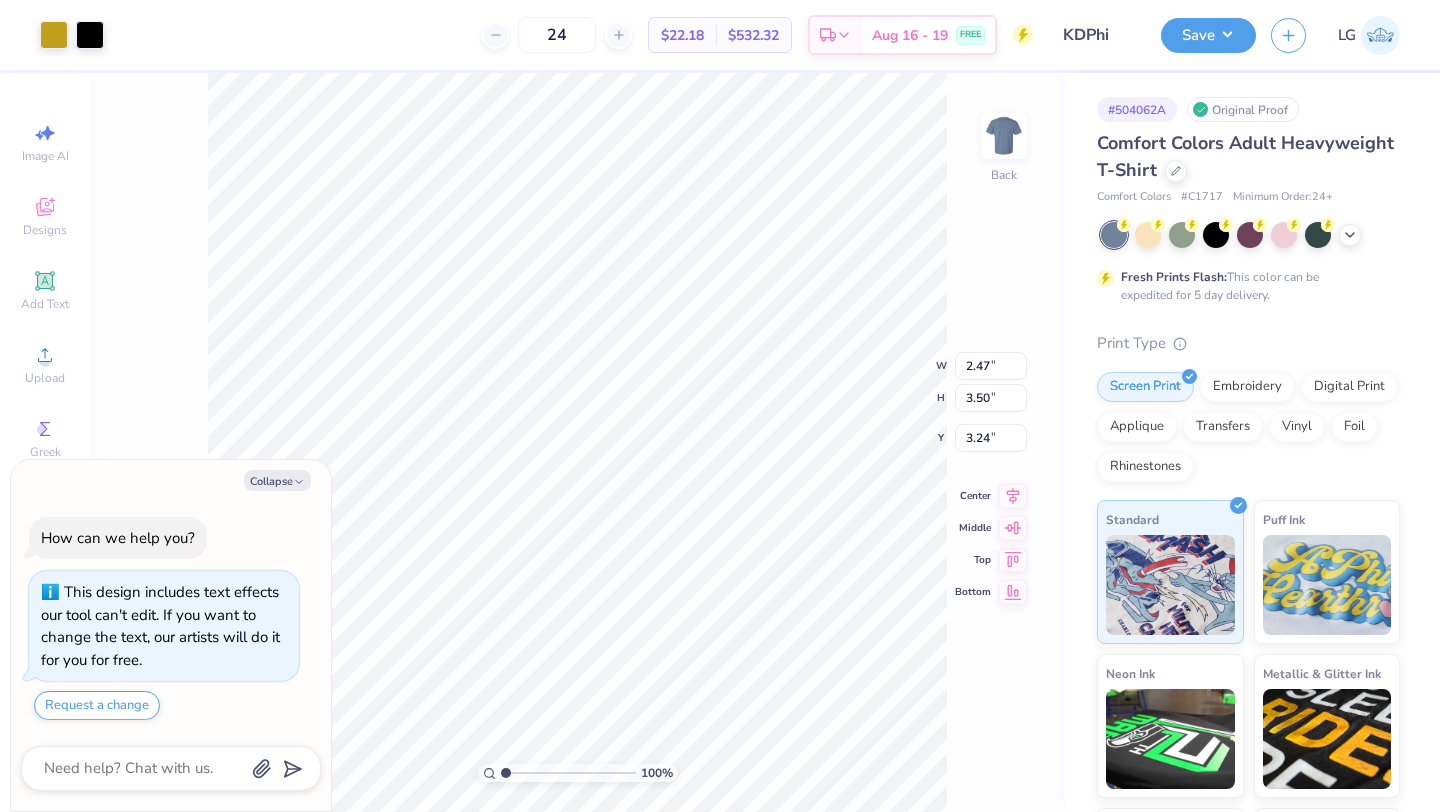 type on "x" 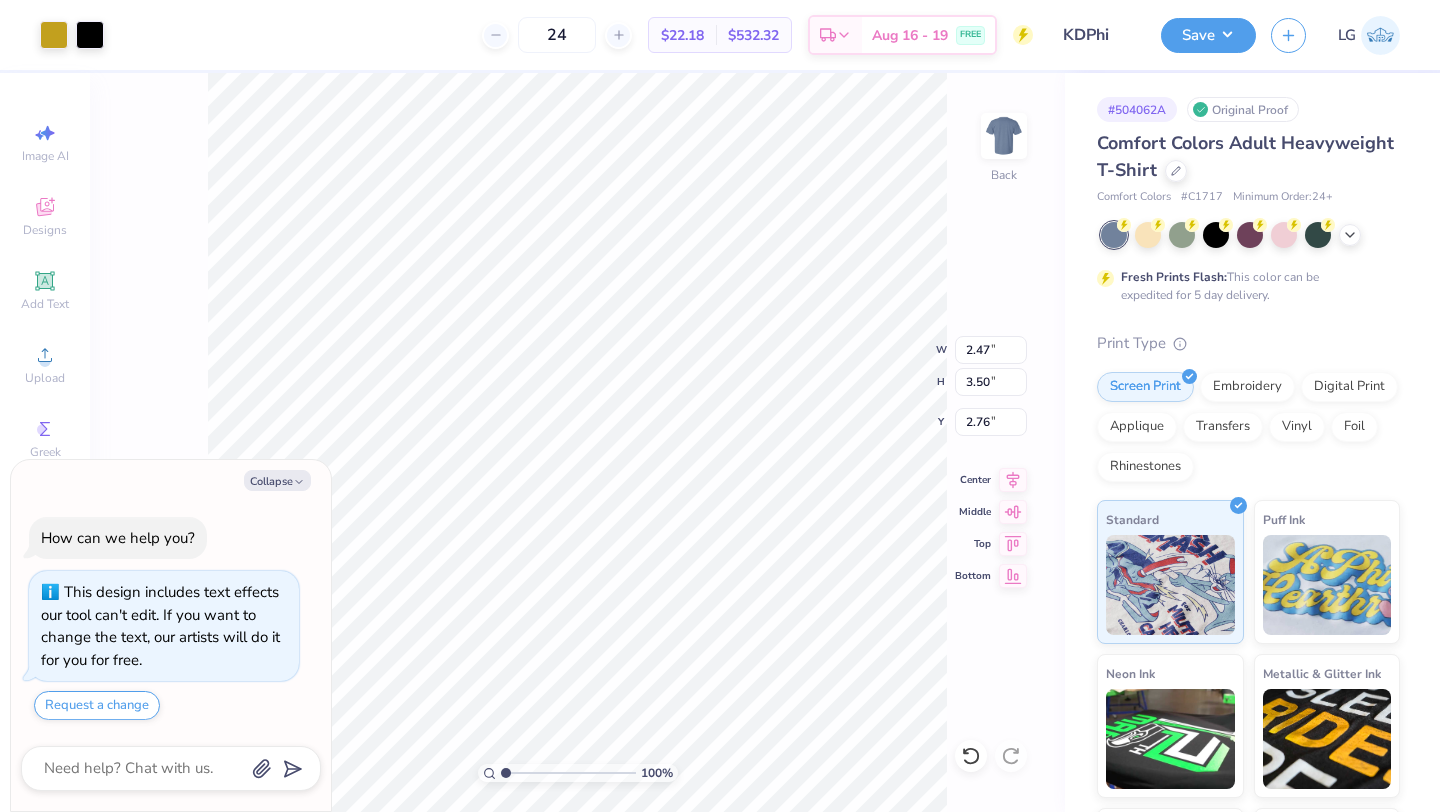type on "x" 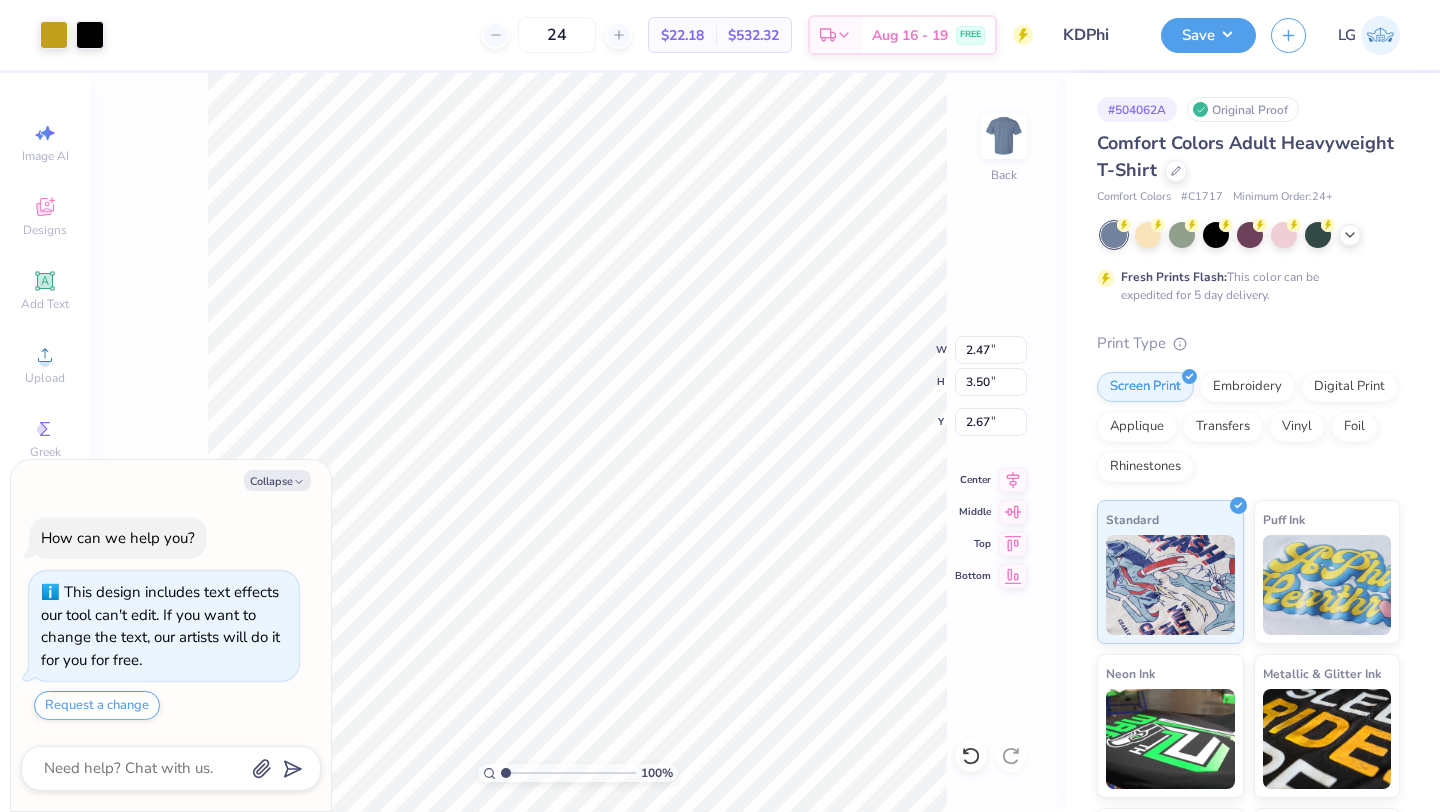 type on "x" 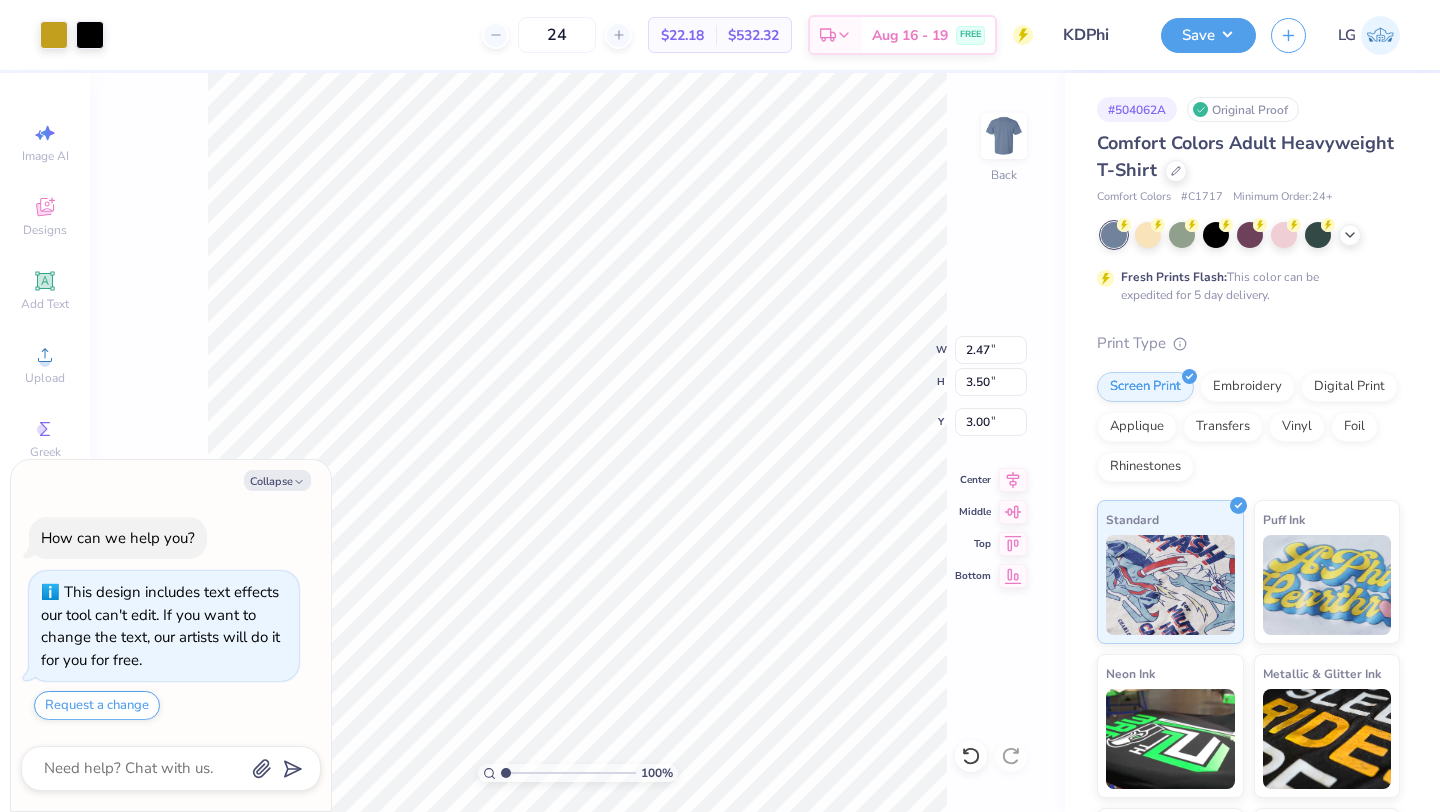 type on "x" 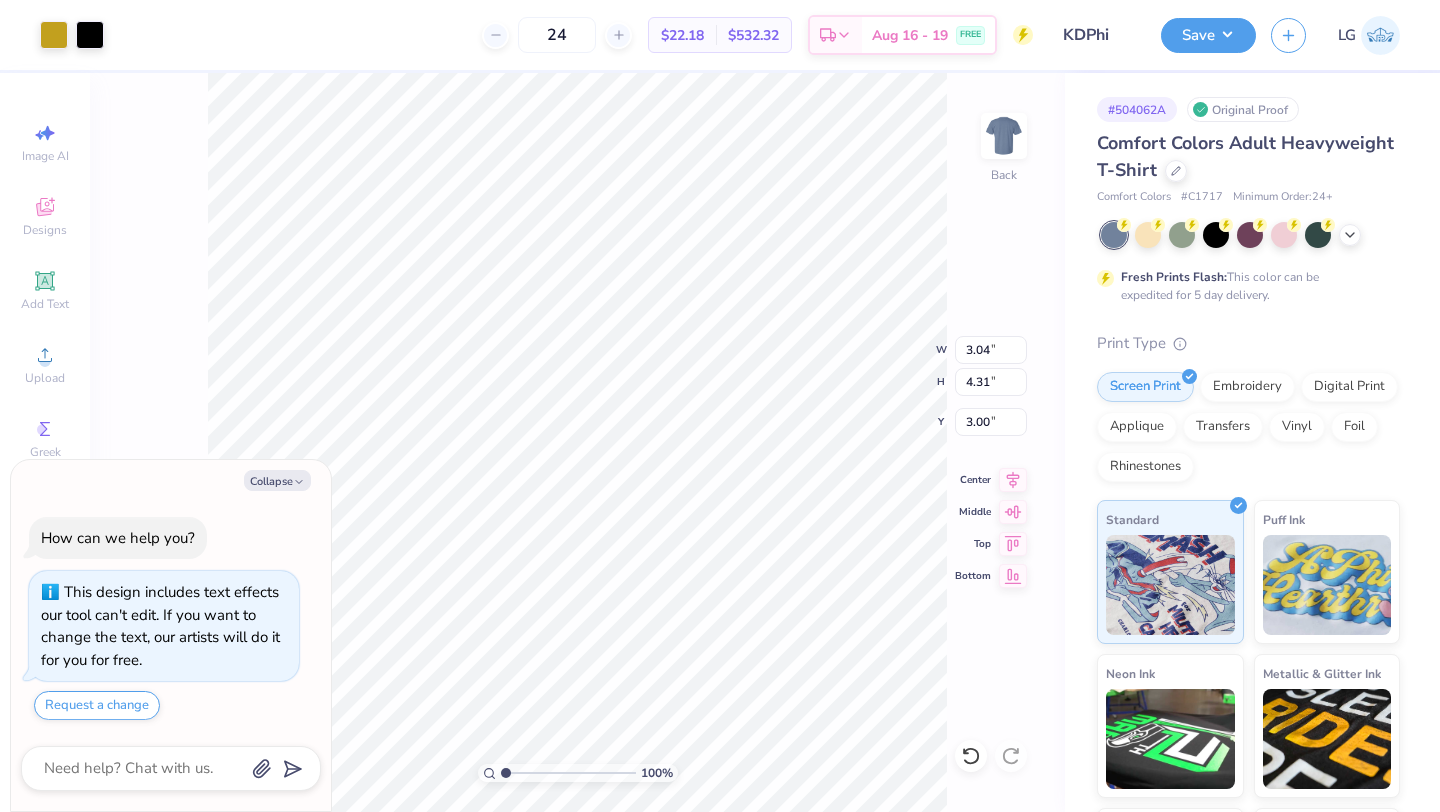 type on "x" 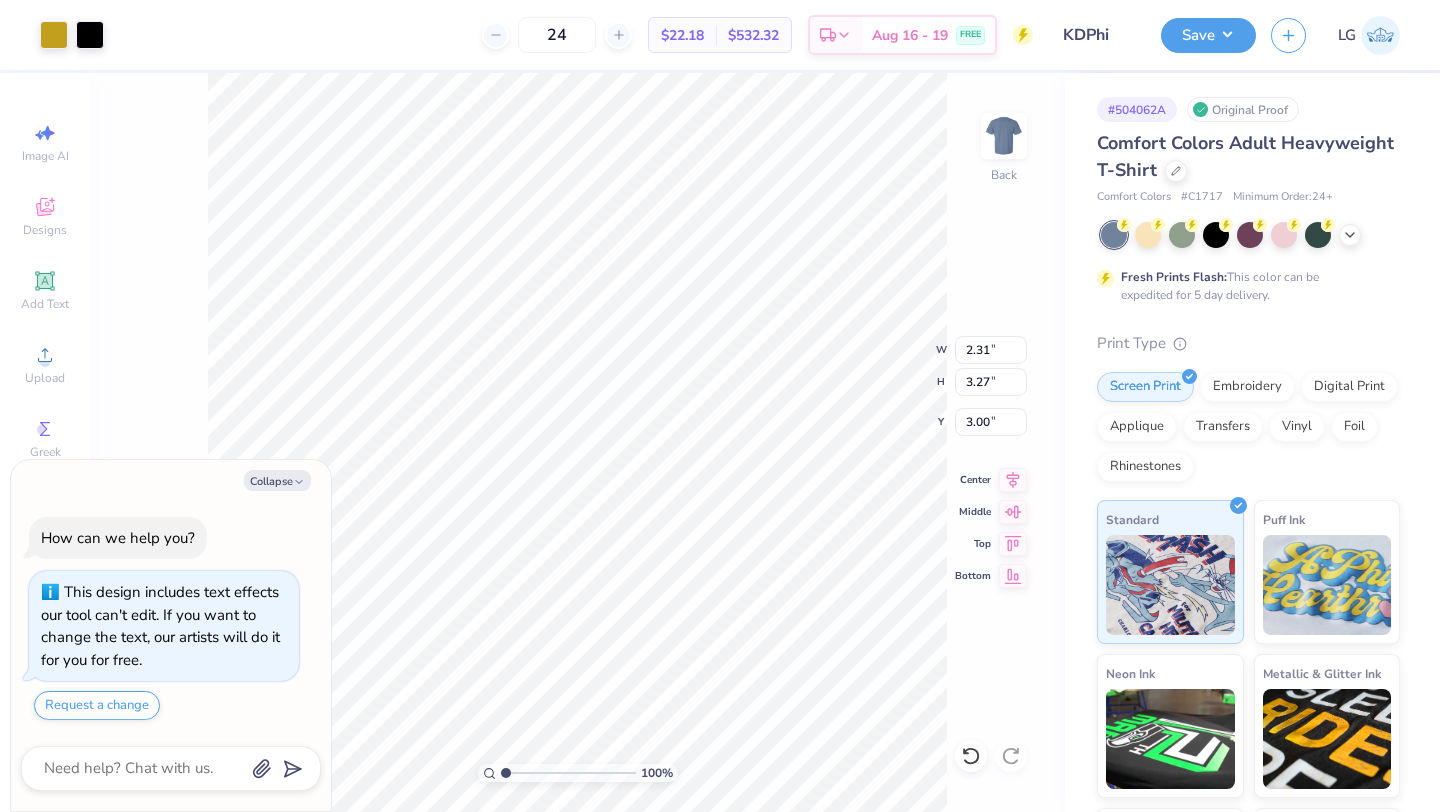 type on "x" 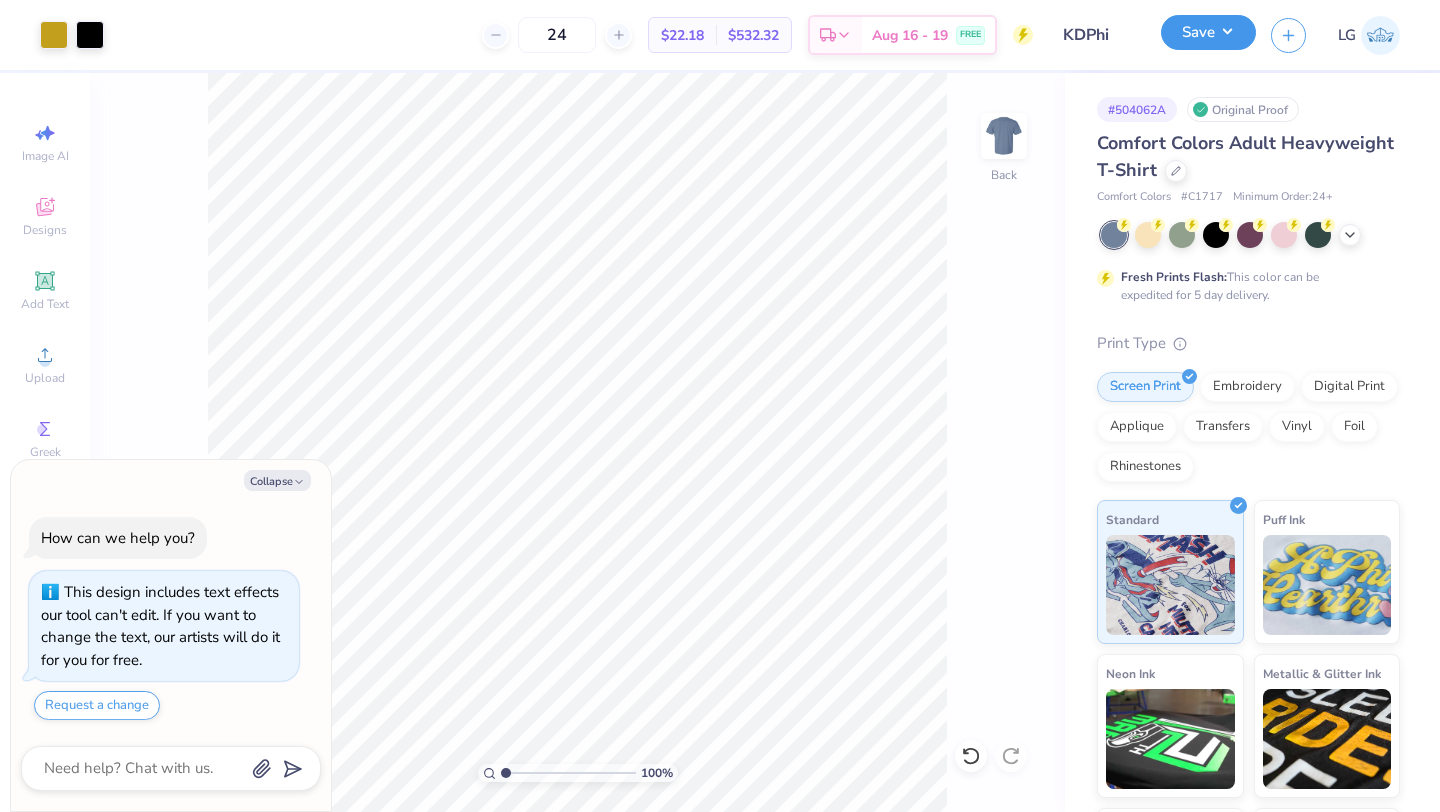 click on "Save" at bounding box center (1208, 32) 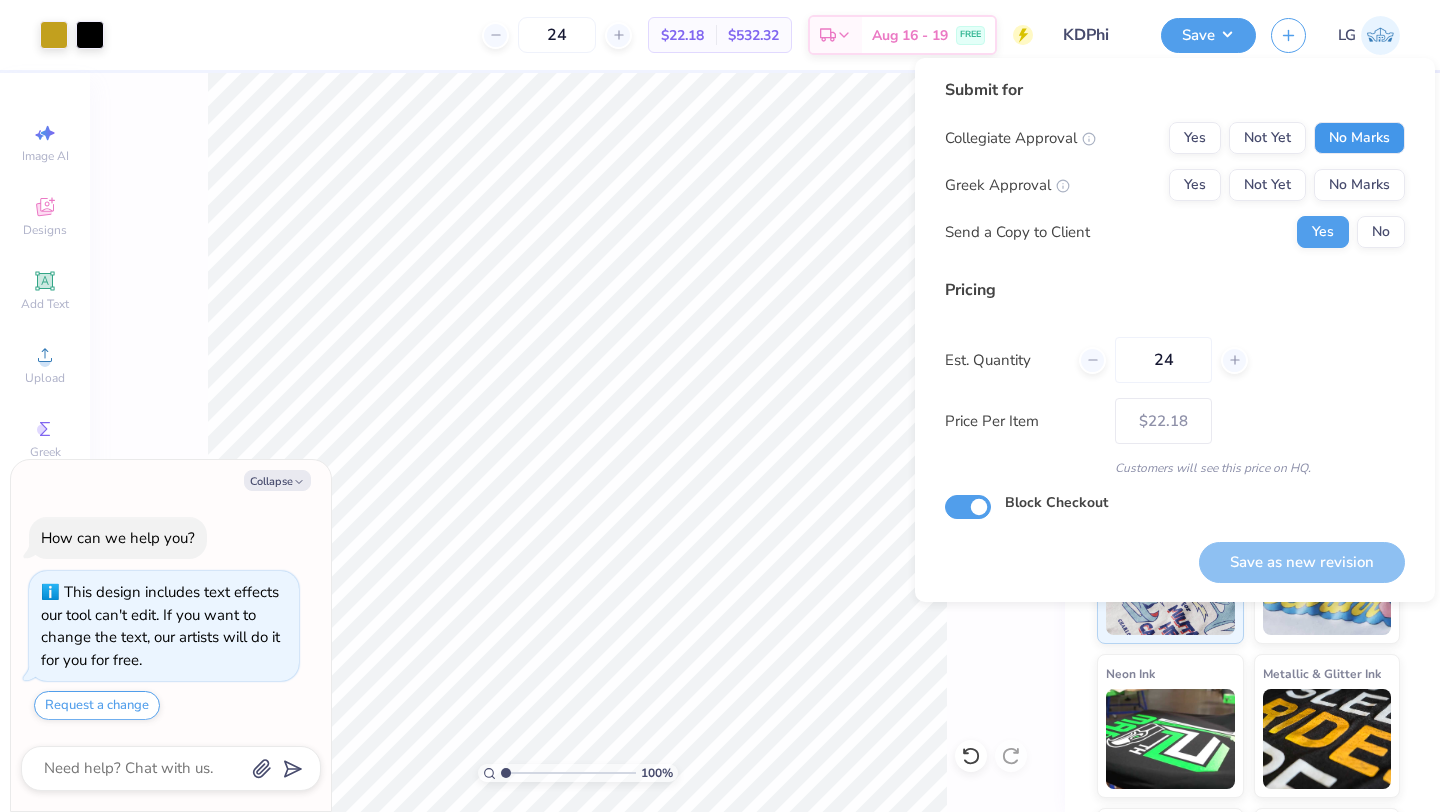 click on "No Marks" at bounding box center [1359, 138] 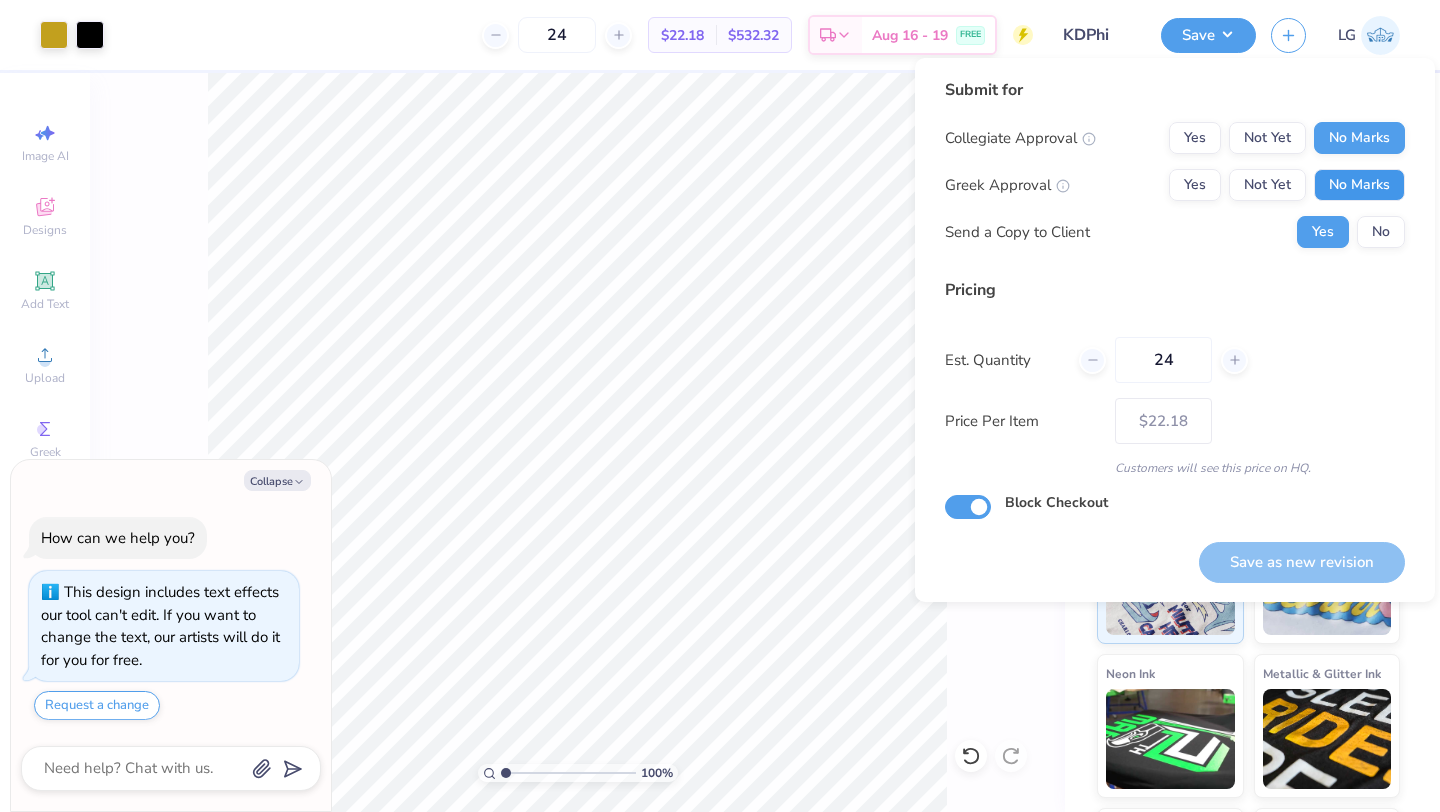 click on "No Marks" at bounding box center [1359, 185] 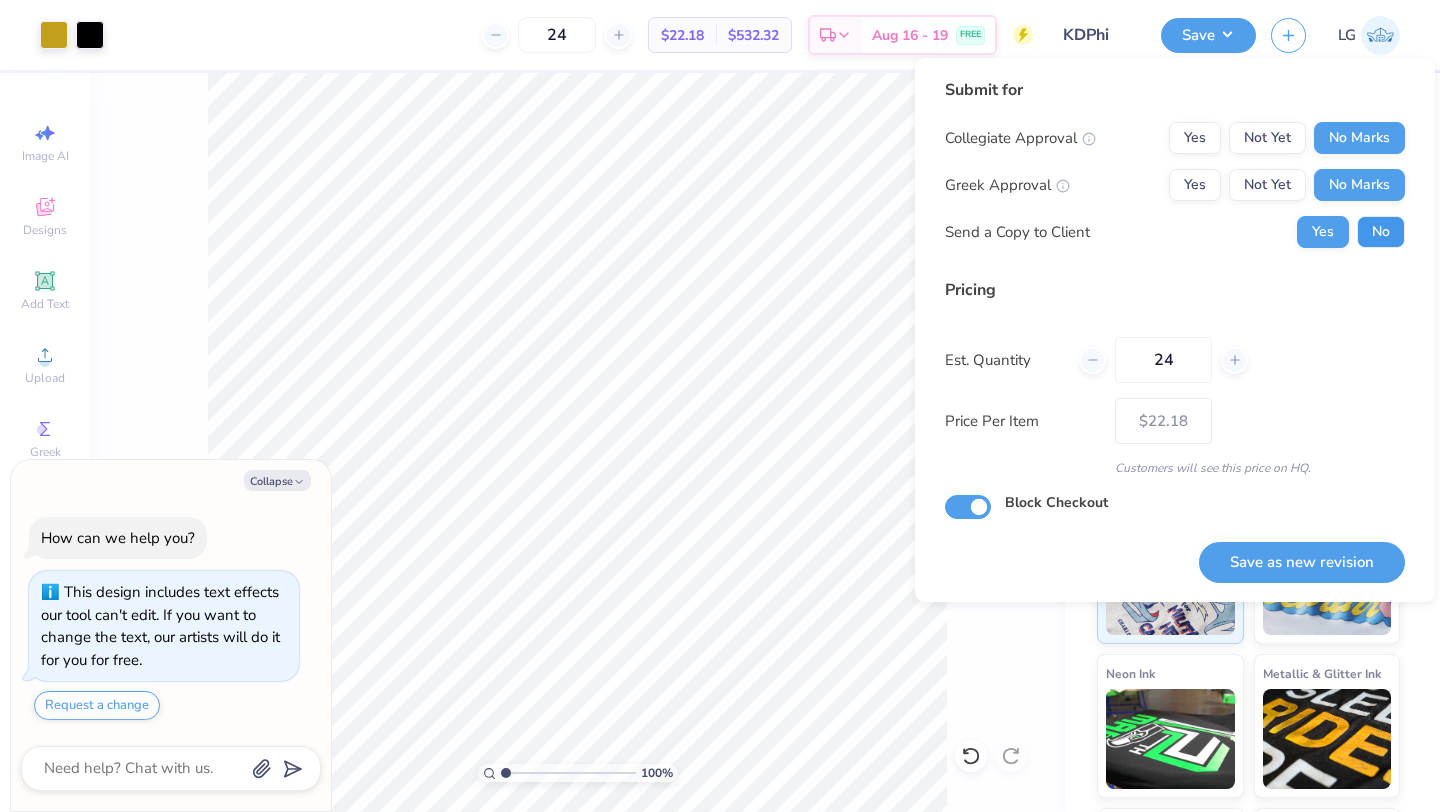 click on "No" at bounding box center [1381, 232] 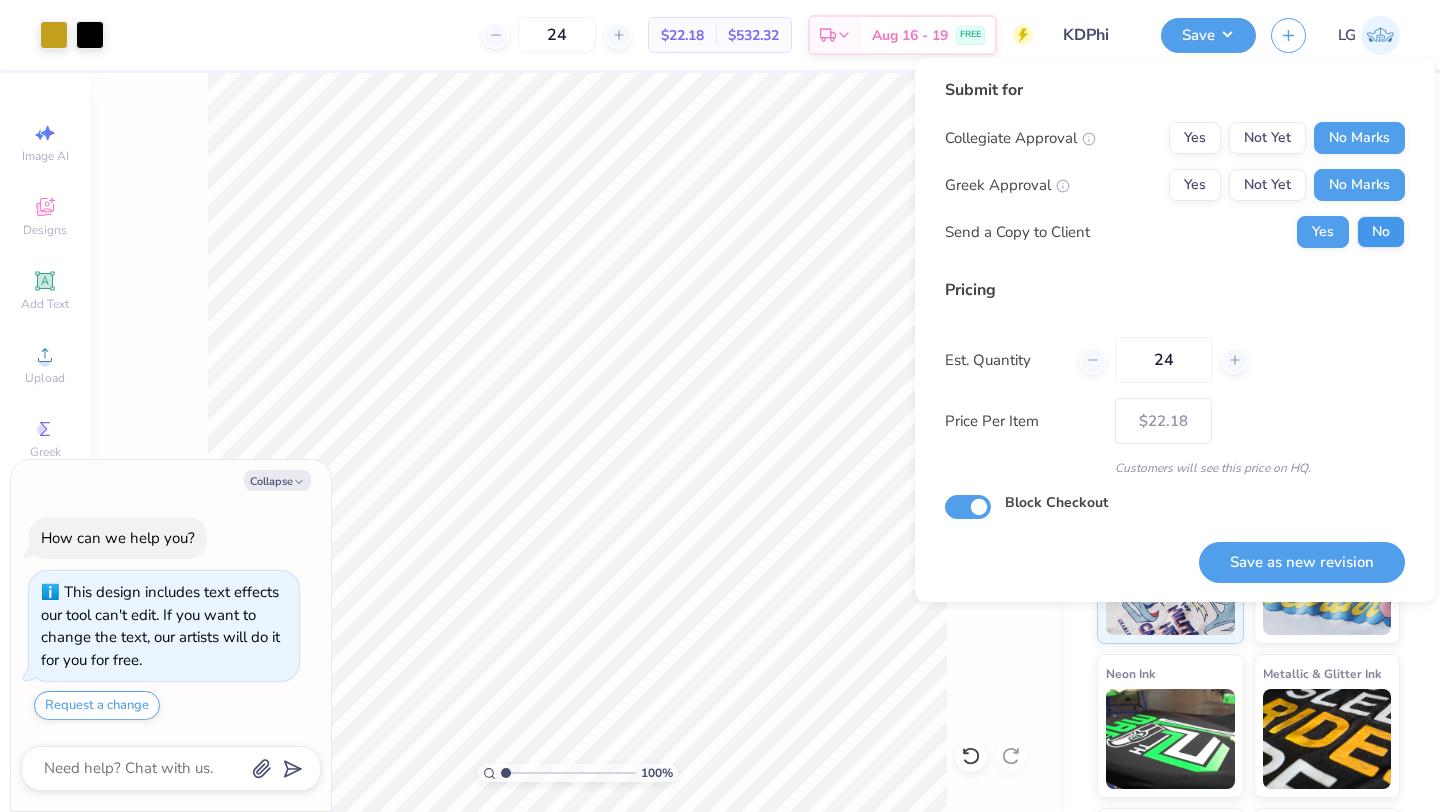 type on "x" 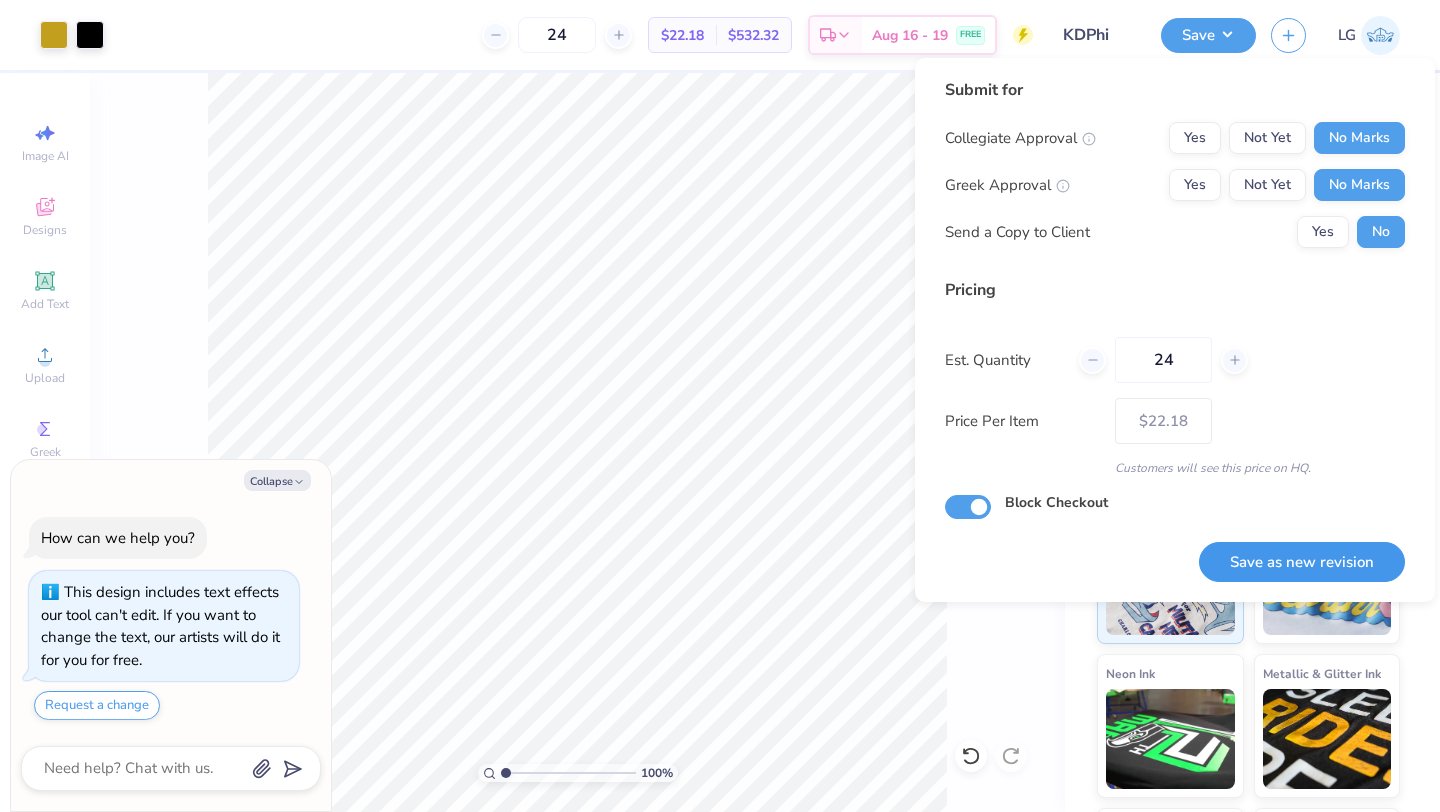 click on "Save as new revision" at bounding box center [1302, 562] 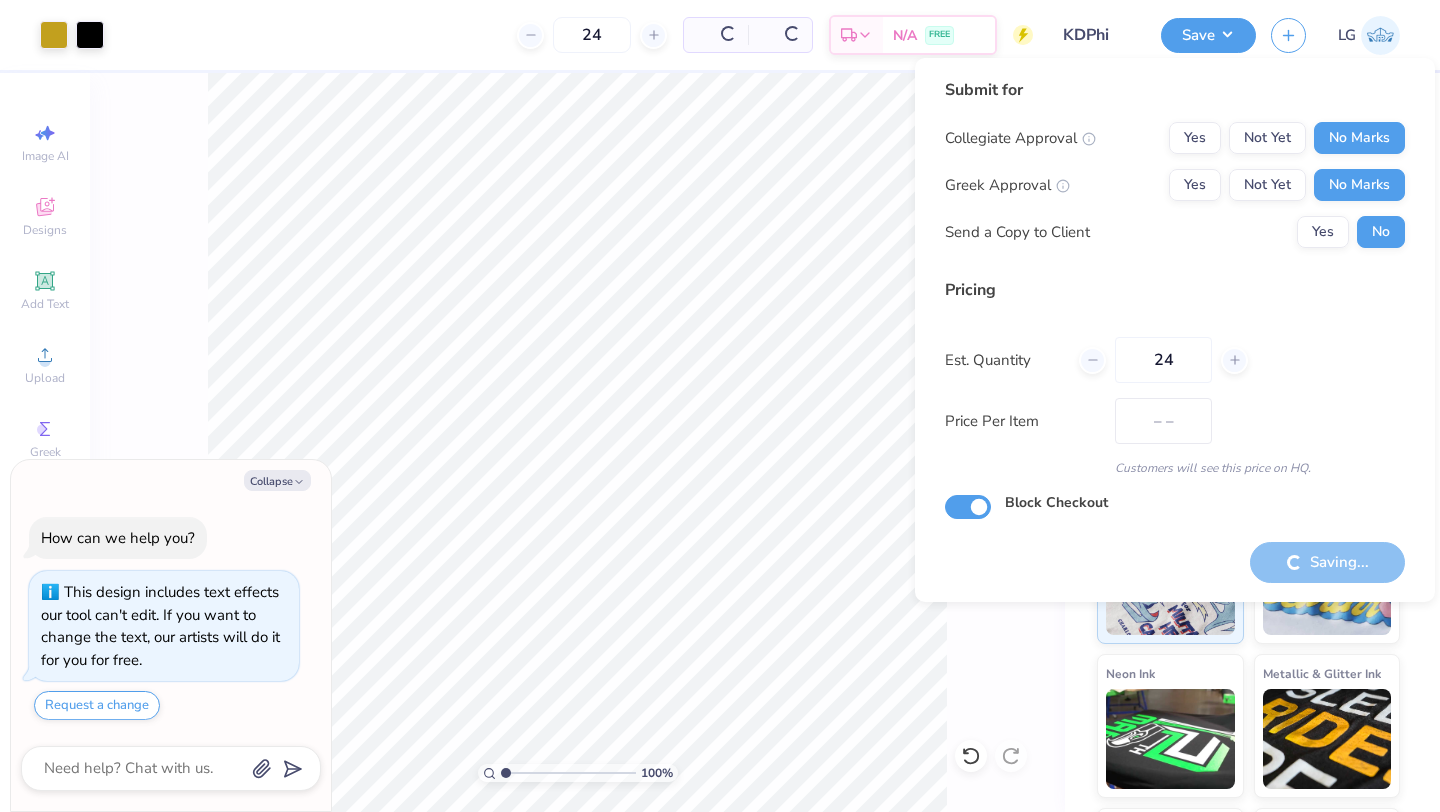 type on "$22.18" 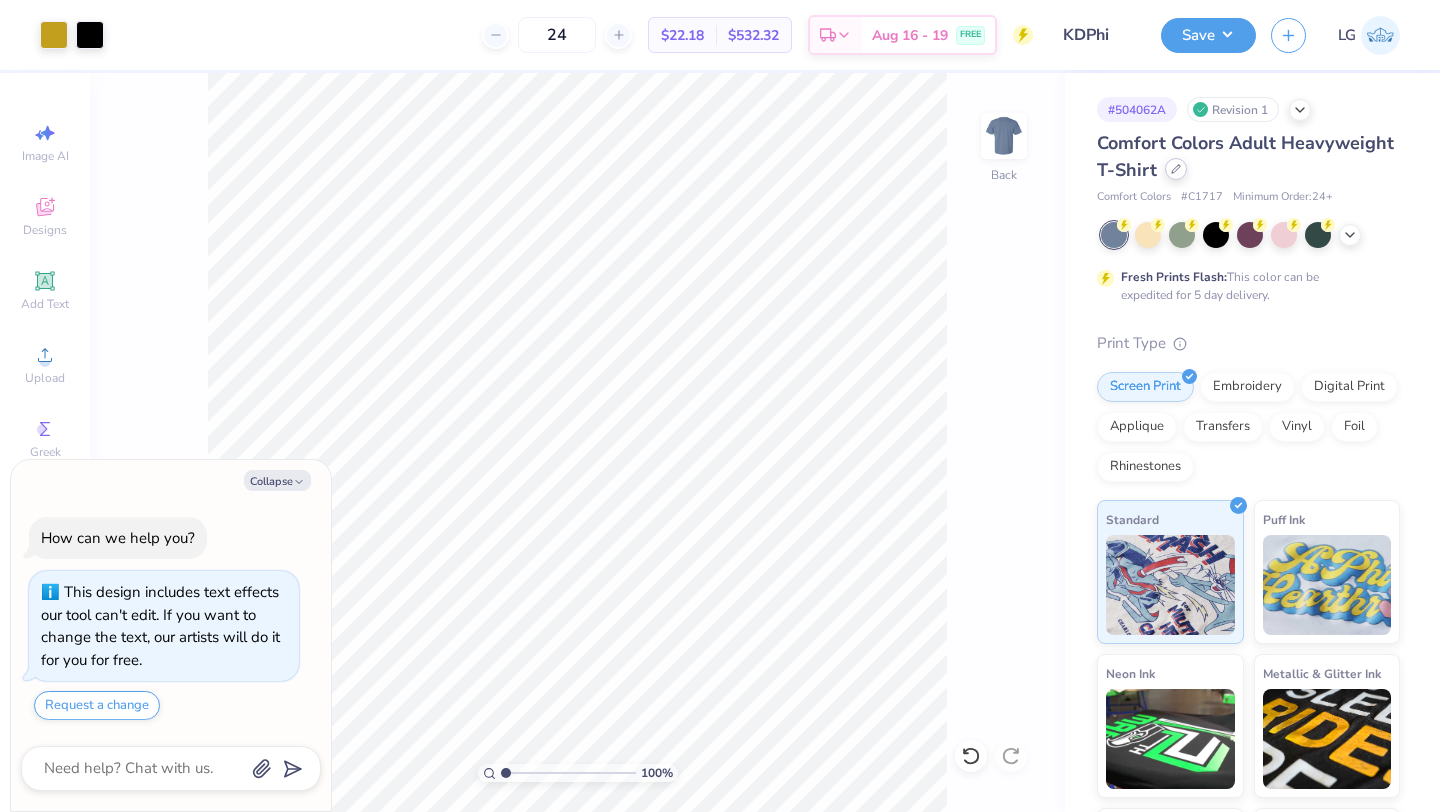 click 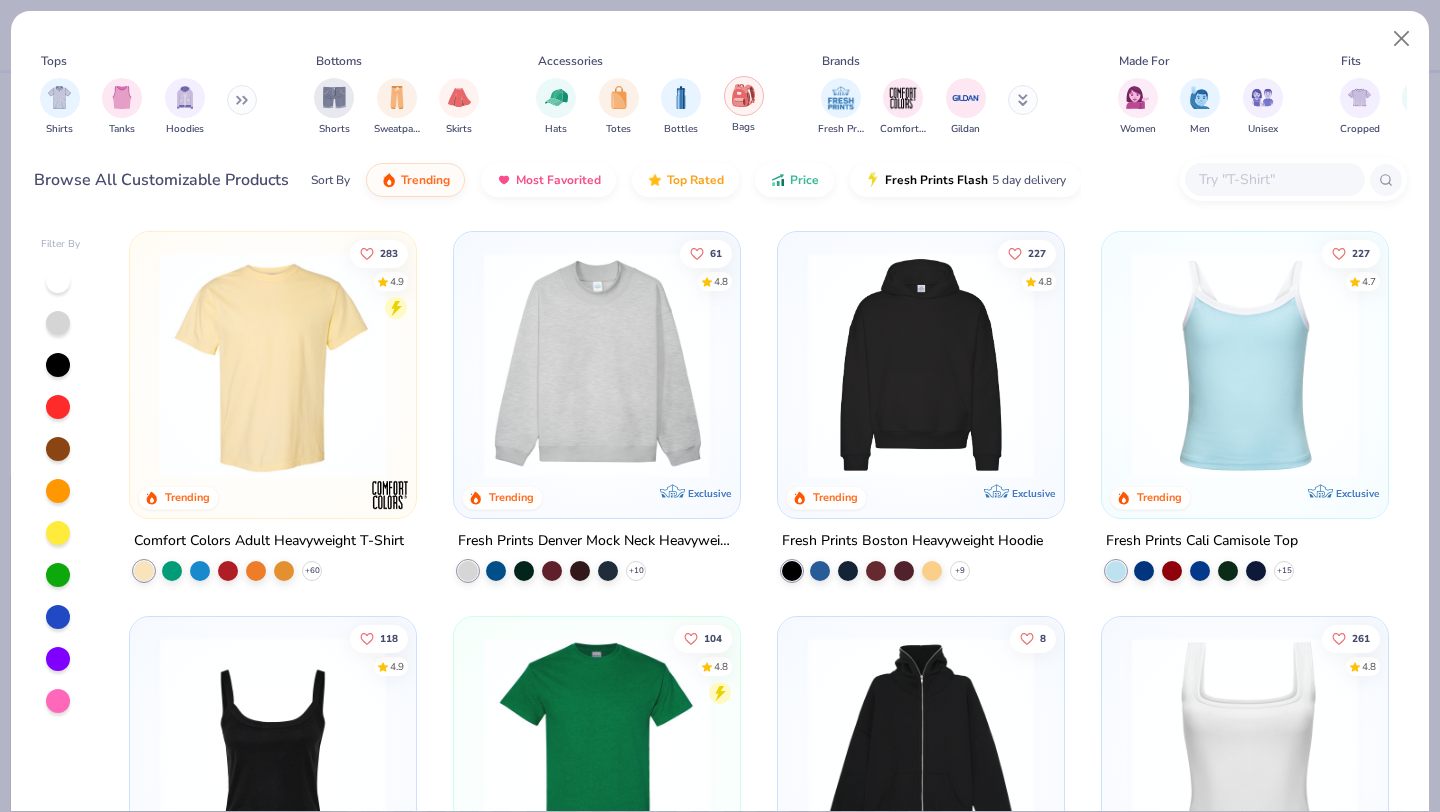click at bounding box center [744, 96] 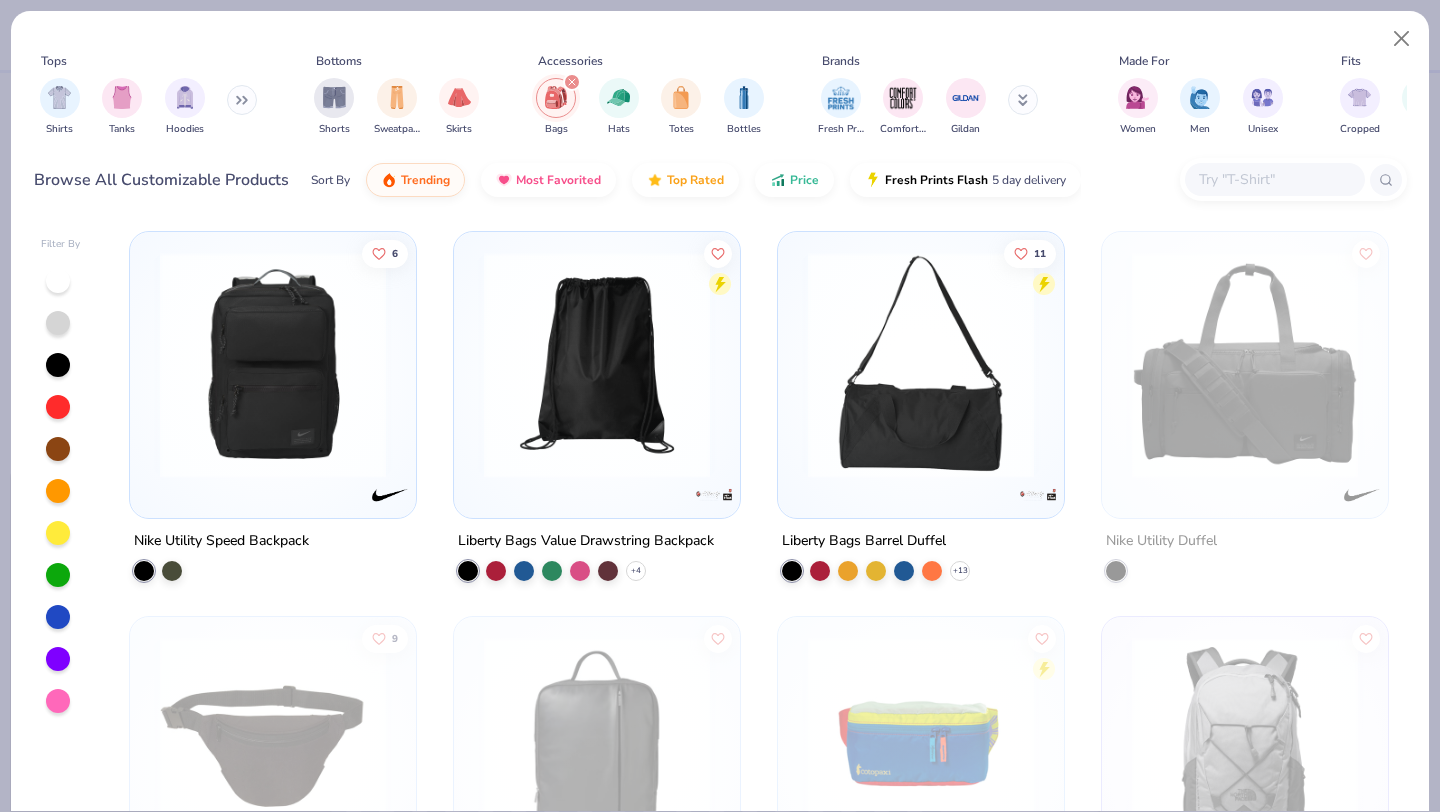 click at bounding box center (597, 365) 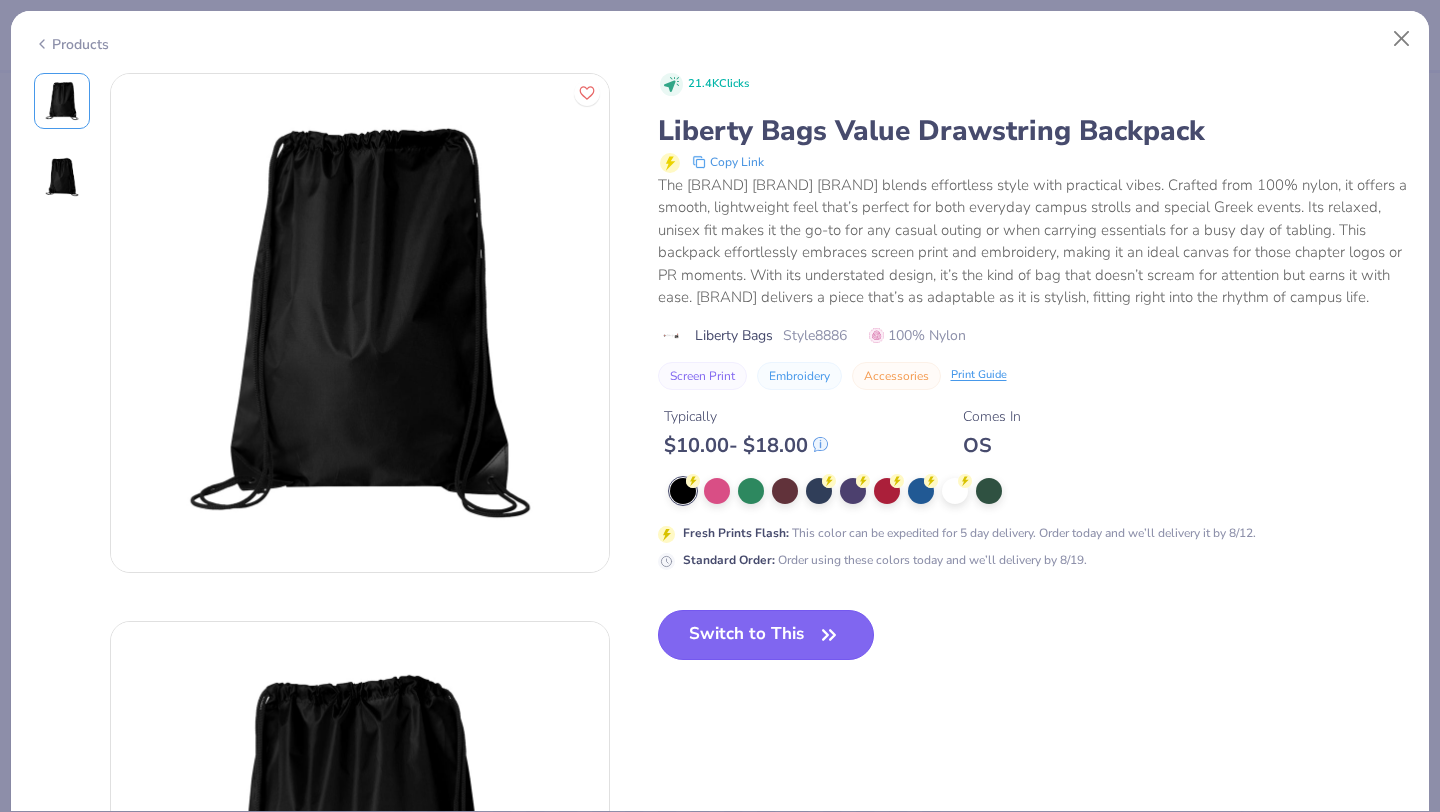 click on "Switch to This" at bounding box center [766, 635] 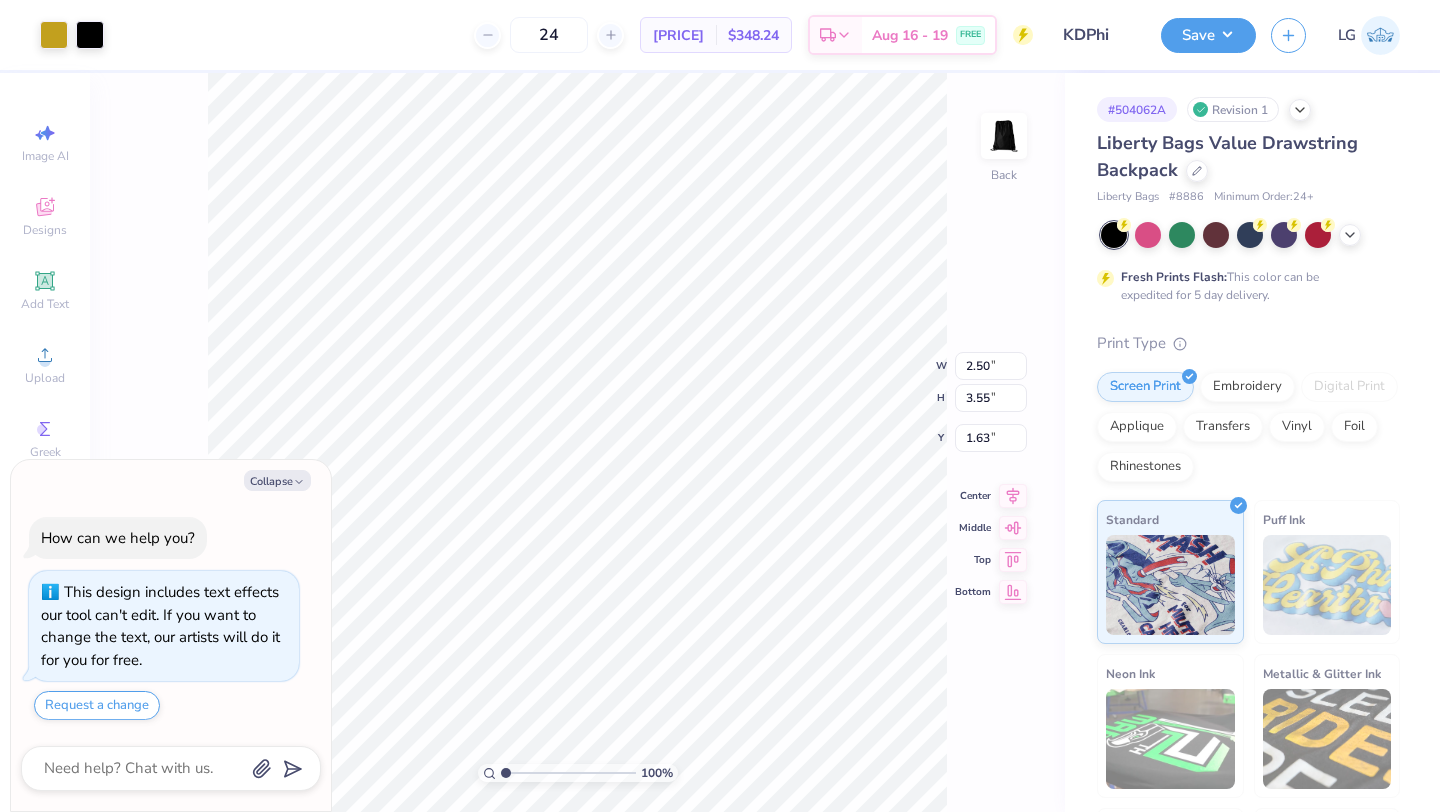 type on "x" 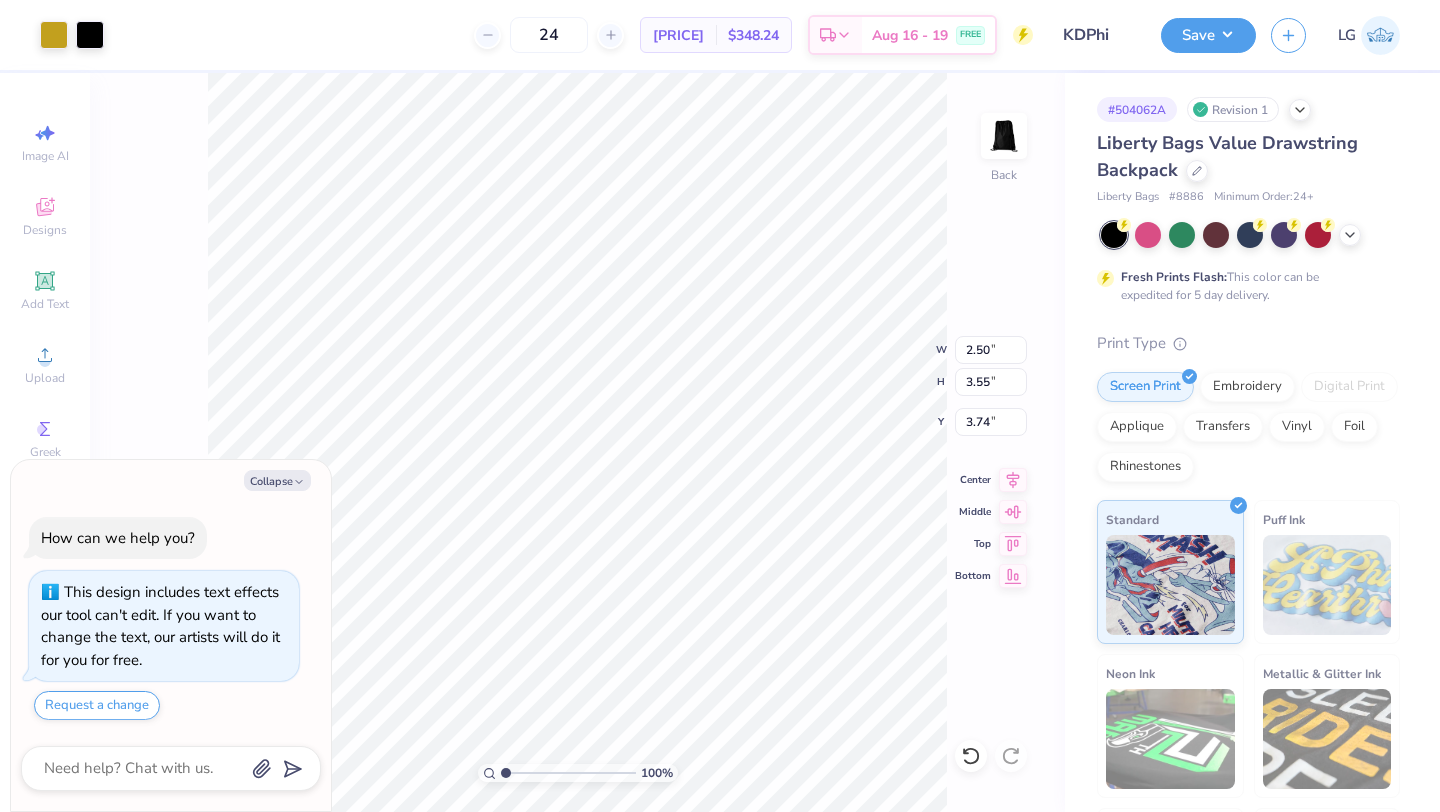 type on "x" 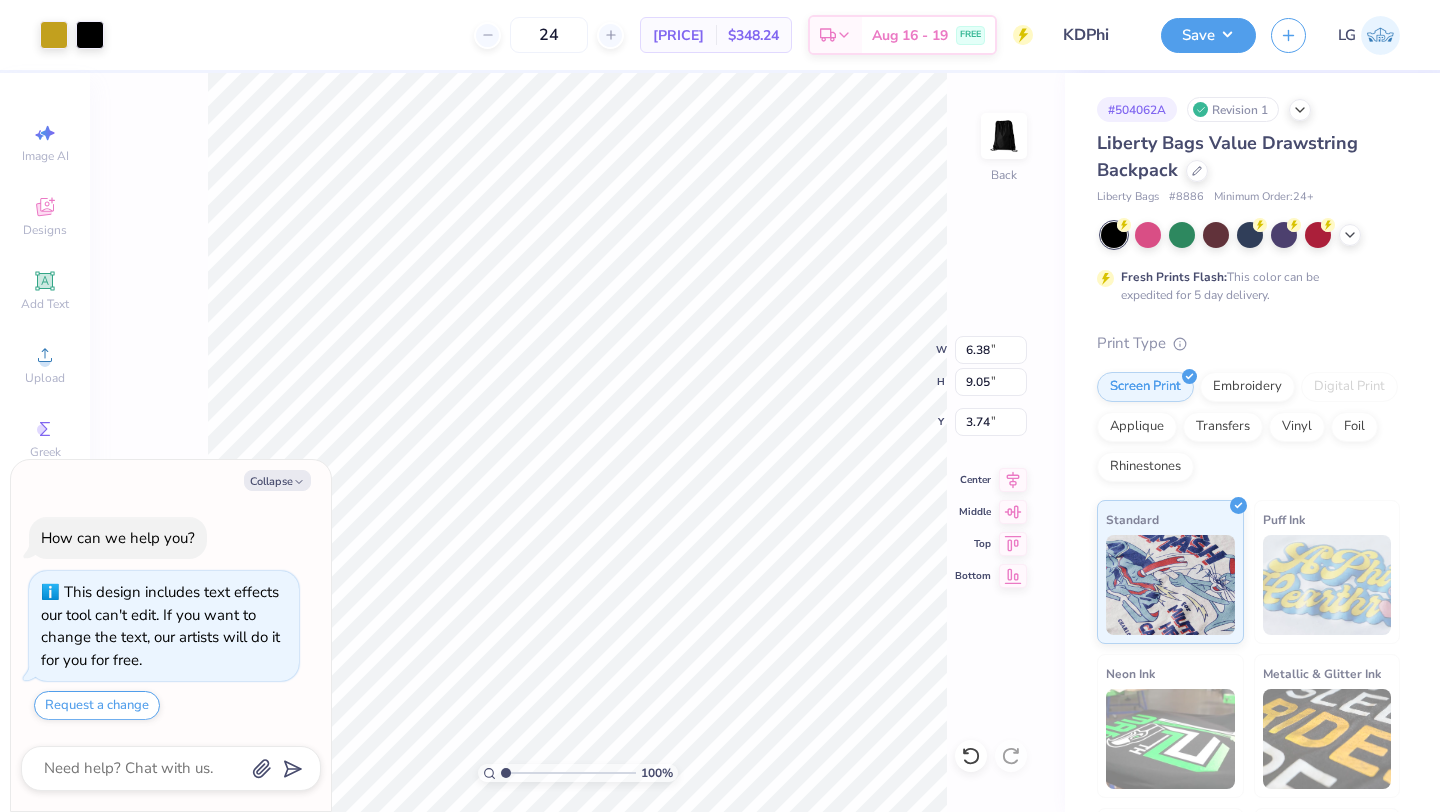 type on "x" 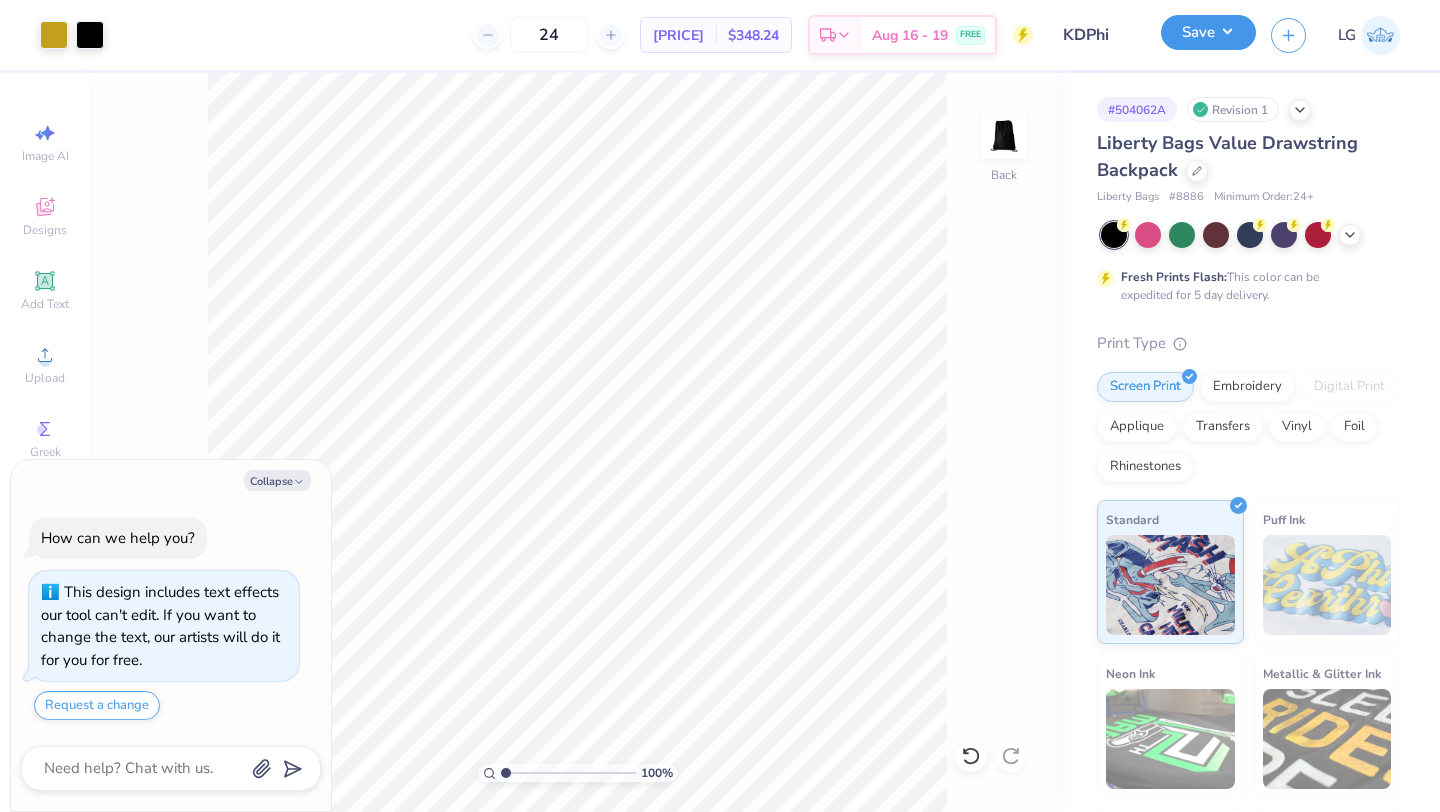 click on "Save" at bounding box center (1208, 32) 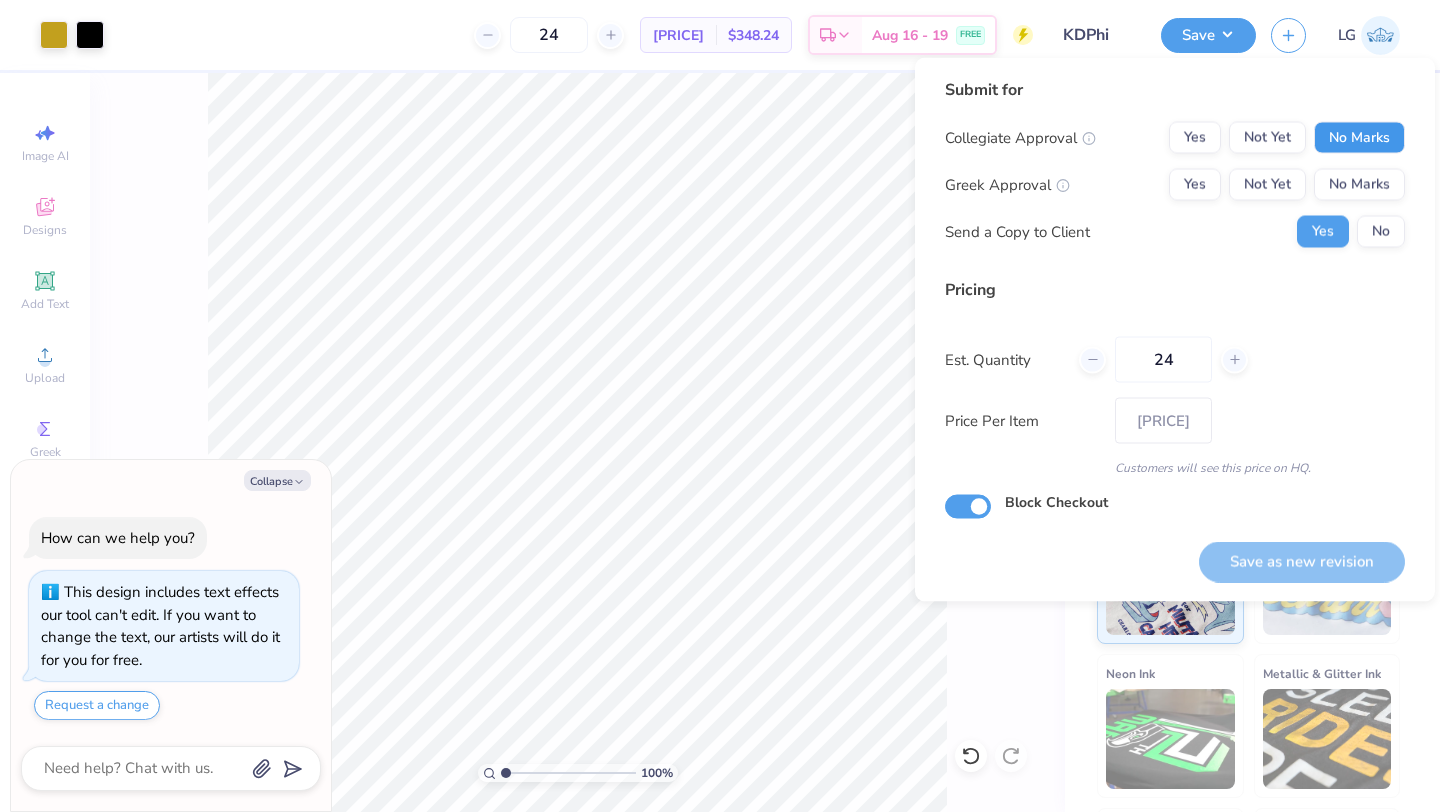click on "No Marks" at bounding box center (1359, 138) 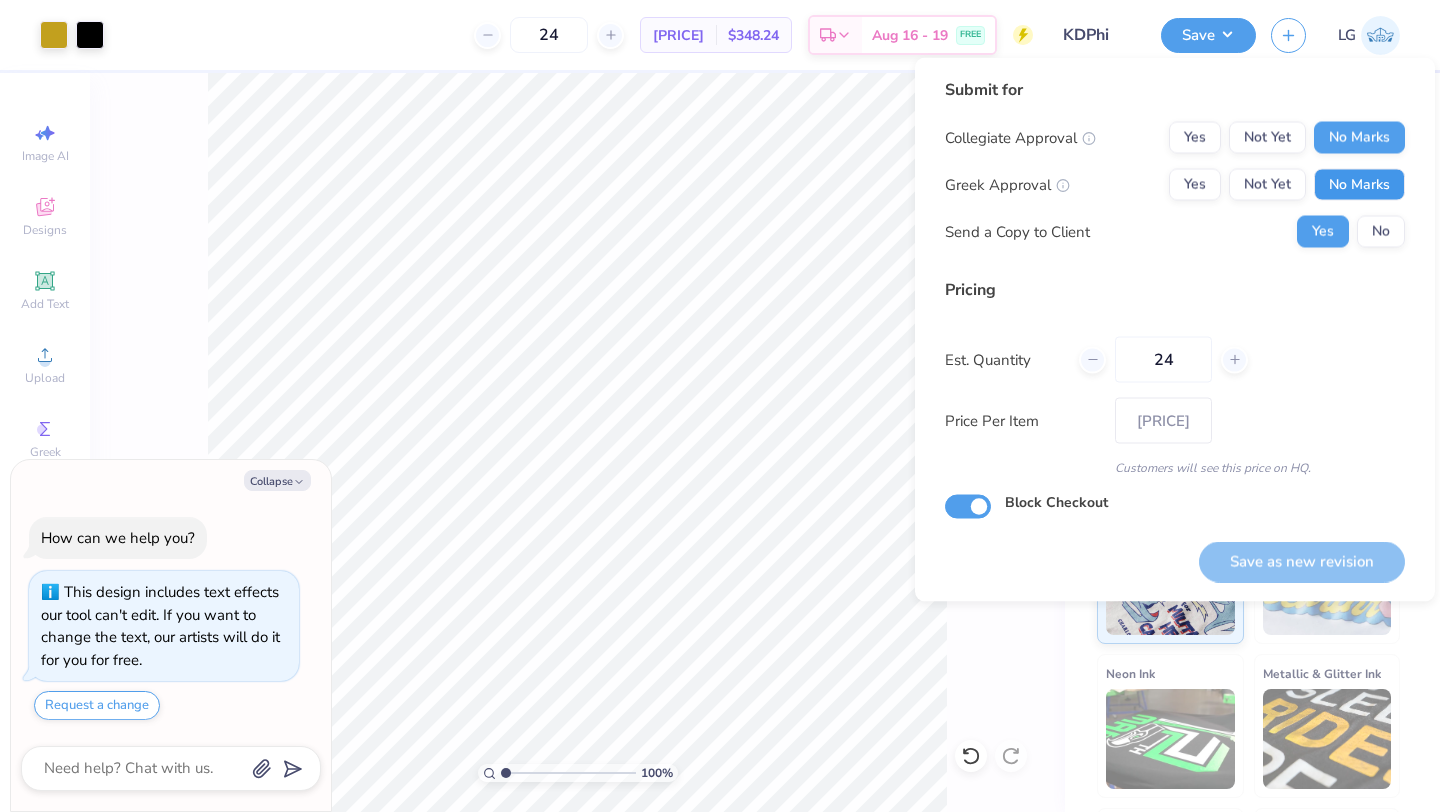 click on "No Marks" at bounding box center [1359, 185] 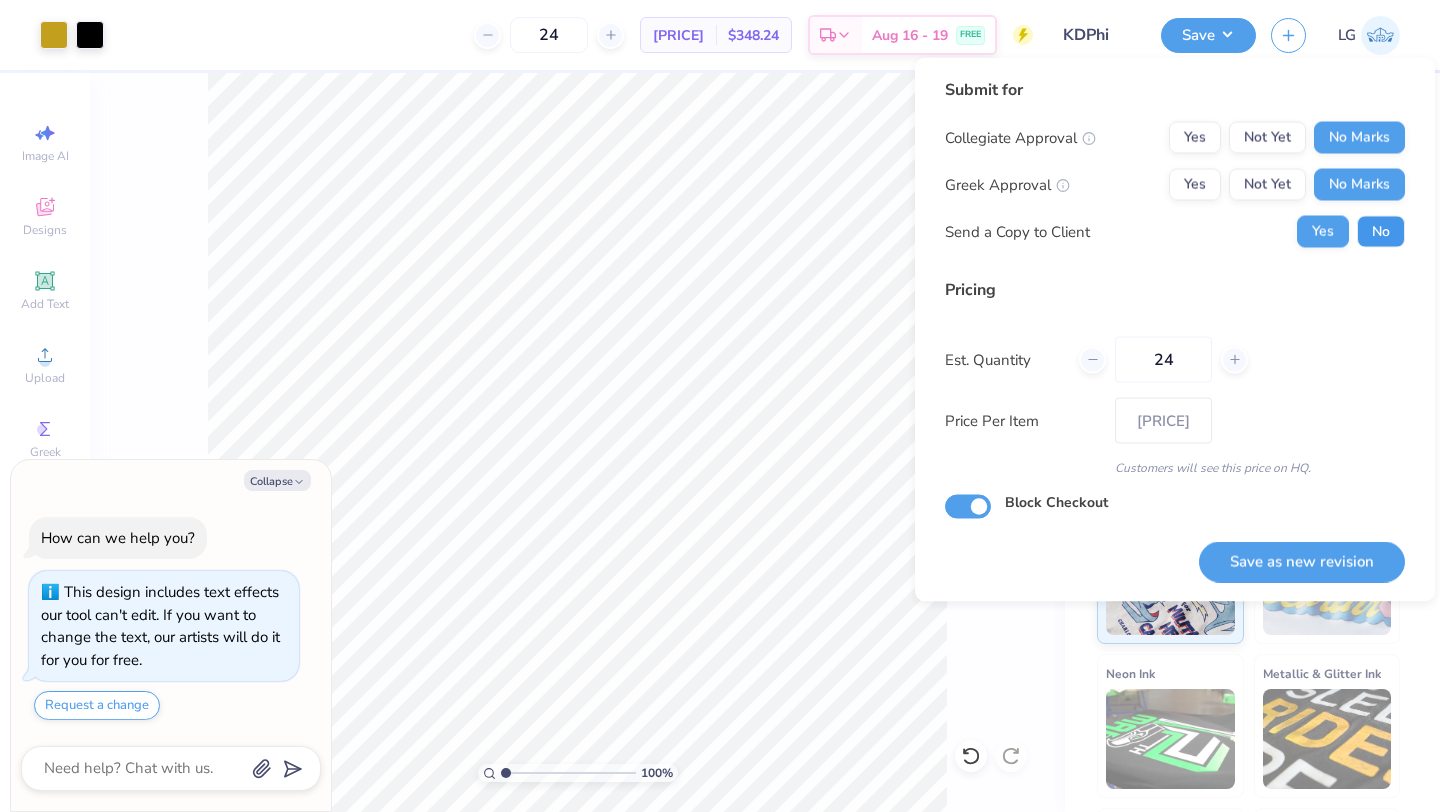 click on "No" at bounding box center [1381, 232] 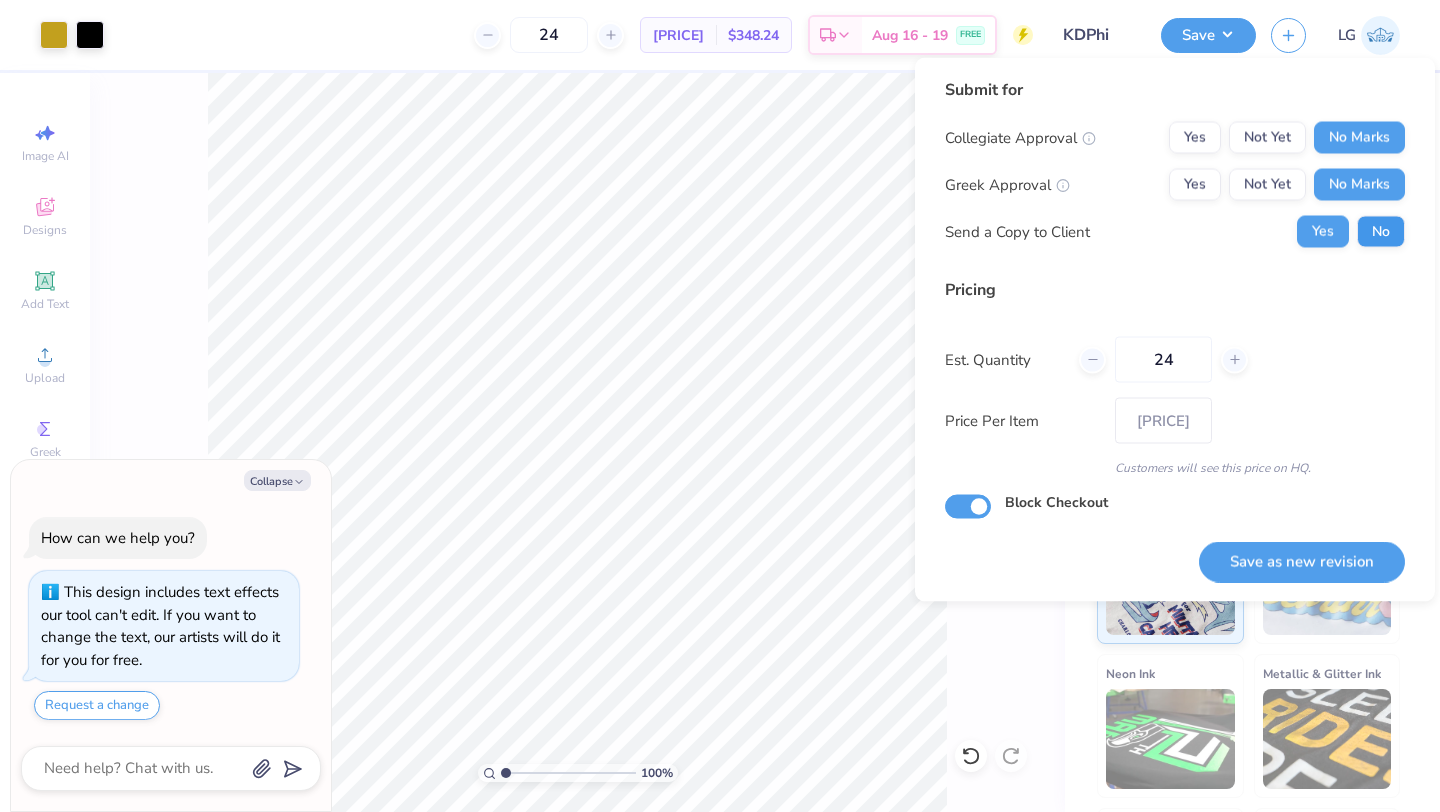 type on "x" 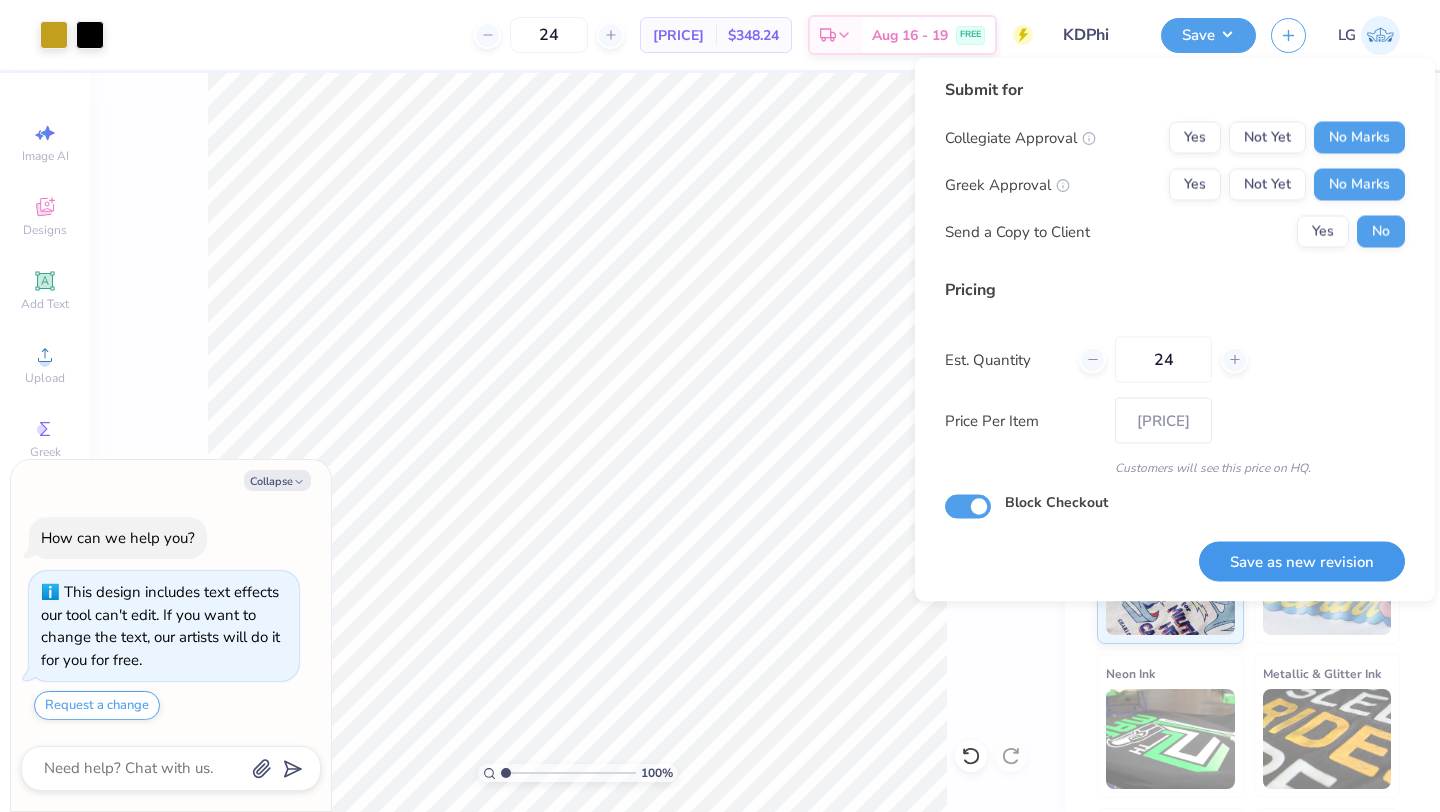 click on "Save as new revision" at bounding box center [1302, 561] 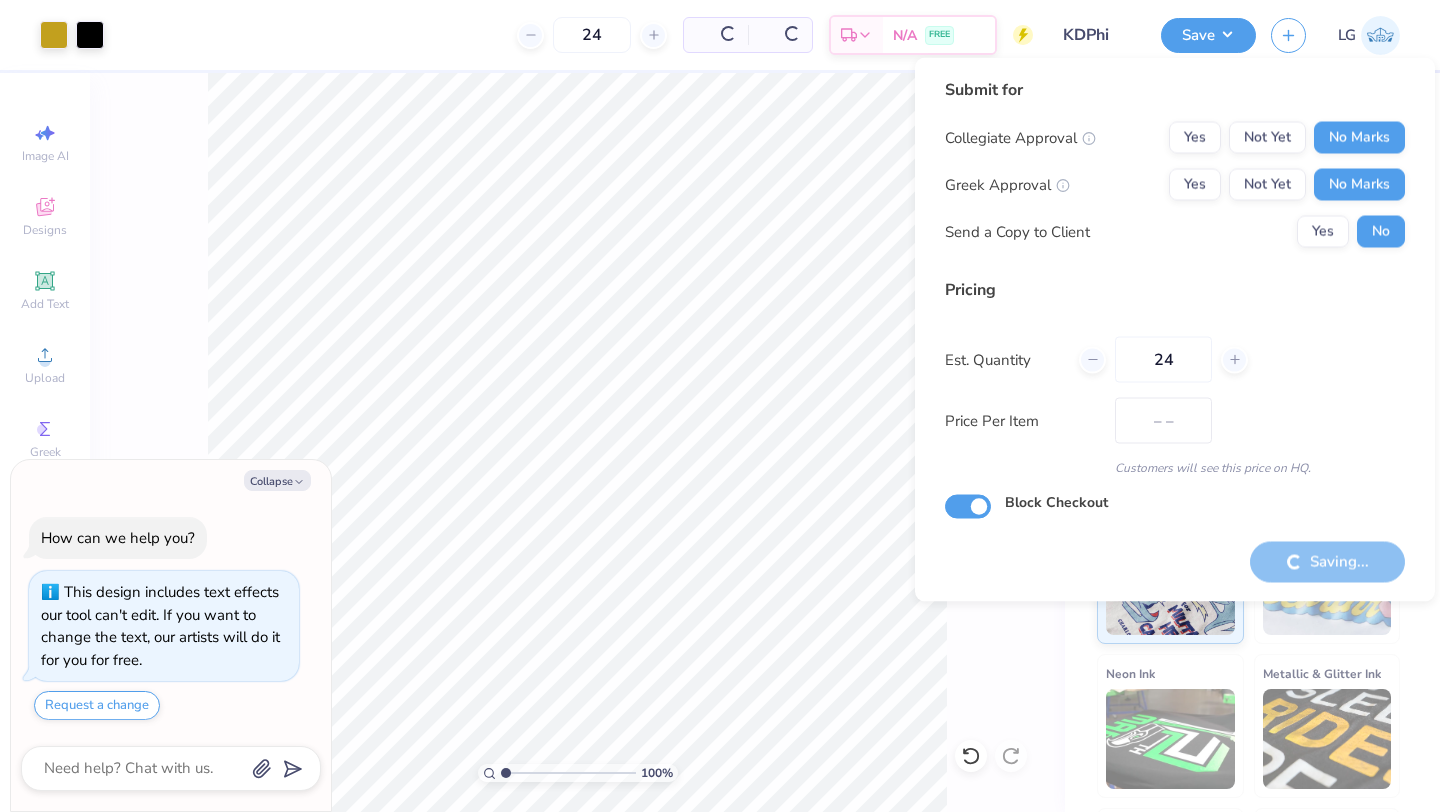 type on "$14.51" 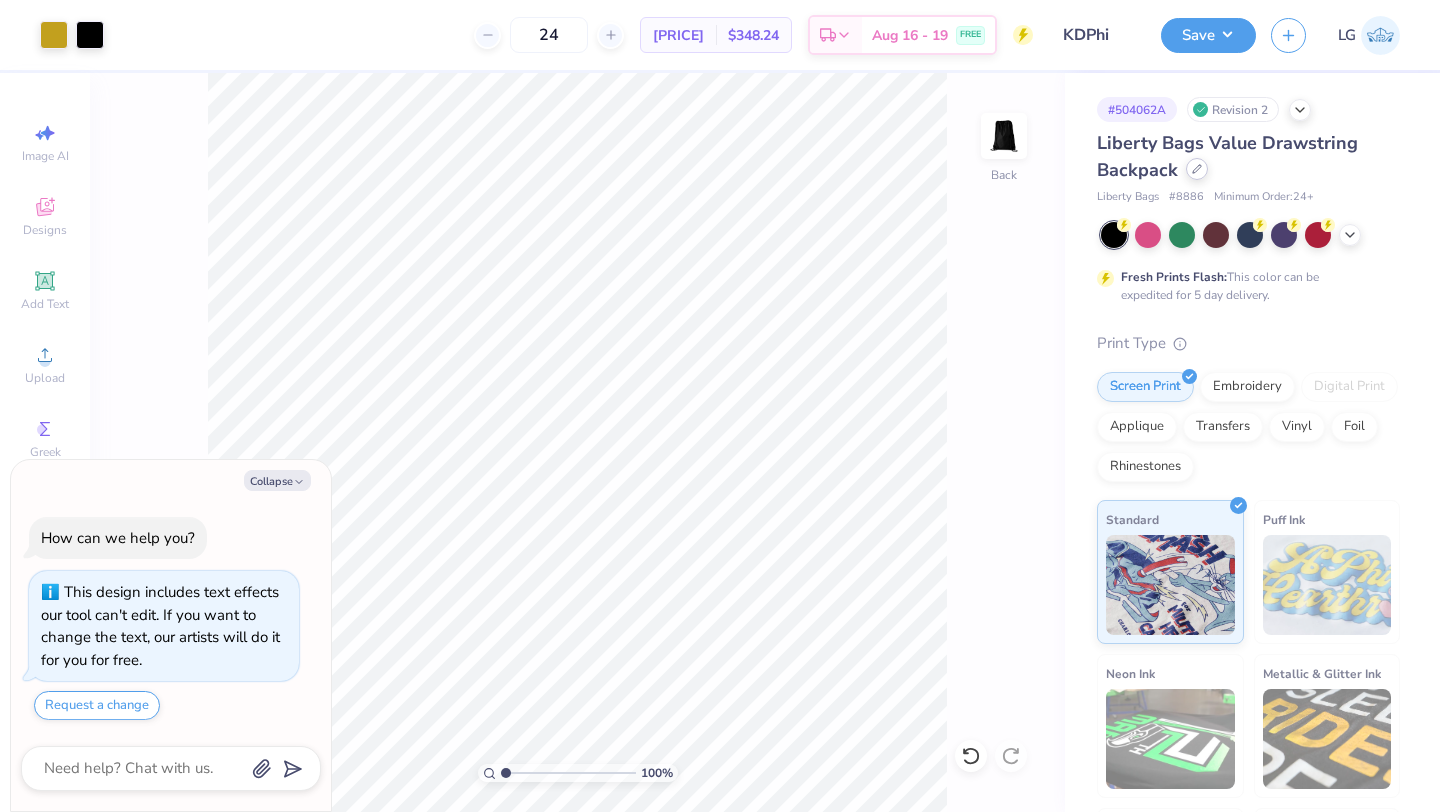 click 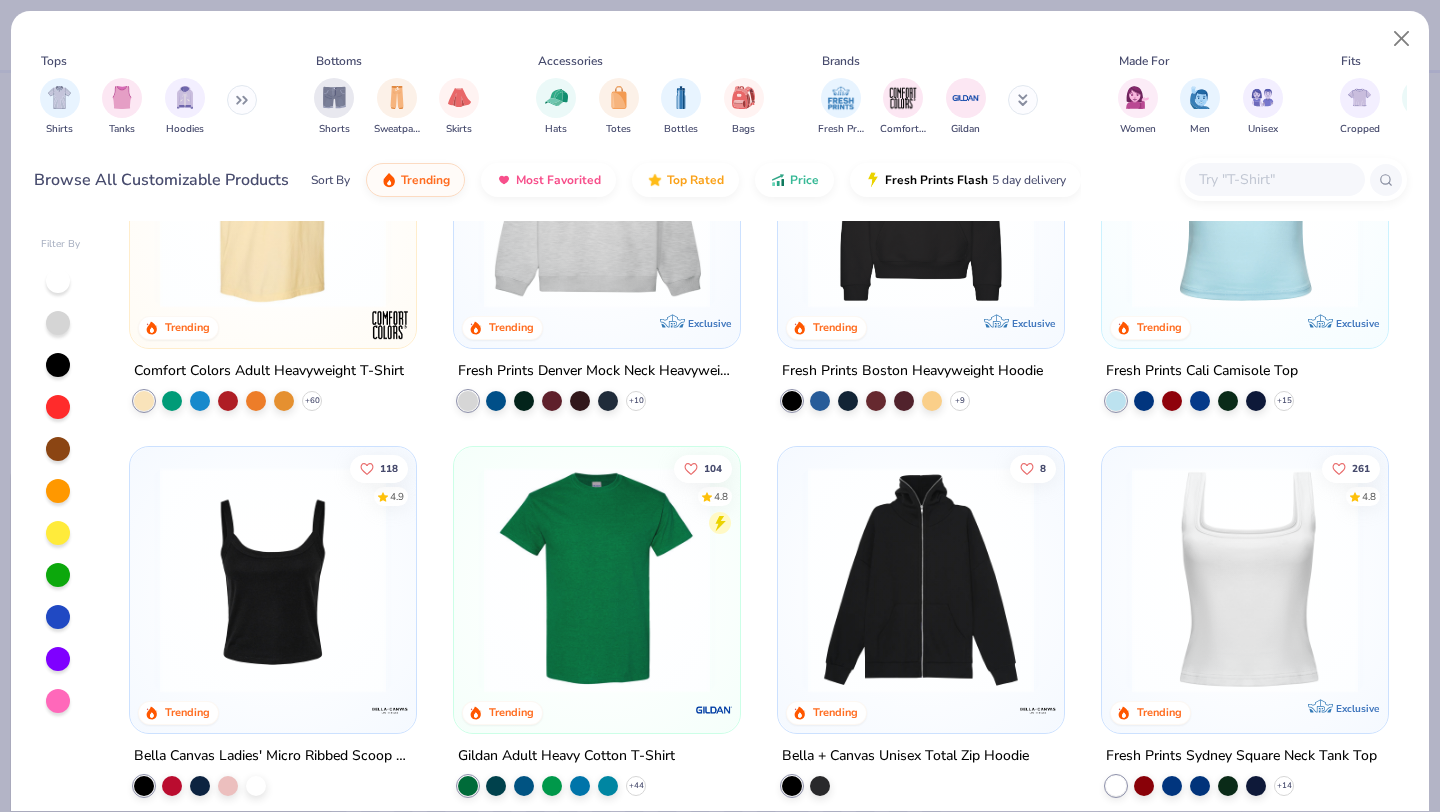 scroll, scrollTop: 0, scrollLeft: 0, axis: both 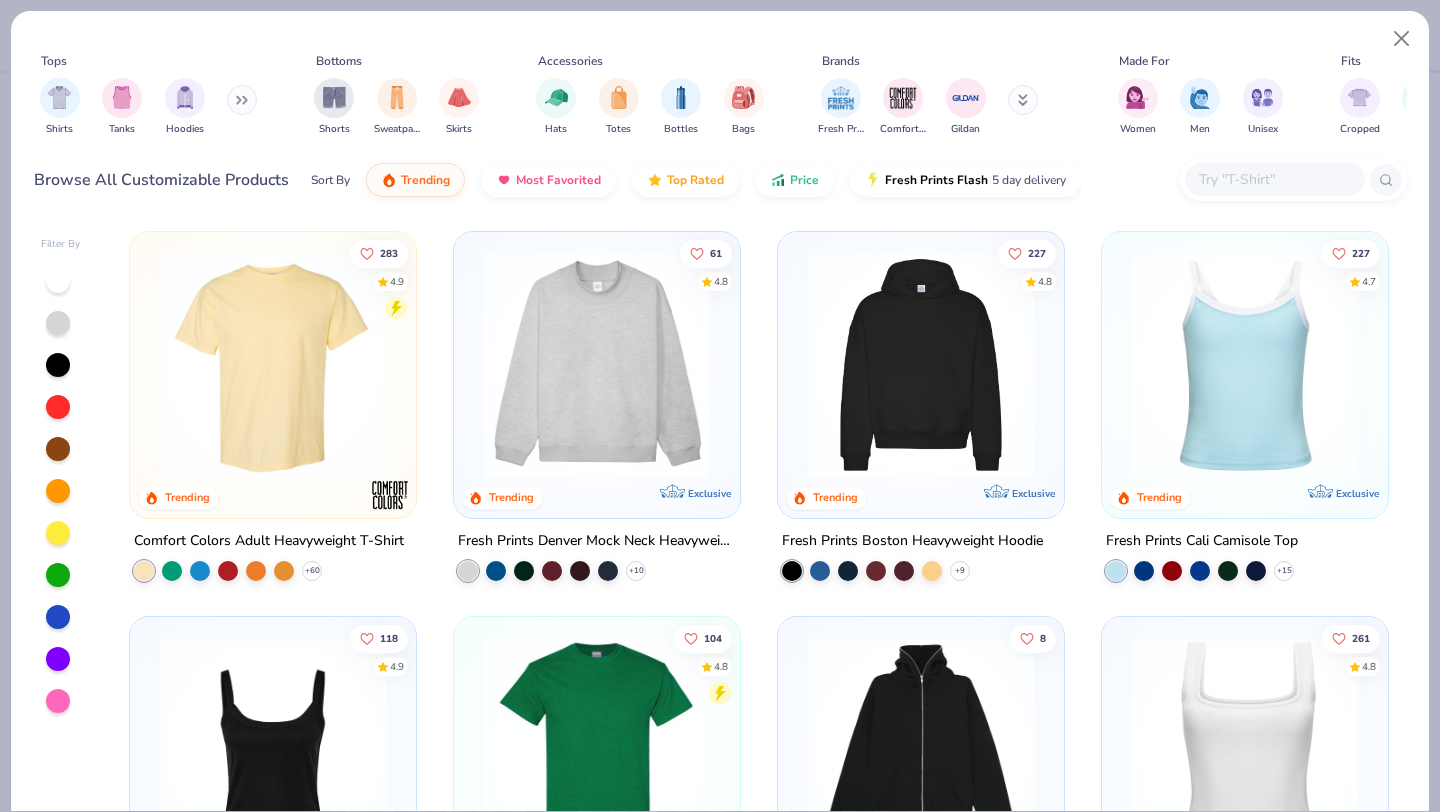 click at bounding box center [1274, 179] 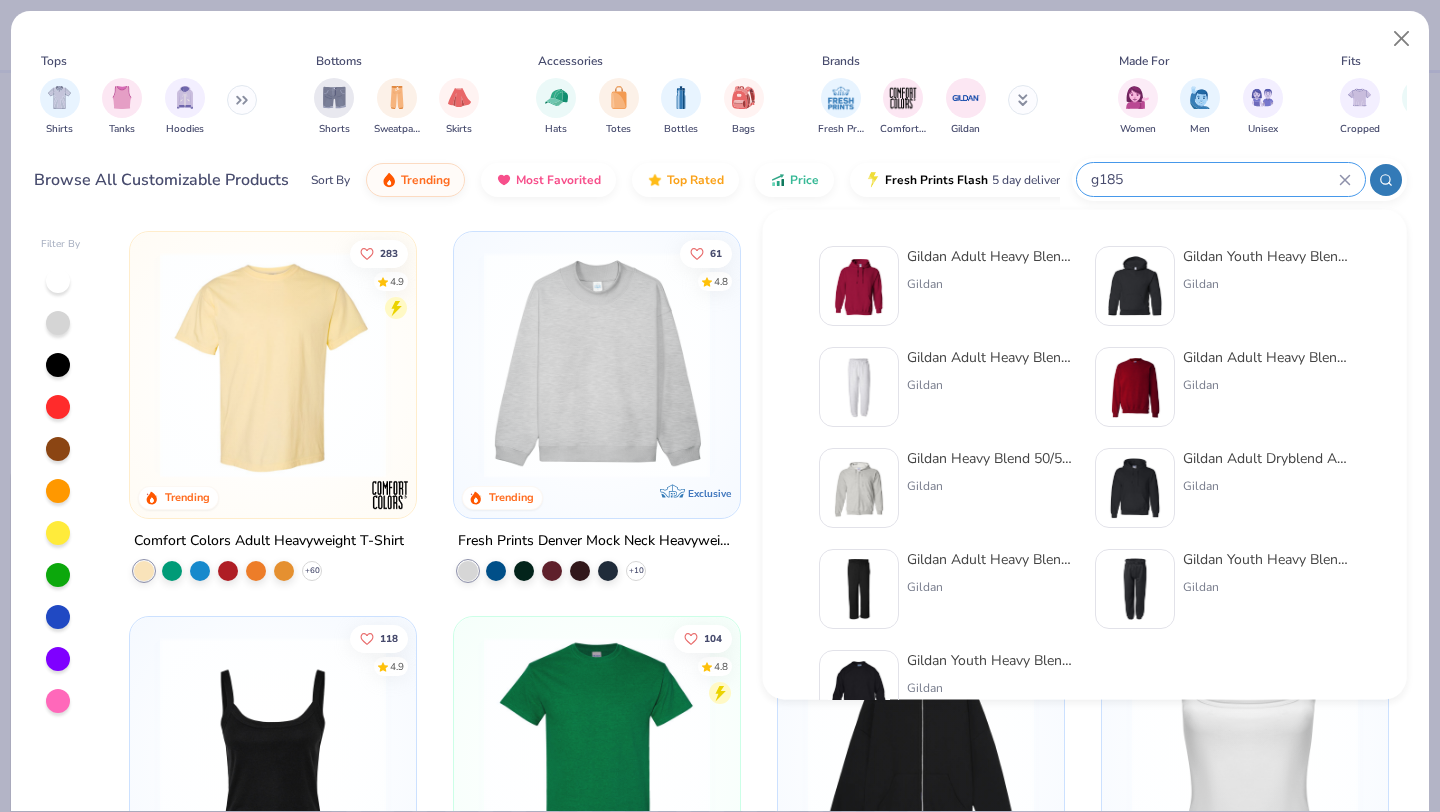 type on "g185" 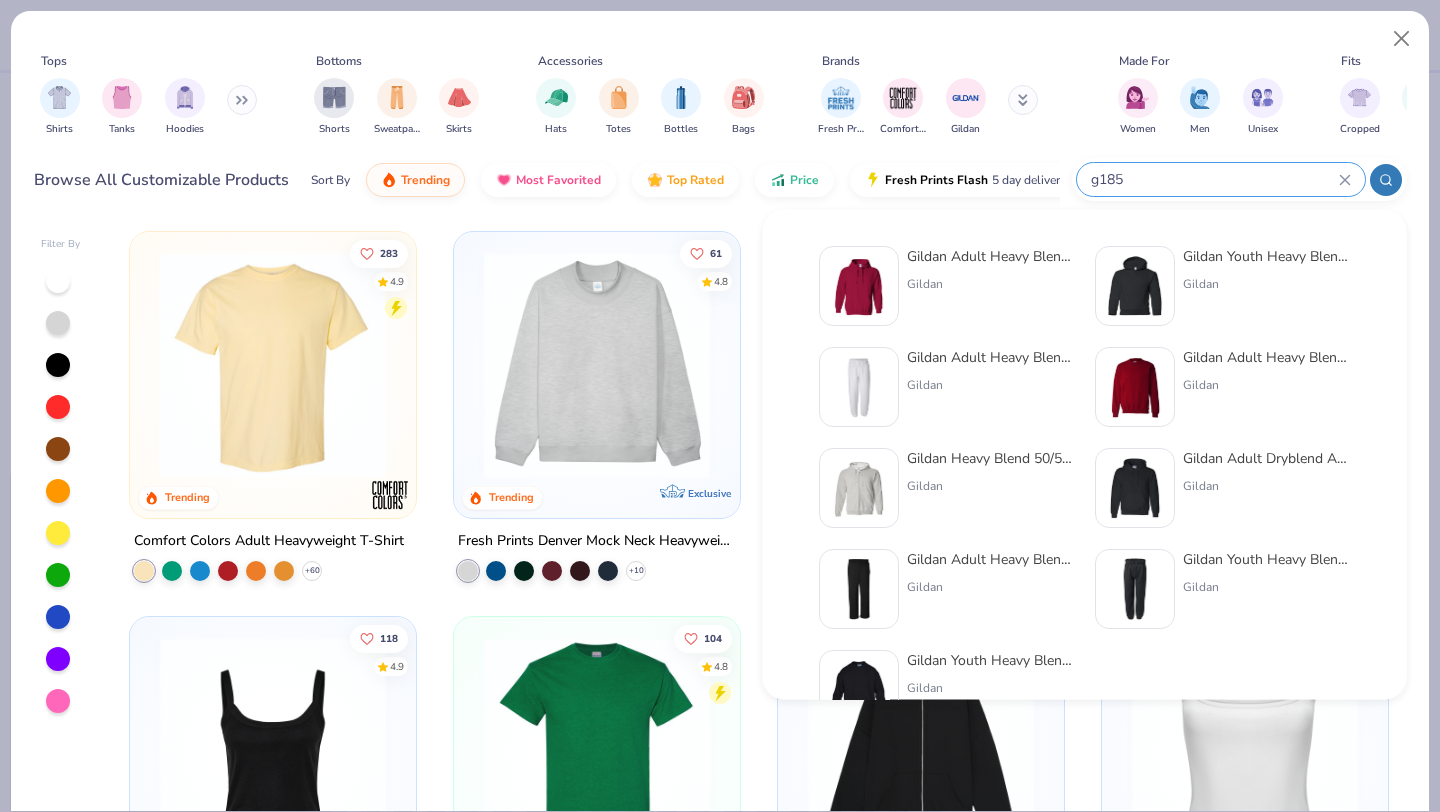 click at bounding box center [859, 286] 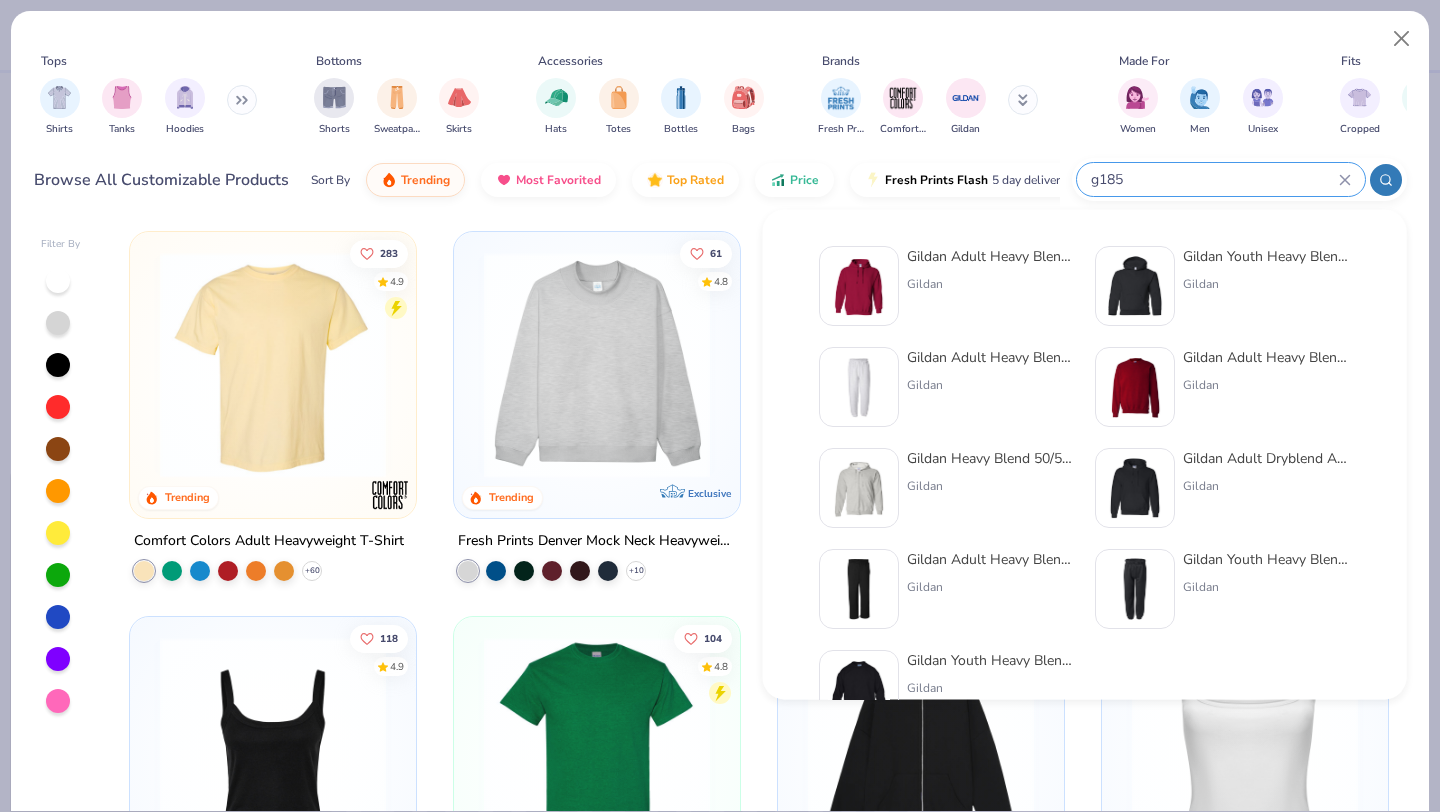 type 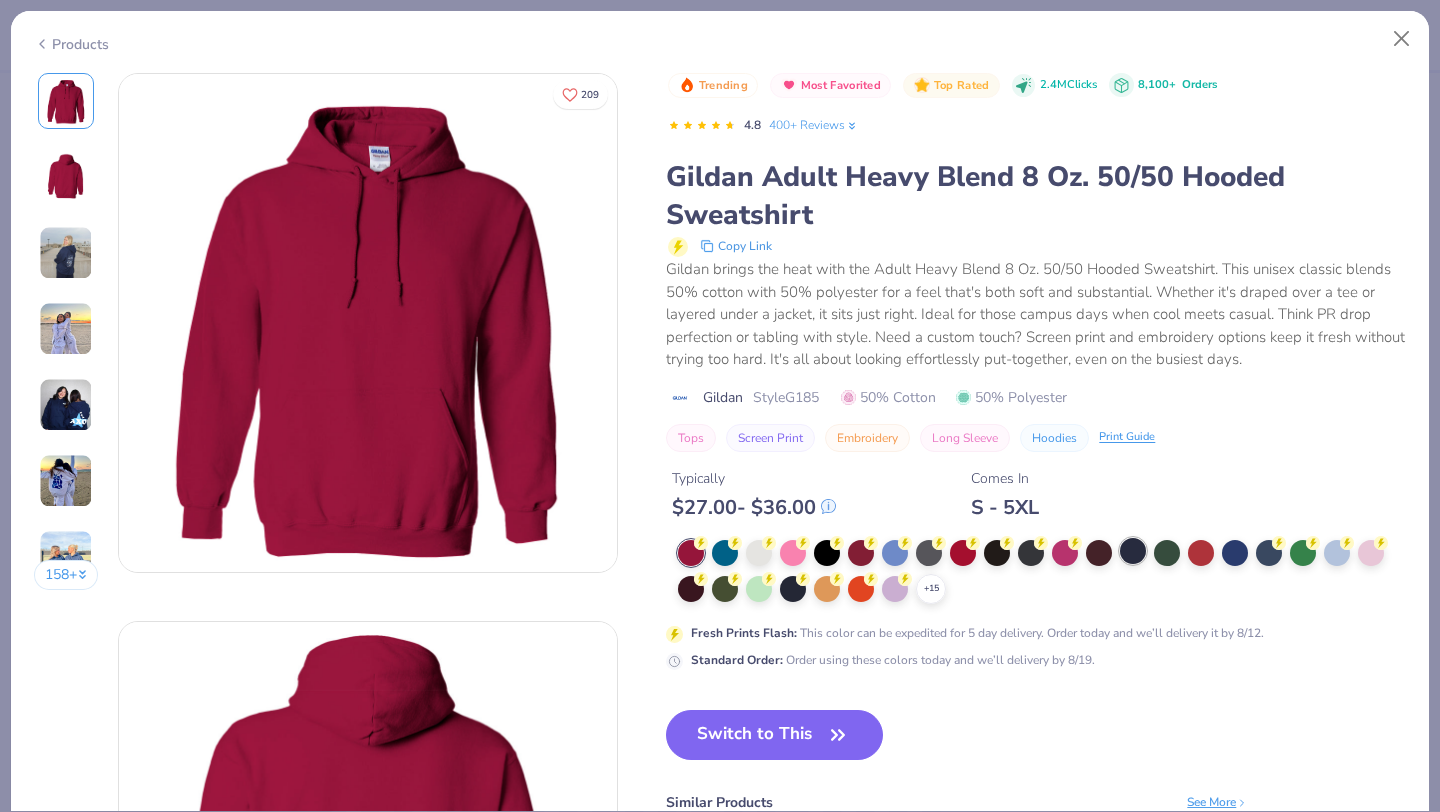 click at bounding box center (1133, 551) 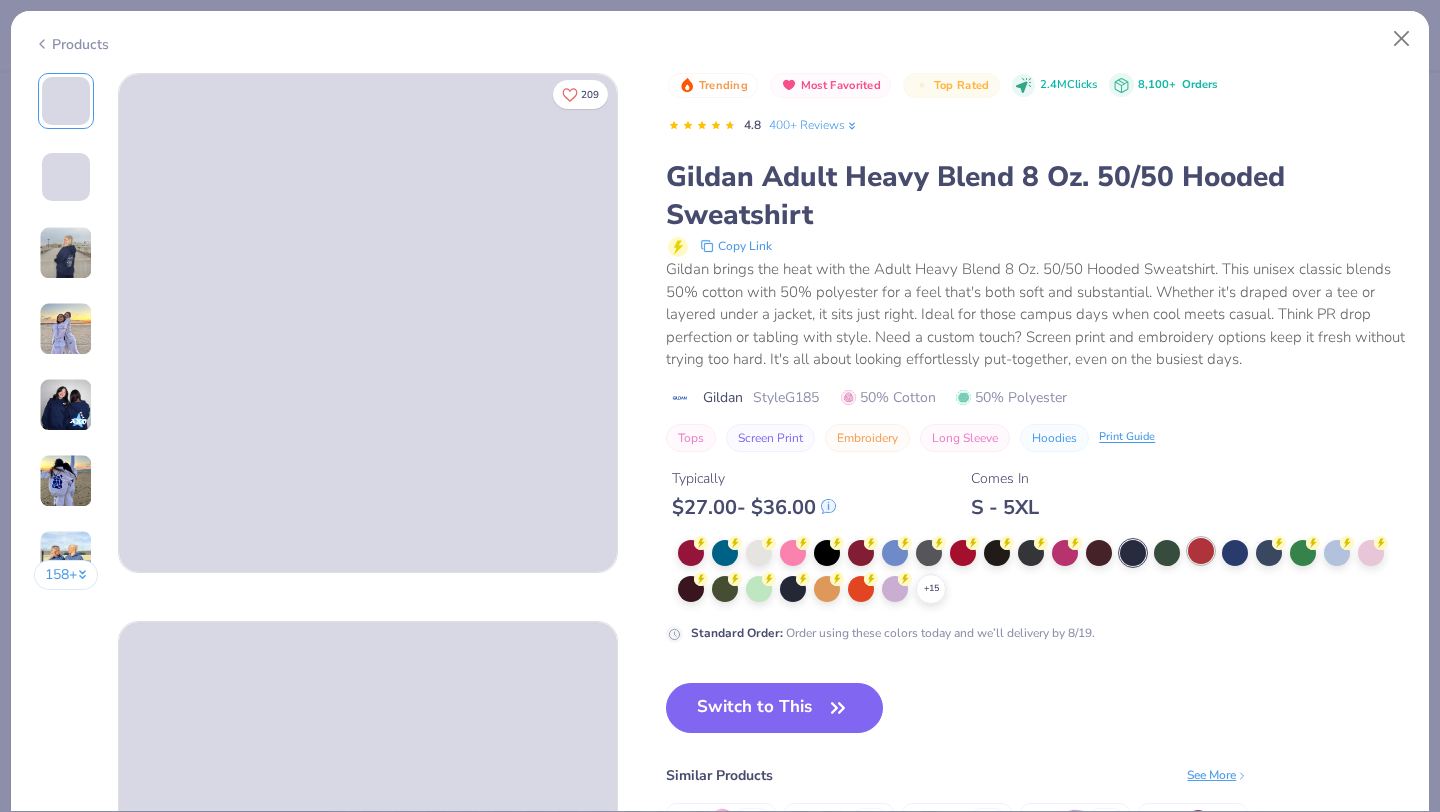 click at bounding box center [1201, 551] 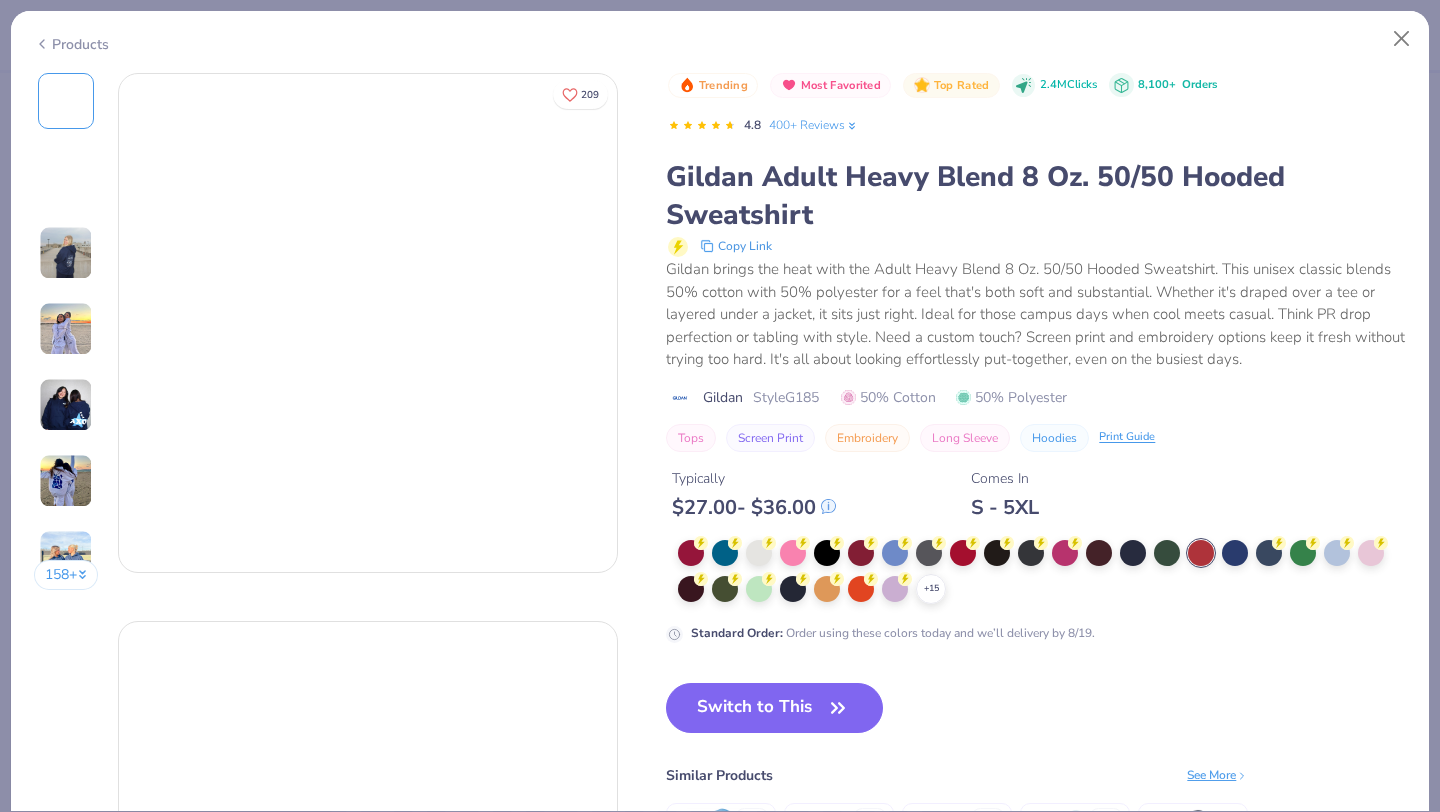 click at bounding box center (1167, 553) 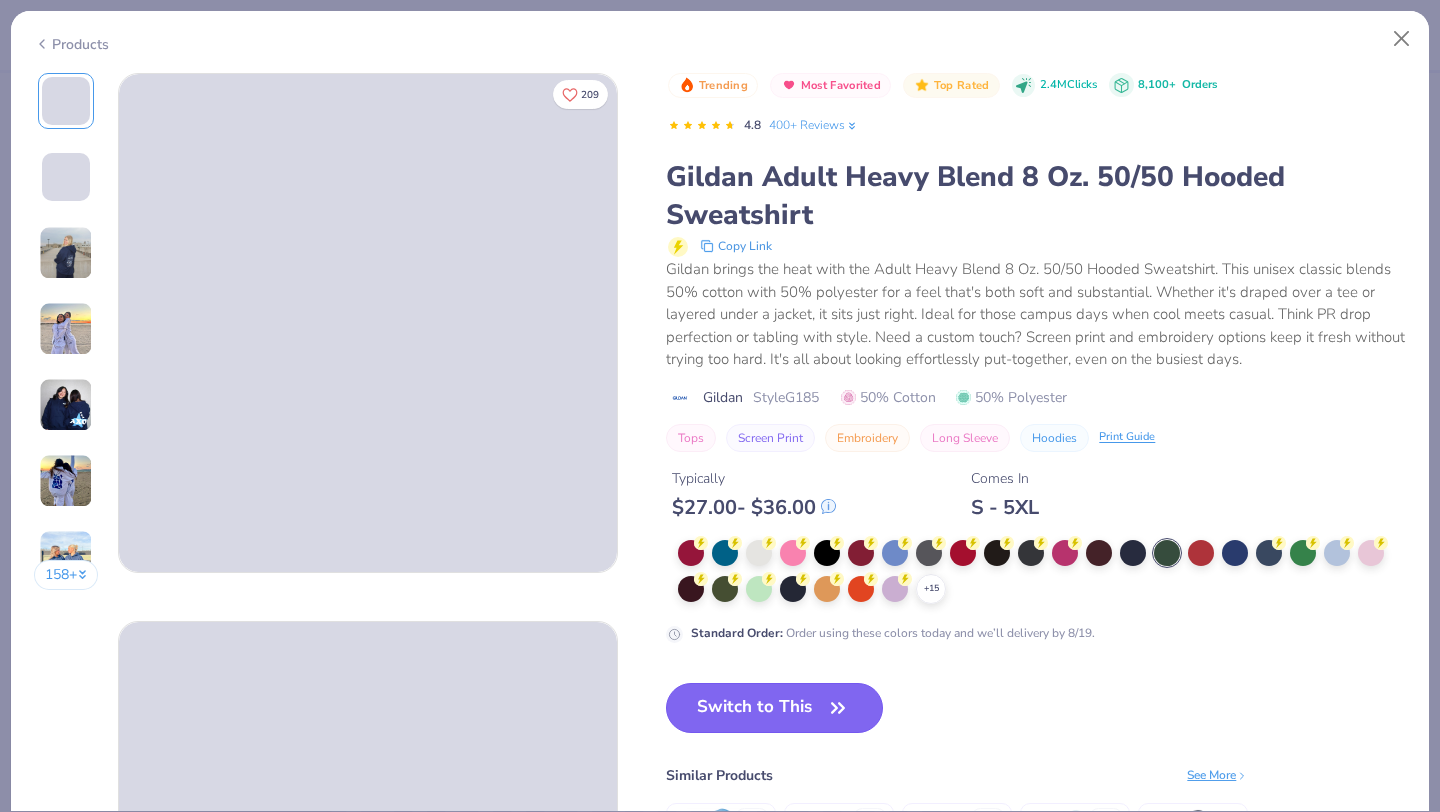 click on "Switch to This" at bounding box center (774, 708) 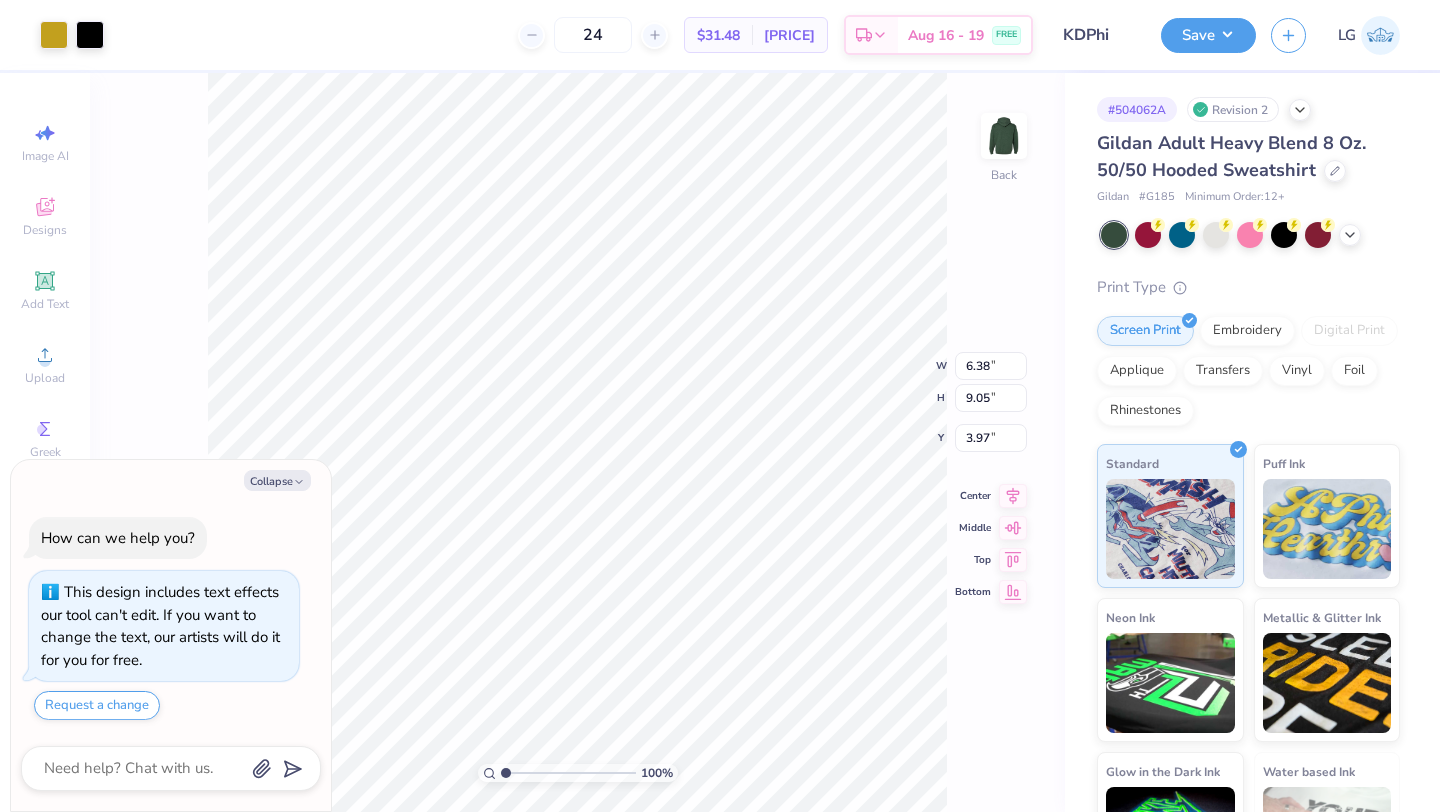 type on "x" 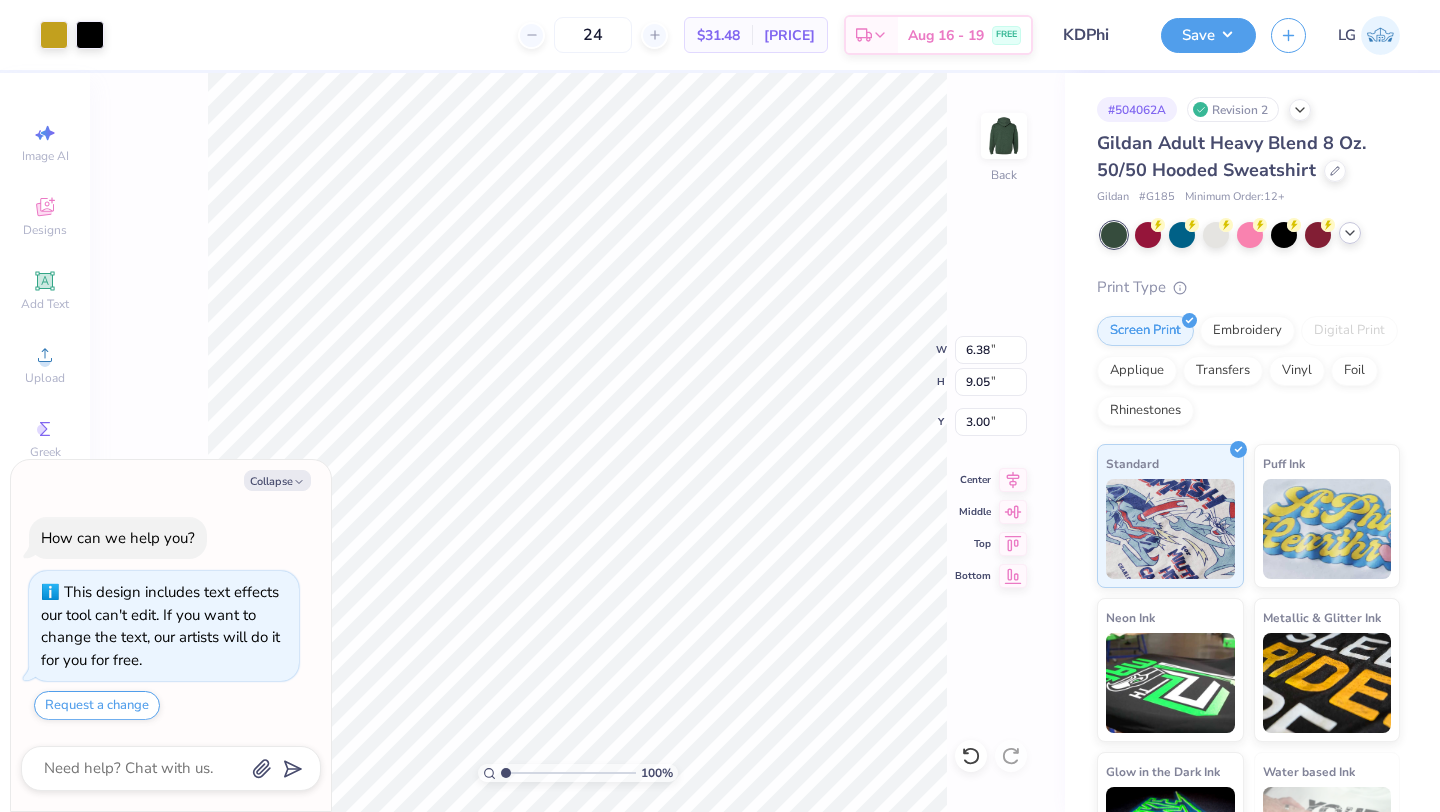 click 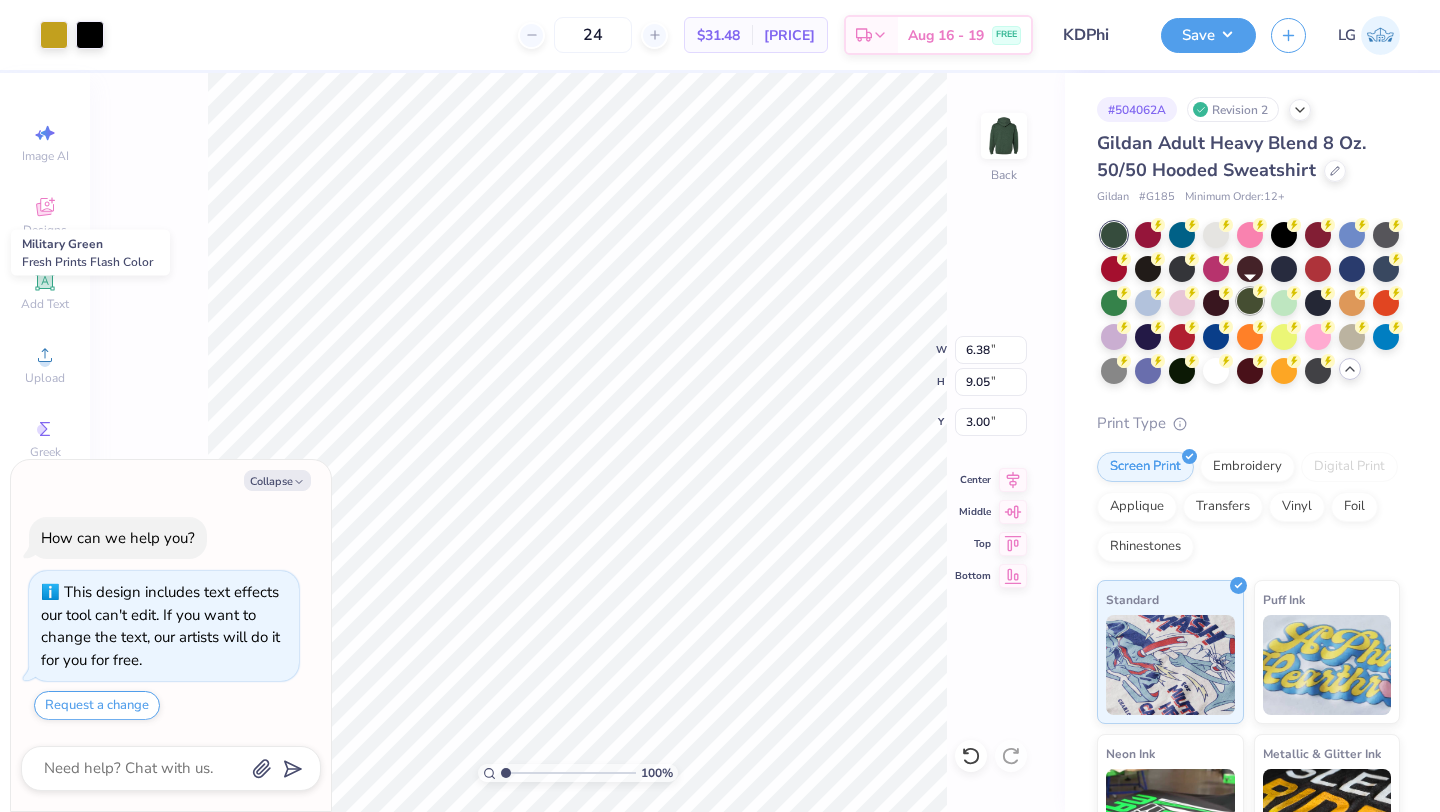 click at bounding box center [1250, 301] 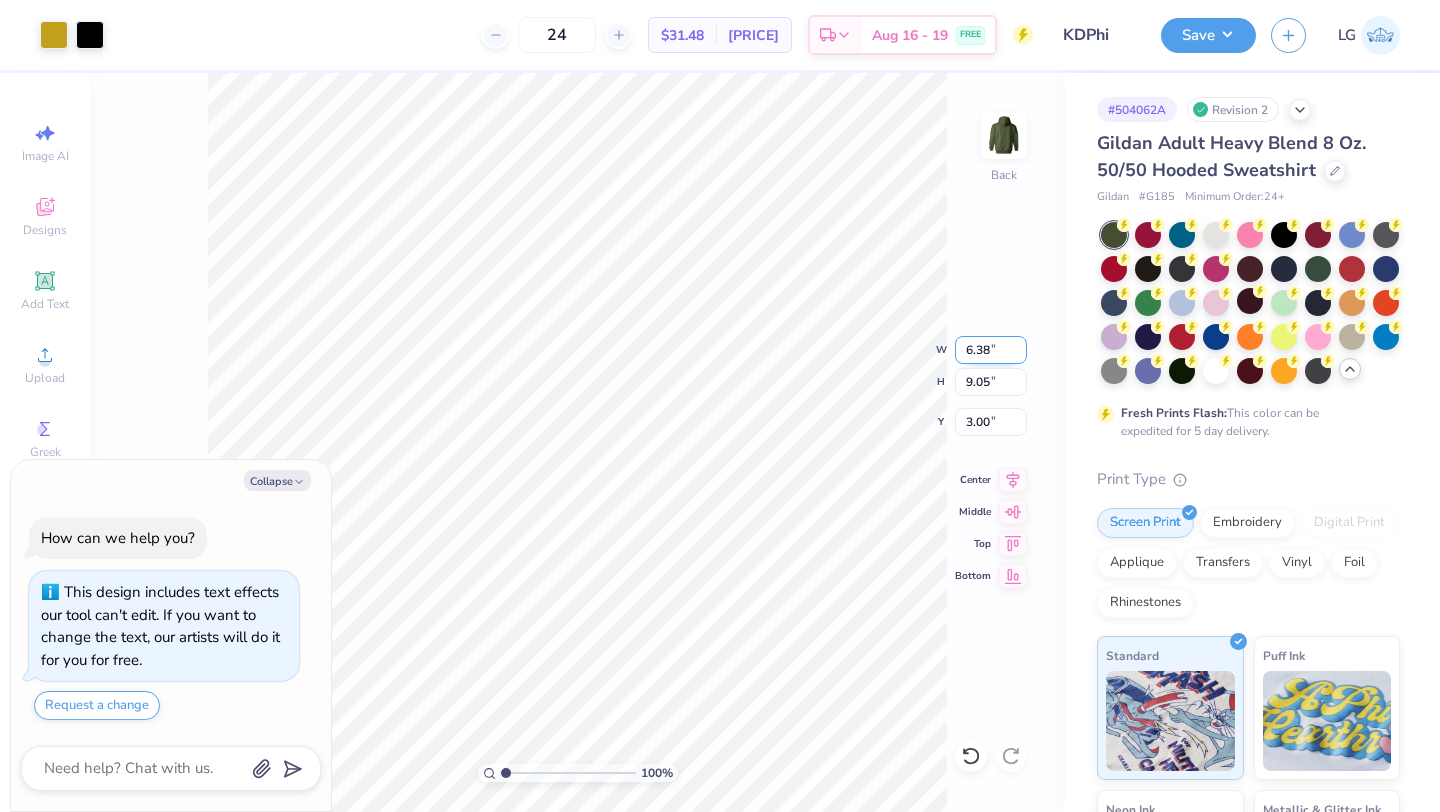 type on "x" 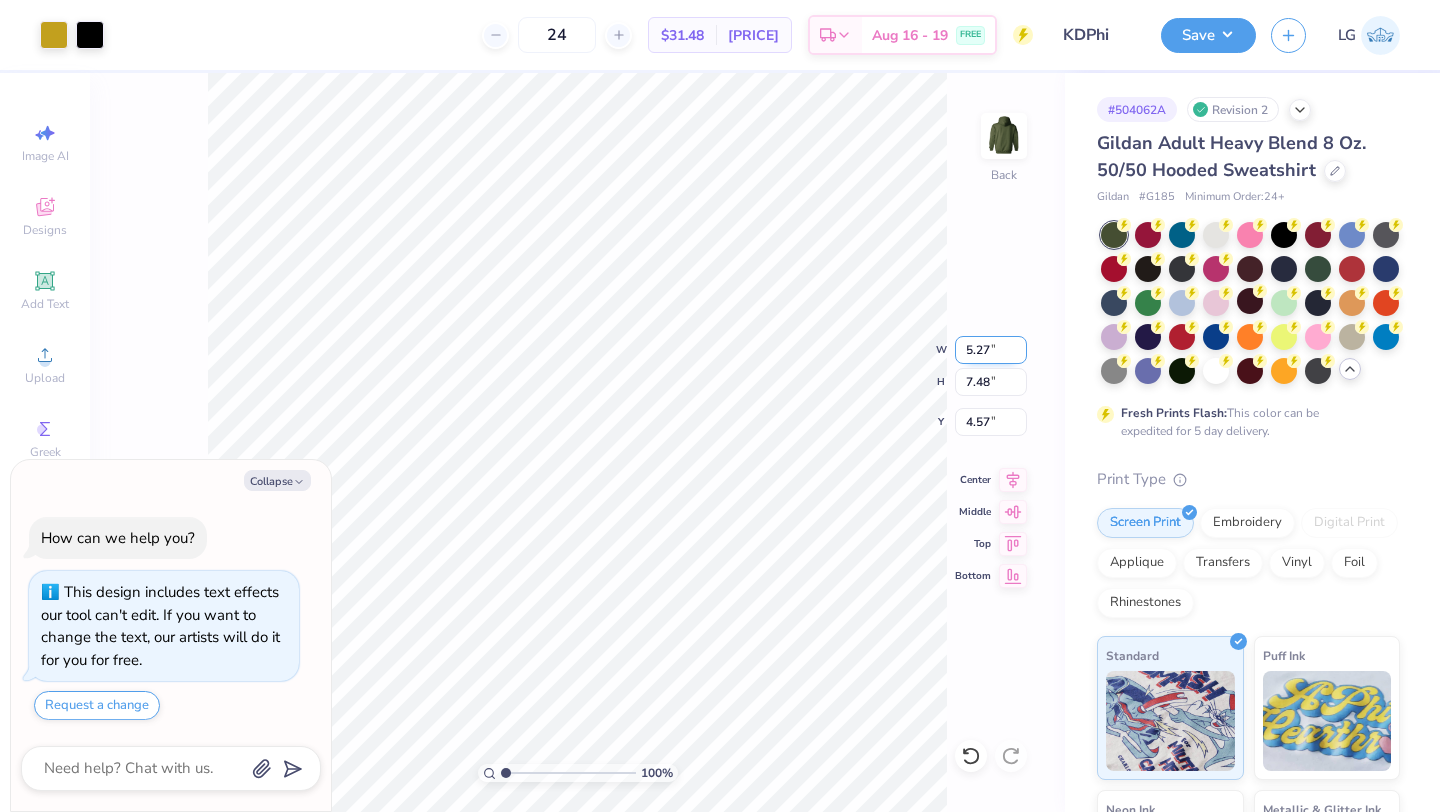 type on "x" 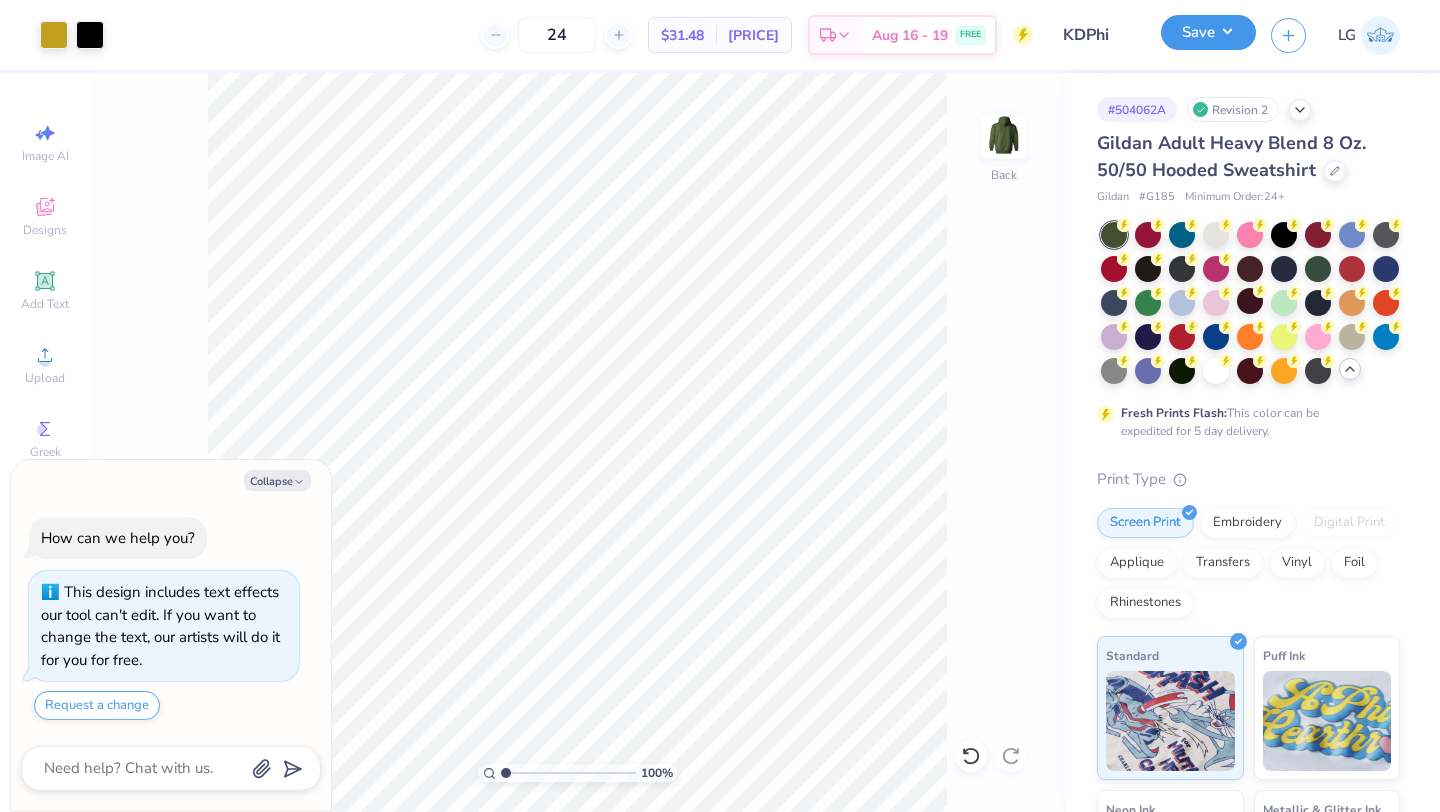 click on "Save" at bounding box center [1208, 32] 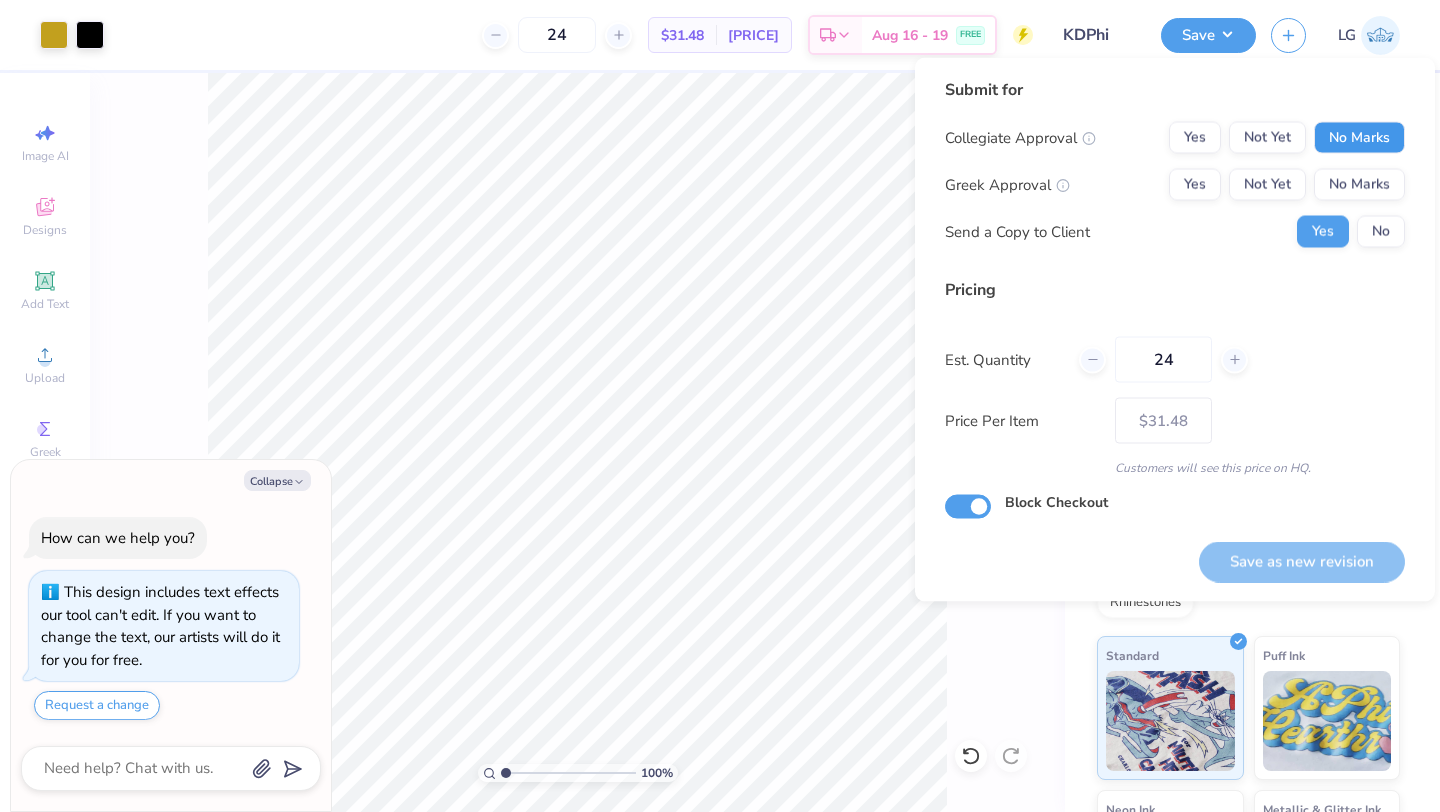 click on "No Marks" at bounding box center [1359, 138] 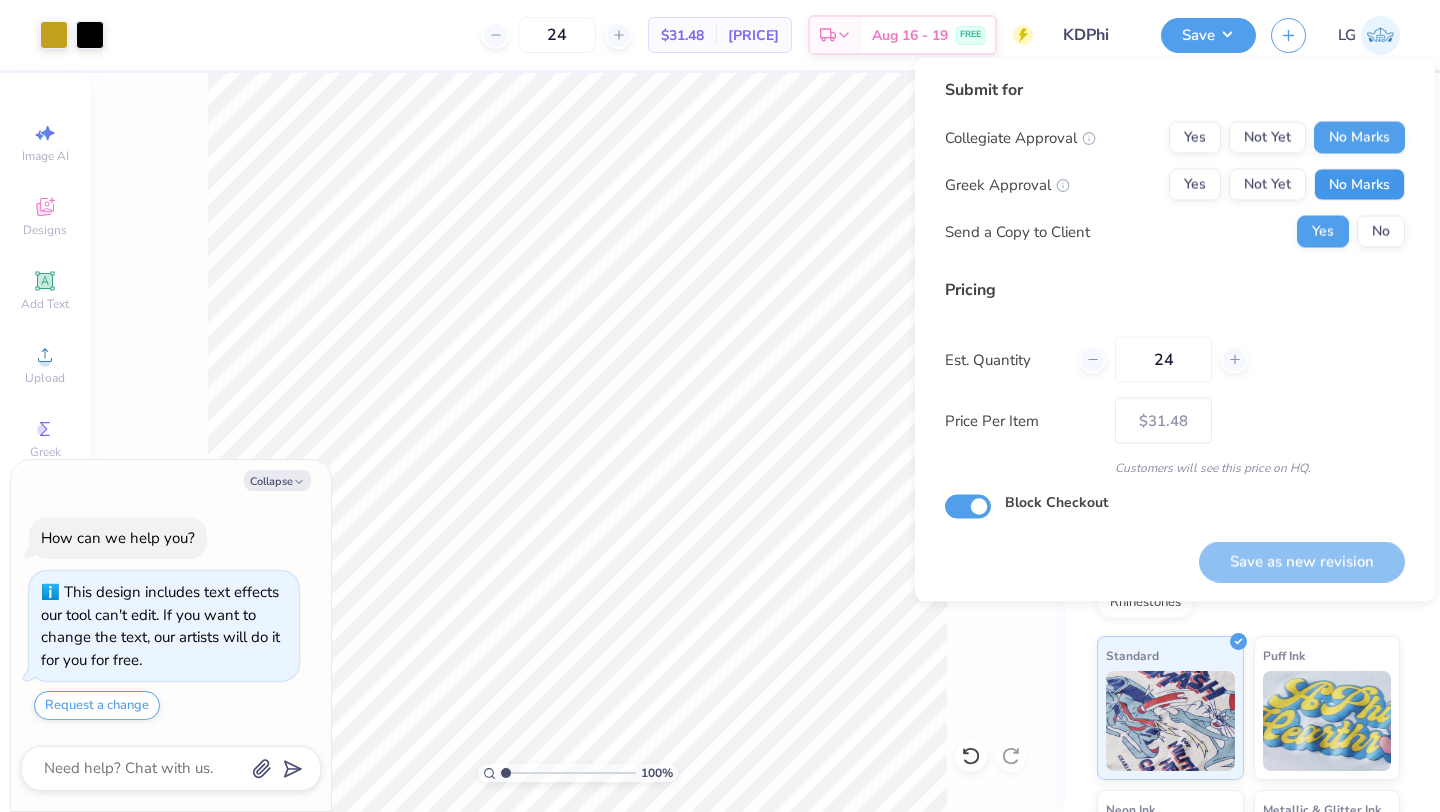 click on "No Marks" at bounding box center [1359, 185] 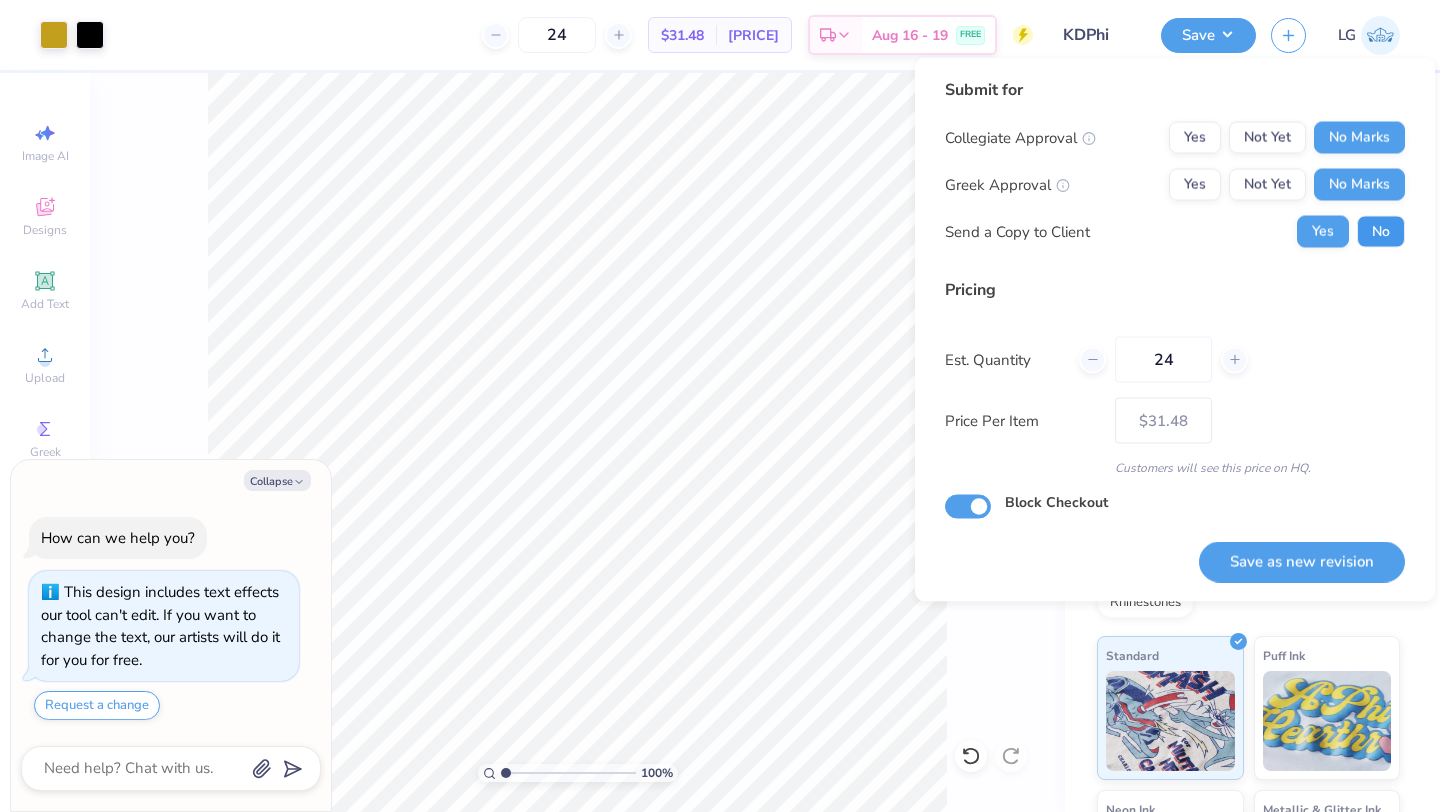 click on "No" at bounding box center [1381, 232] 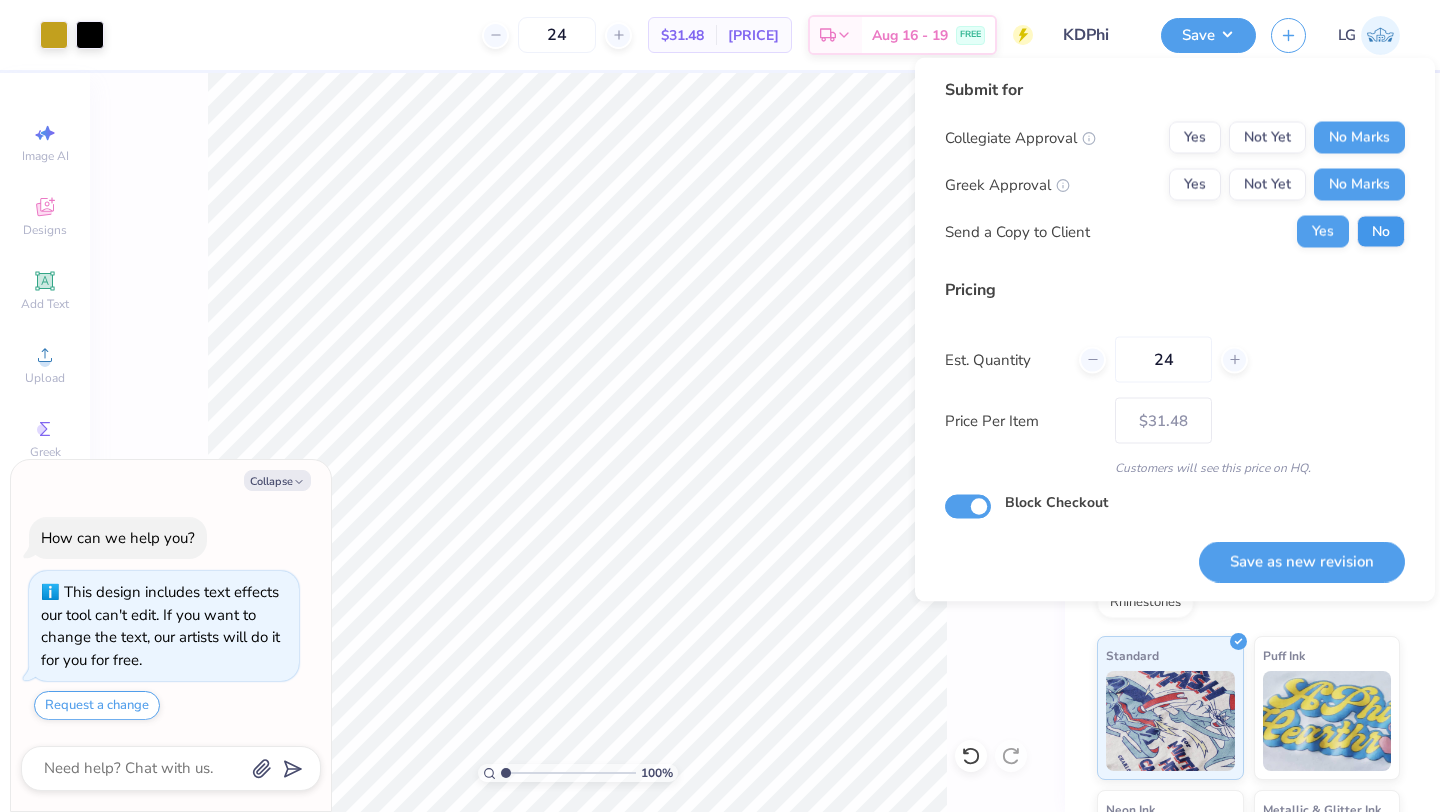 type on "x" 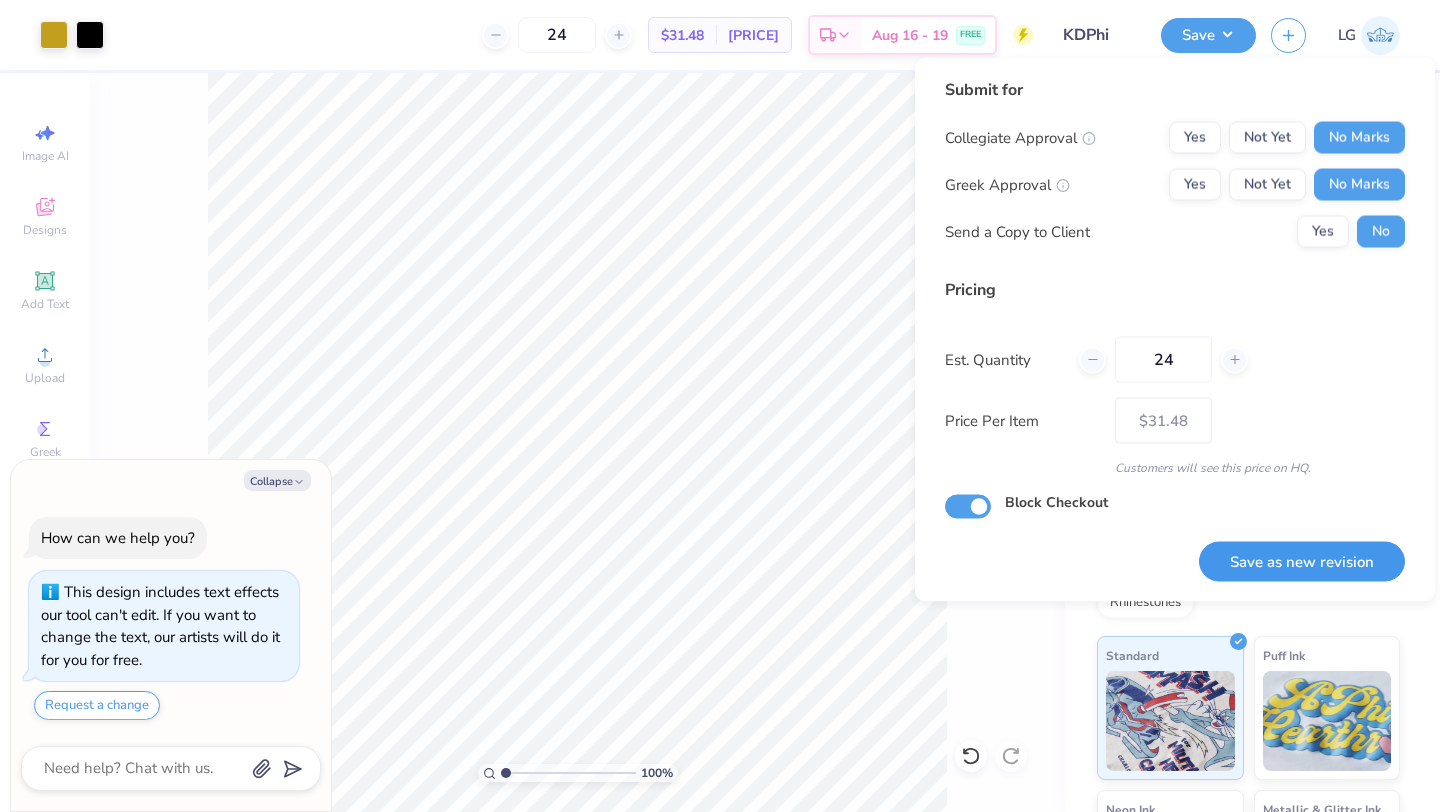 click on "Save as new revision" at bounding box center (1302, 561) 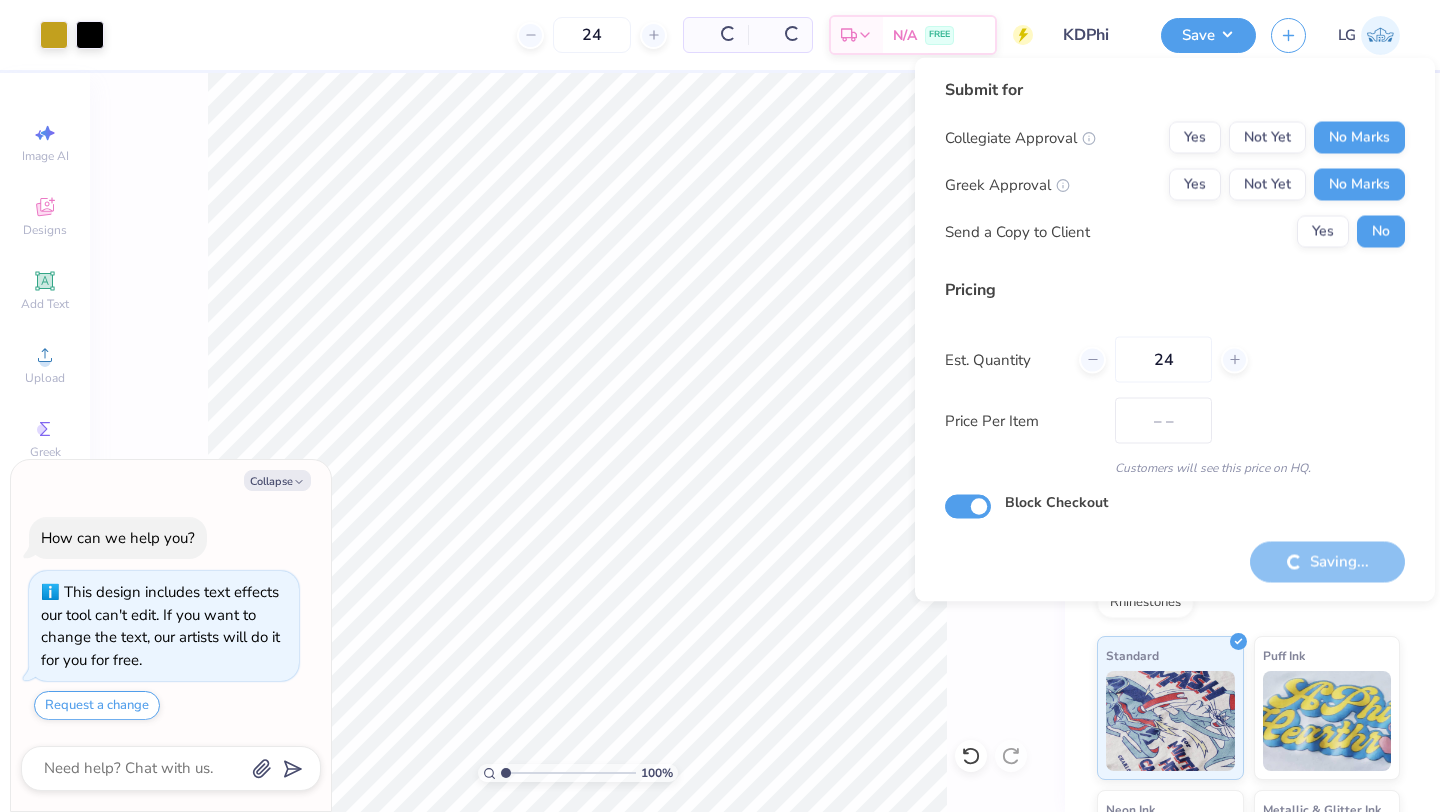 type on "$31.48" 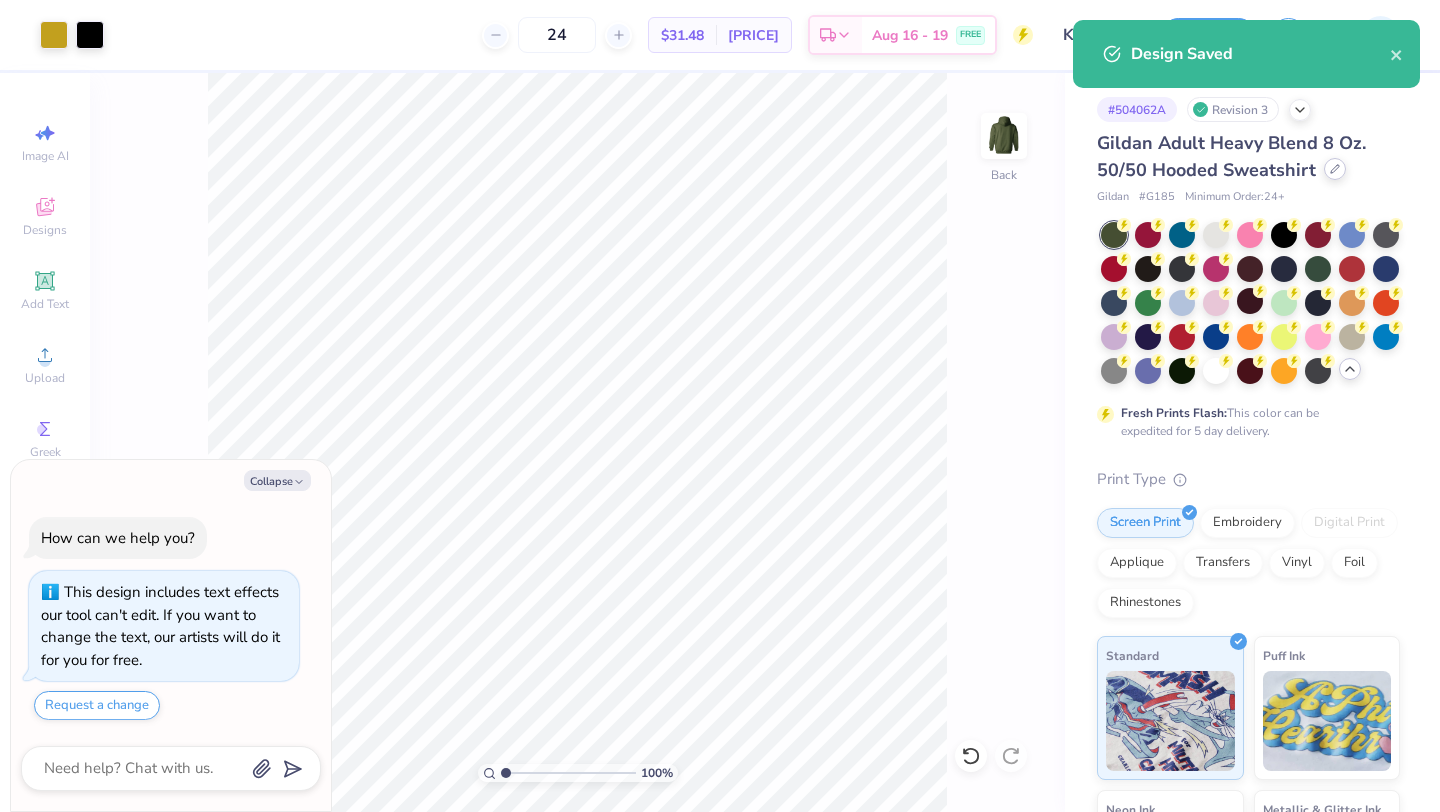 click 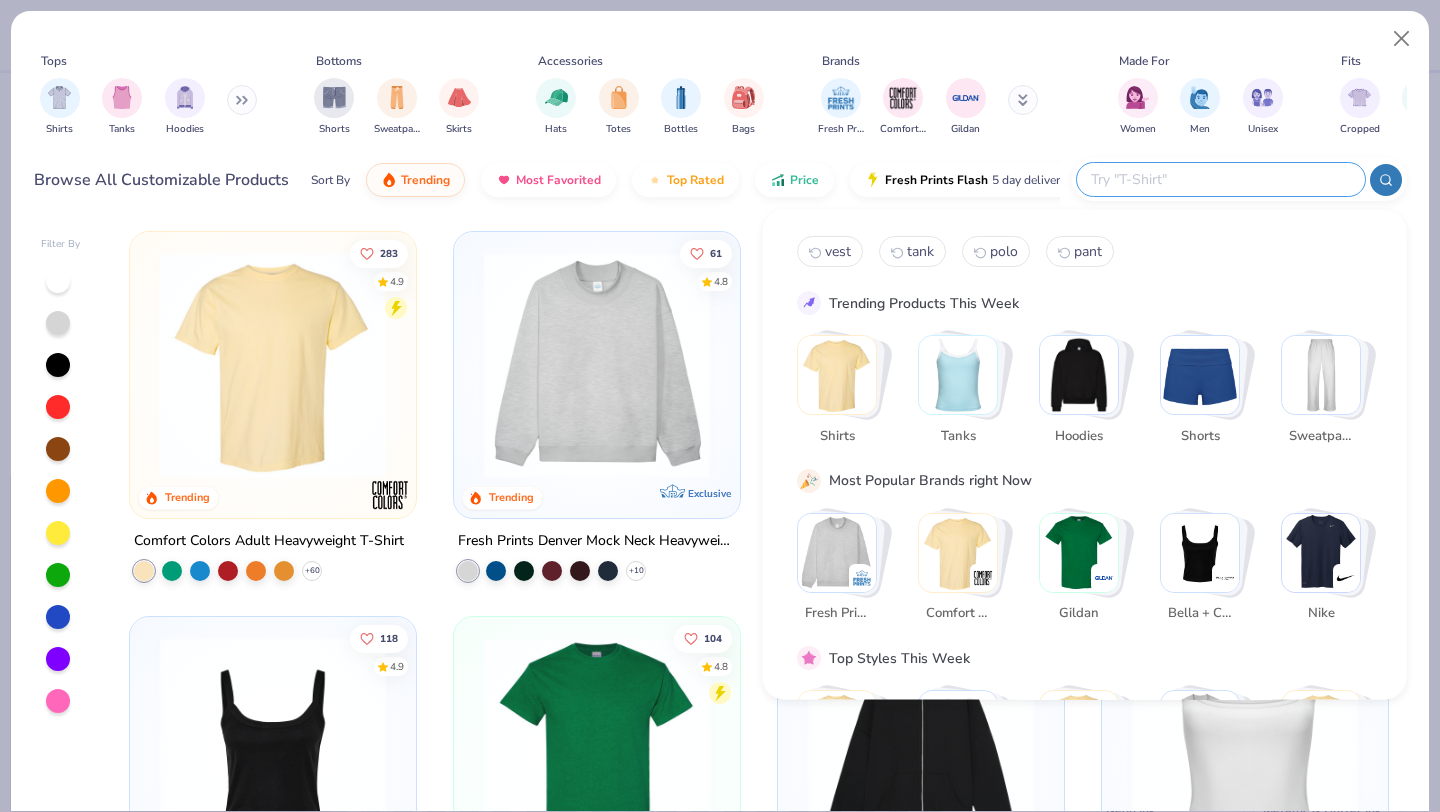 click at bounding box center (1220, 179) 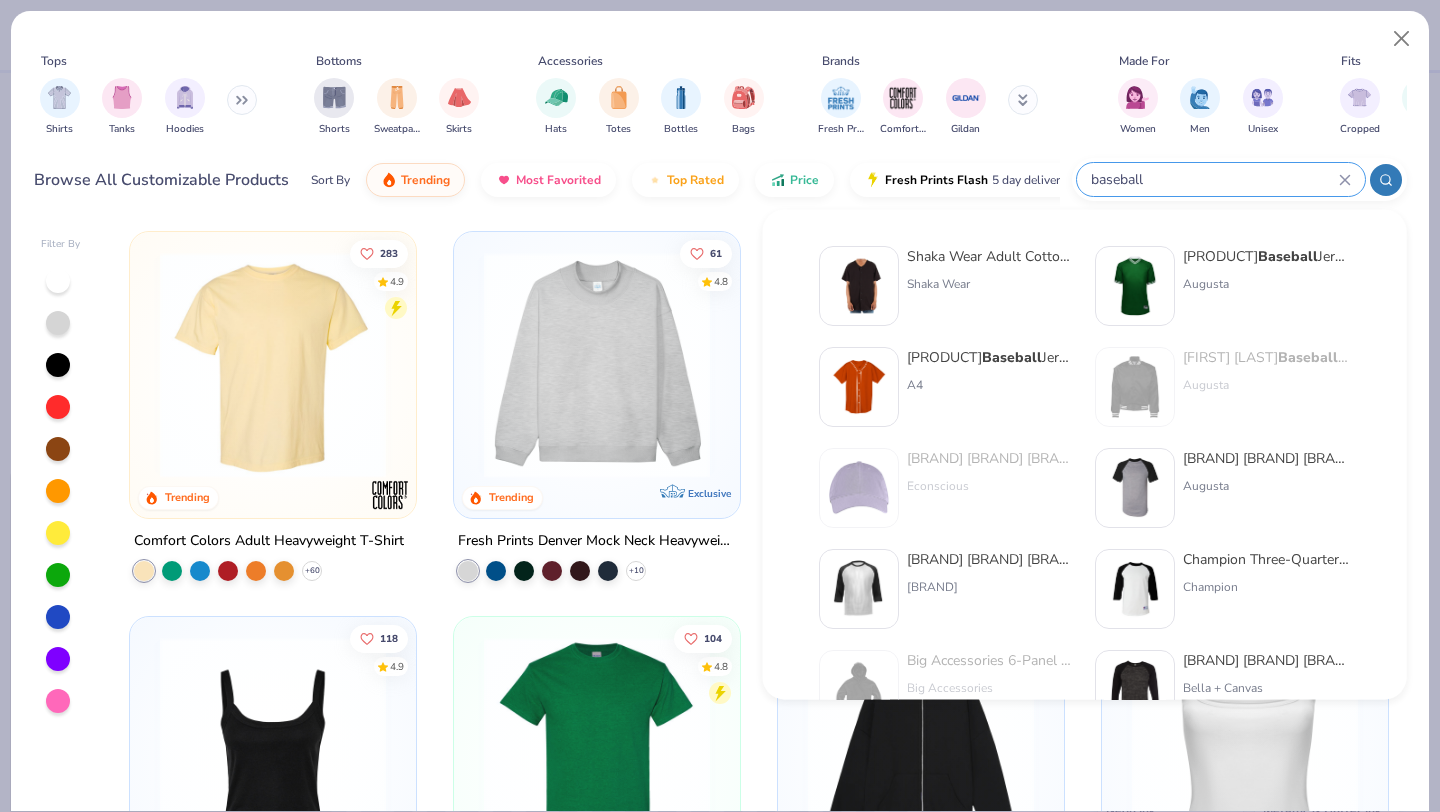 scroll, scrollTop: 241, scrollLeft: 0, axis: vertical 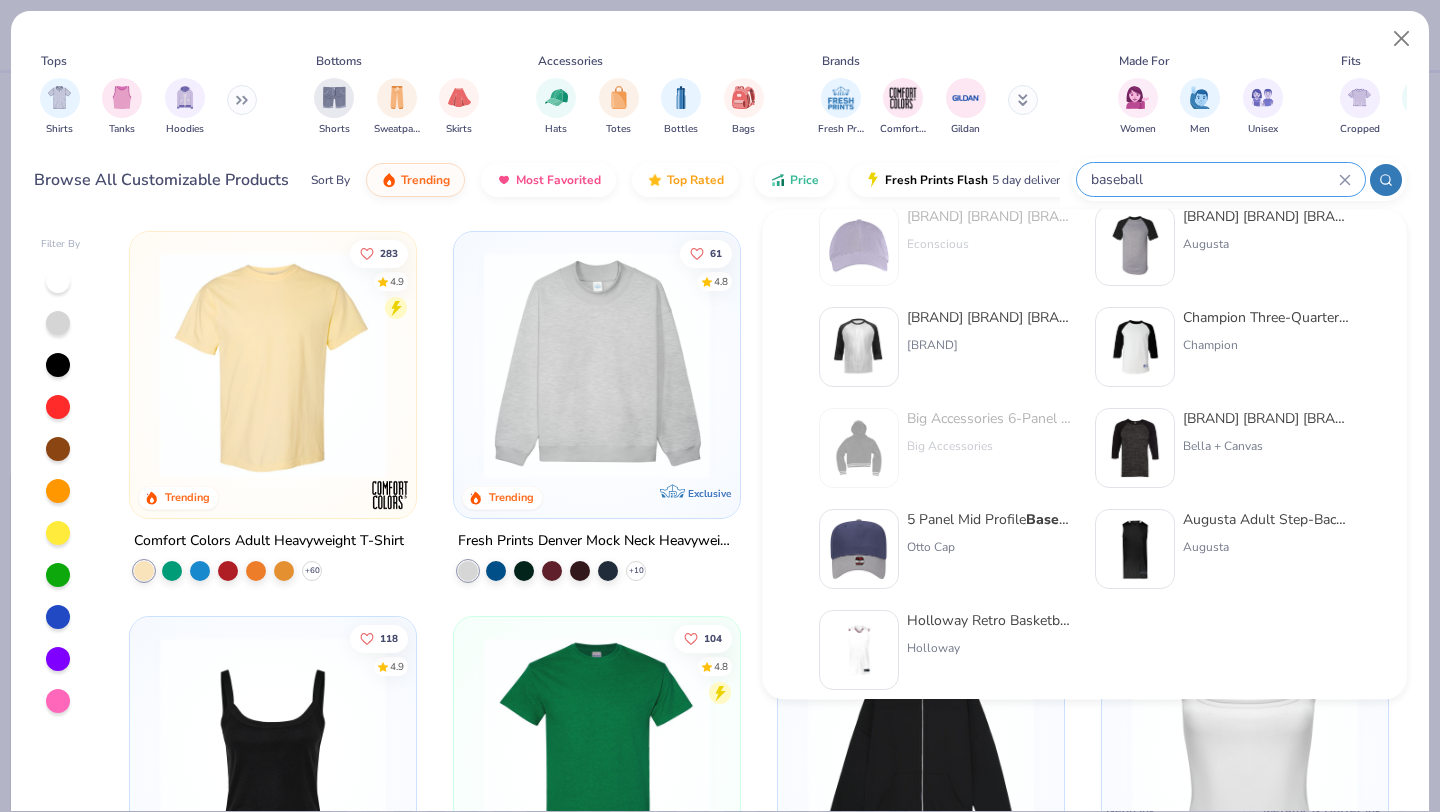 type on "baseball" 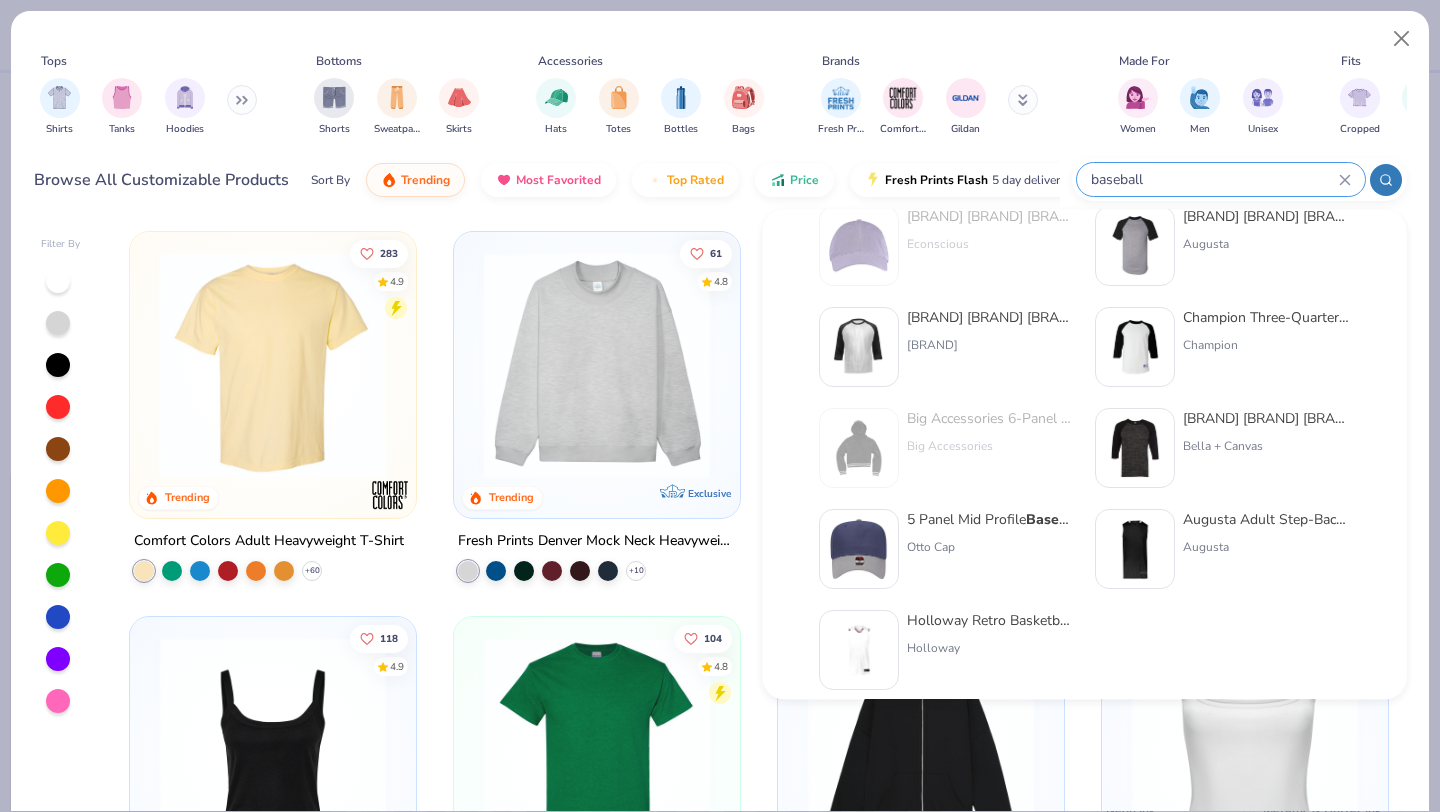 click at bounding box center [859, 550] 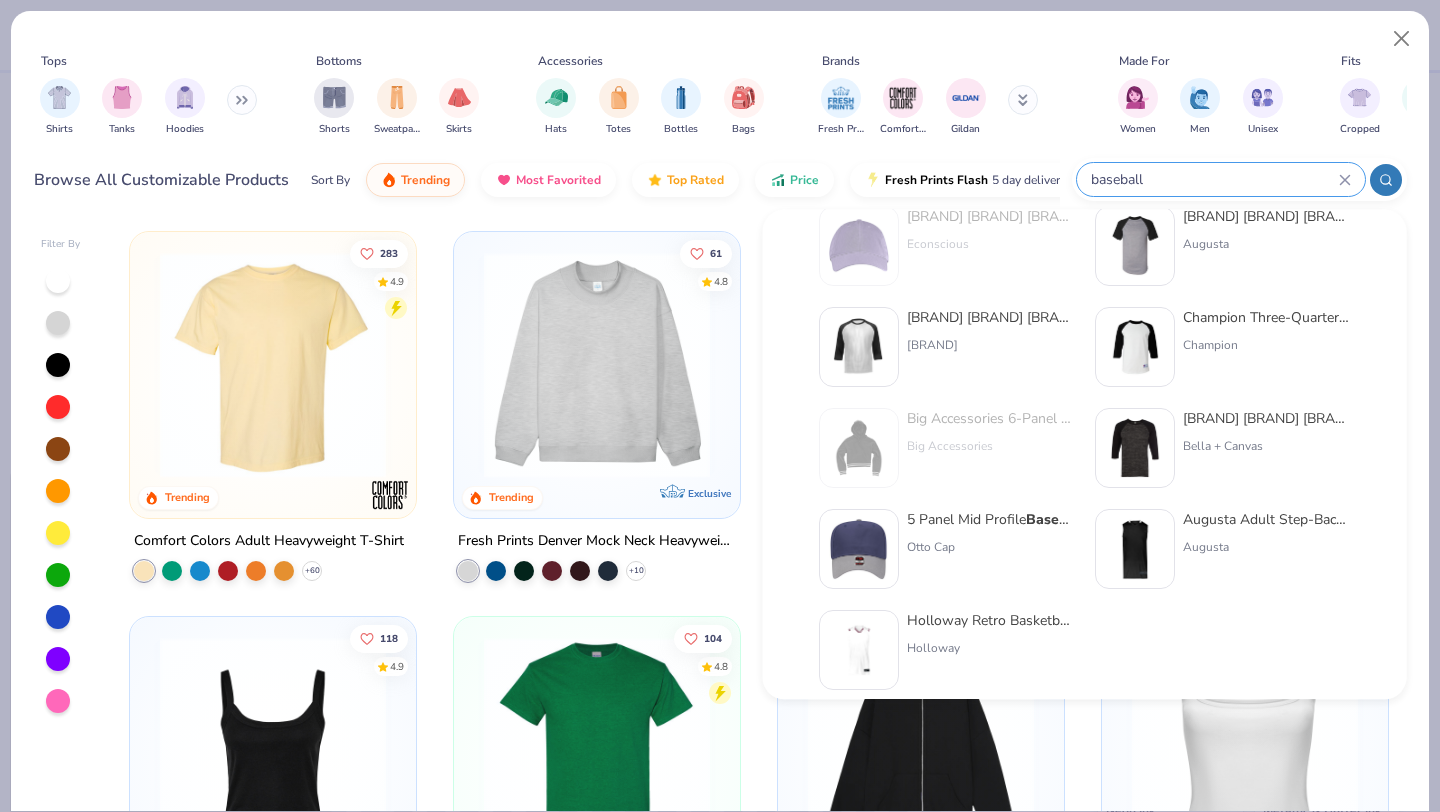 type 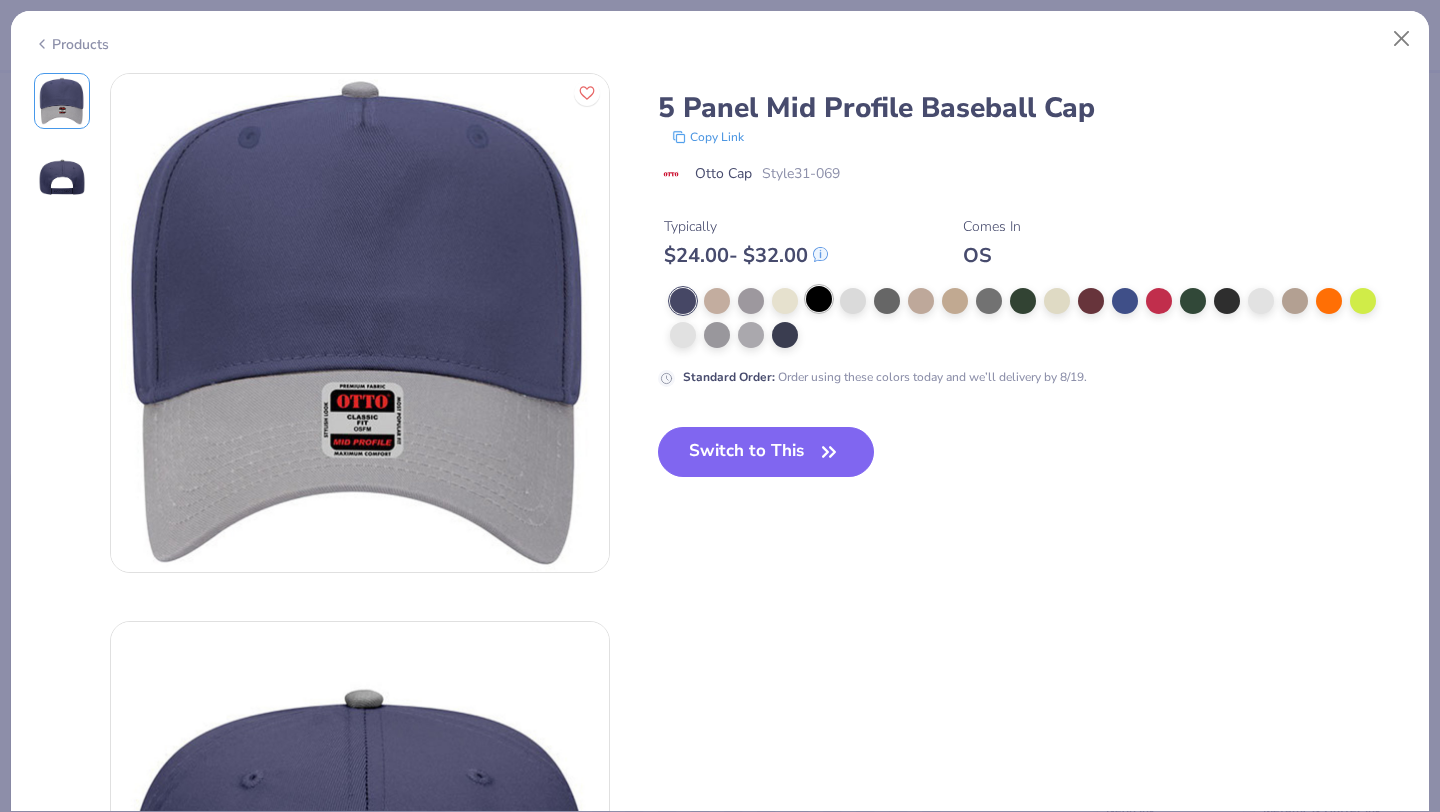 click on "5 Panel Mid Profile Baseball Cap Copy Link Otto Cap Style  31-069 Typically   $ 24.00  - $ 32.00   Comes In OS     Standard Order :   Order using these colors today and we’ll delivery by 8/19." at bounding box center (1032, 230) 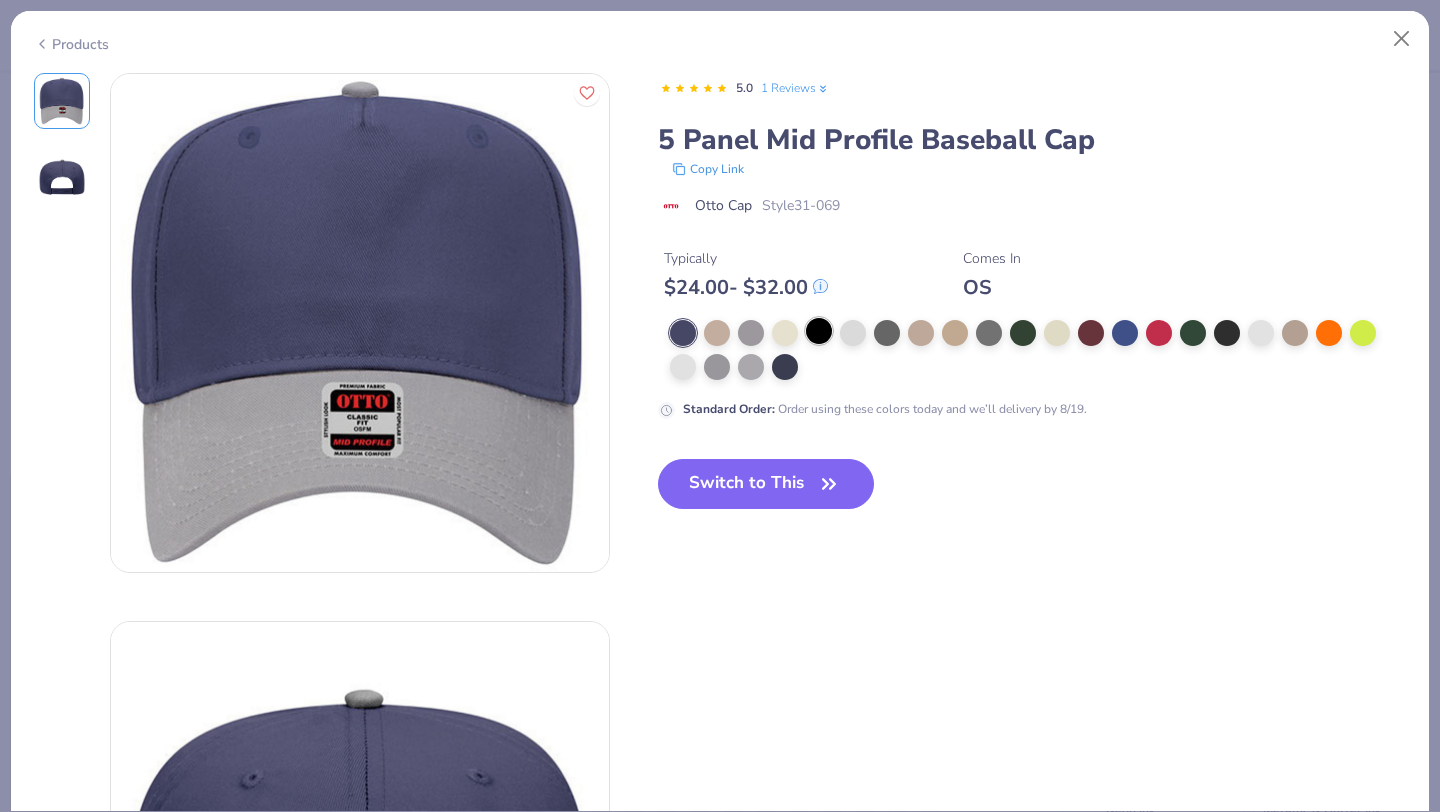 click at bounding box center [819, 331] 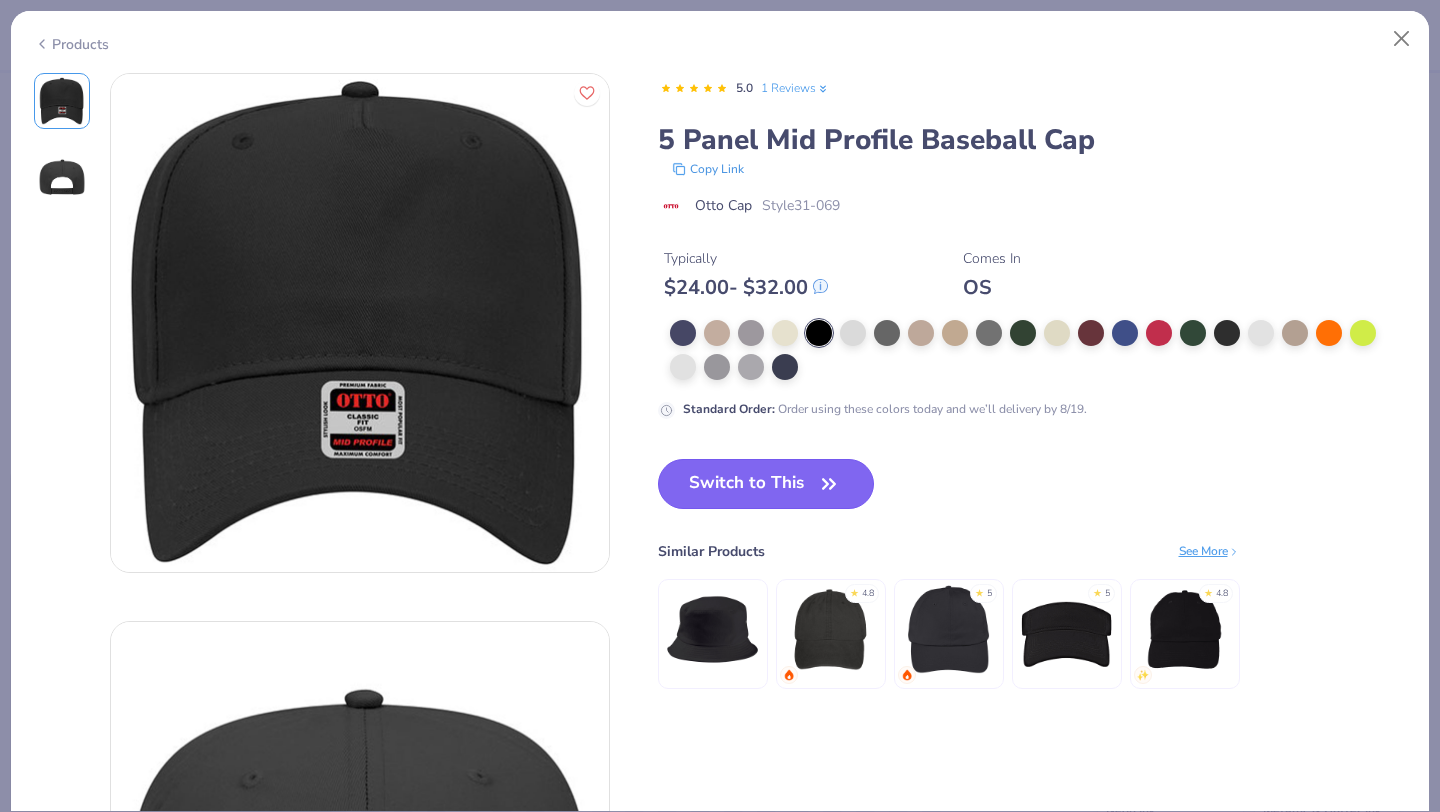 click on "Switch to This" at bounding box center [766, 484] 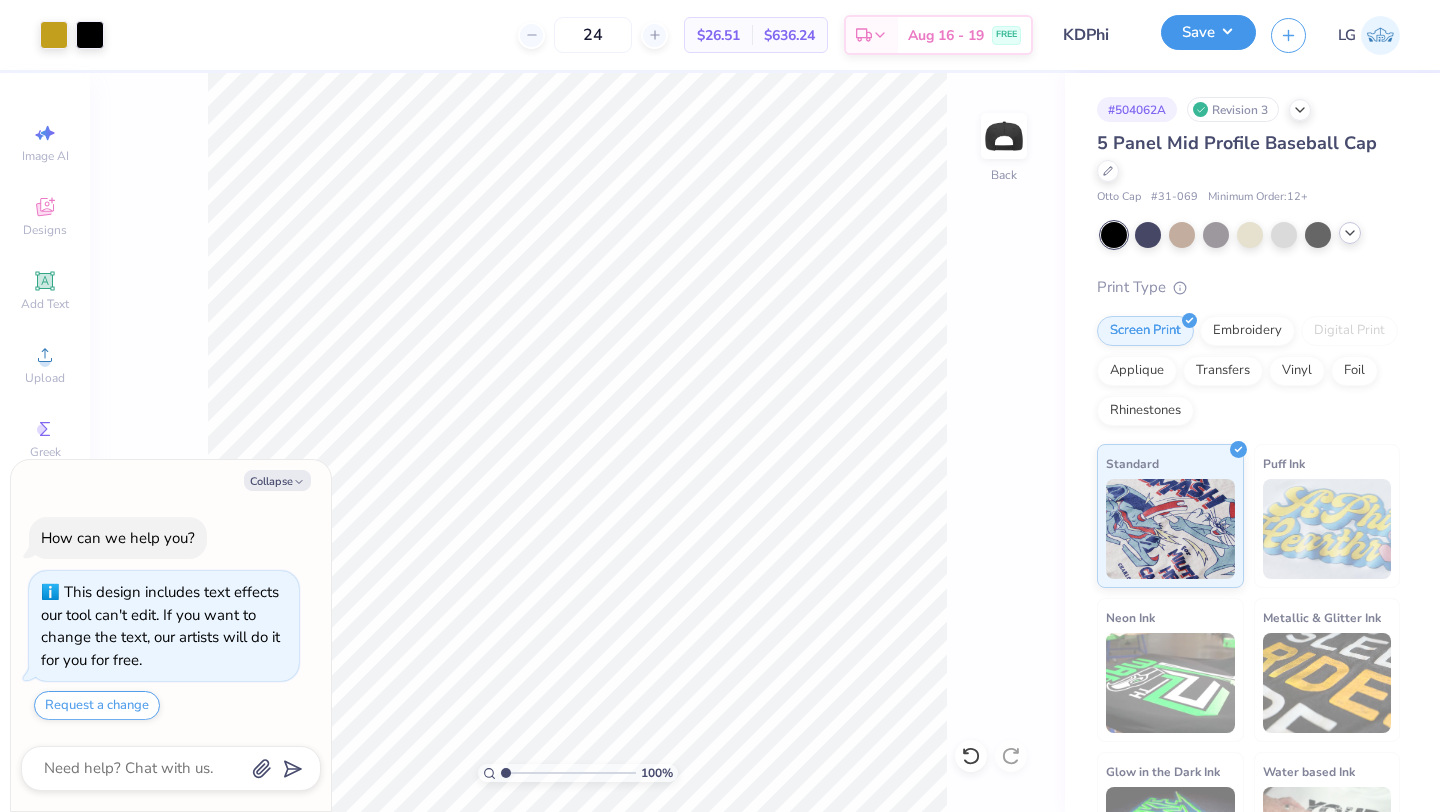 click on "Save" at bounding box center [1208, 32] 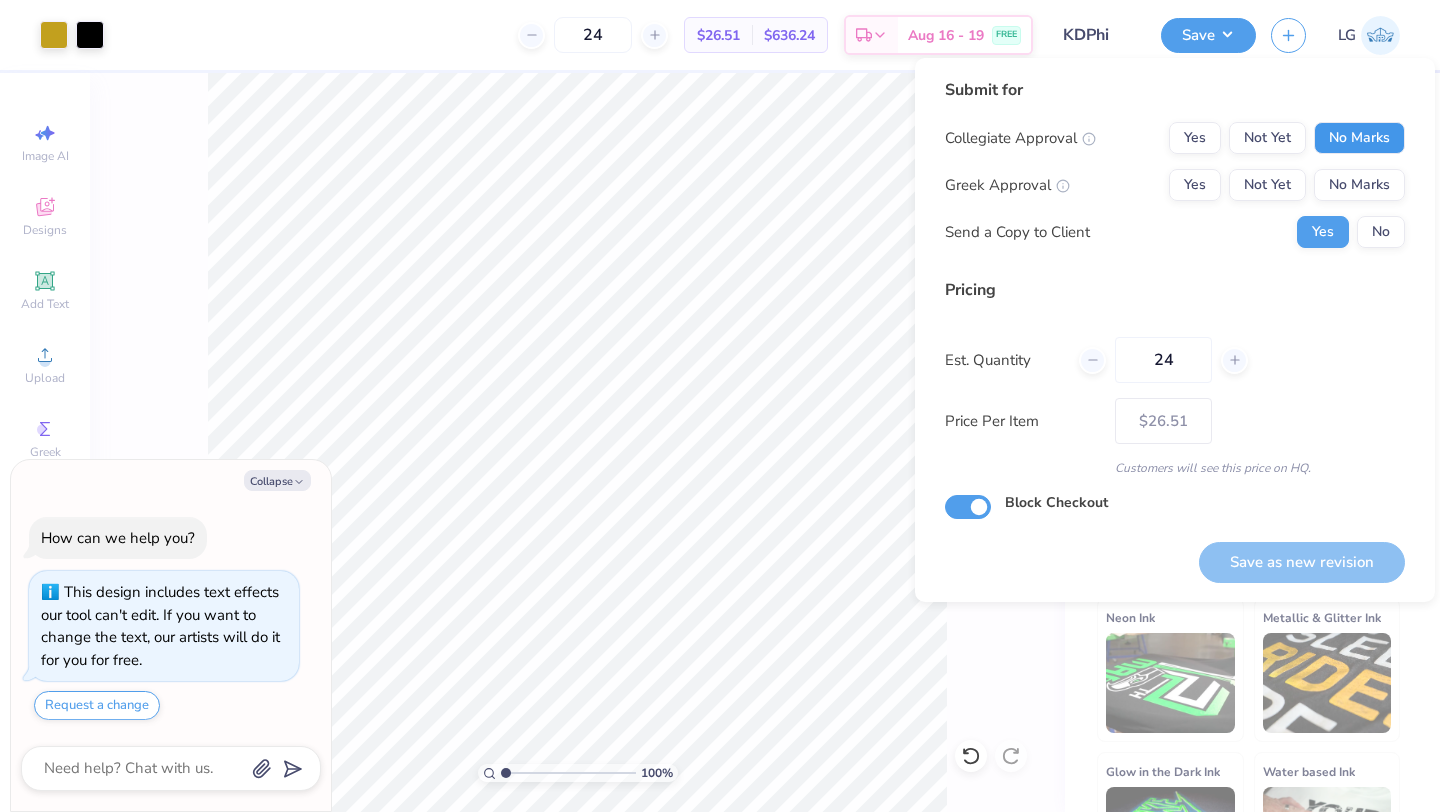 click on "No Marks" at bounding box center [1359, 138] 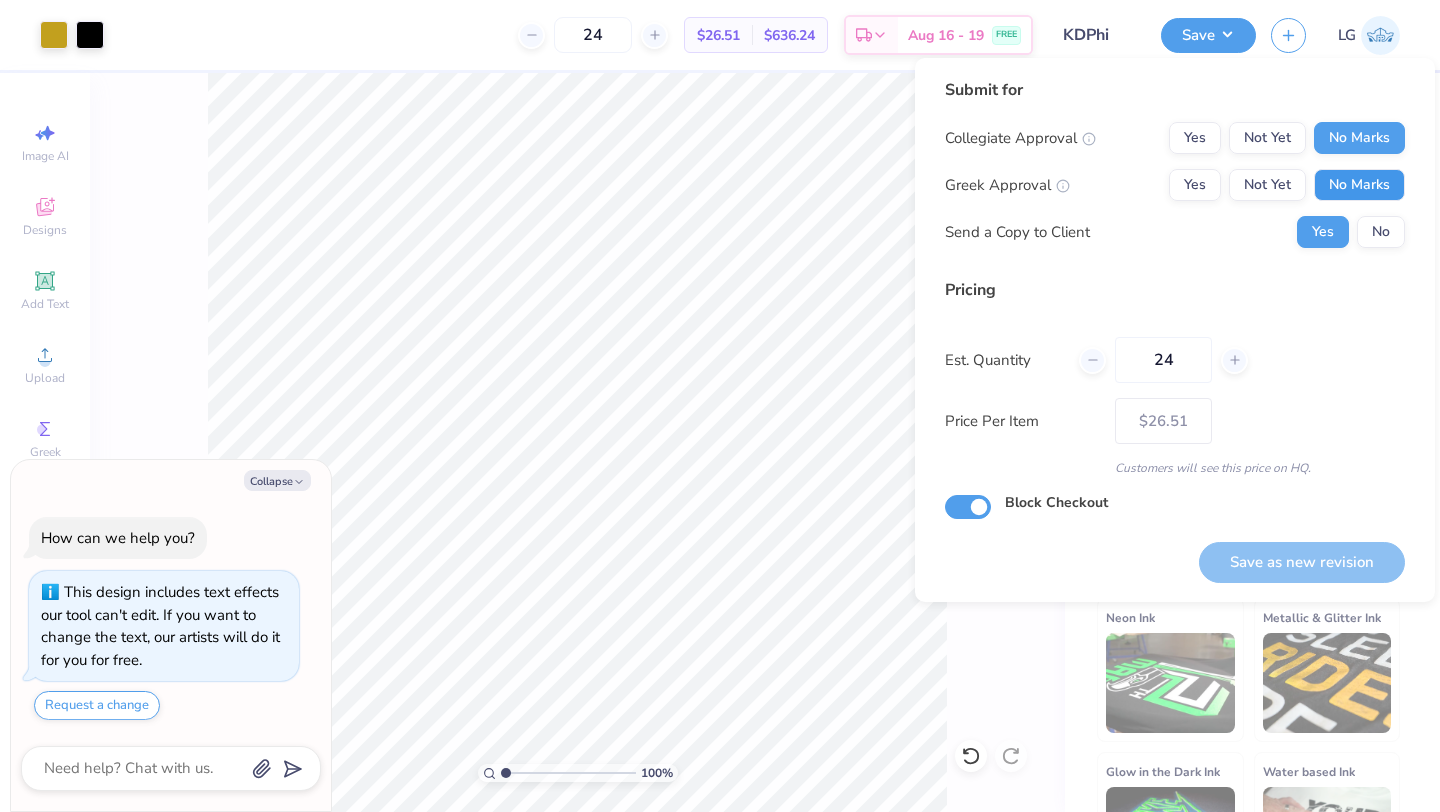 click on "No Marks" at bounding box center [1359, 185] 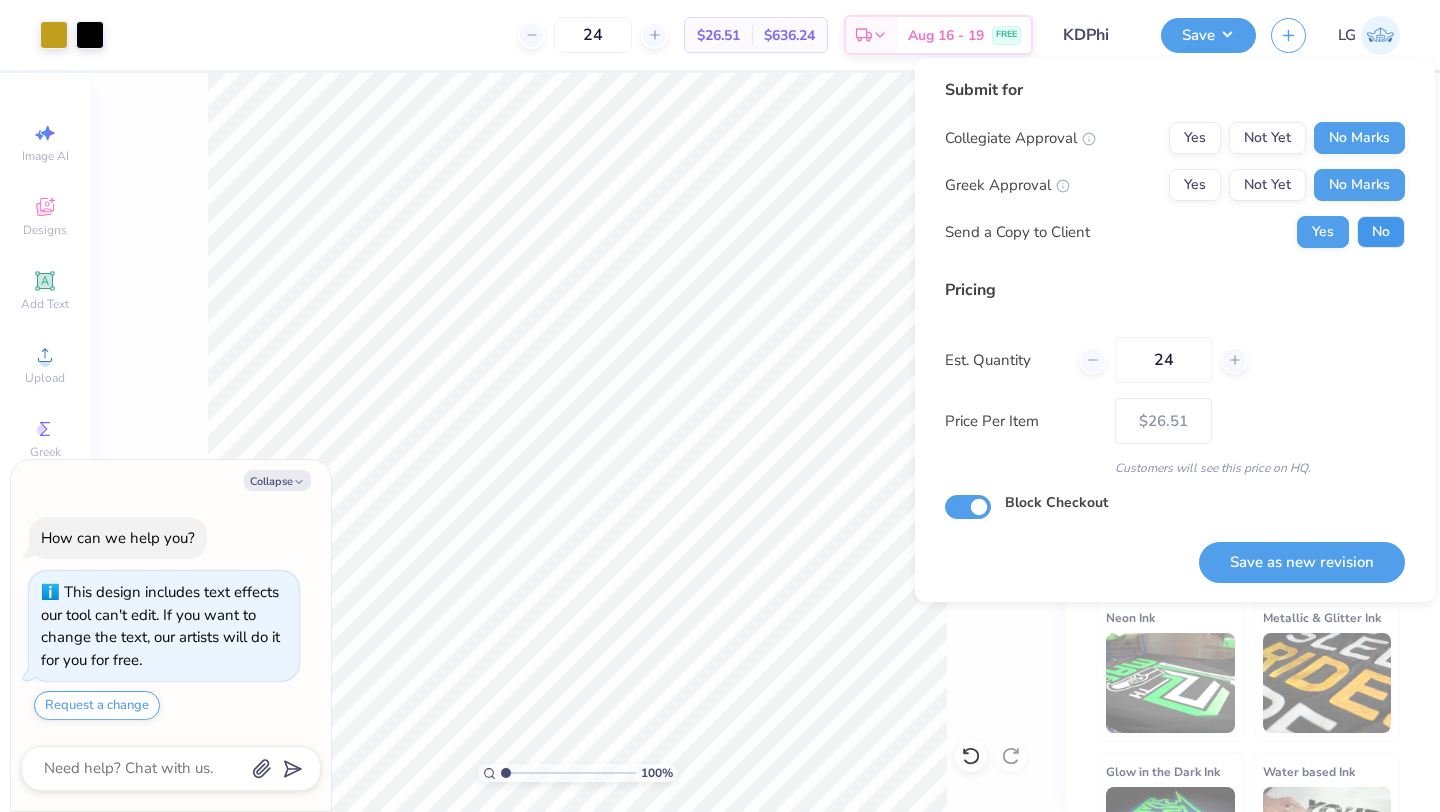 click on "No" at bounding box center (1381, 232) 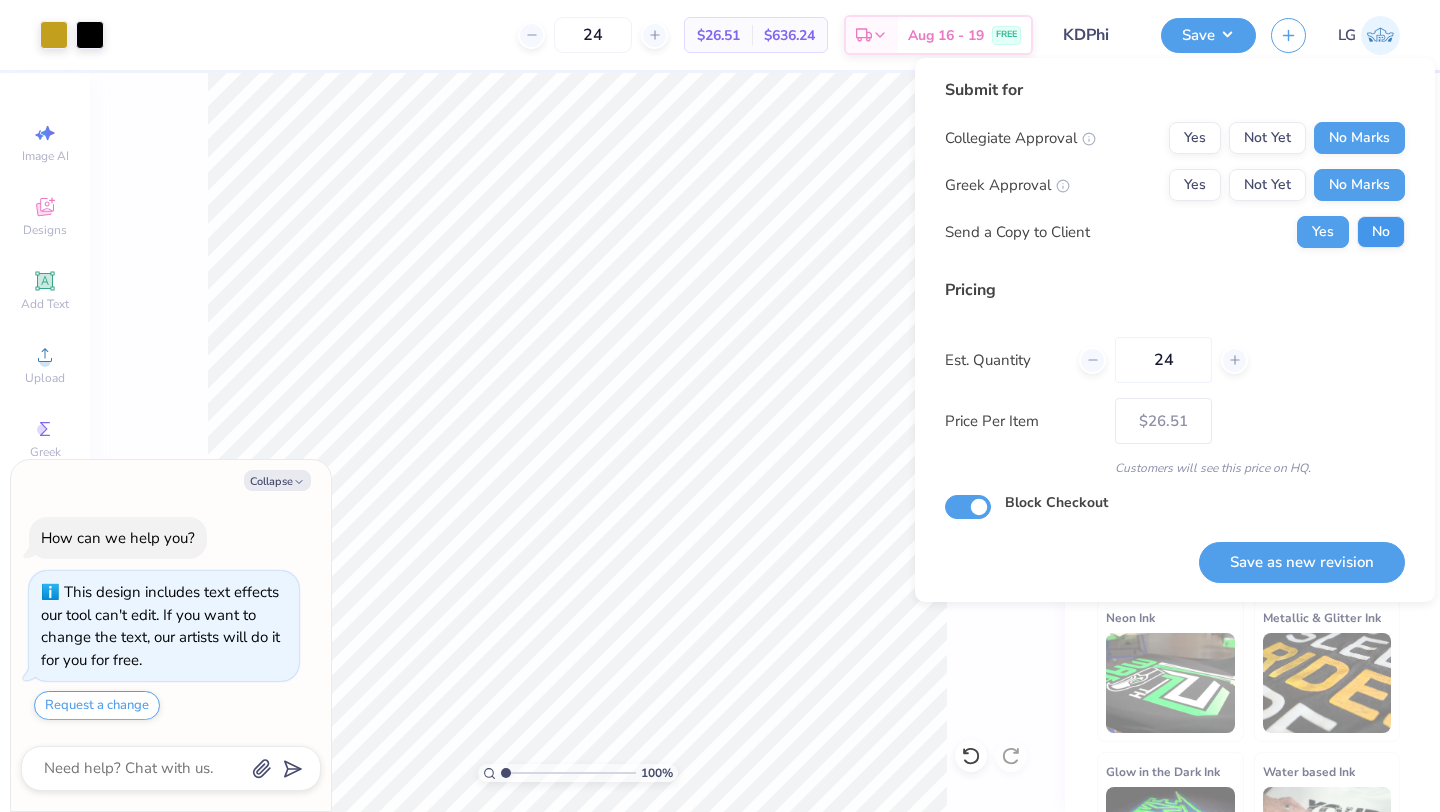type on "x" 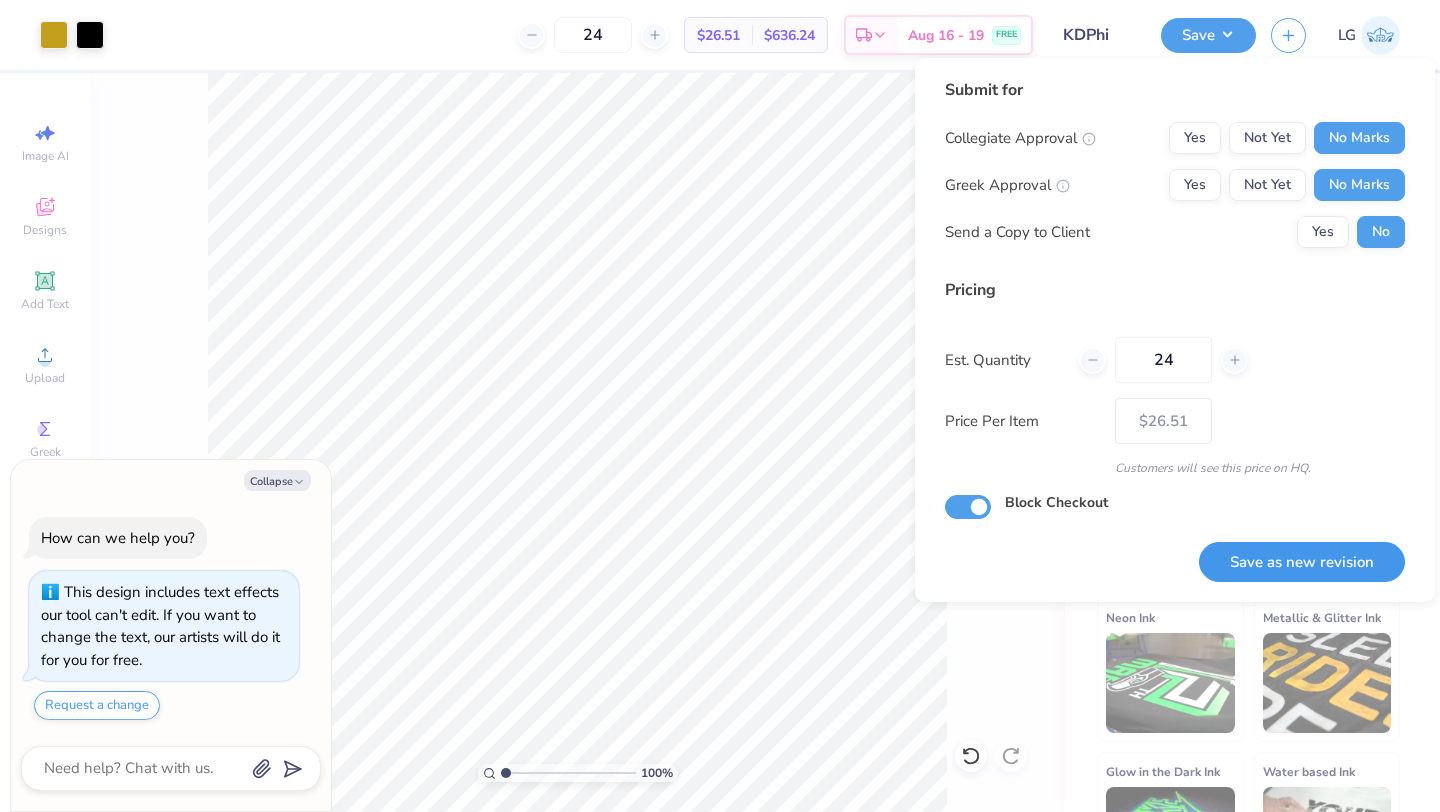 click on "Save as new revision" at bounding box center (1302, 562) 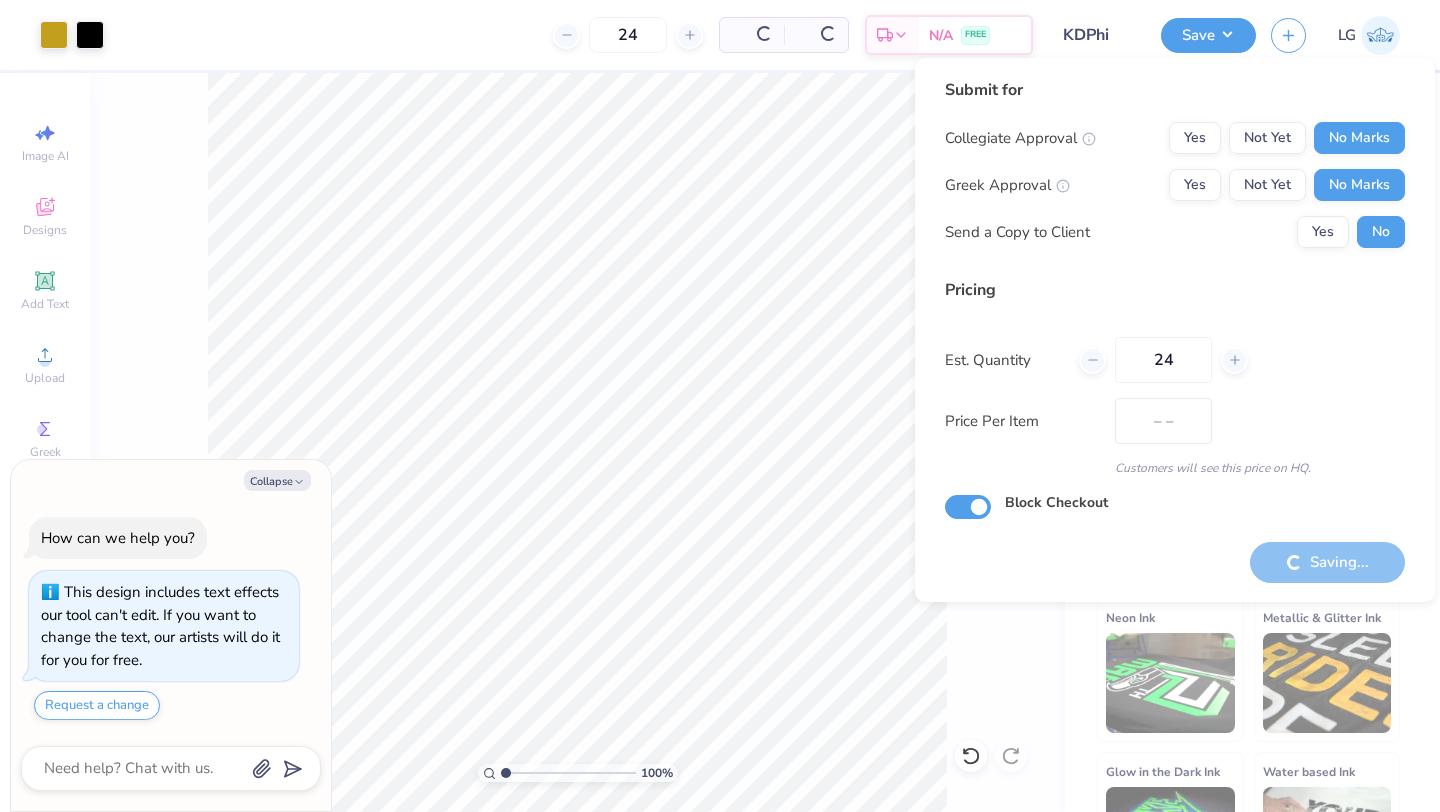 type on "$26.51" 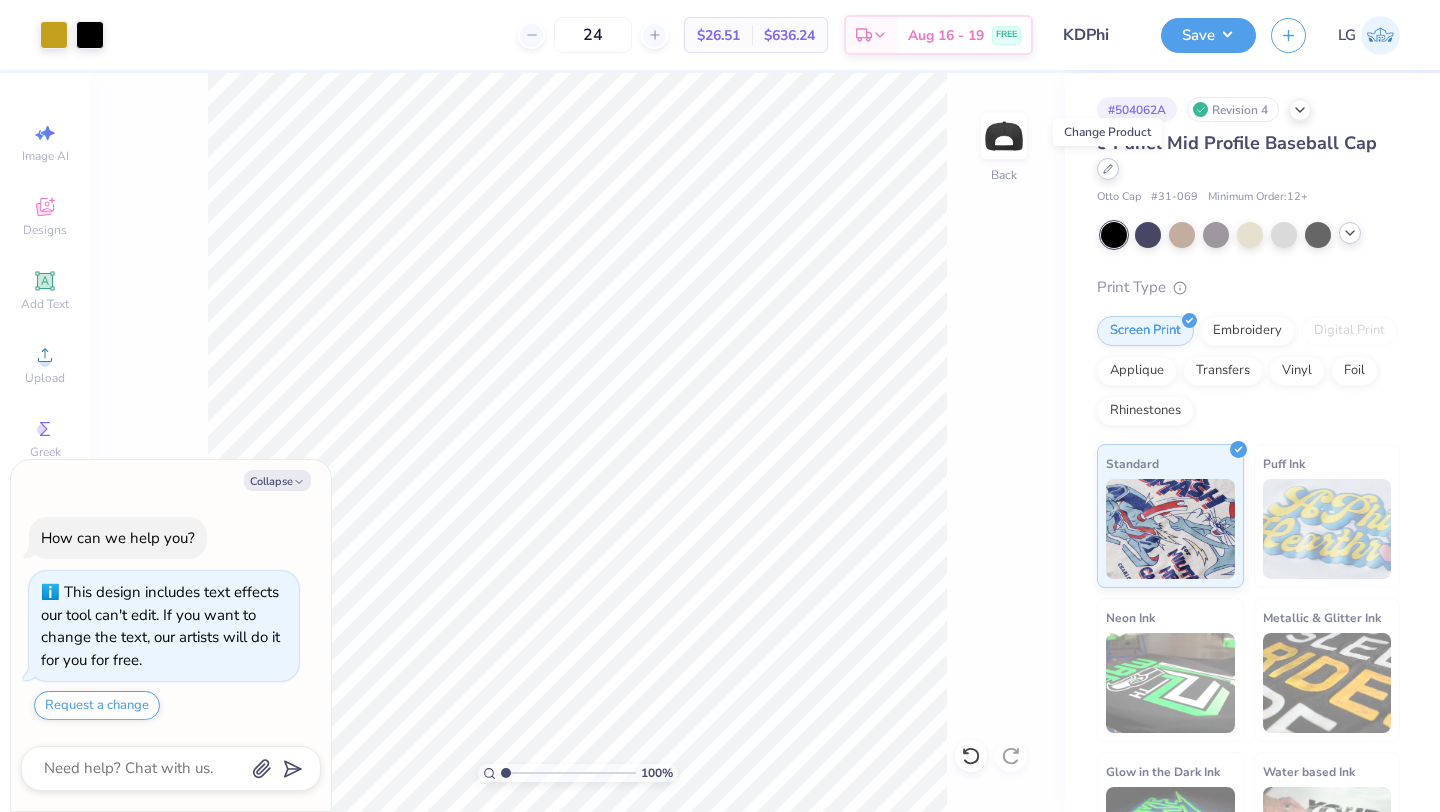 click at bounding box center [1108, 169] 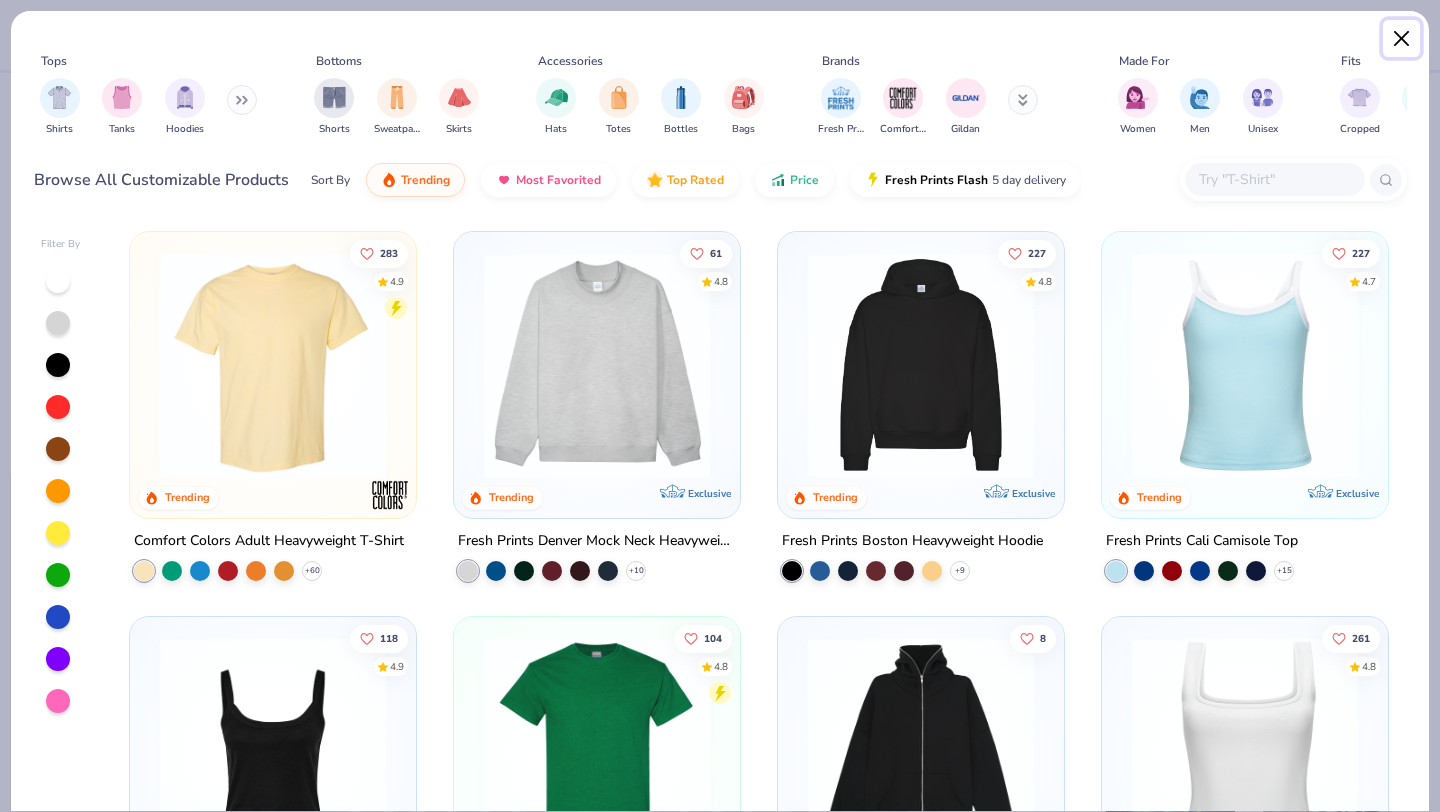 click at bounding box center [1402, 39] 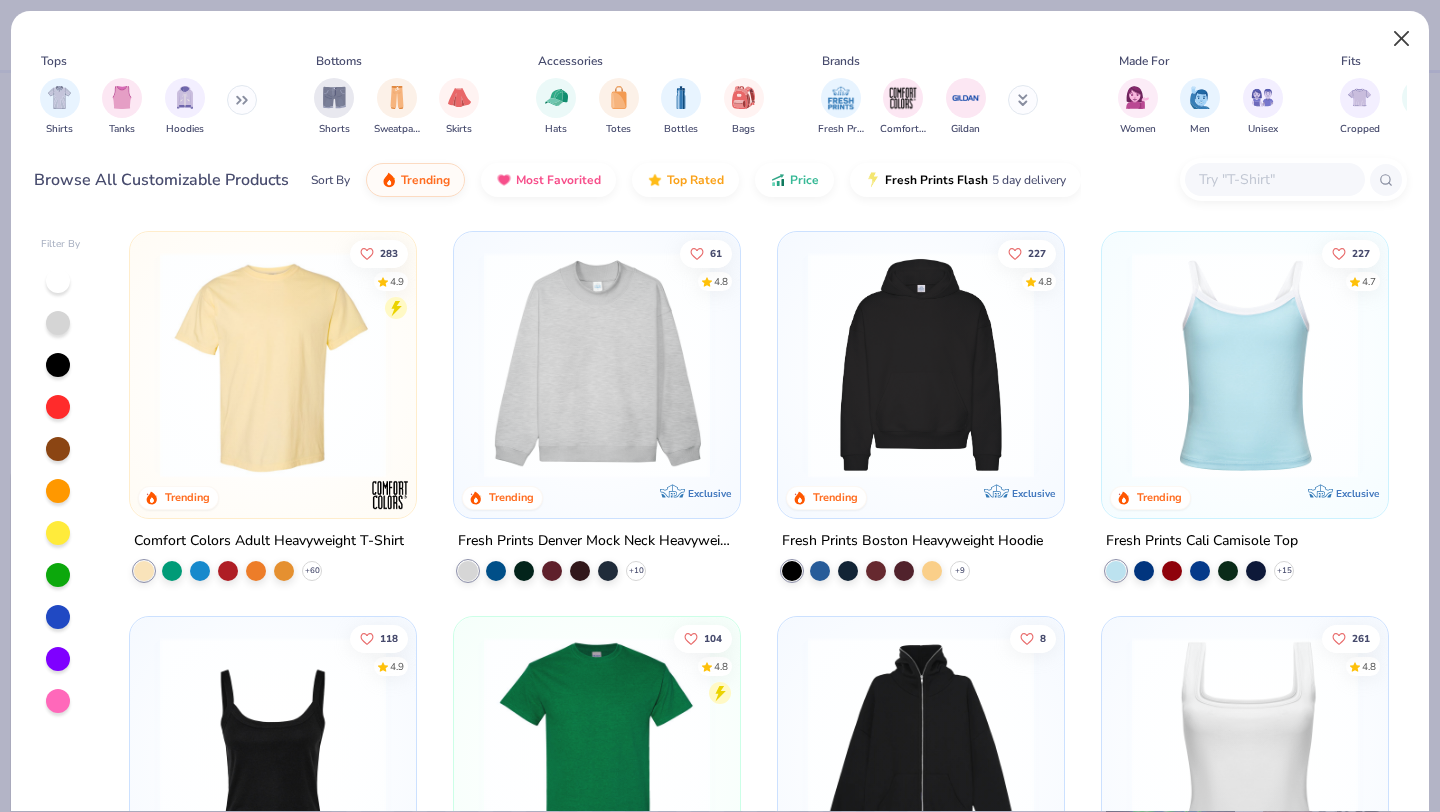 type on "x" 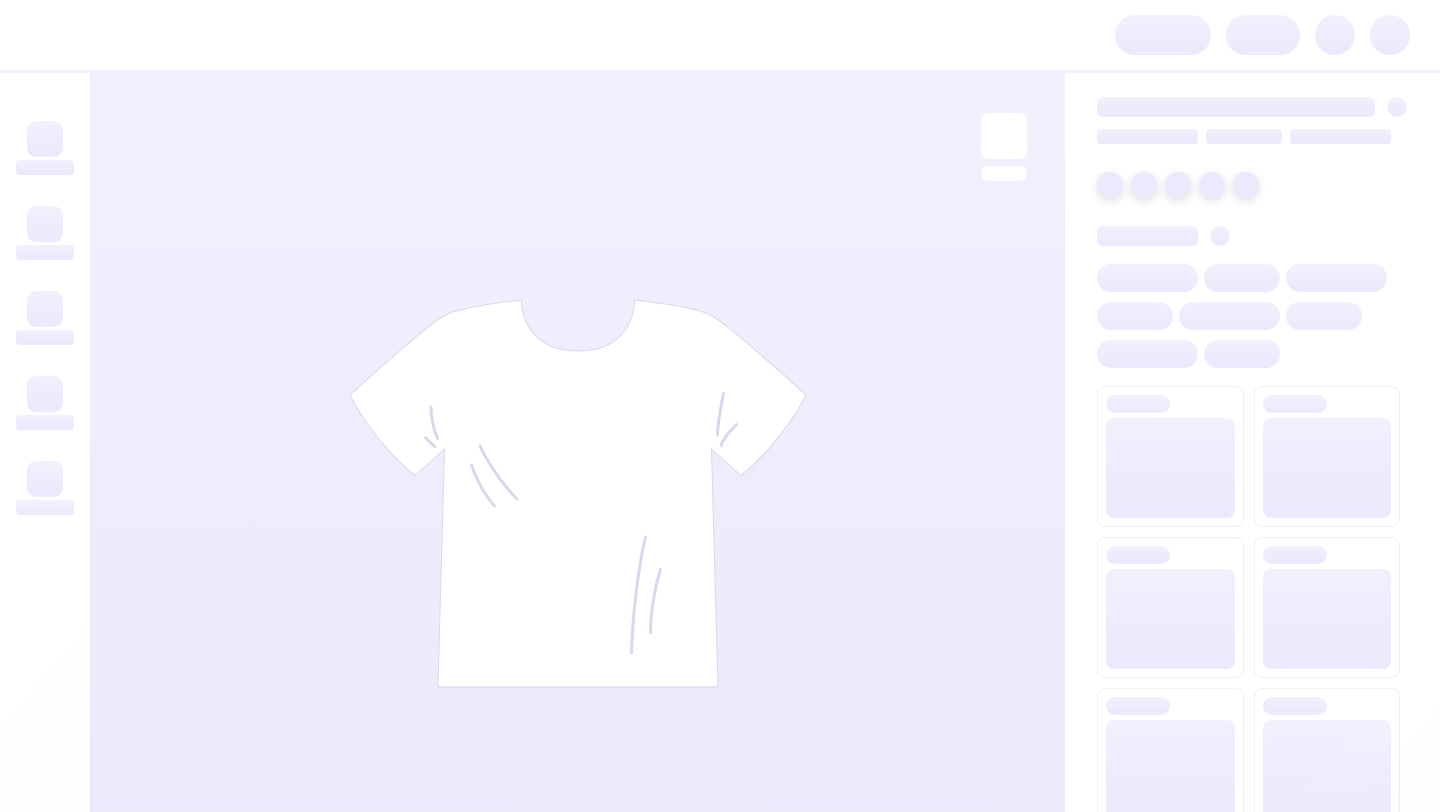 scroll, scrollTop: 0, scrollLeft: 0, axis: both 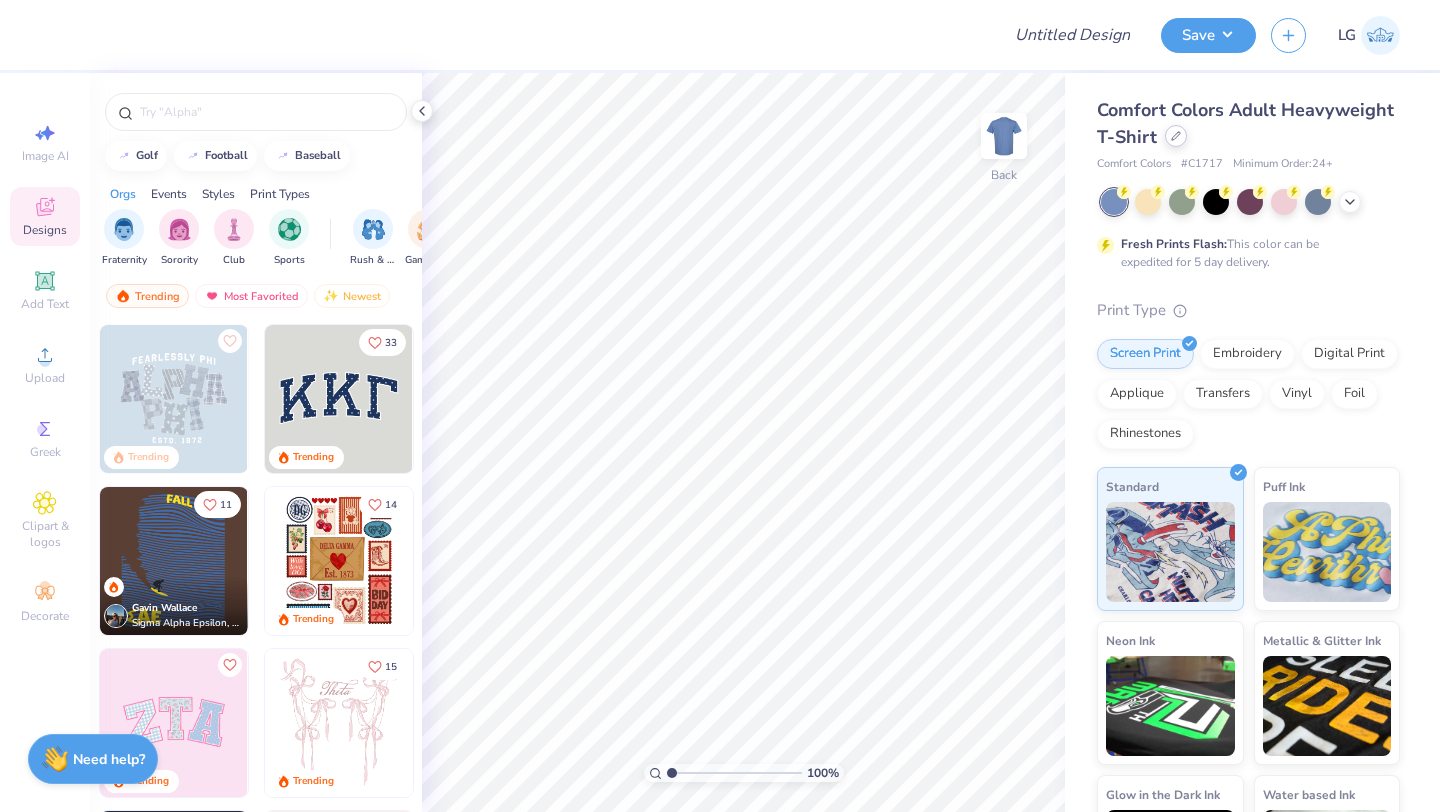 click at bounding box center (1176, 136) 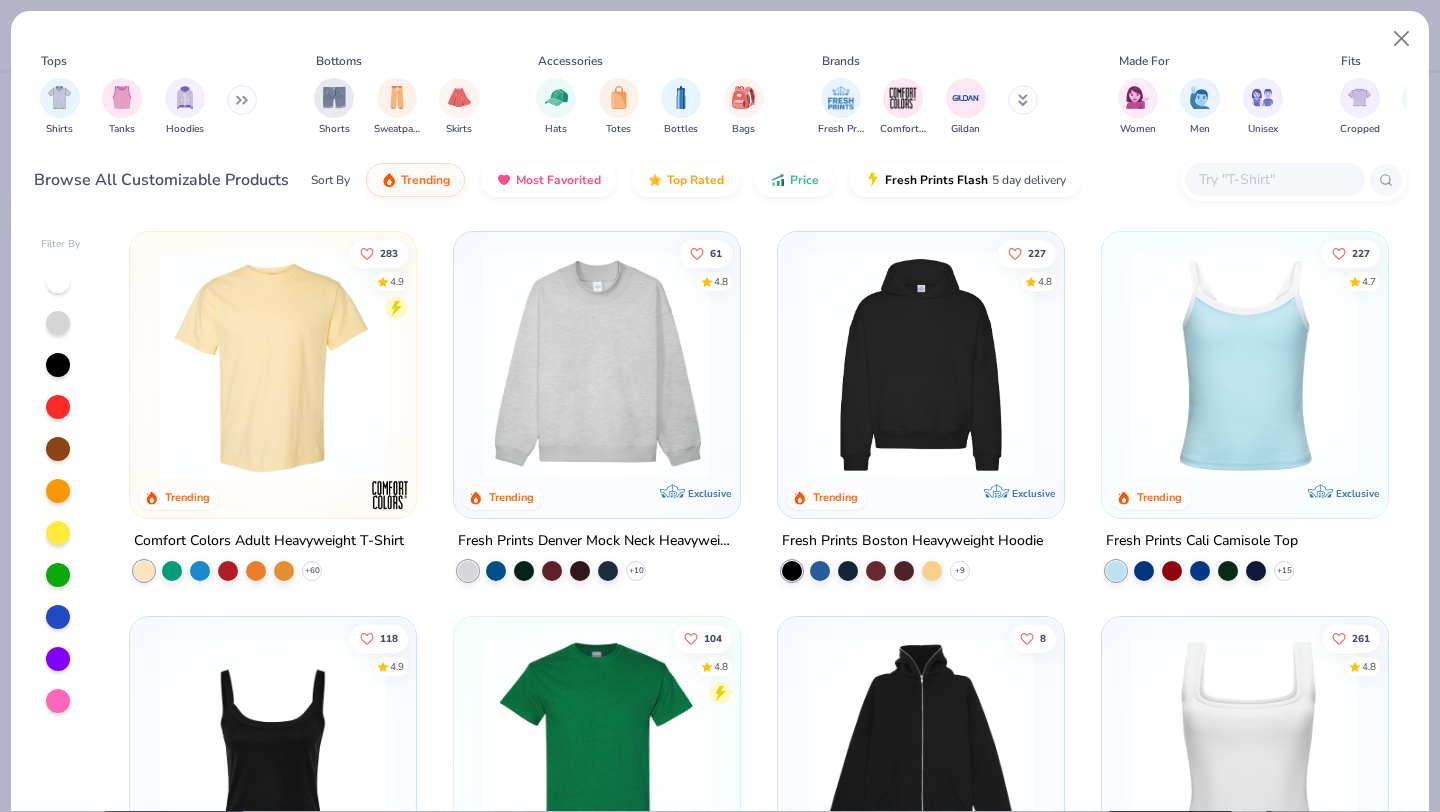 click at bounding box center [1274, 179] 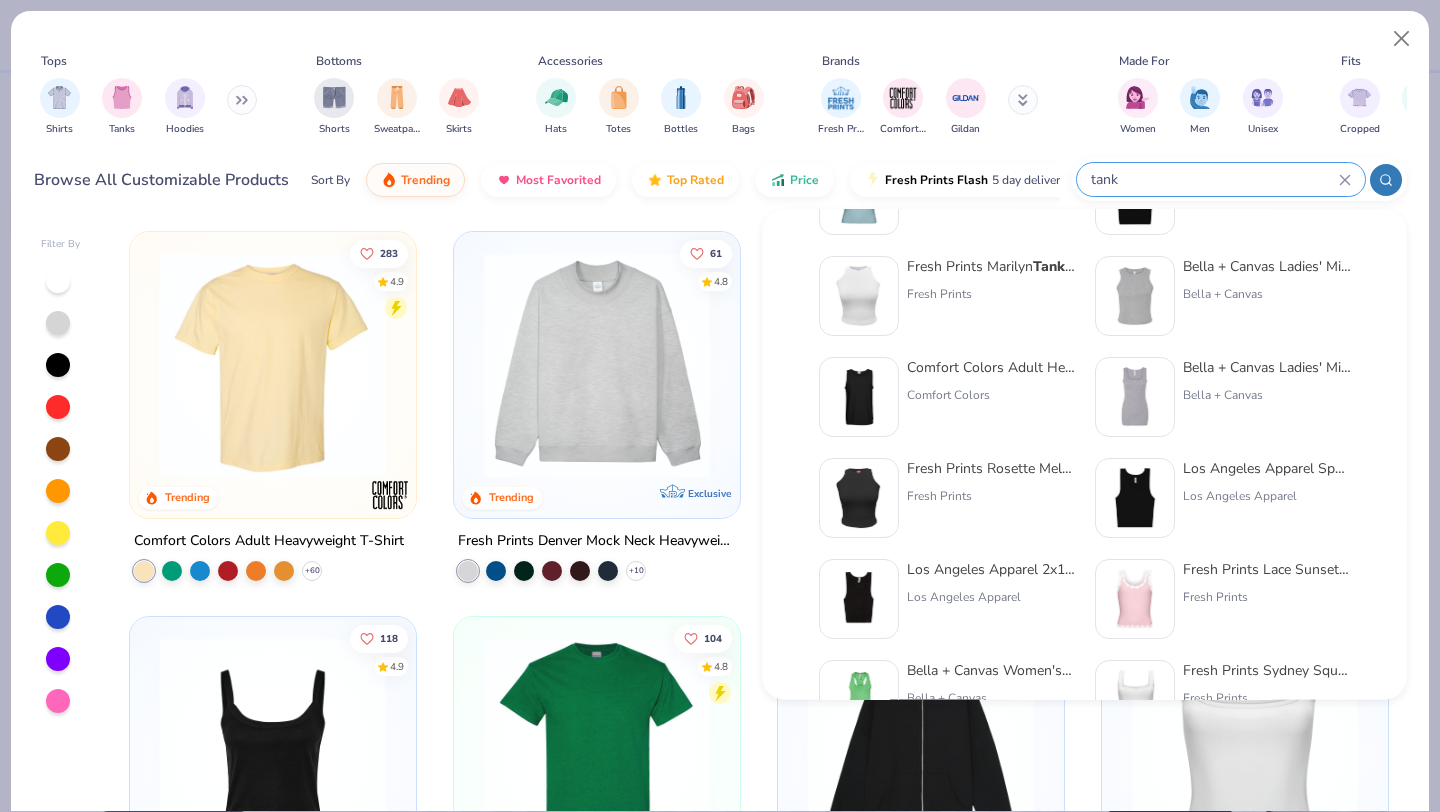 scroll, scrollTop: 216, scrollLeft: 0, axis: vertical 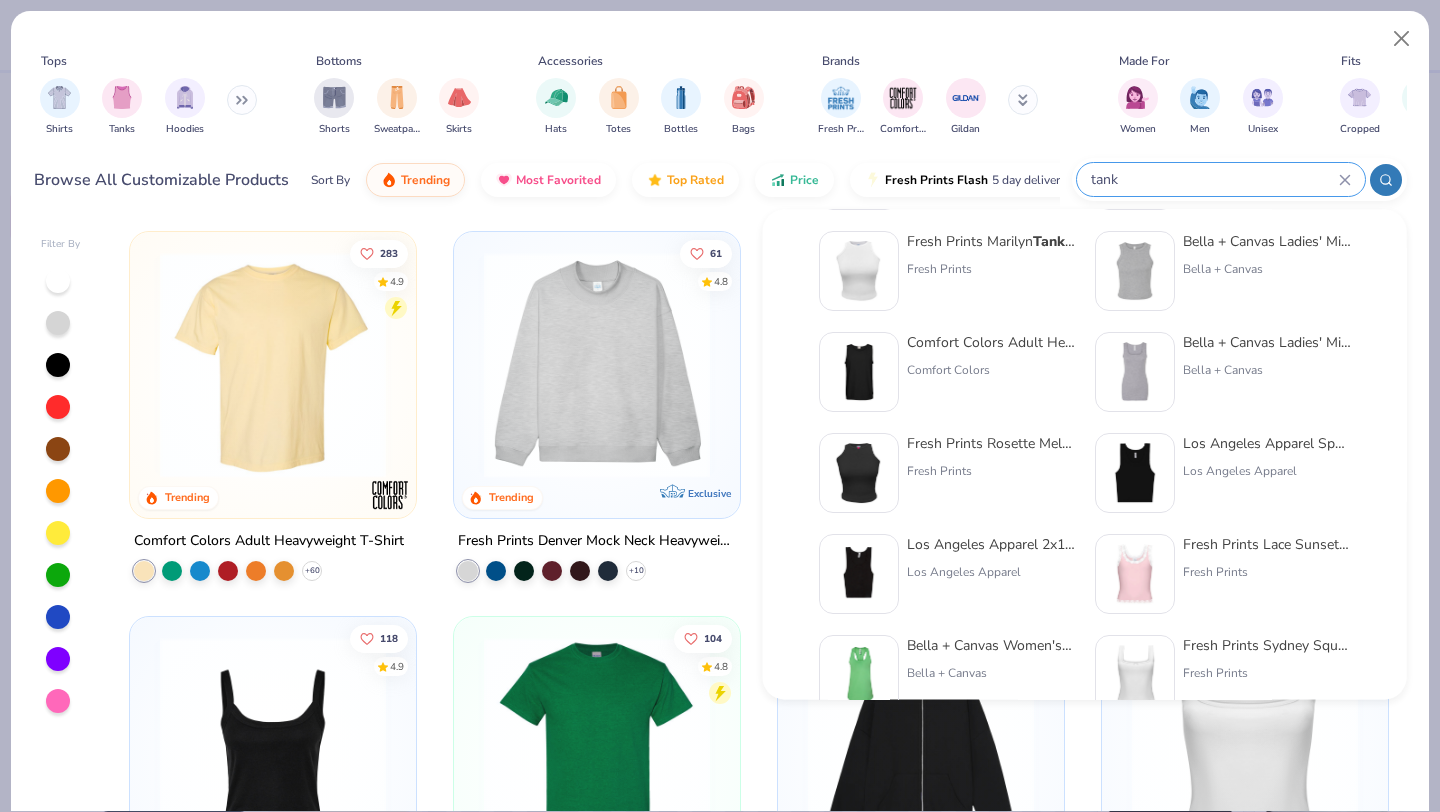 type on "tank" 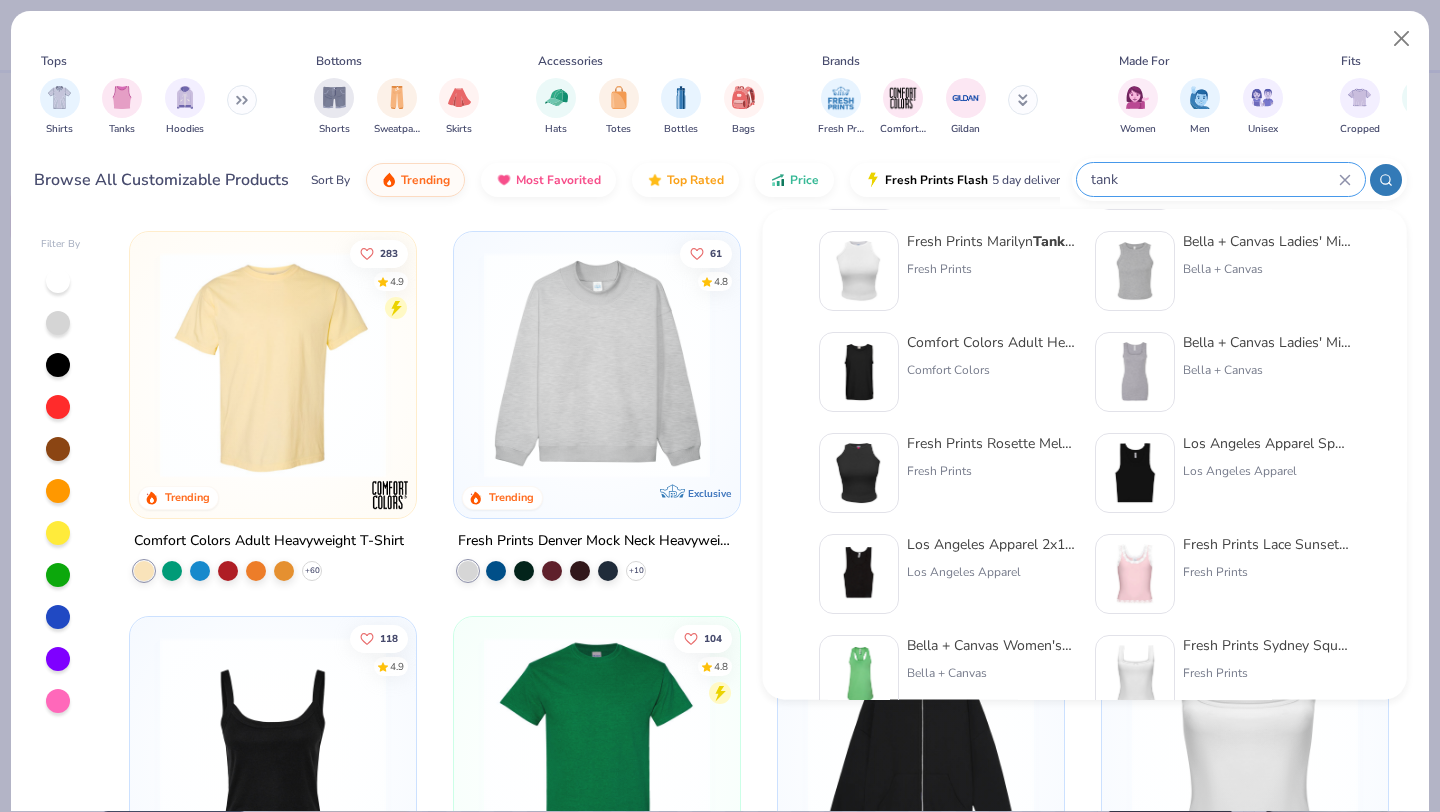 click on "Comfort Colors Adult Heavyweight RS  Tank" at bounding box center (991, 343) 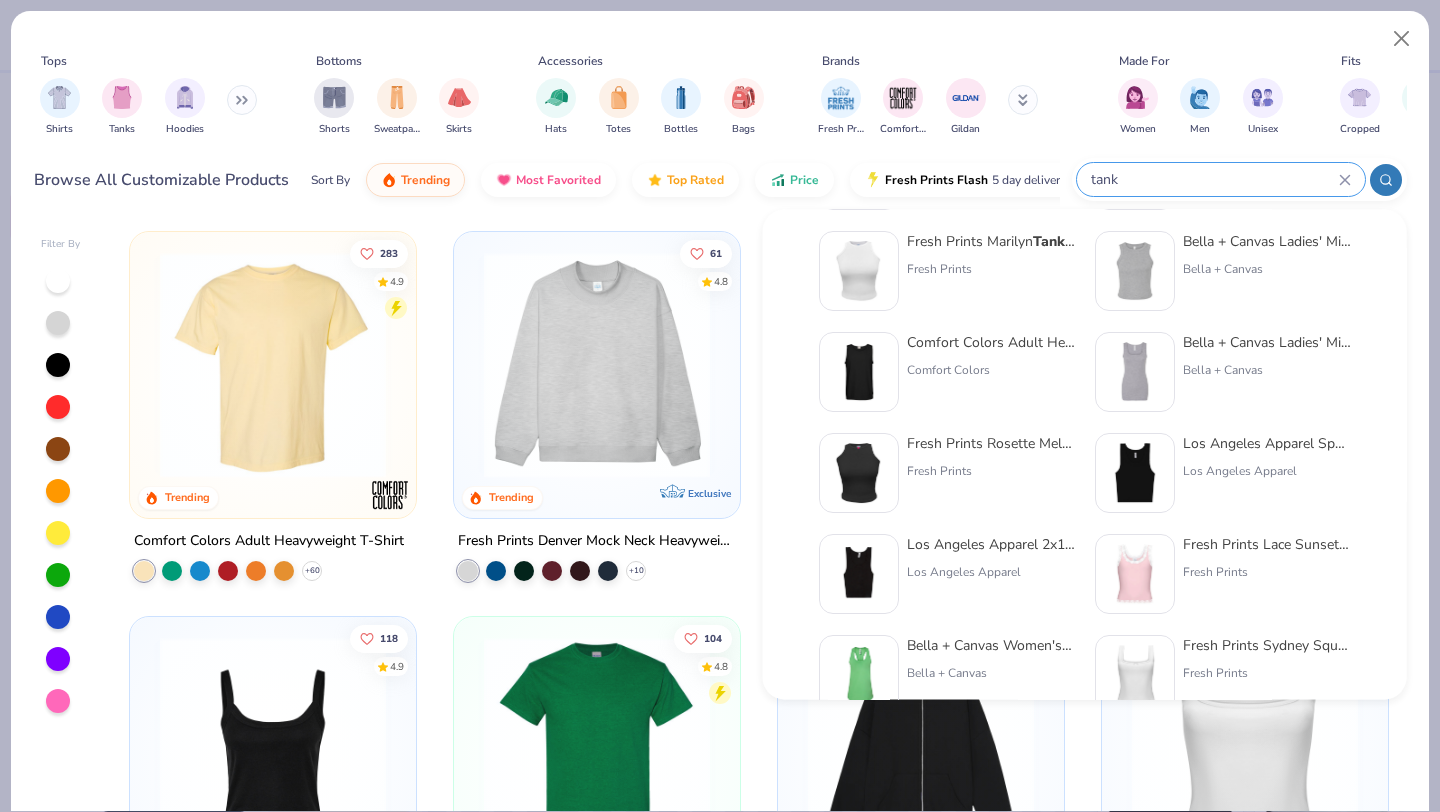 type 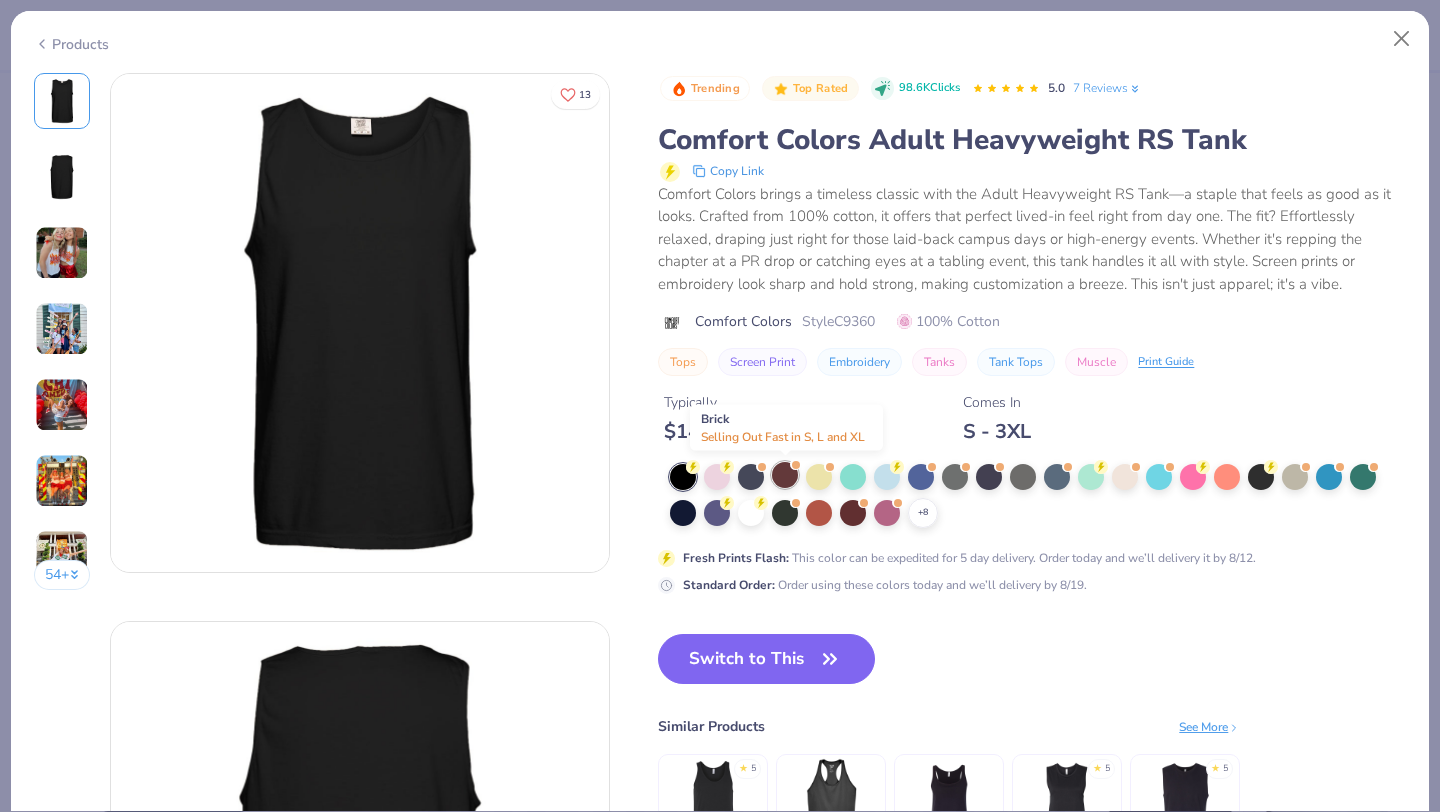 click at bounding box center [785, 475] 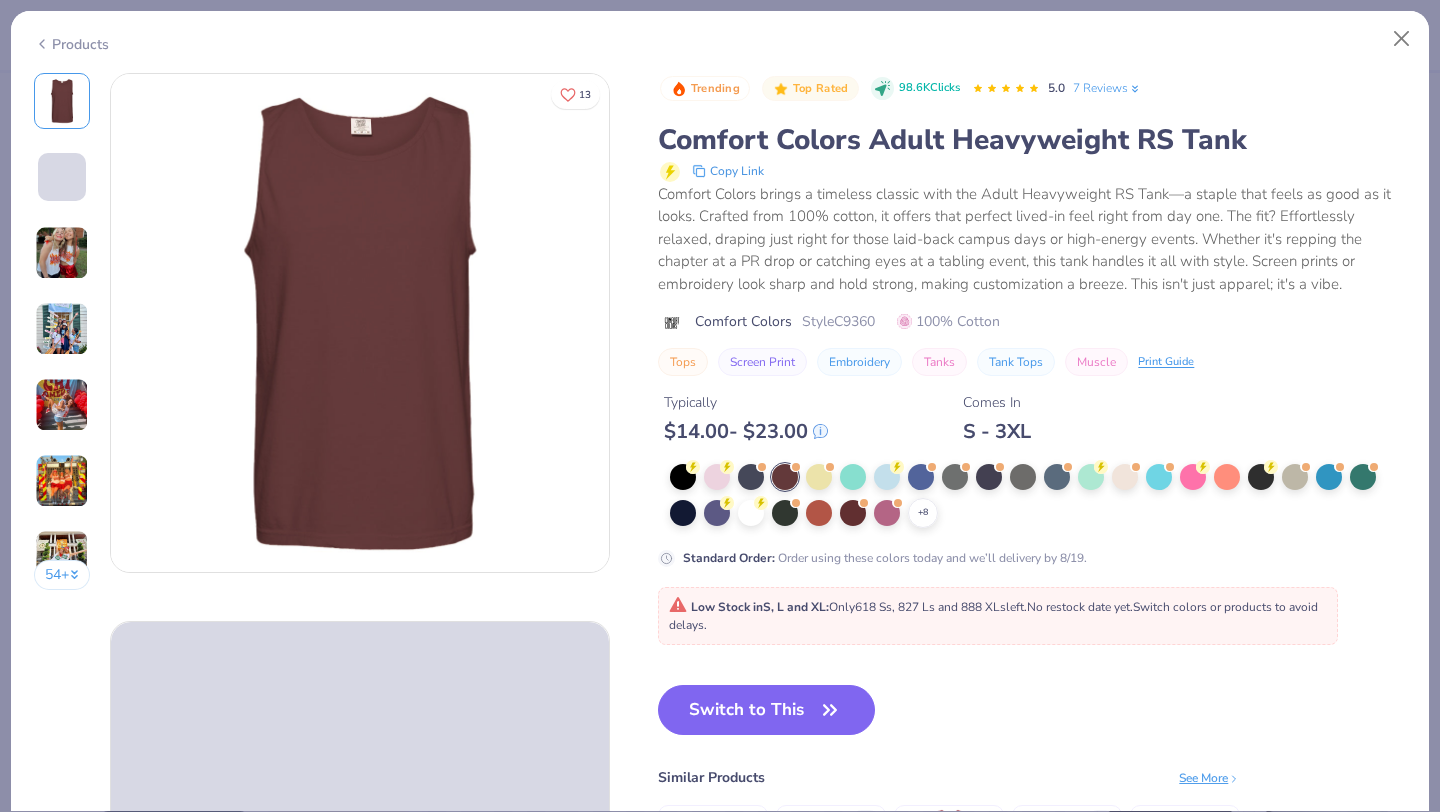 drag, startPoint x: 712, startPoint y: 708, endPoint x: 632, endPoint y: 430, distance: 289.28186 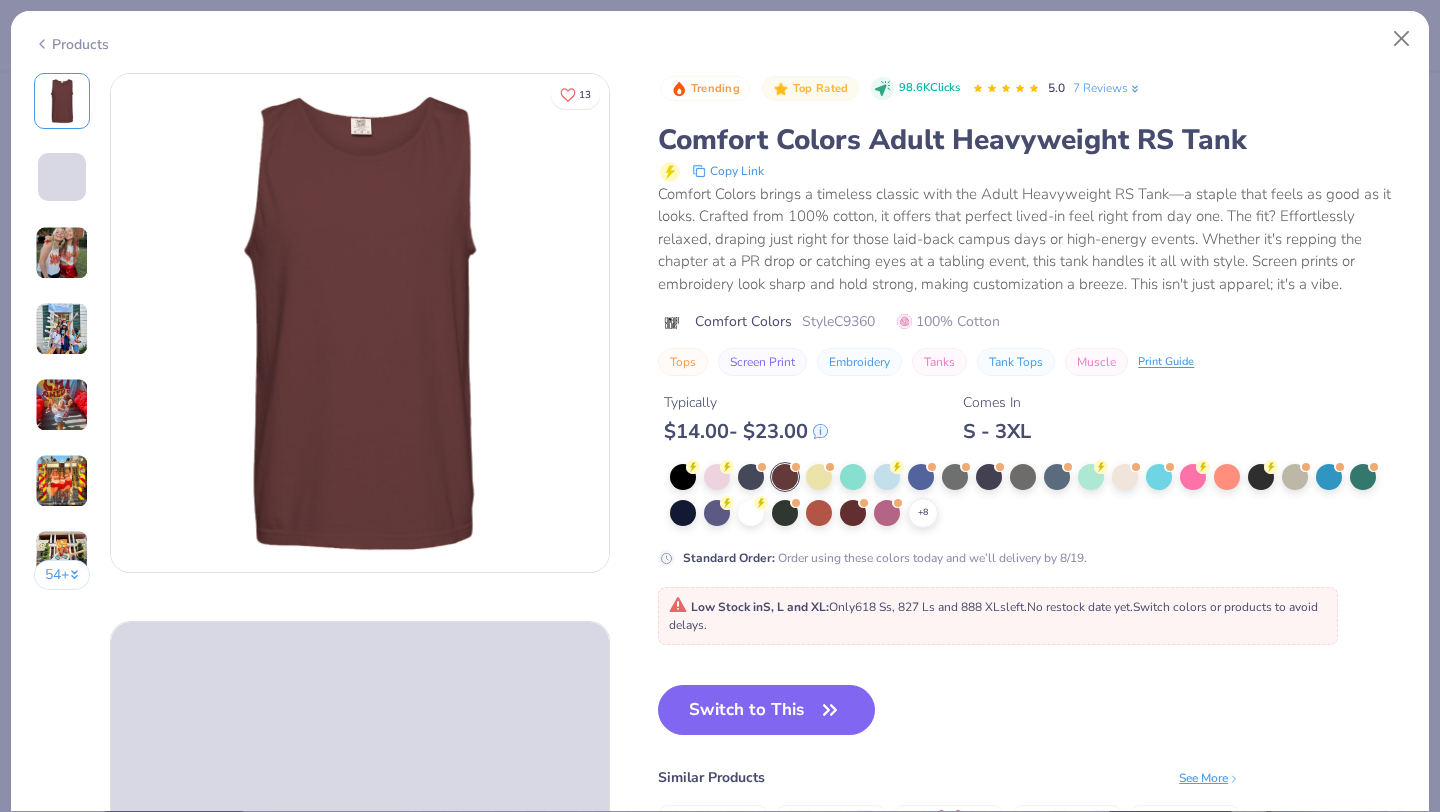 click on "Switch to This" at bounding box center [766, 710] 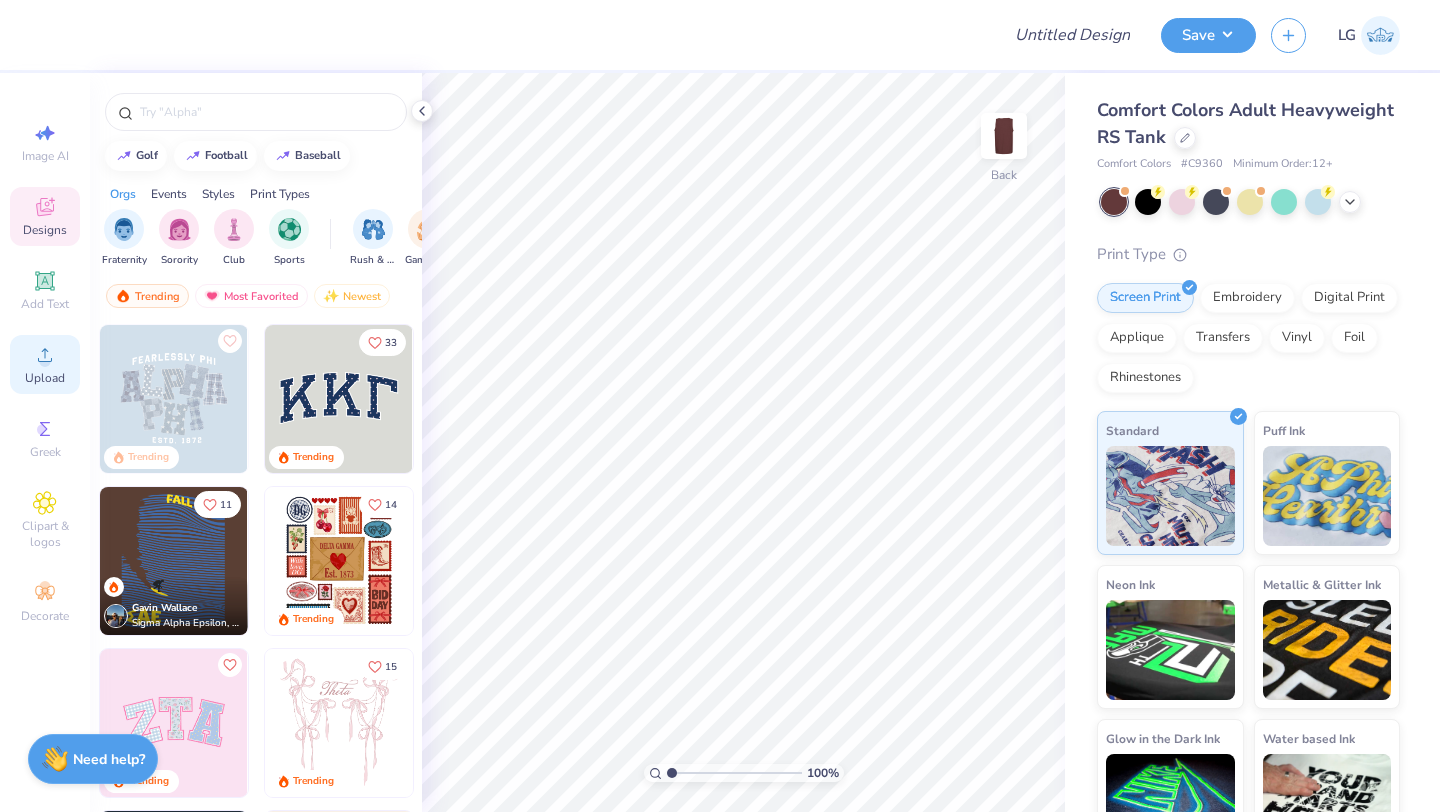 click 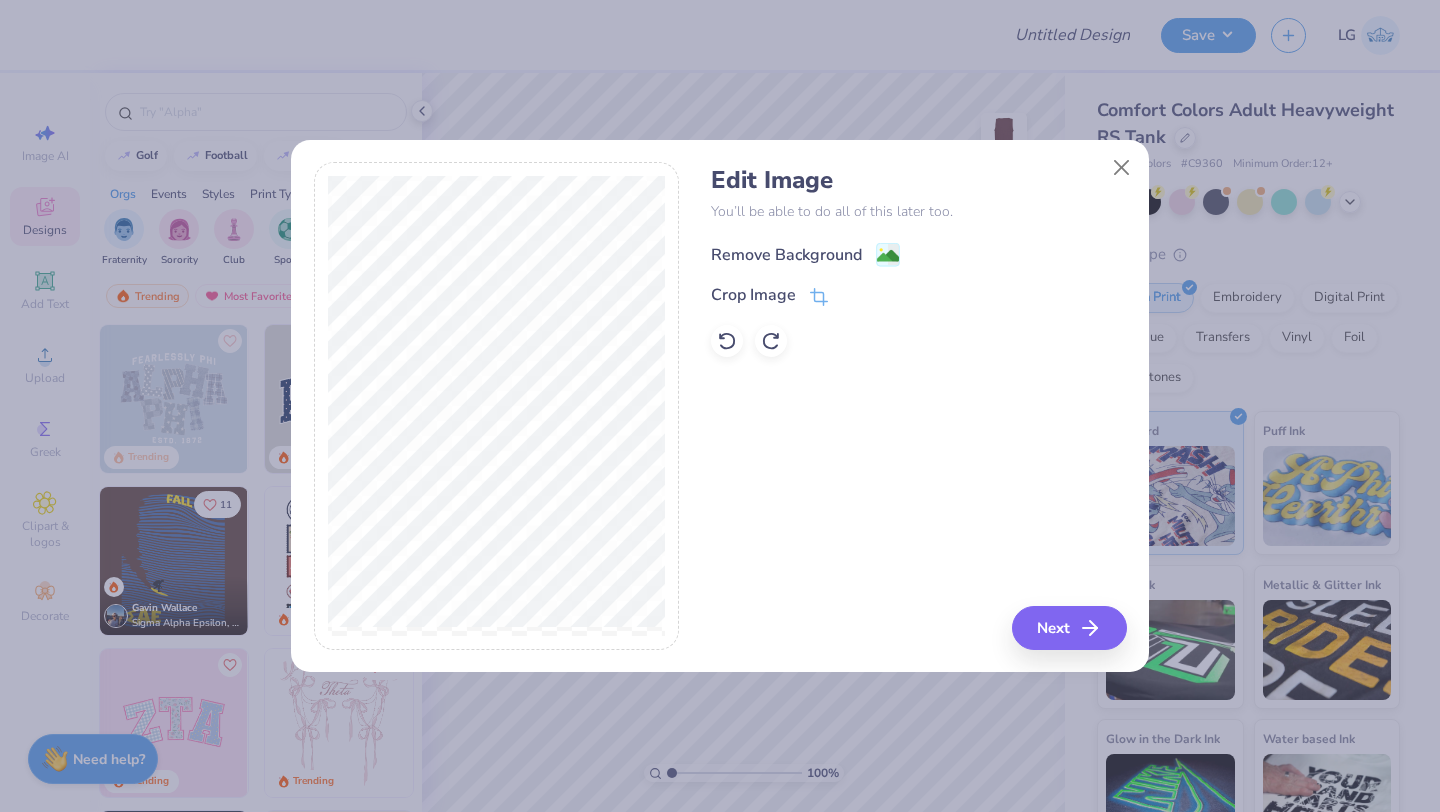 click on "Remove Background" at bounding box center [805, 254] 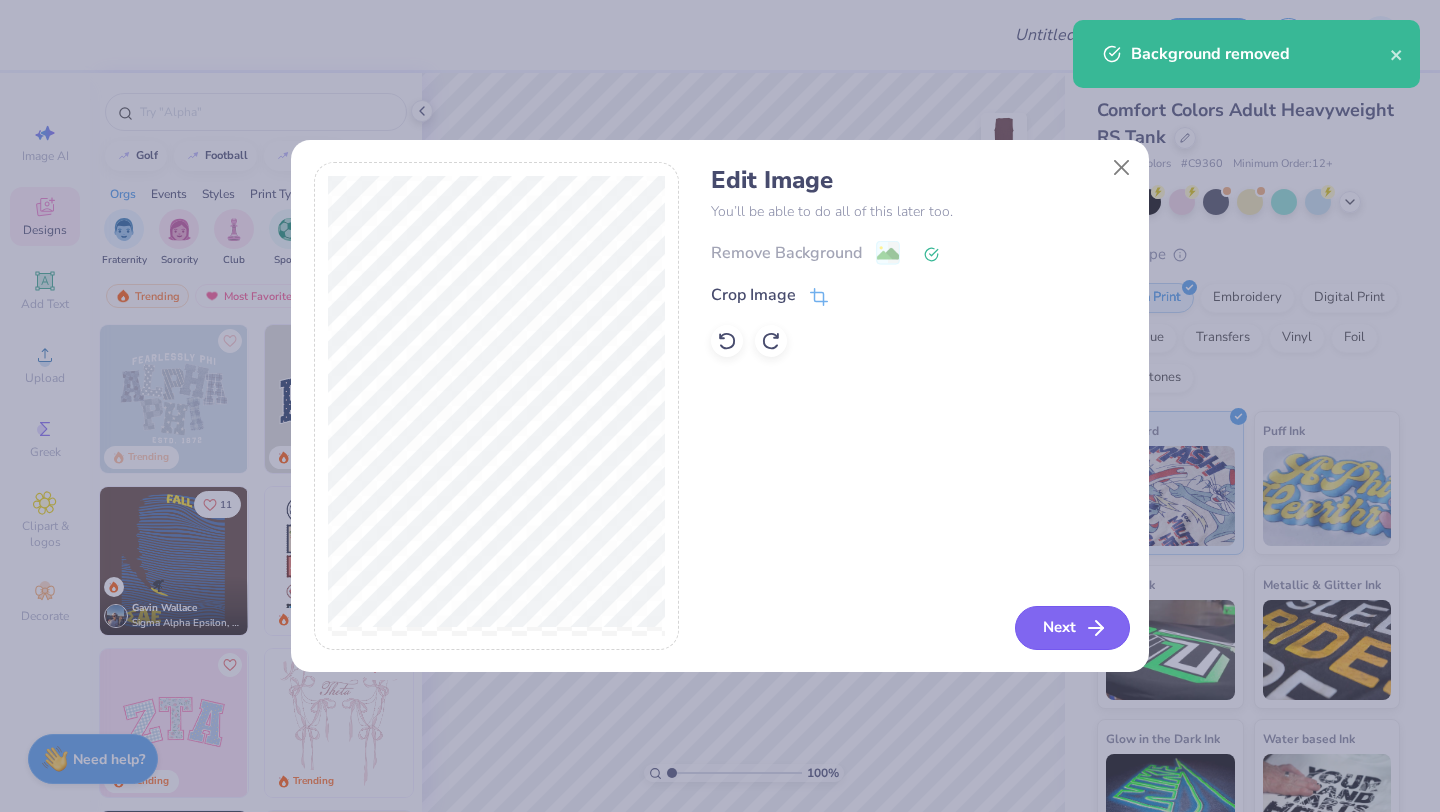click on "Next" at bounding box center (1072, 628) 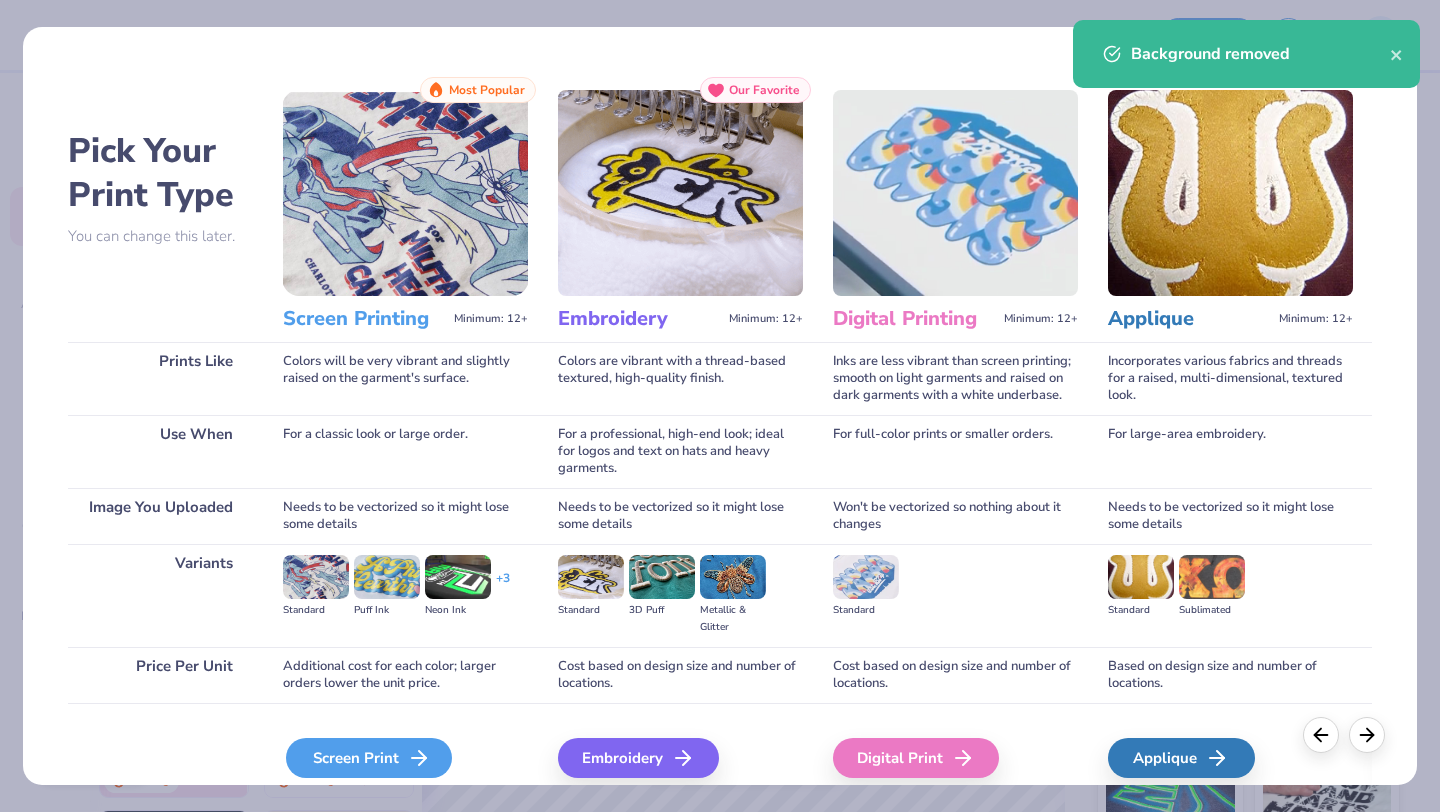 click on "Screen Print" at bounding box center (369, 758) 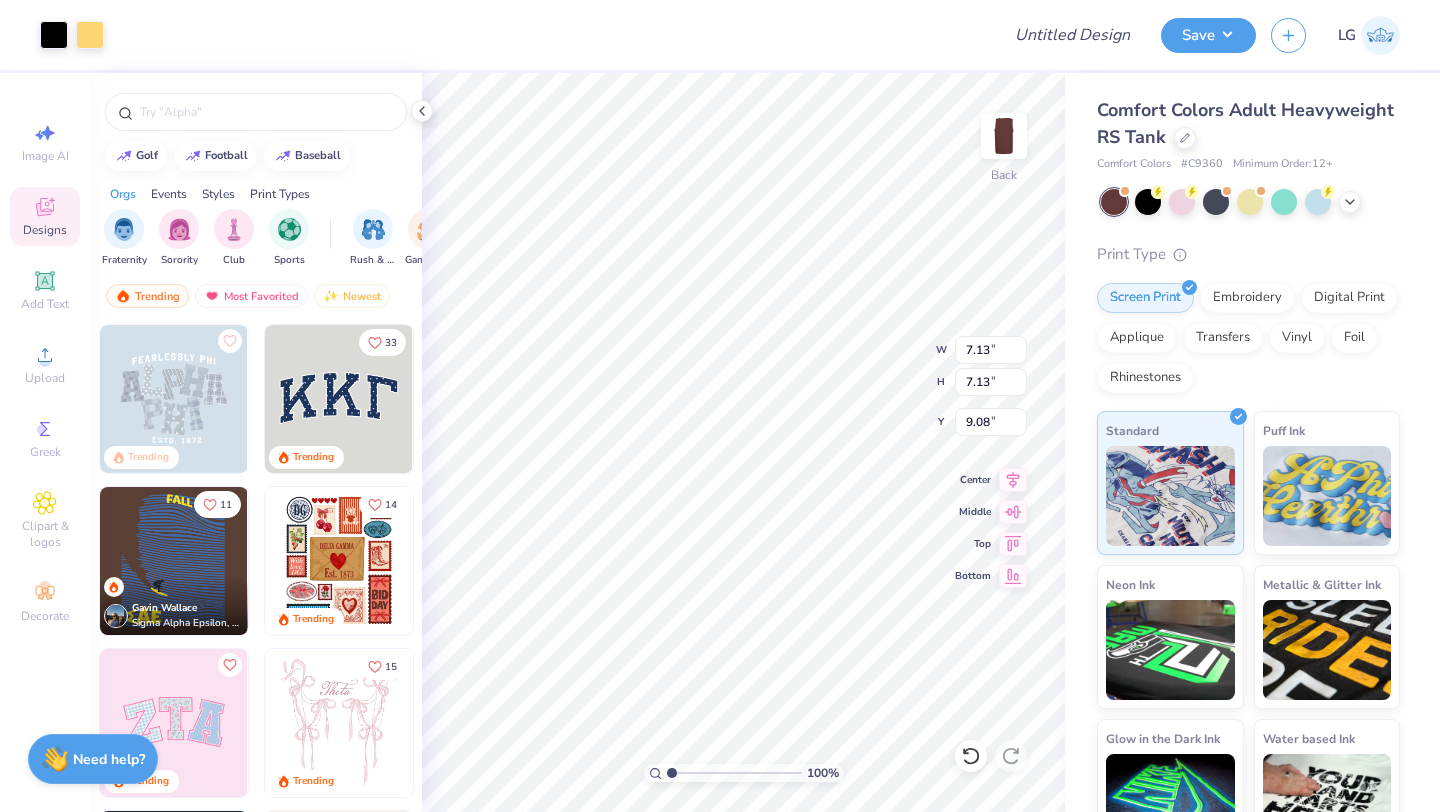 type on "7.13" 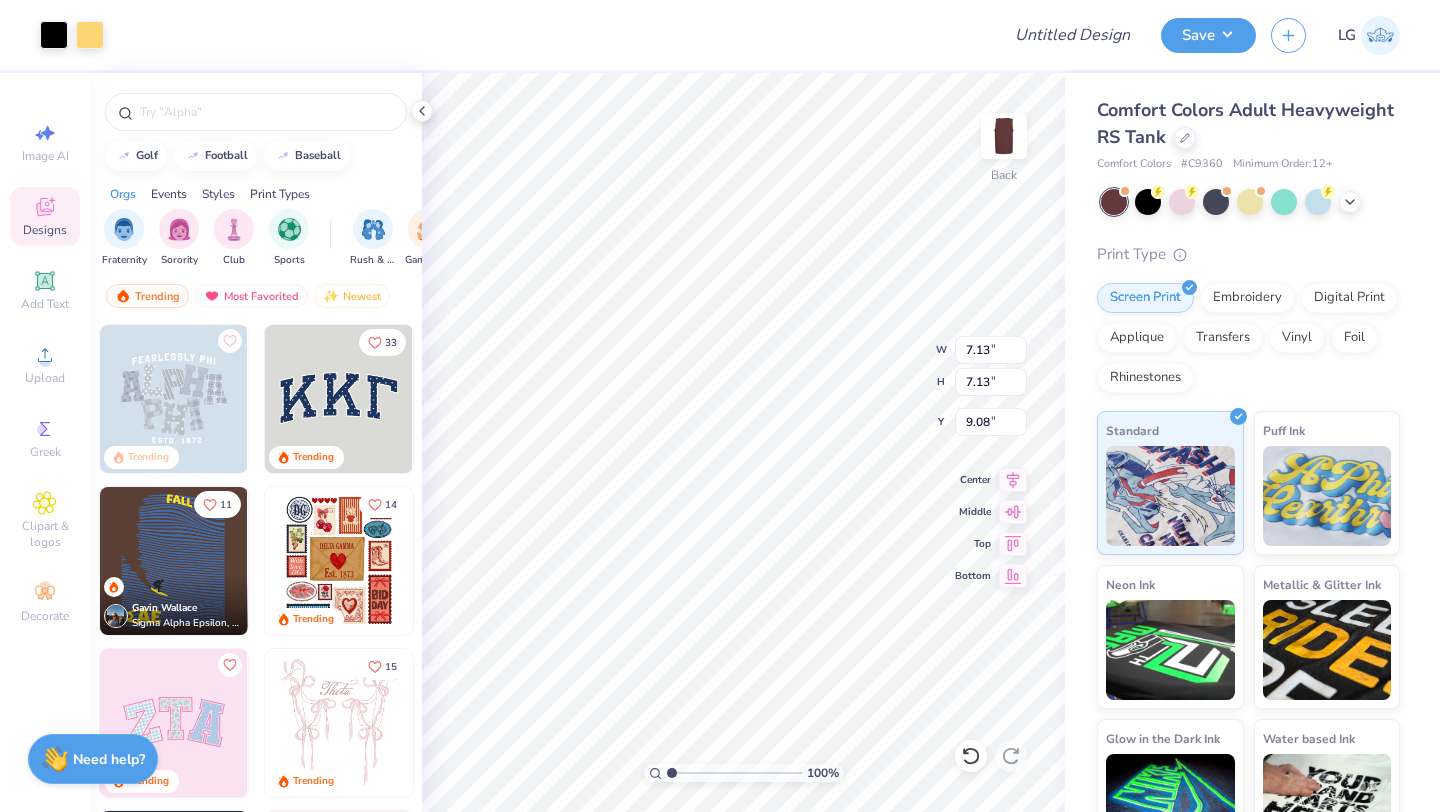 type on "7.13" 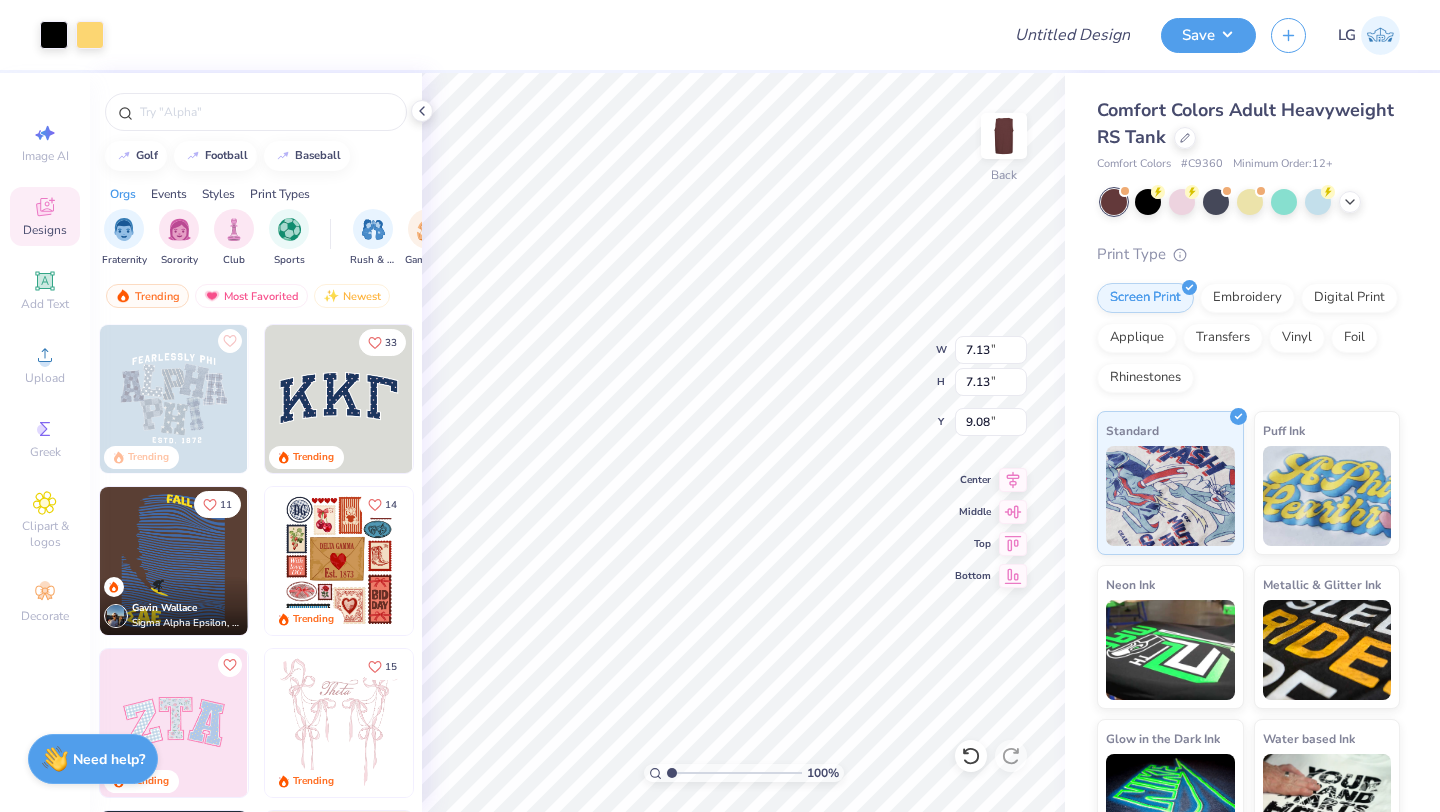 type on "2.87" 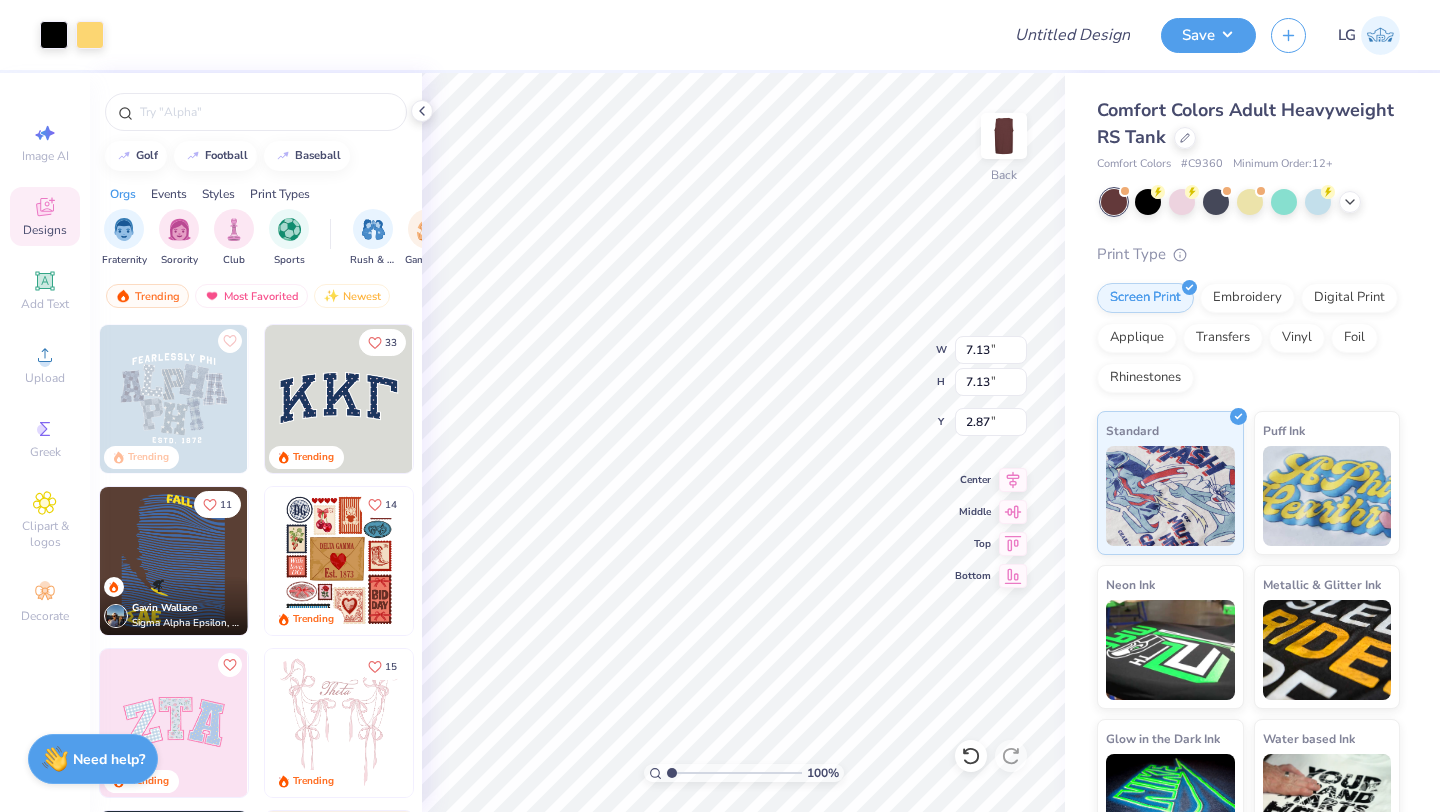 type on "2.50" 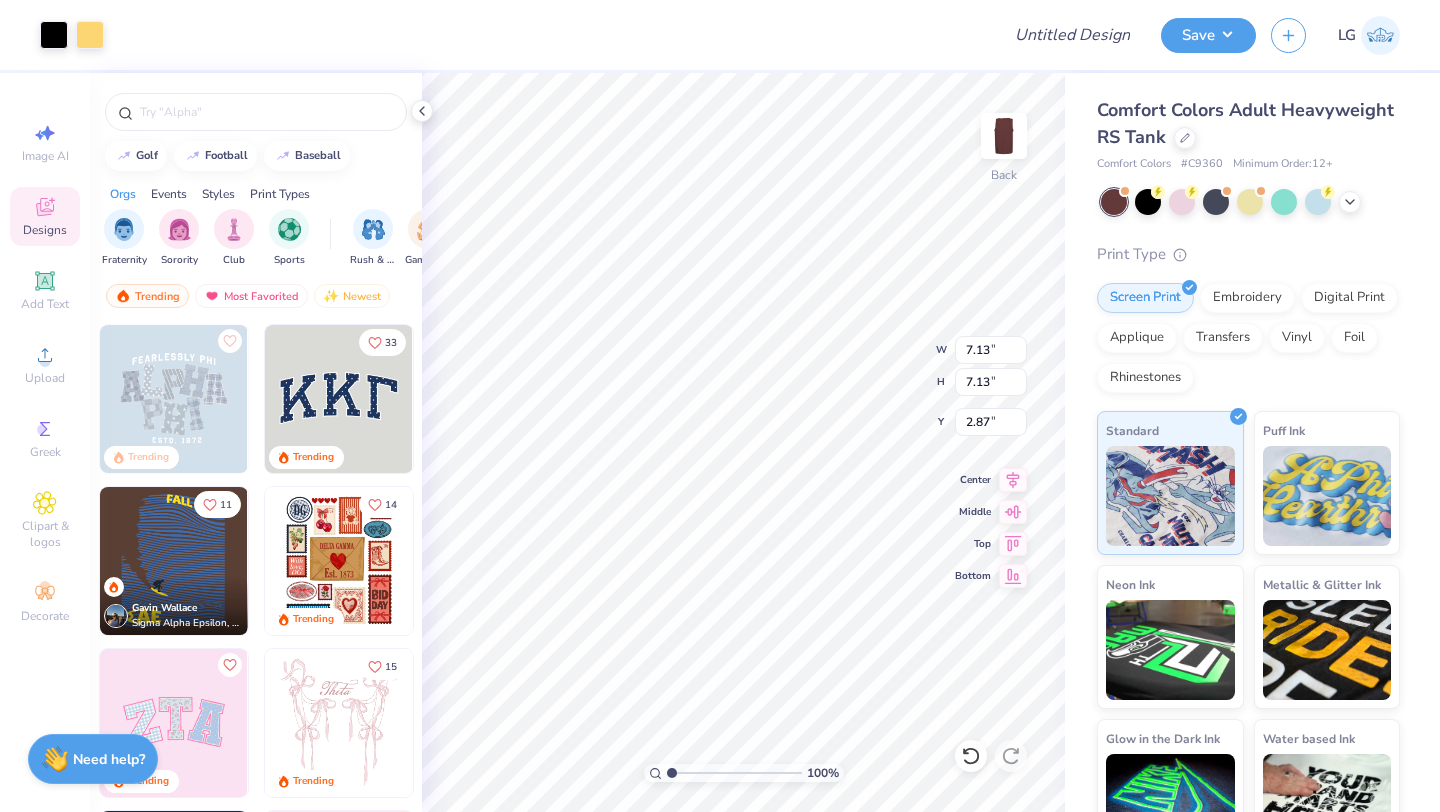 type on "2.50" 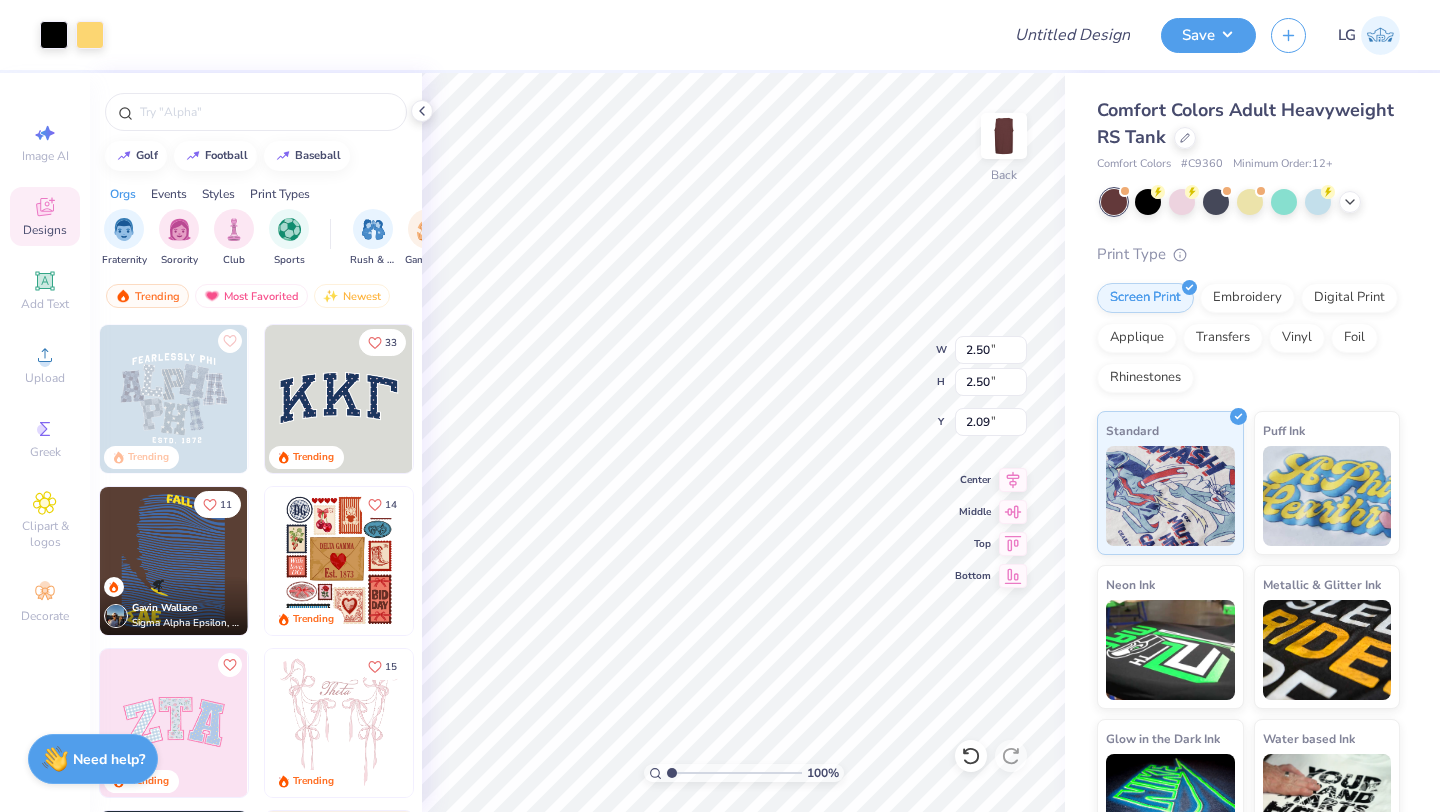type on "2.45" 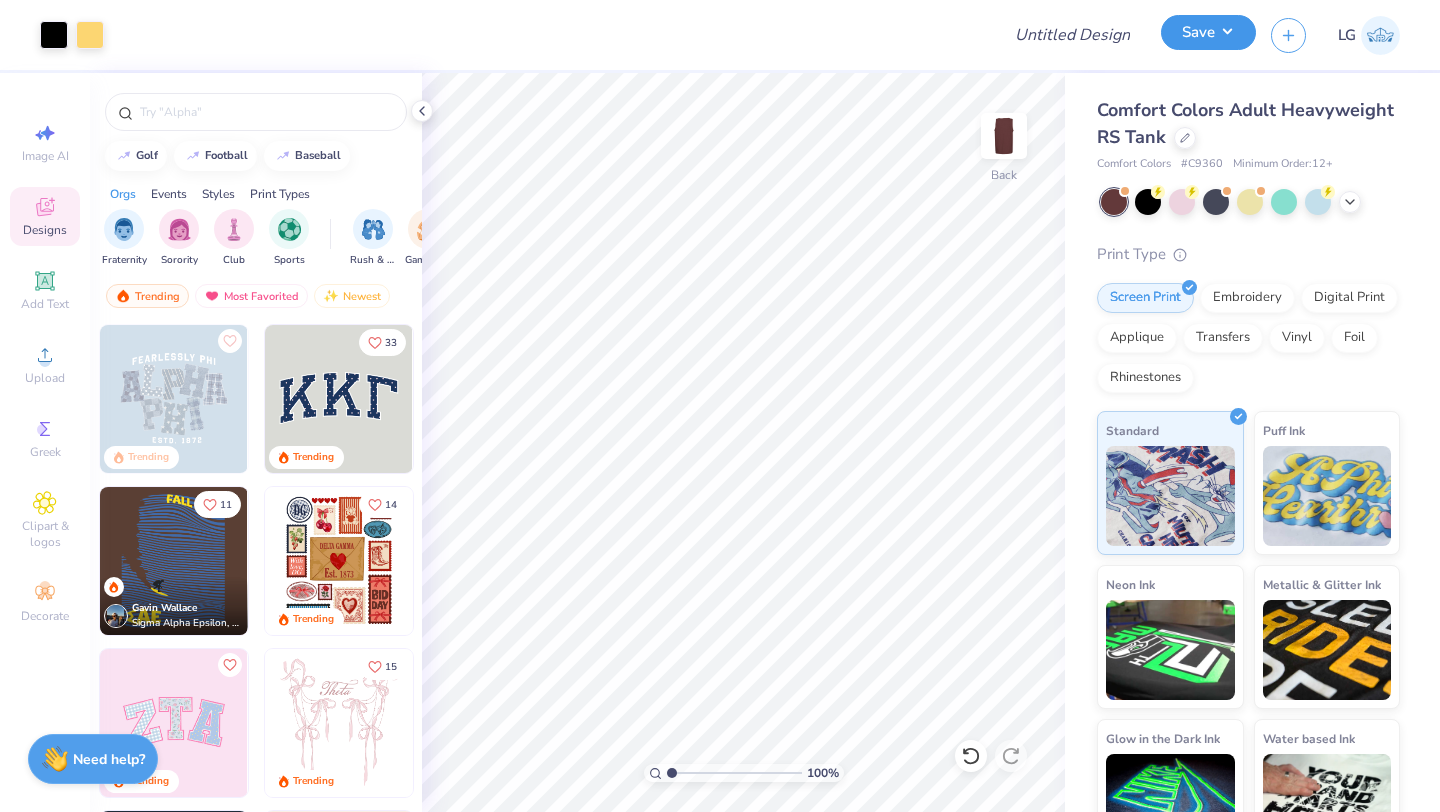 click on "Save" at bounding box center (1208, 32) 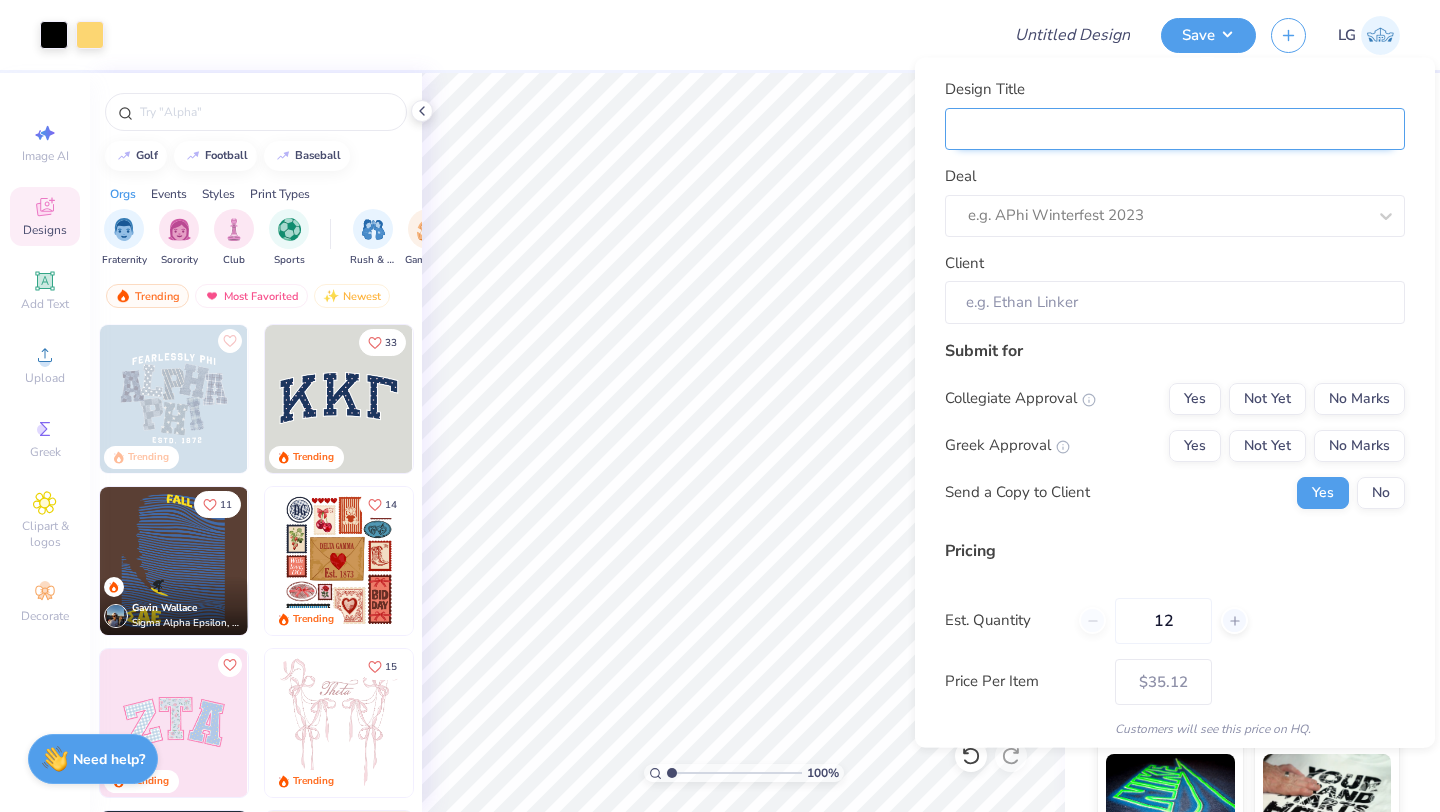 click on "Design Title" at bounding box center [1175, 128] 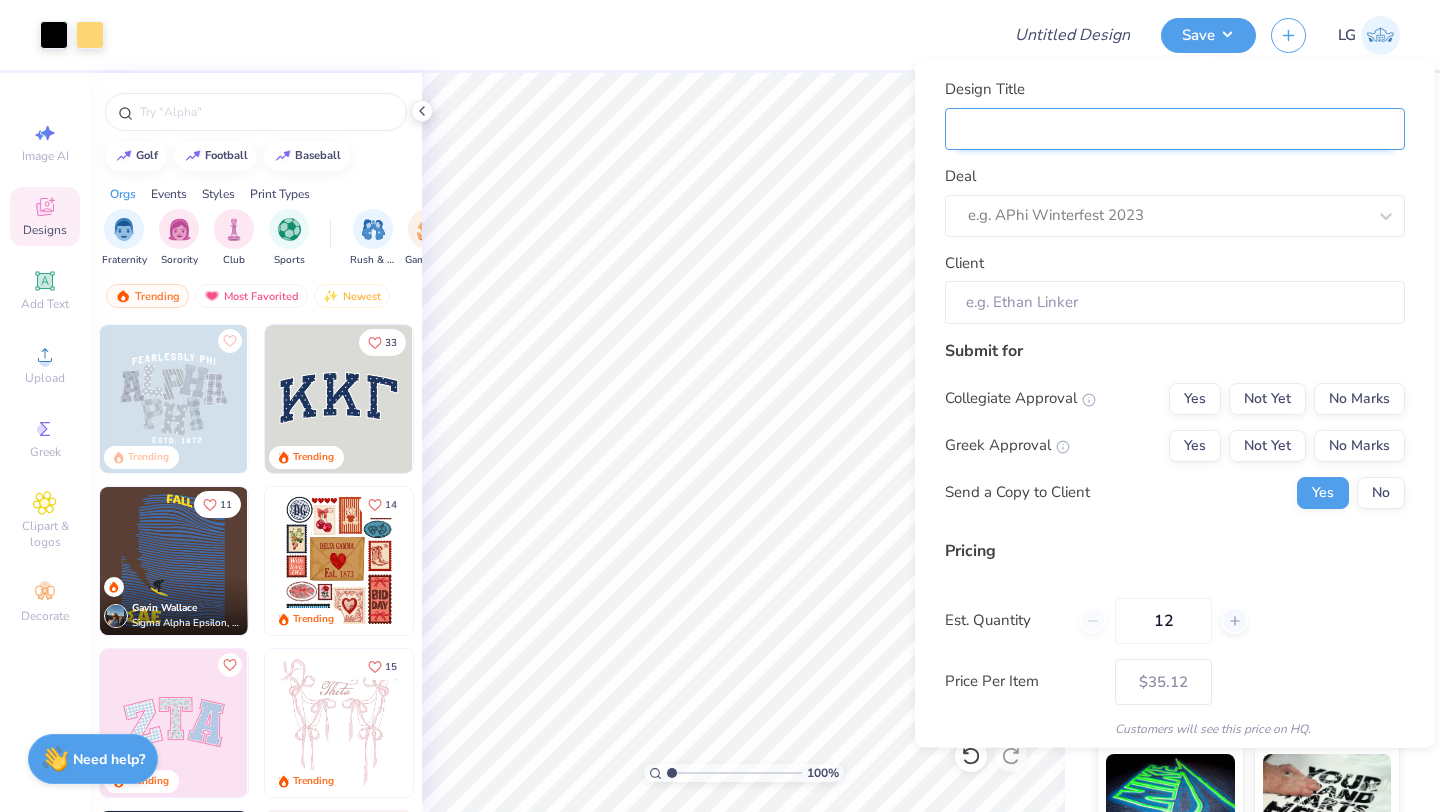 type on "K" 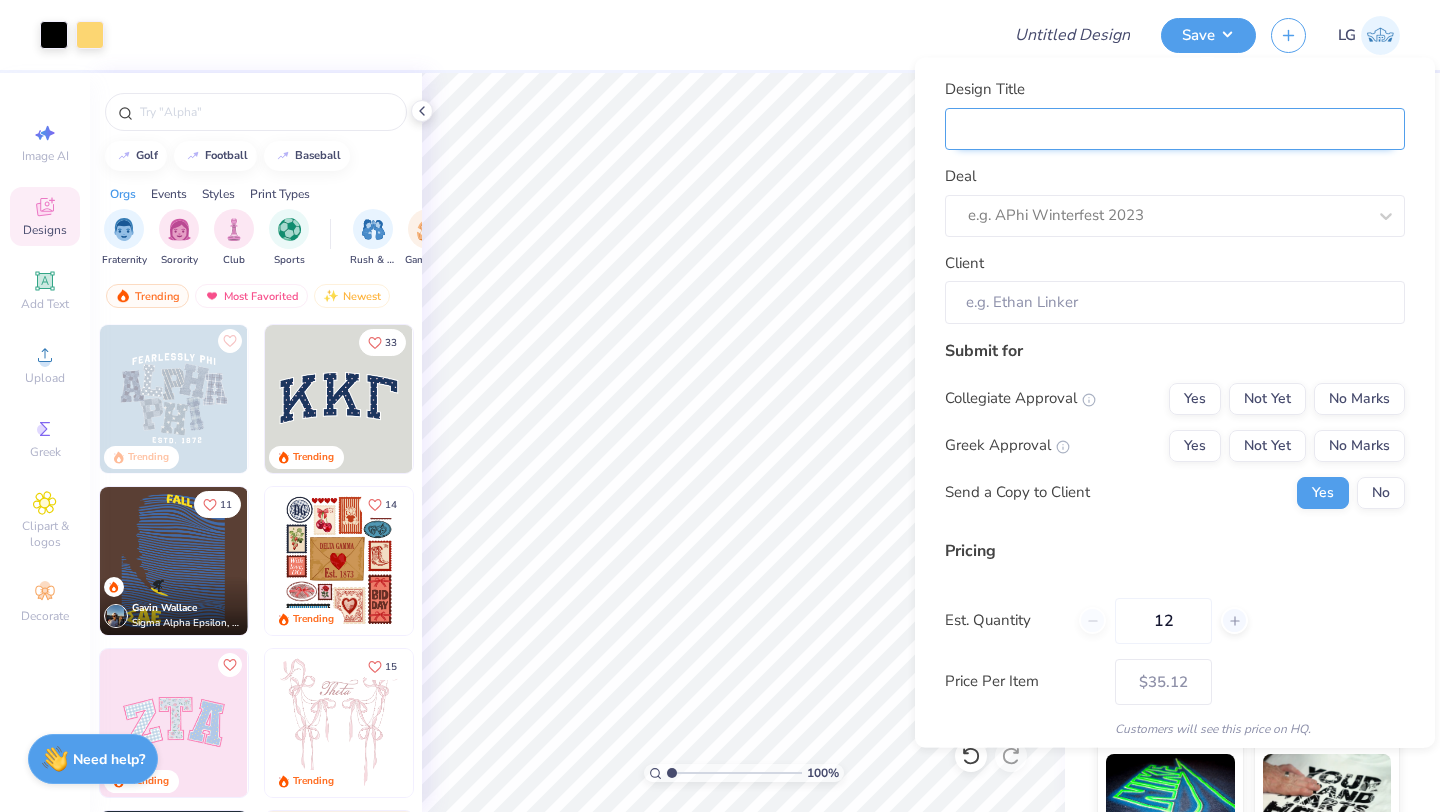 type on "K" 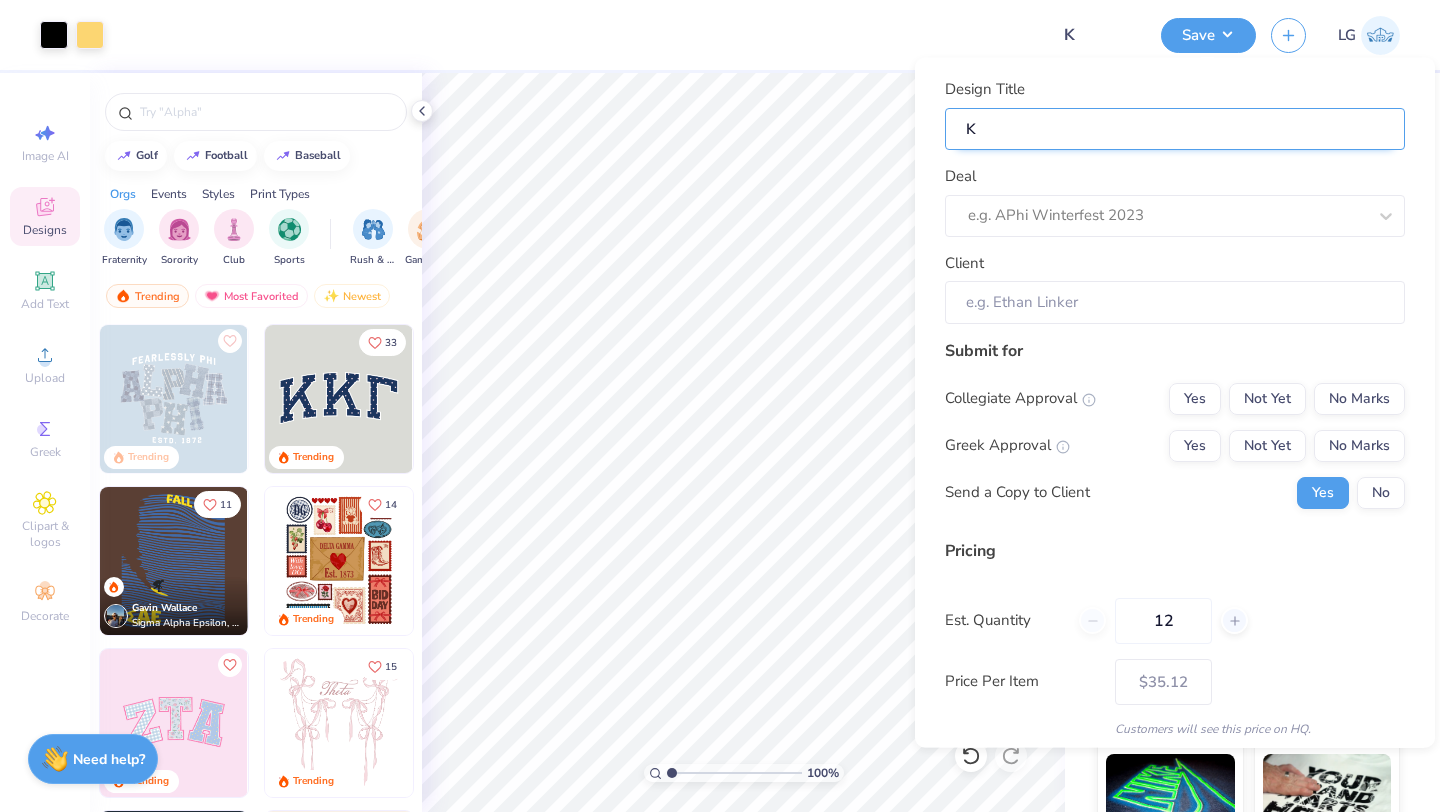type on "KD" 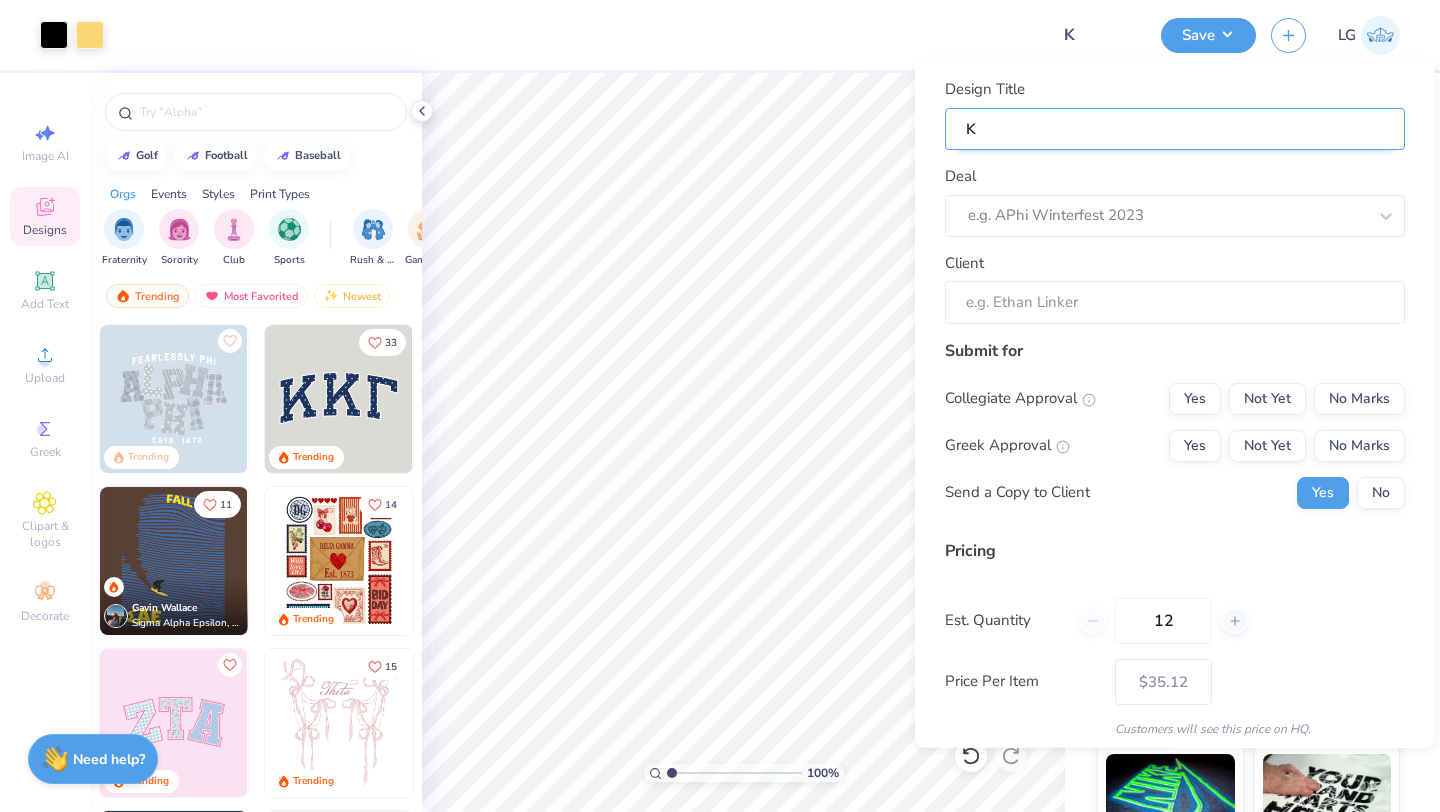 type on "KD" 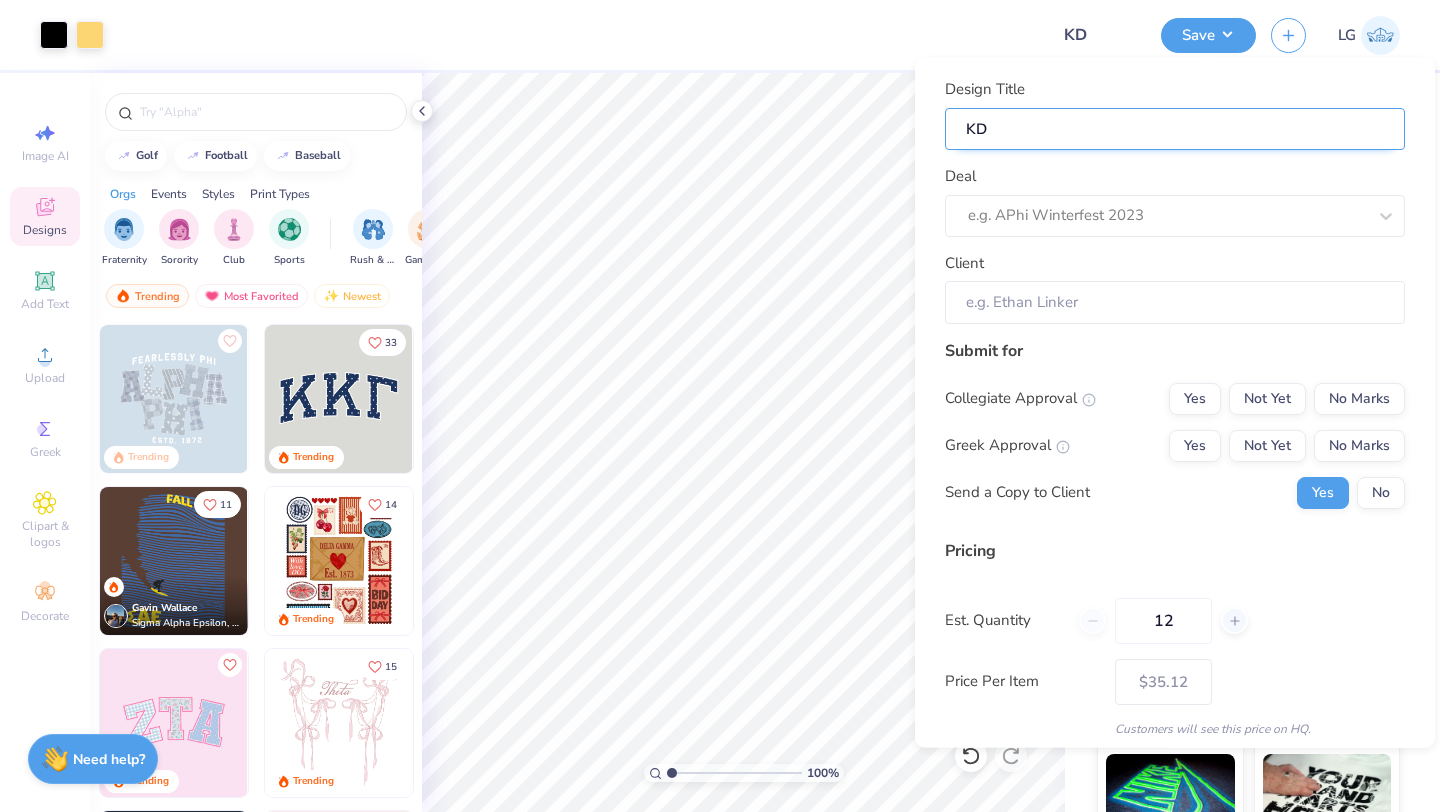 type on "KDP" 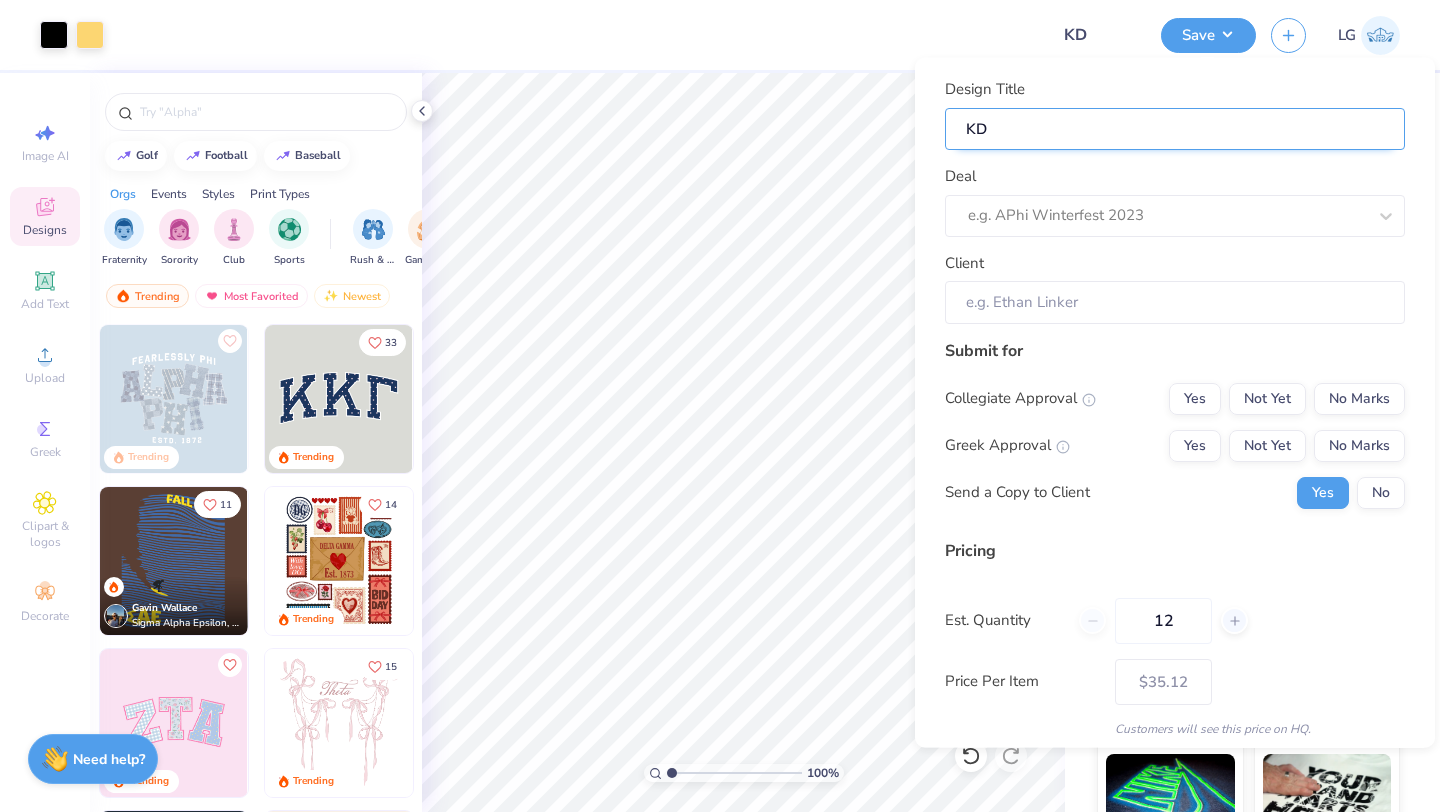 type on "KDP" 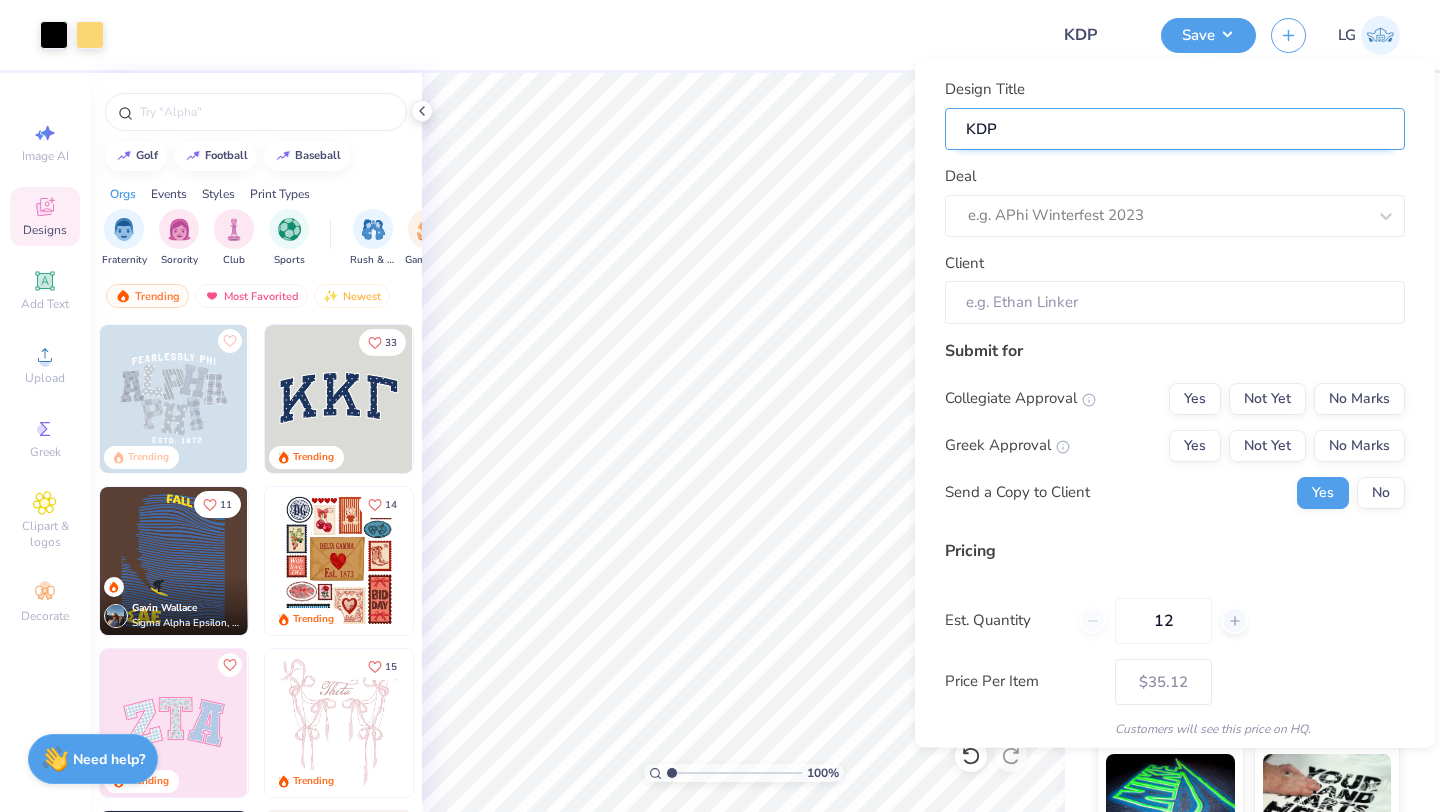 type on "KDPh" 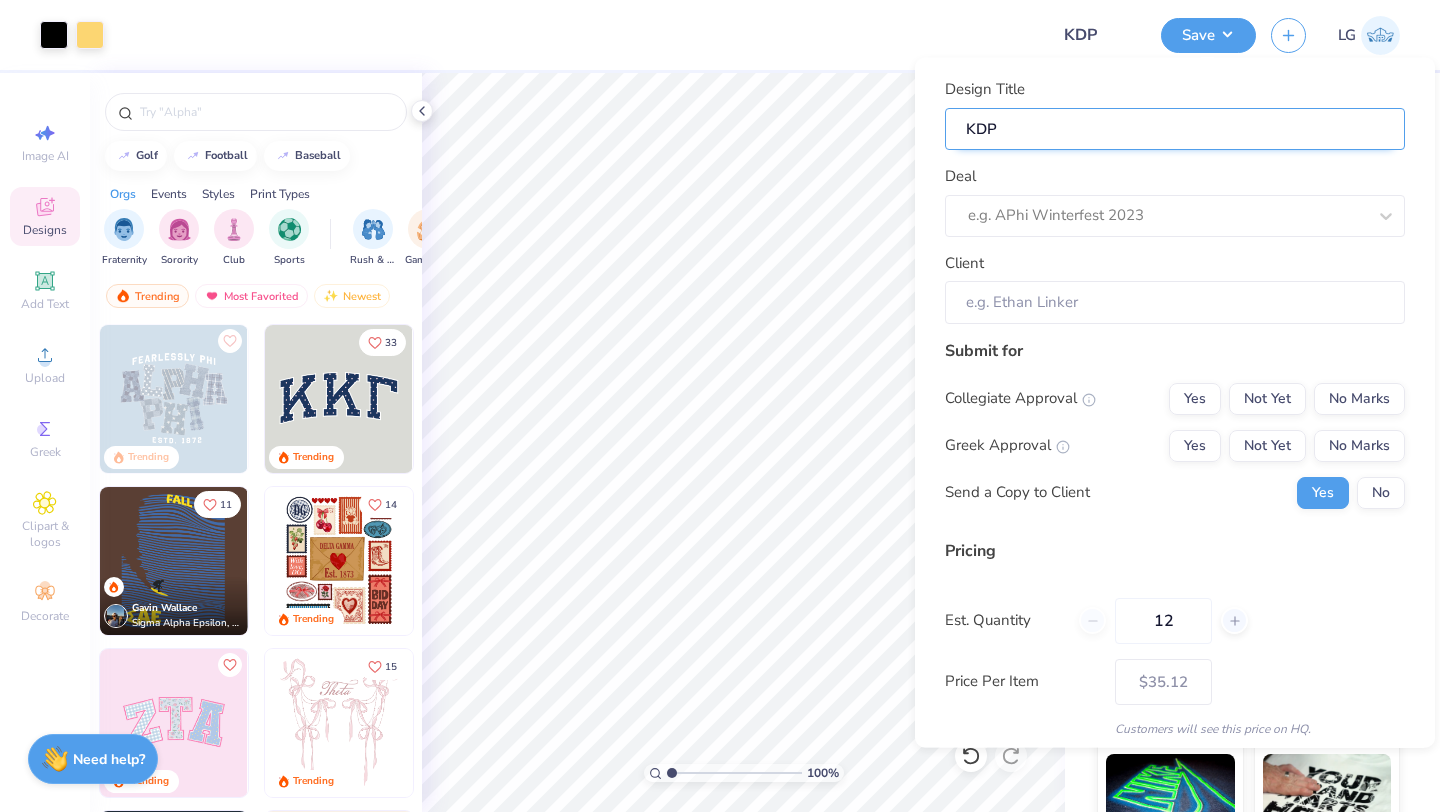 type on "KDPh" 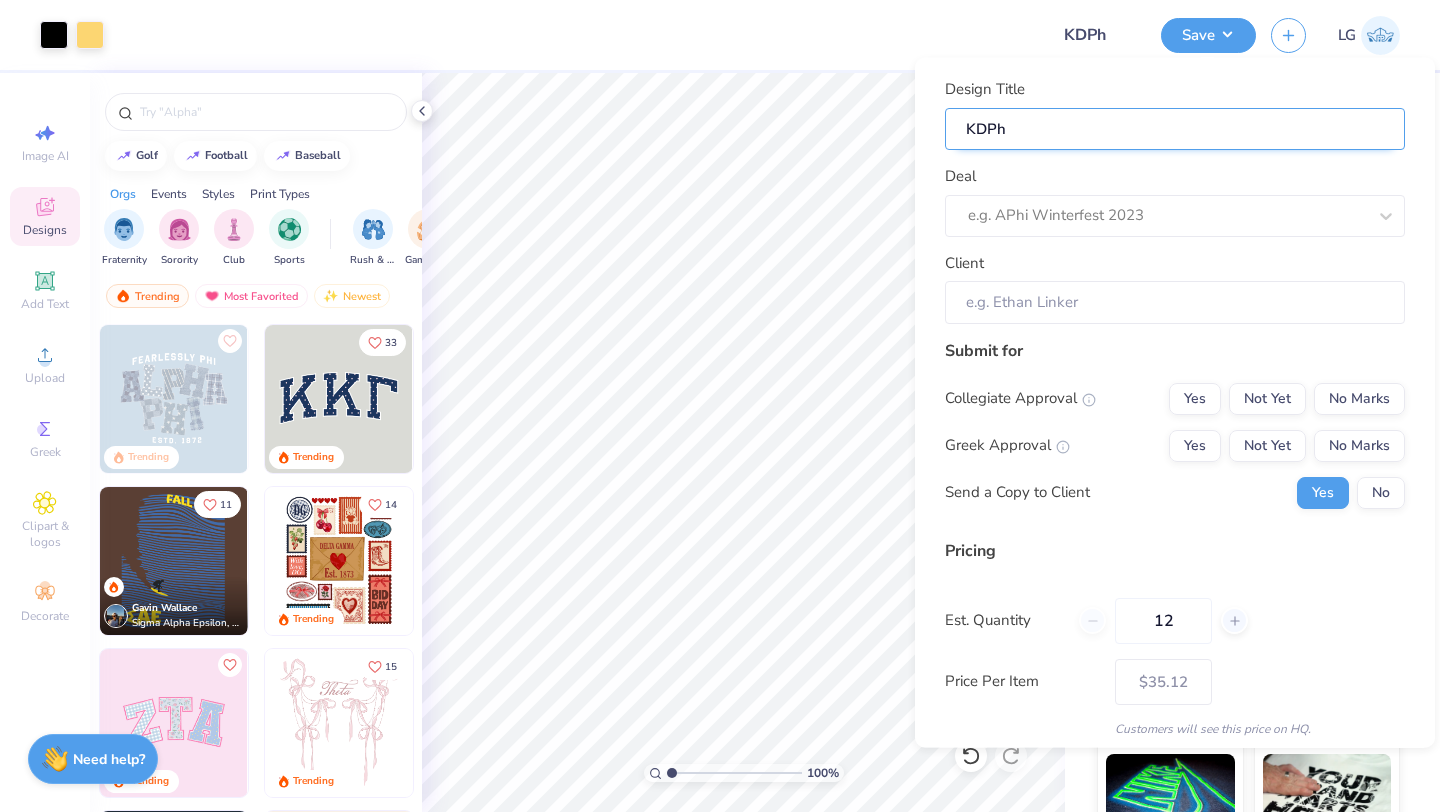 type on "KDPhi" 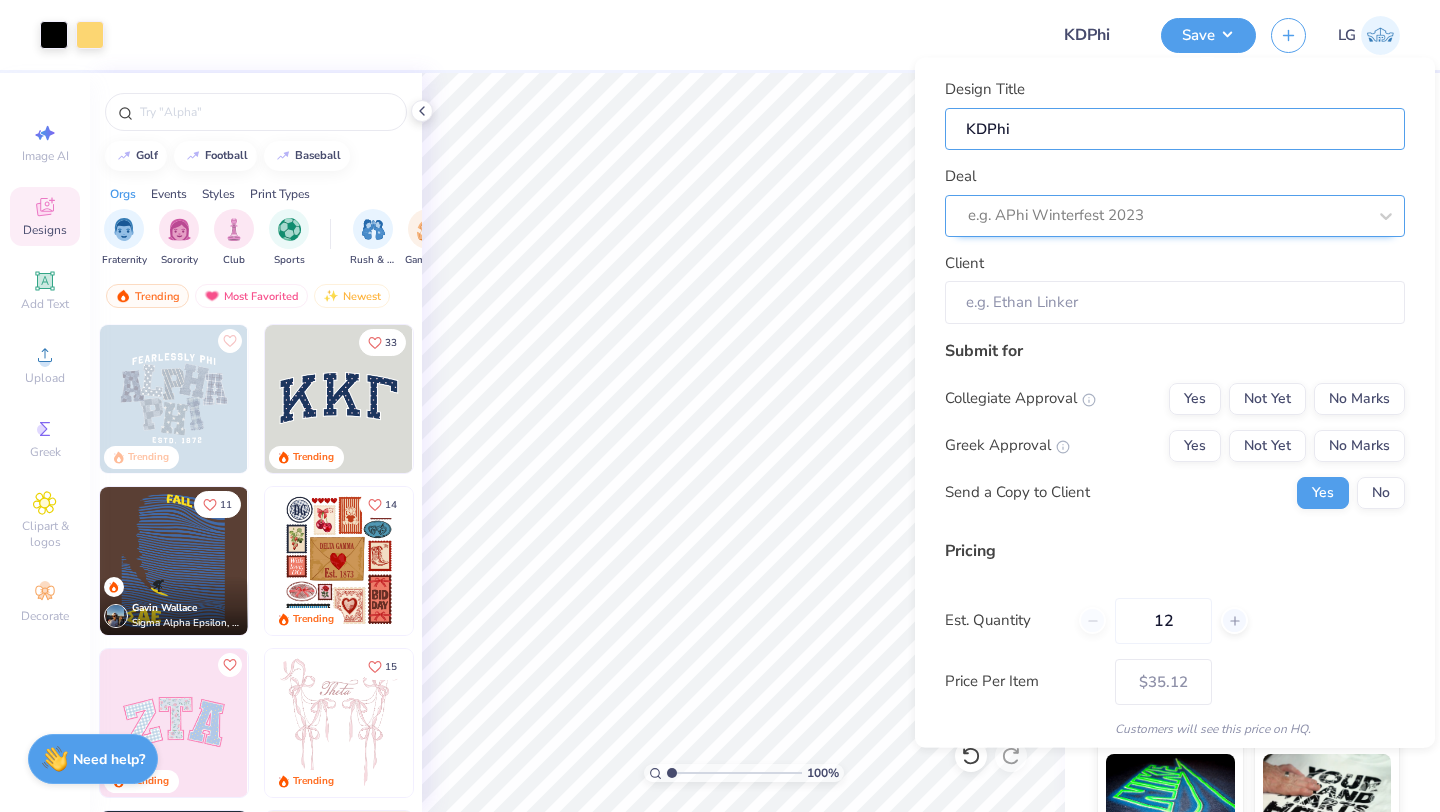 type on "KDPhi" 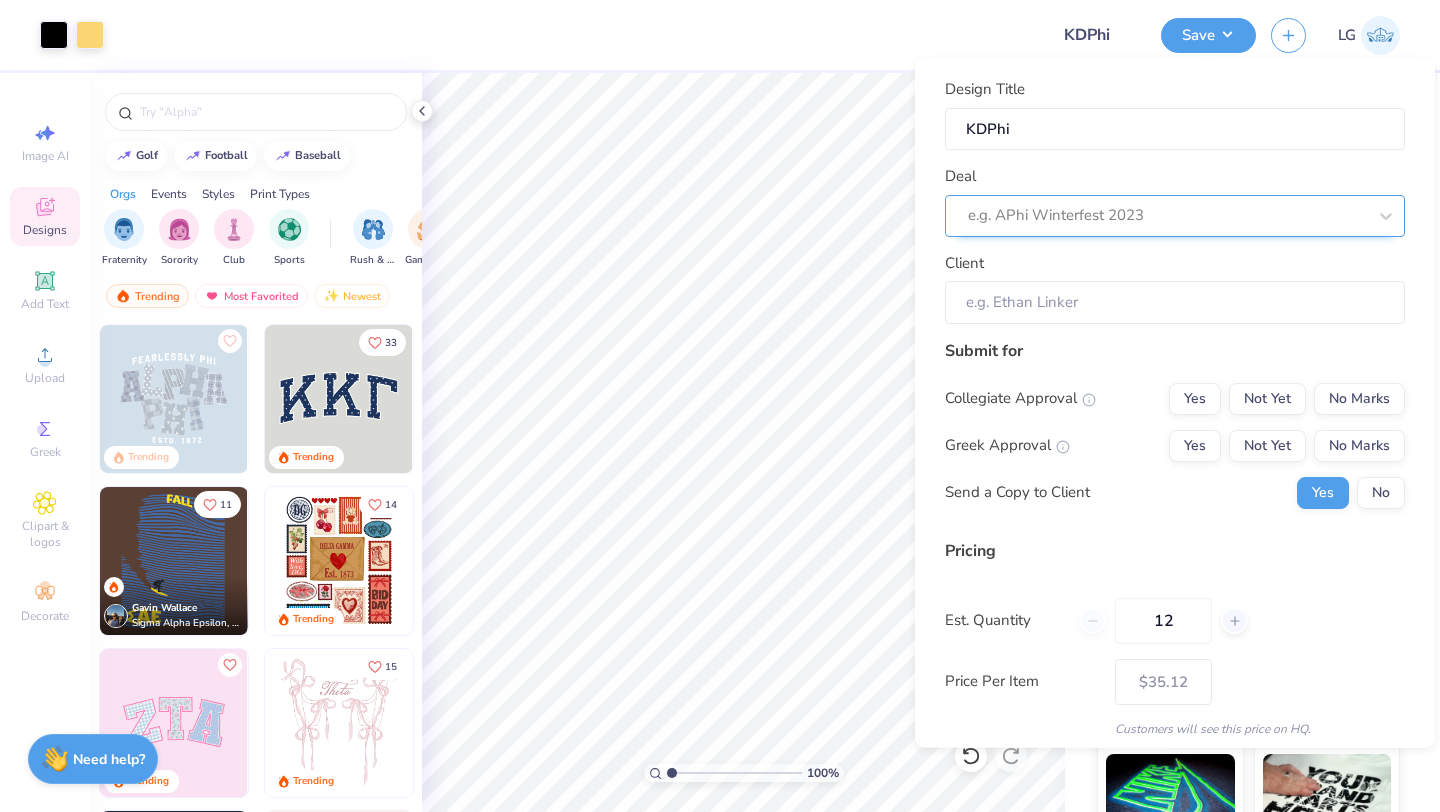 click at bounding box center [1167, 215] 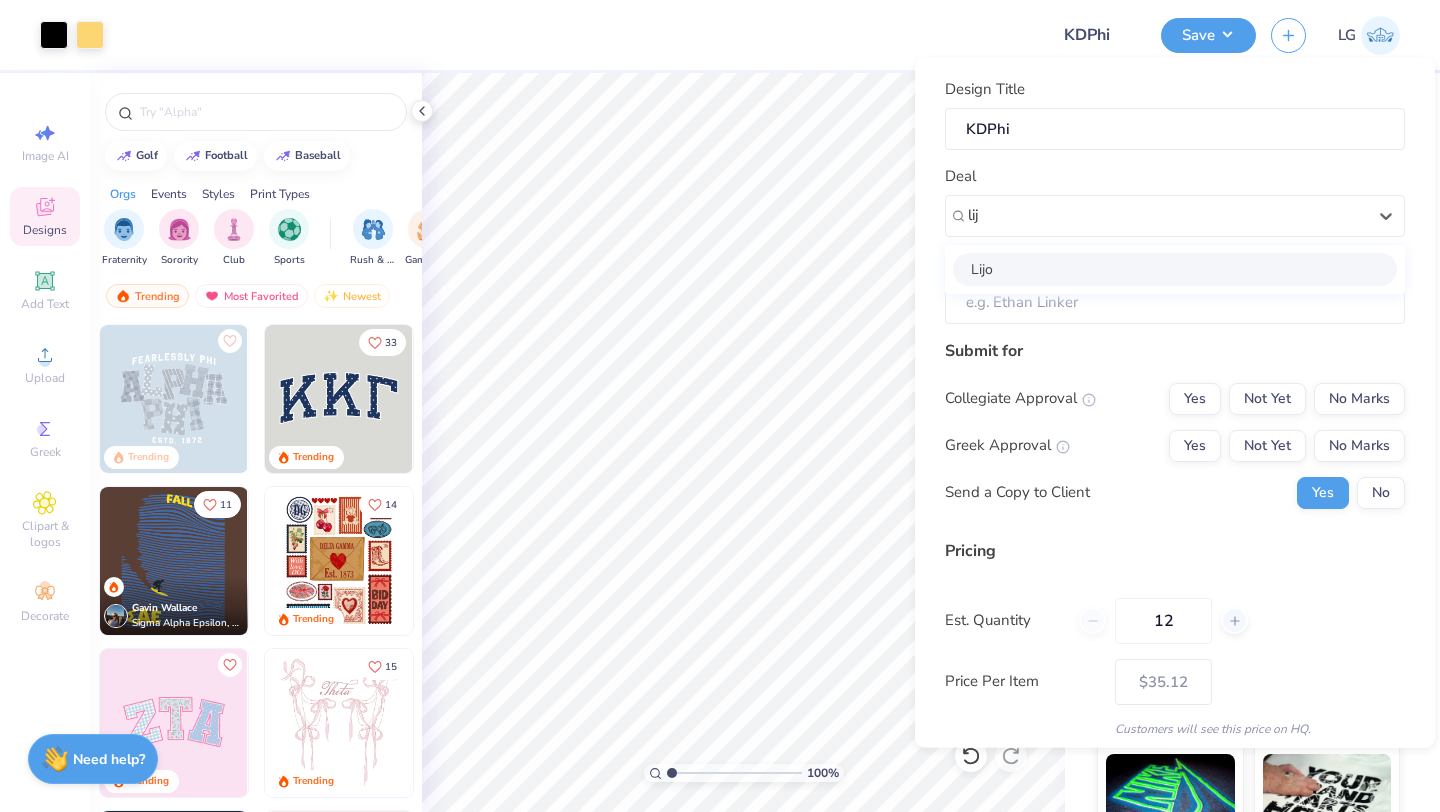 click on "Lijo" at bounding box center [1175, 268] 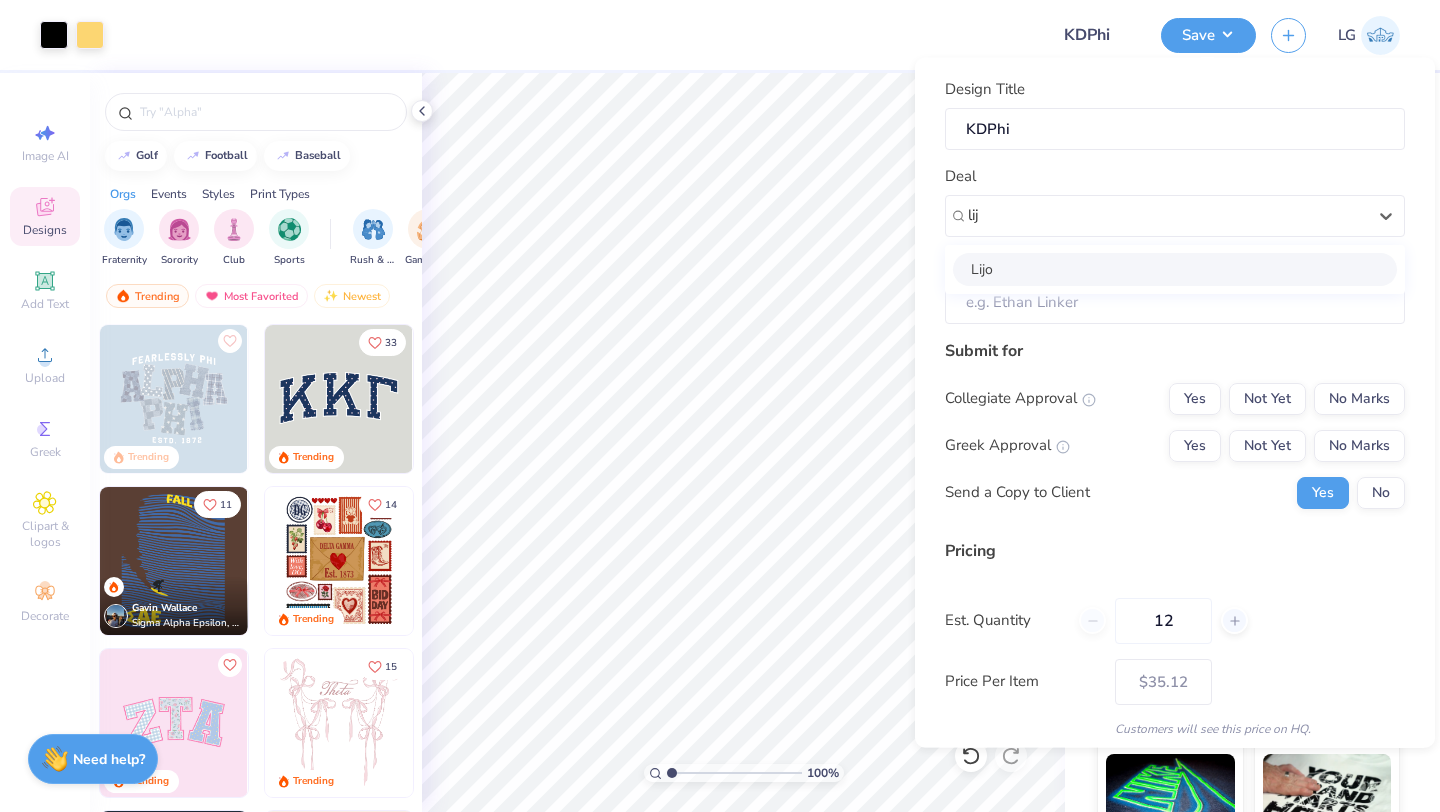 type on "lij" 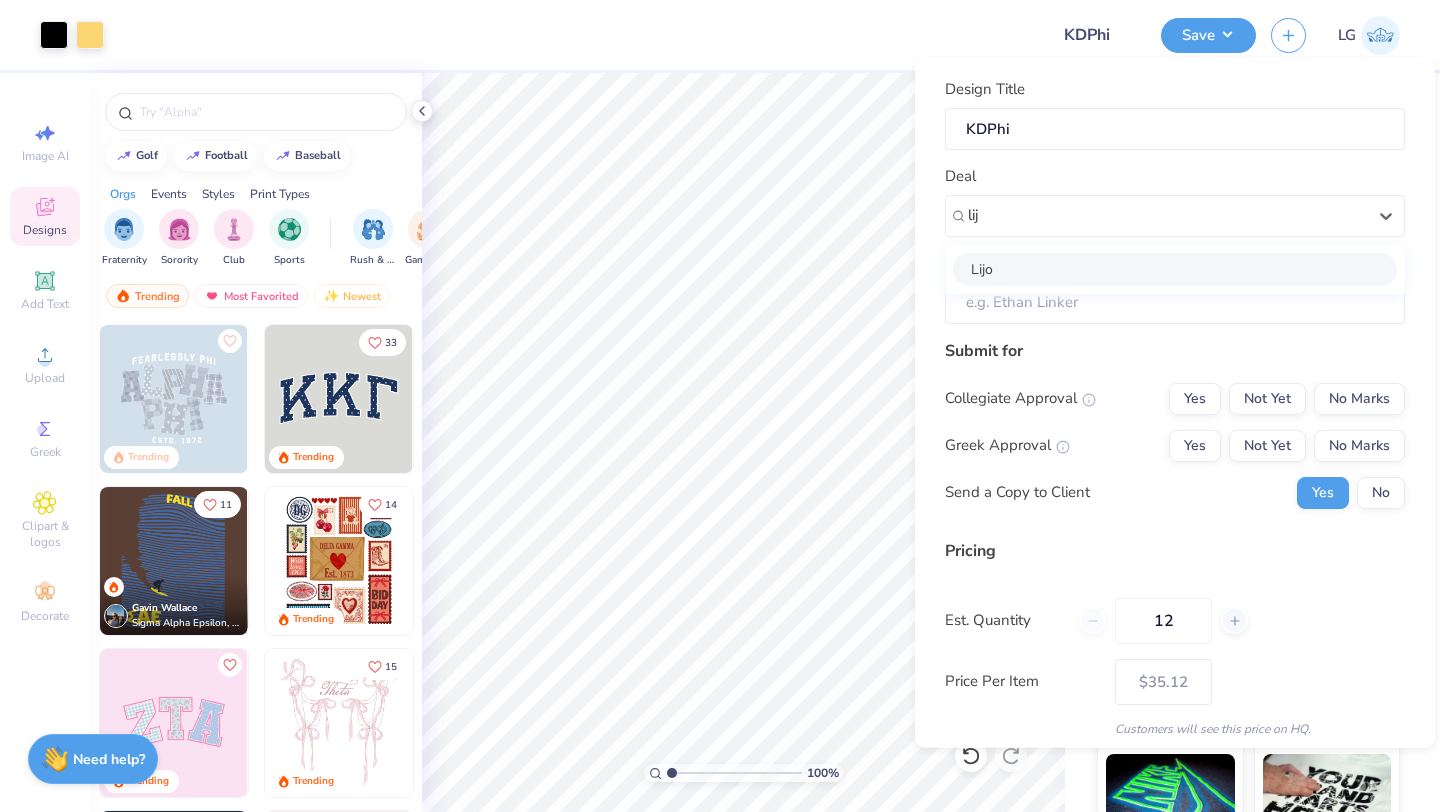 type 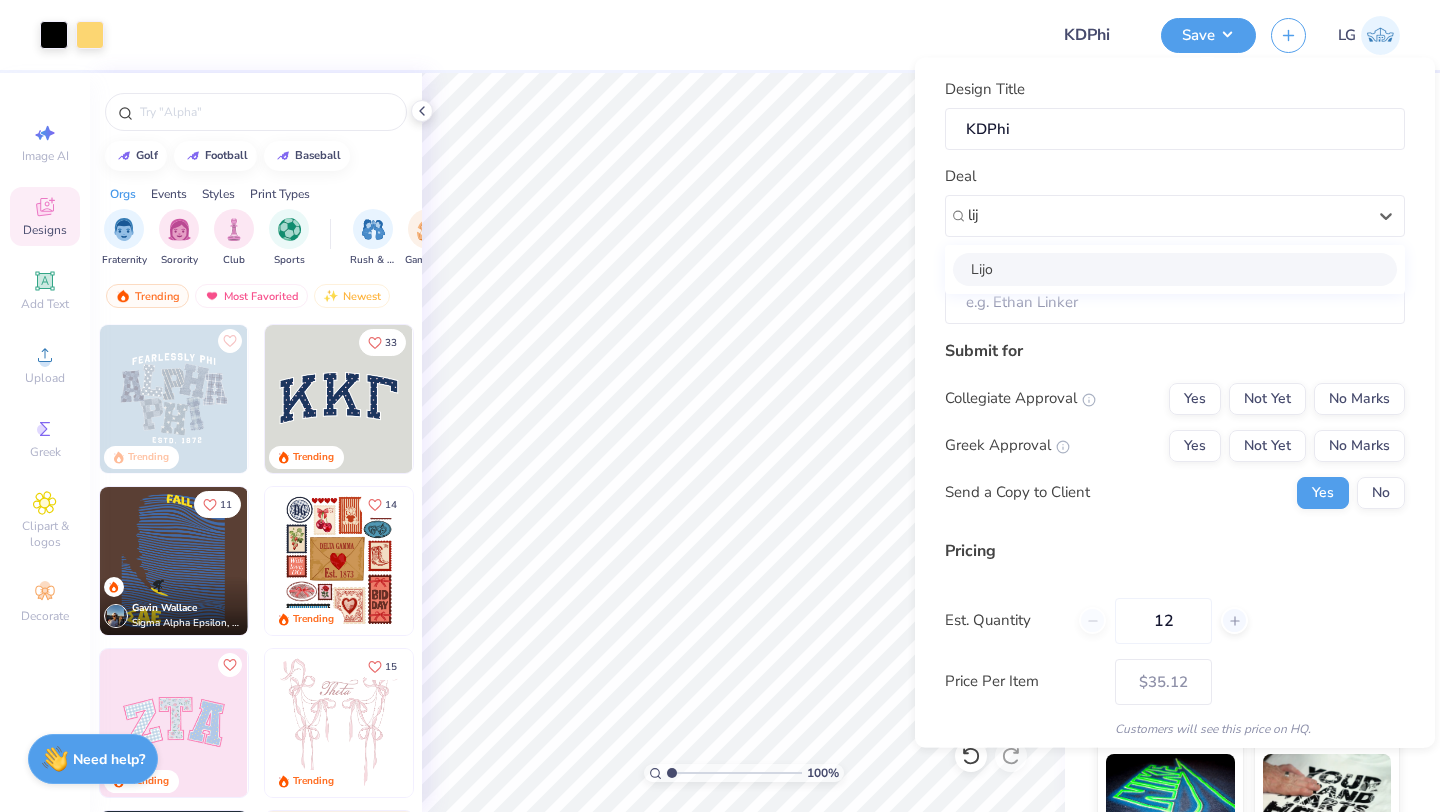 type on "[FIRST] [LAST]" 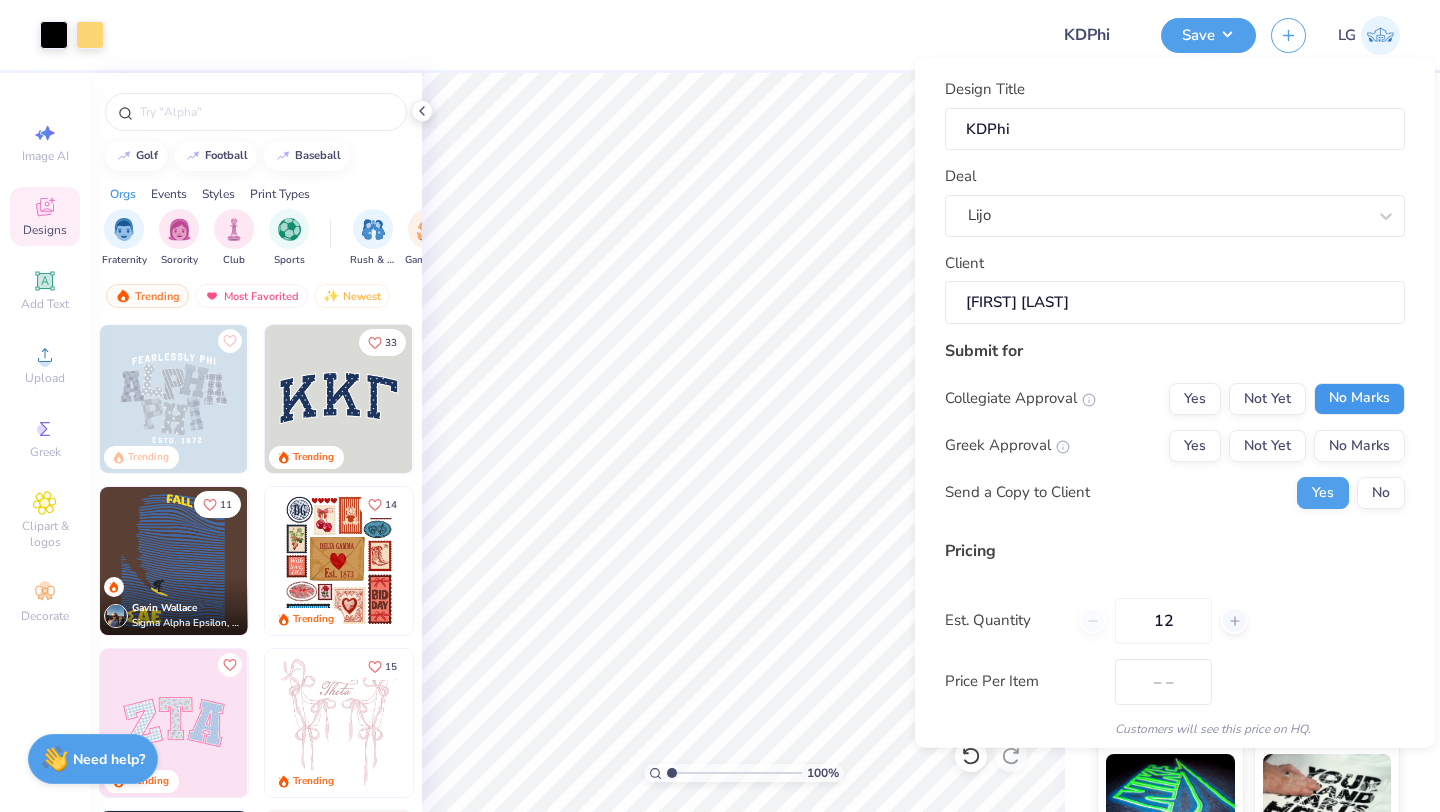 click on "No Marks" at bounding box center [1359, 398] 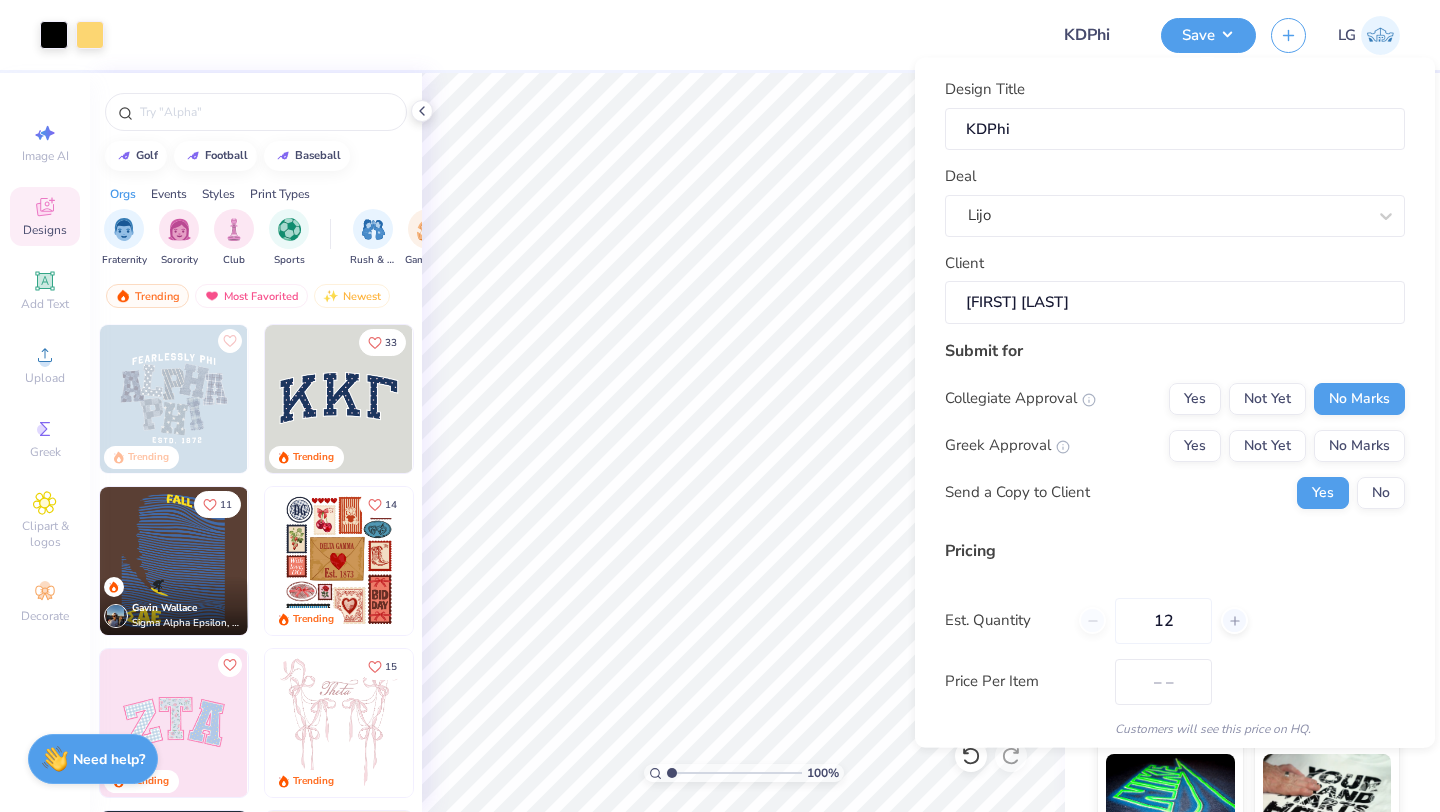 click on "Collegiate Approval Yes Not Yet No Marks Greek Approval Yes Not Yet No Marks Send a Copy to Client Yes No" at bounding box center [1175, 445] 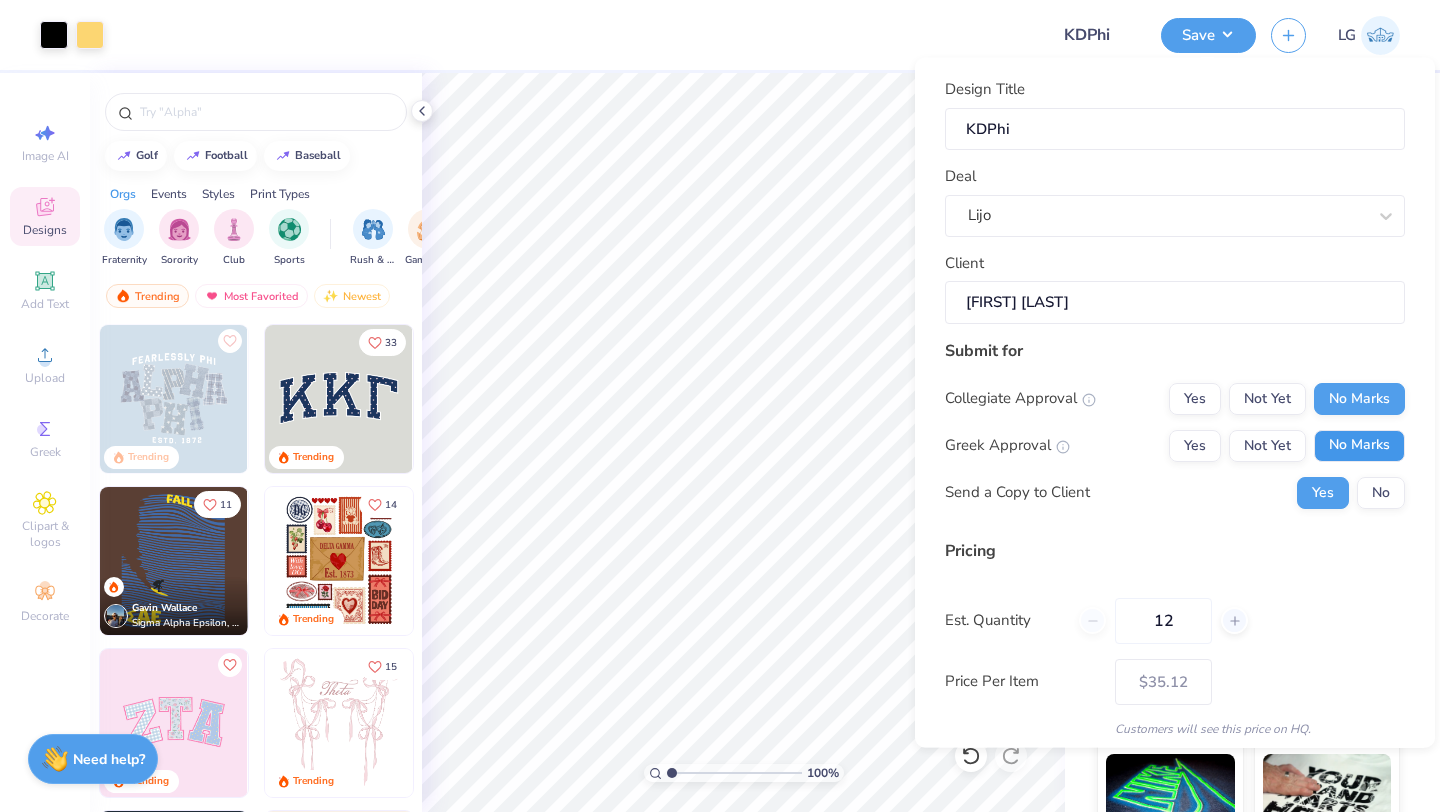 click on "No Marks" at bounding box center (1359, 445) 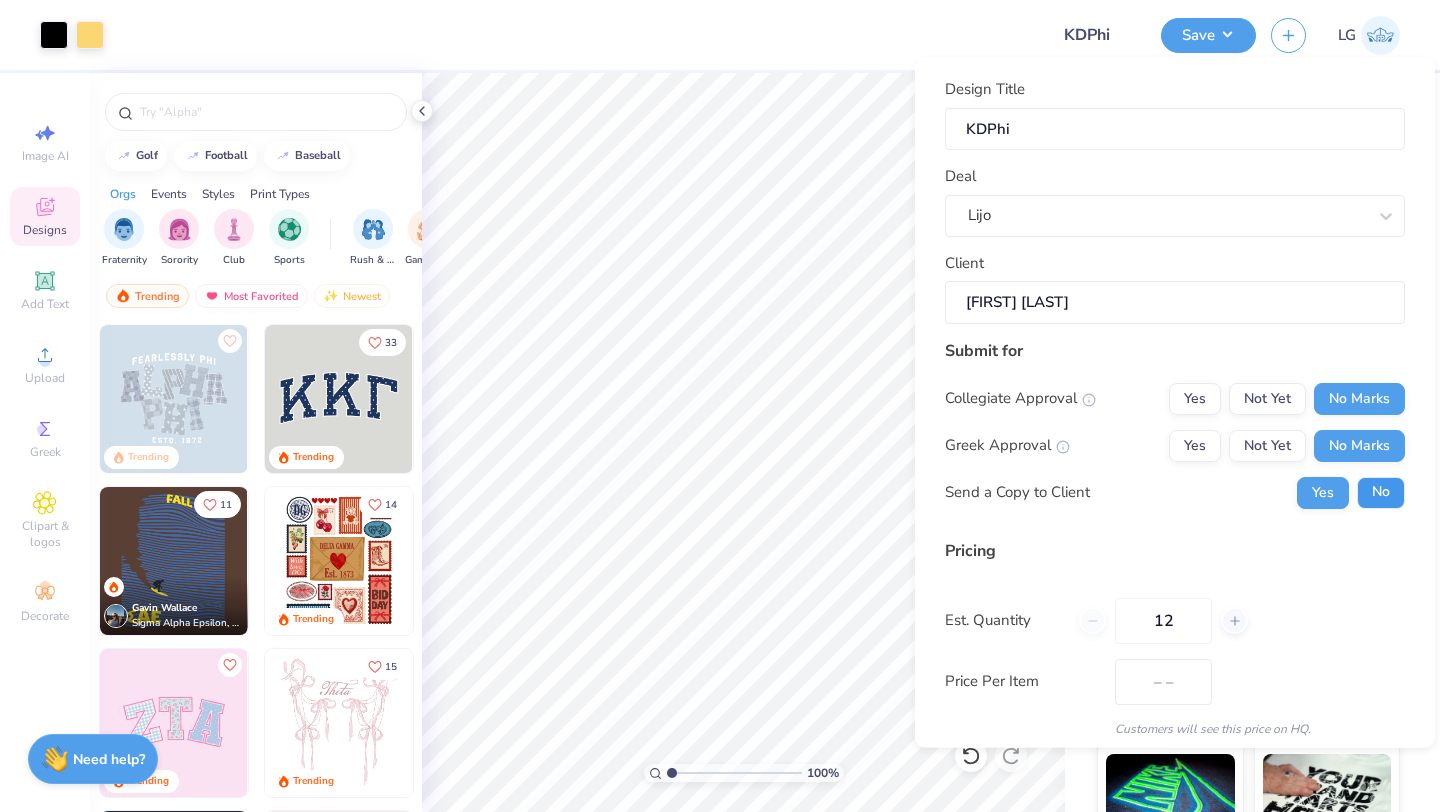 click on "No" at bounding box center [1381, 492] 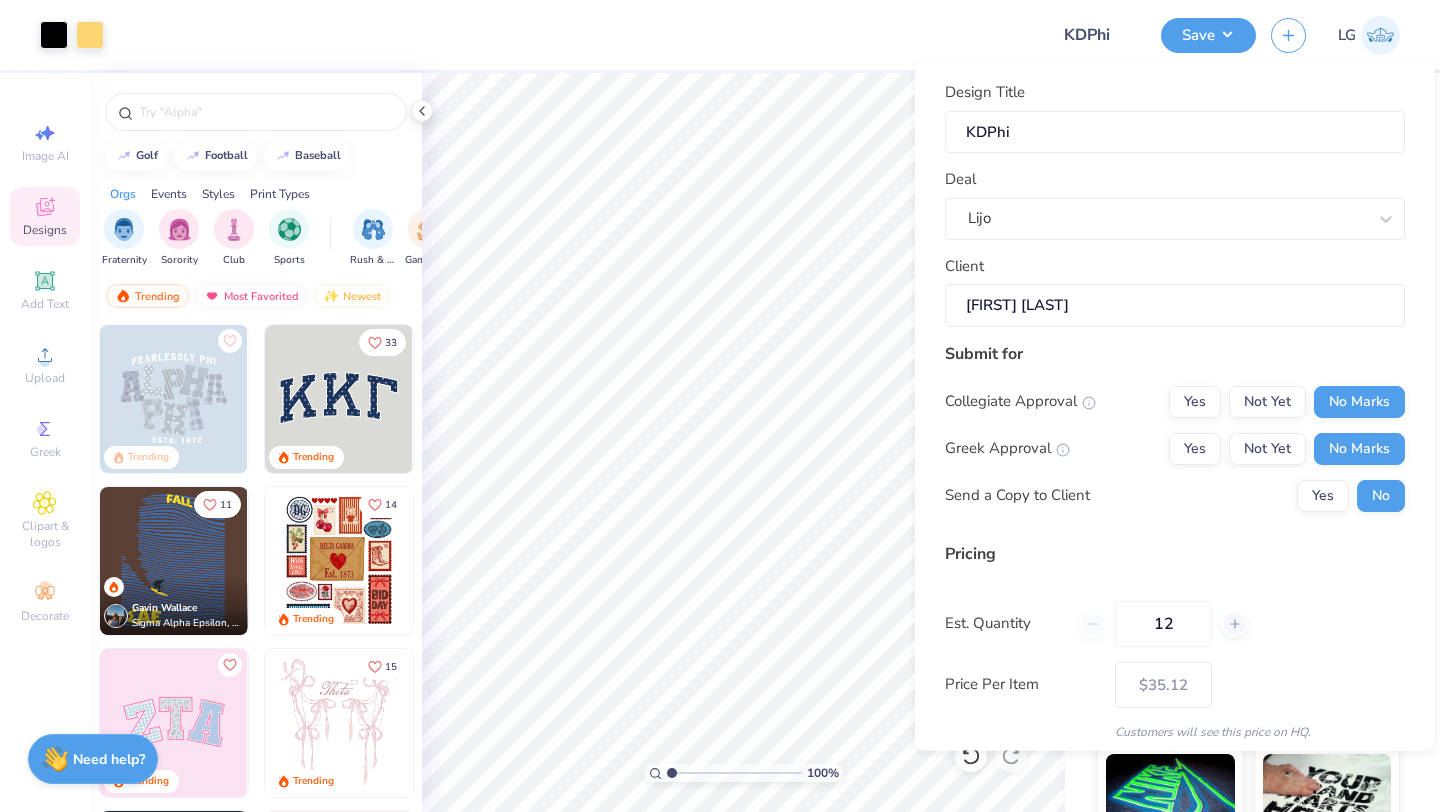 scroll, scrollTop: 115, scrollLeft: 0, axis: vertical 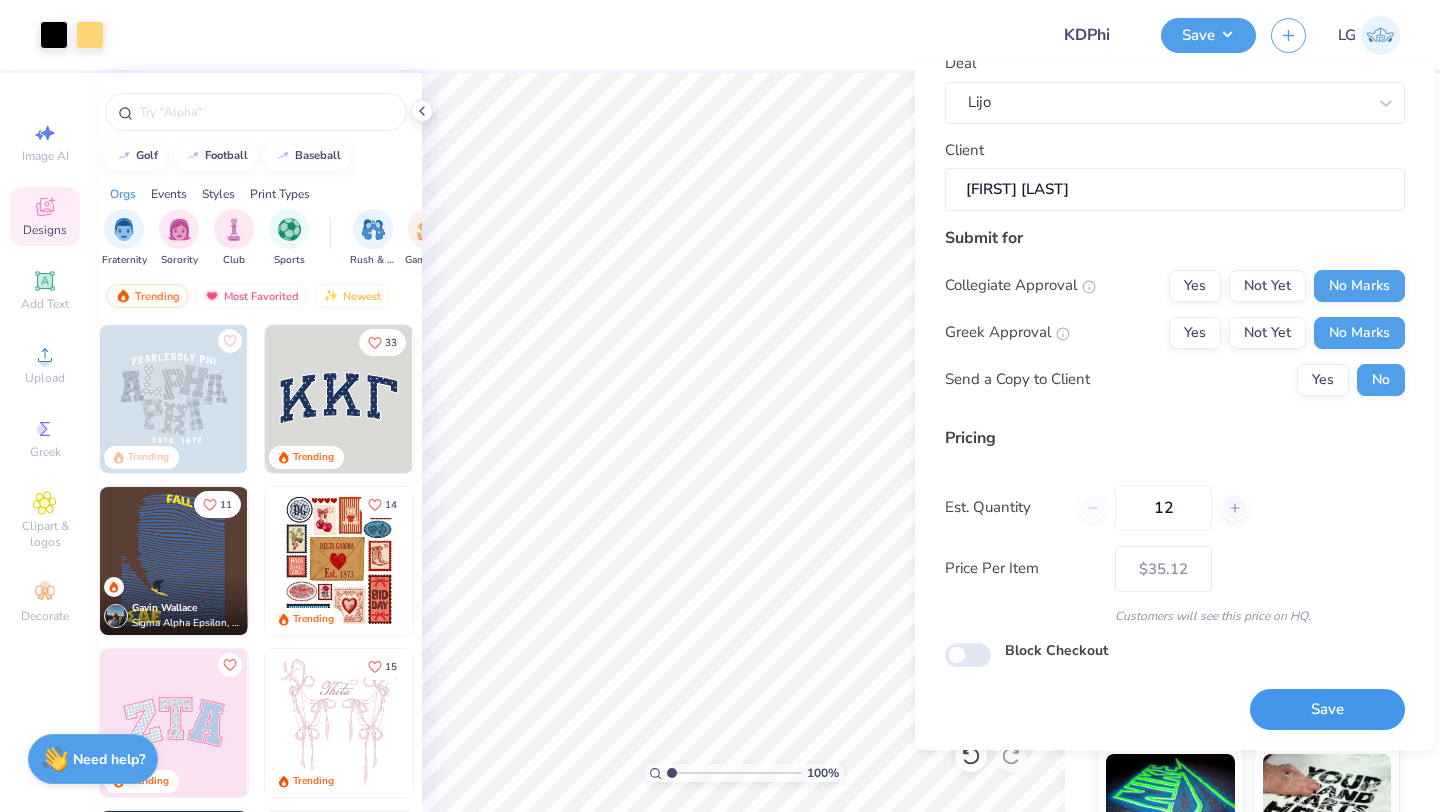 click on "Save" at bounding box center (1327, 710) 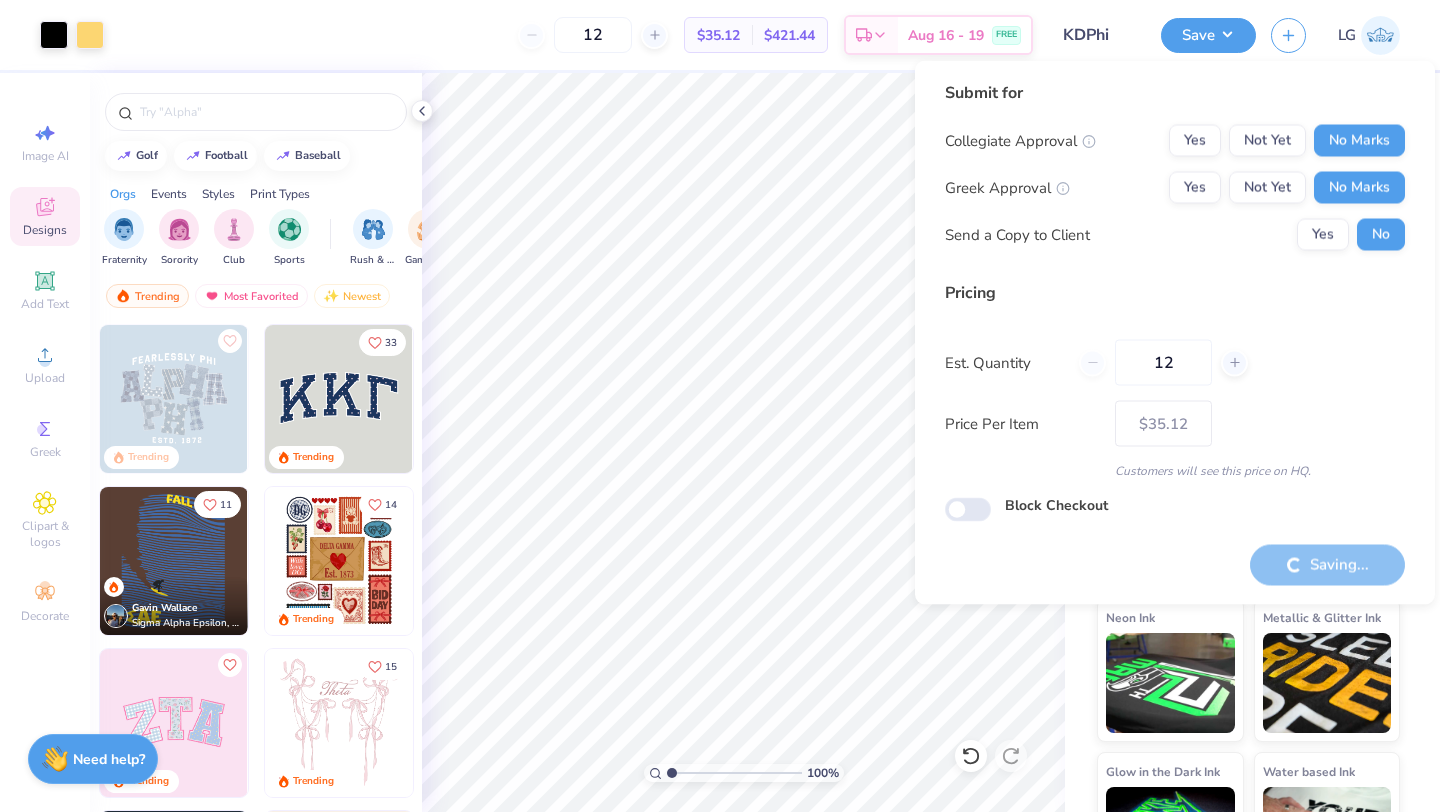 type on "– –" 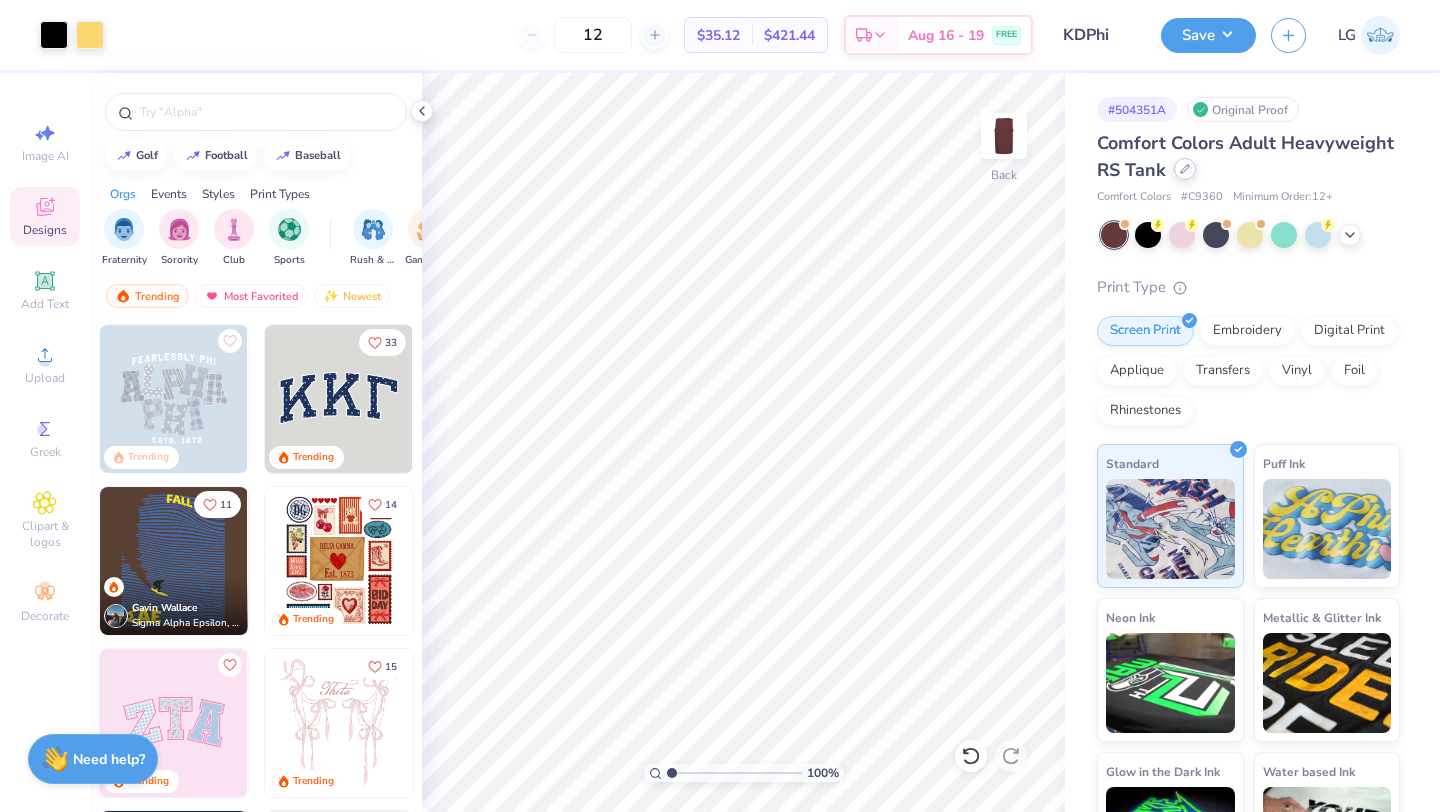click 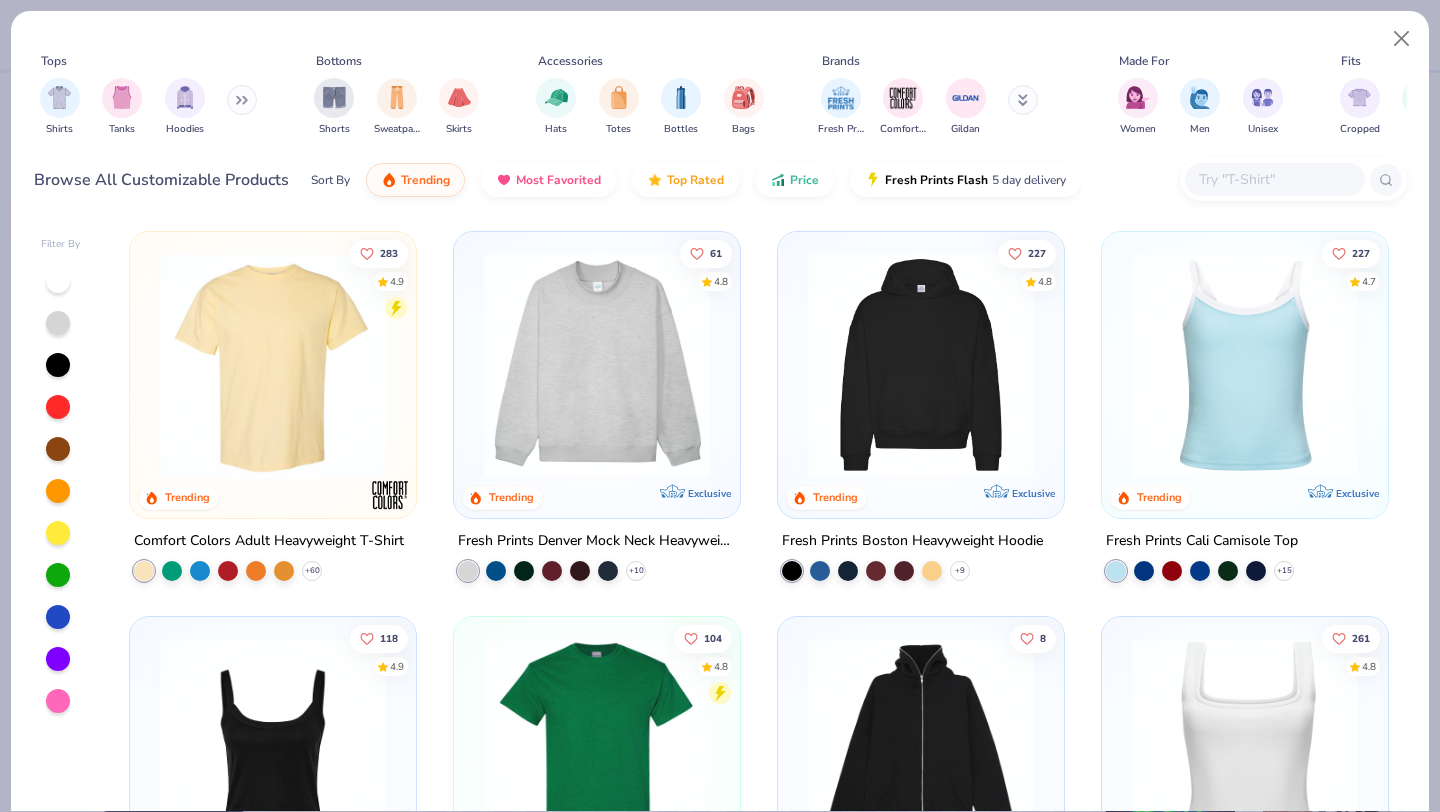click at bounding box center (273, 365) 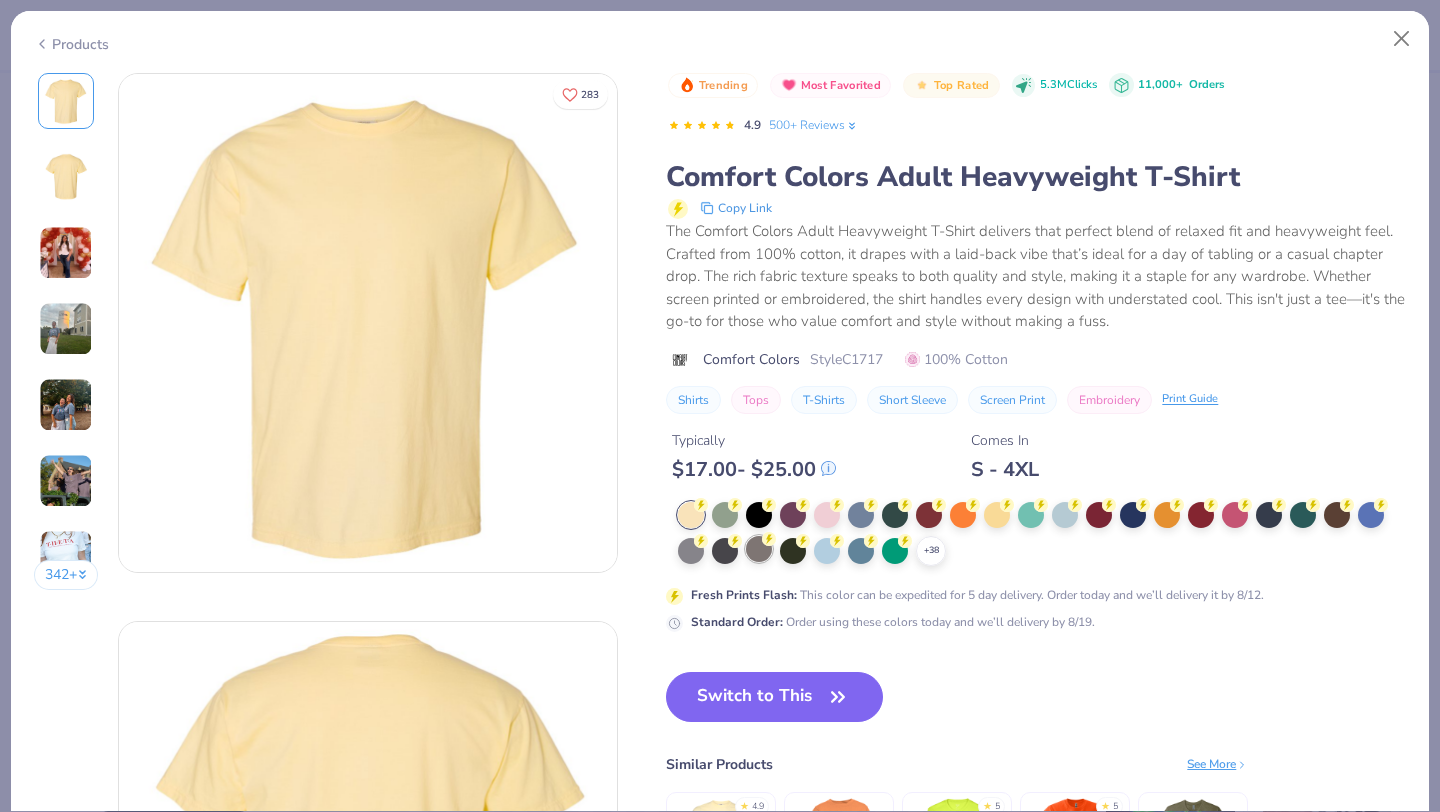 click at bounding box center [759, 549] 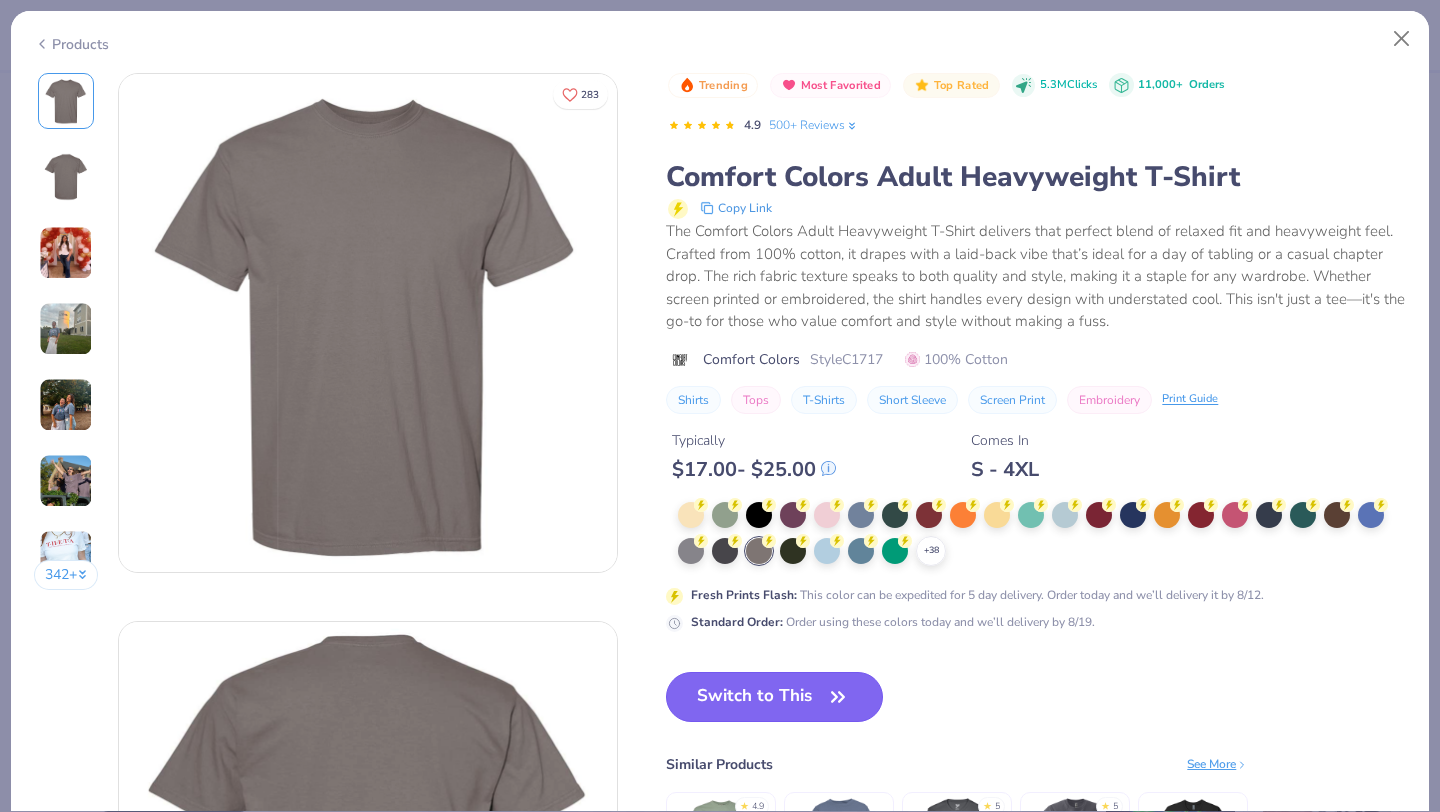 click on "Switch to This" at bounding box center [774, 697] 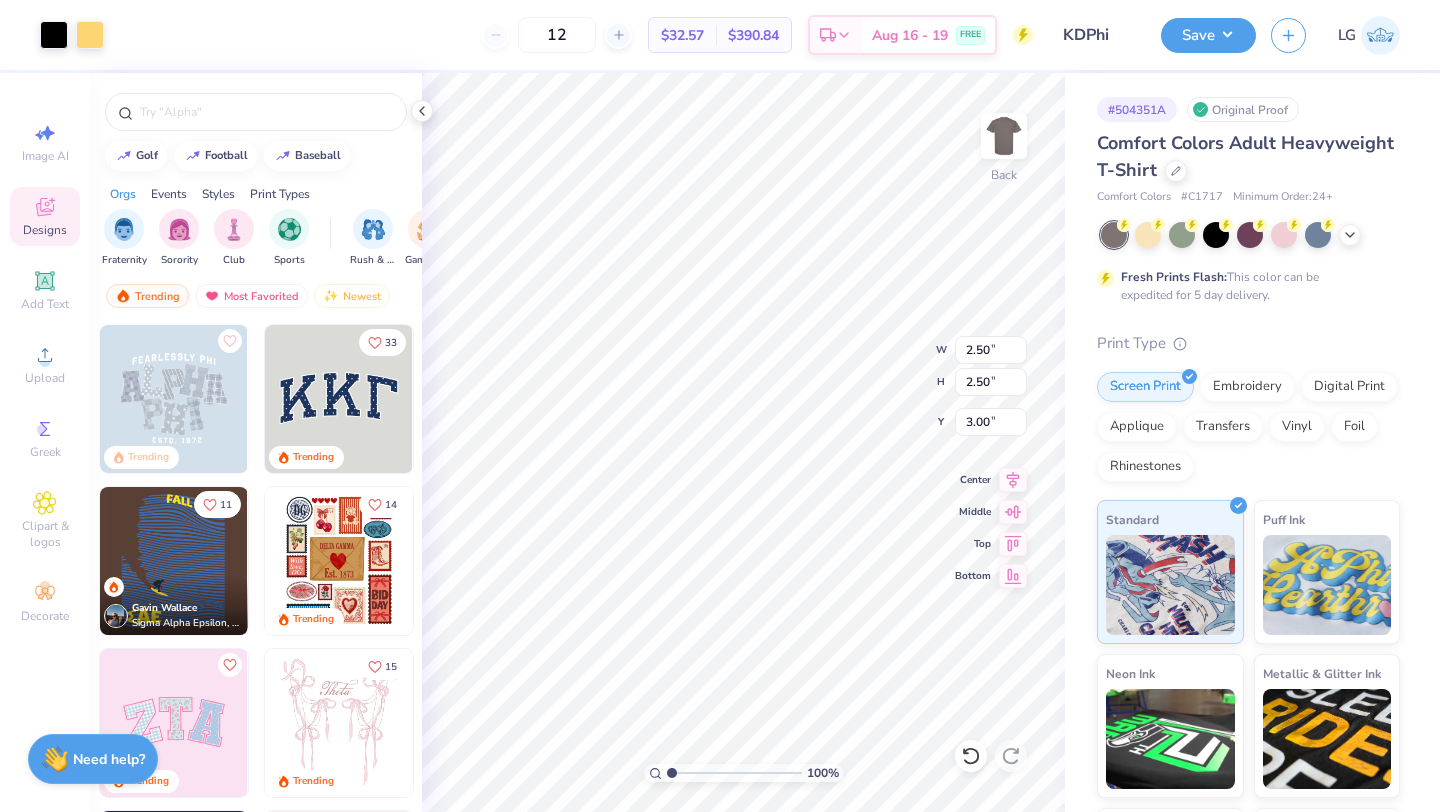 type on "3.00" 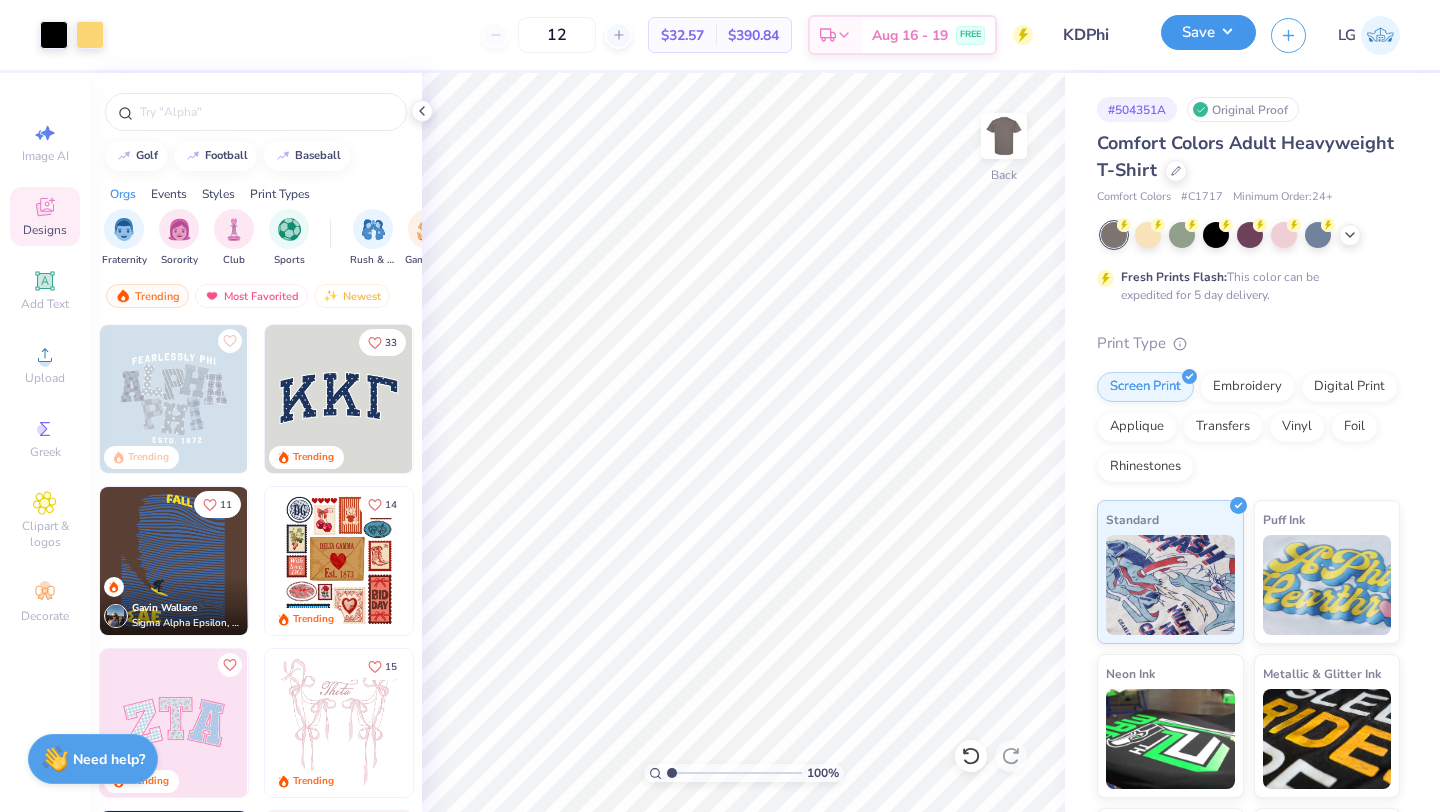 click on "Save" at bounding box center (1208, 32) 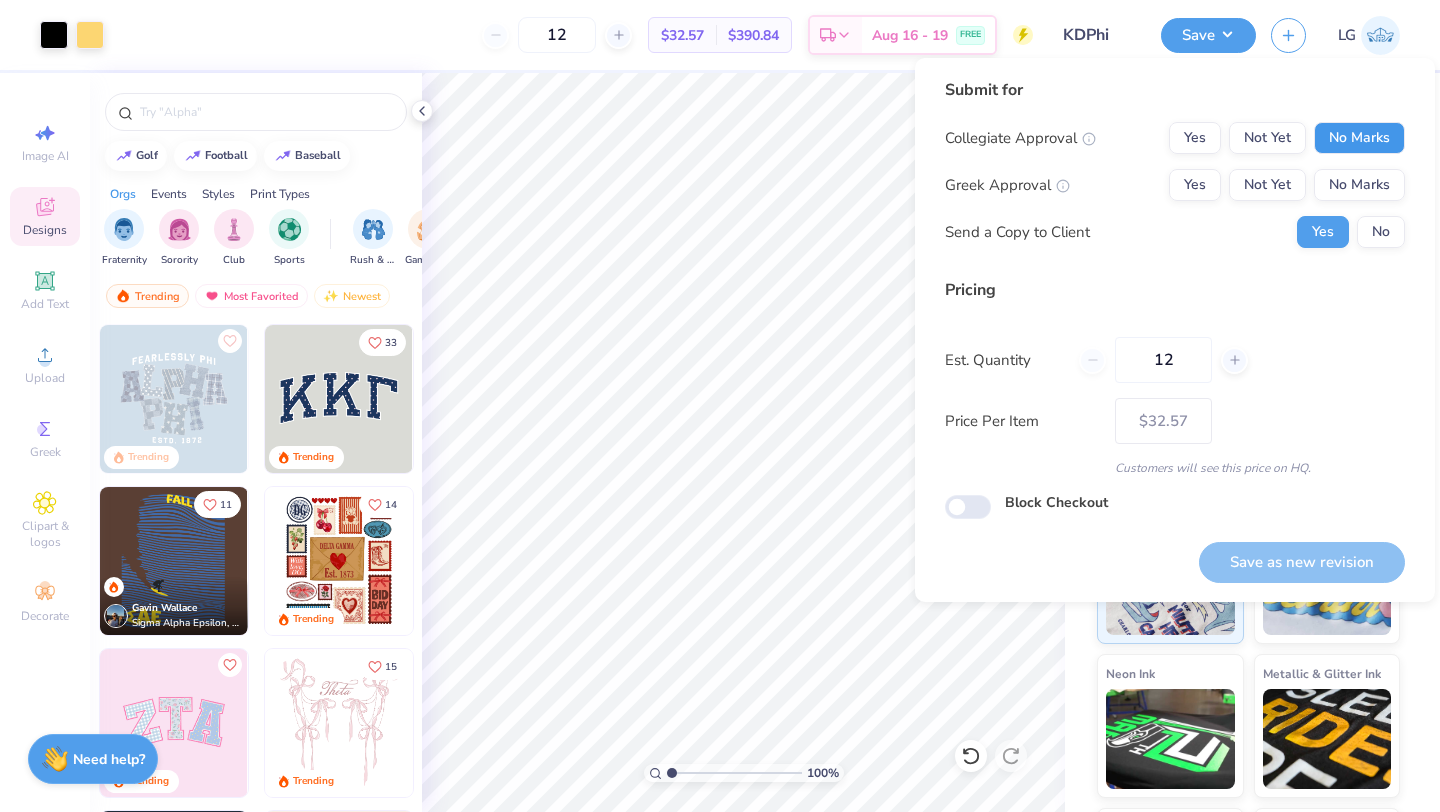 click on "No Marks" at bounding box center (1359, 138) 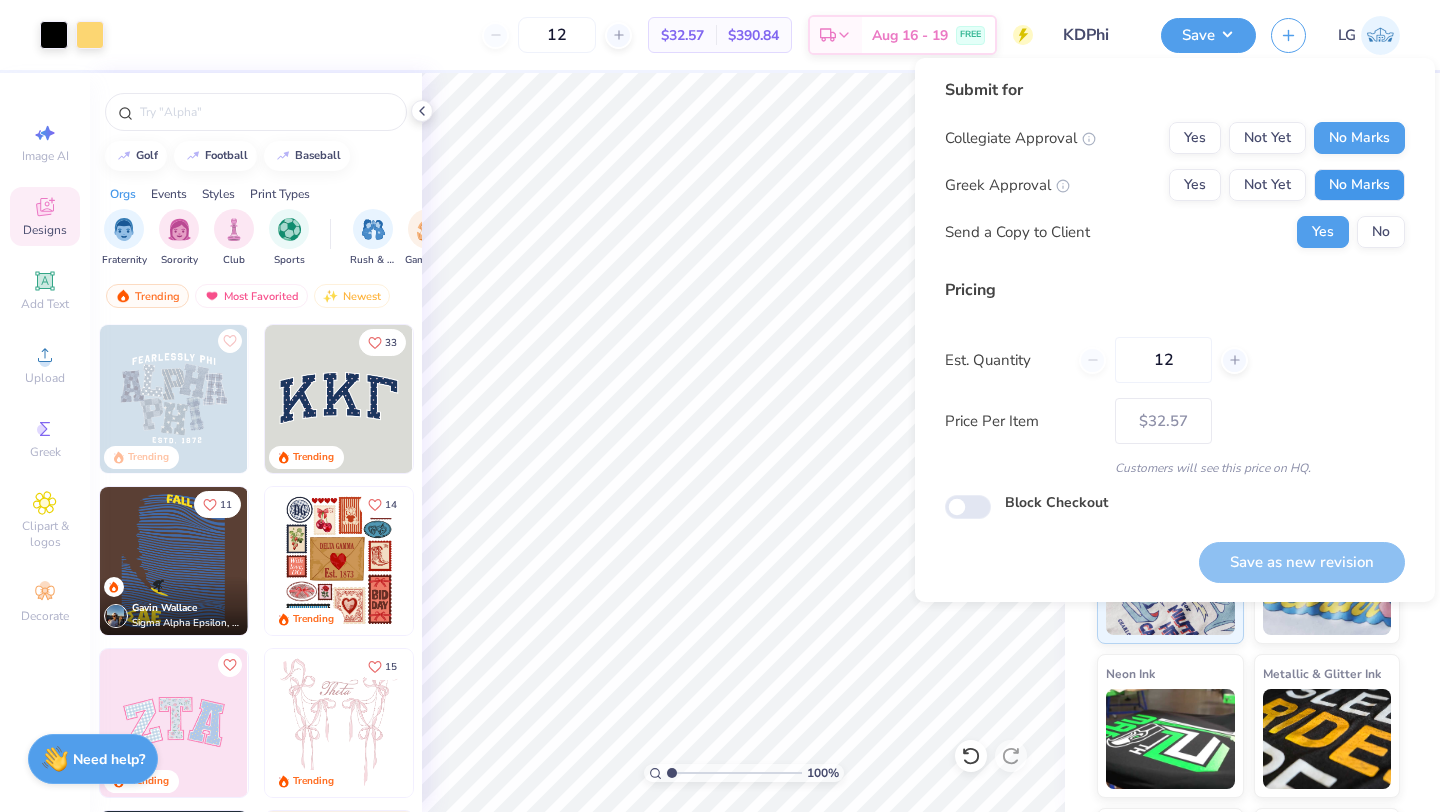 click on "No Marks" at bounding box center (1359, 185) 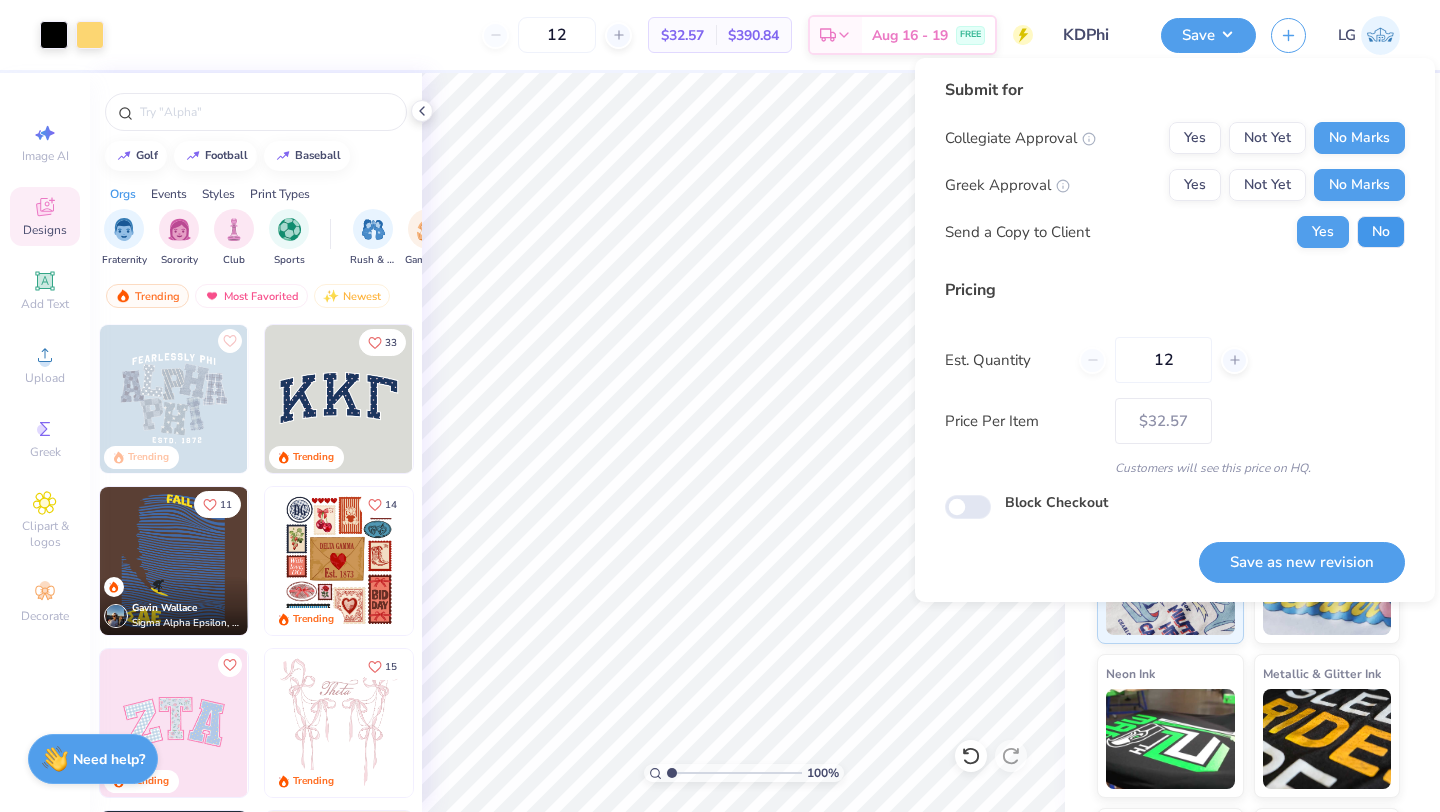 click on "No" at bounding box center [1381, 232] 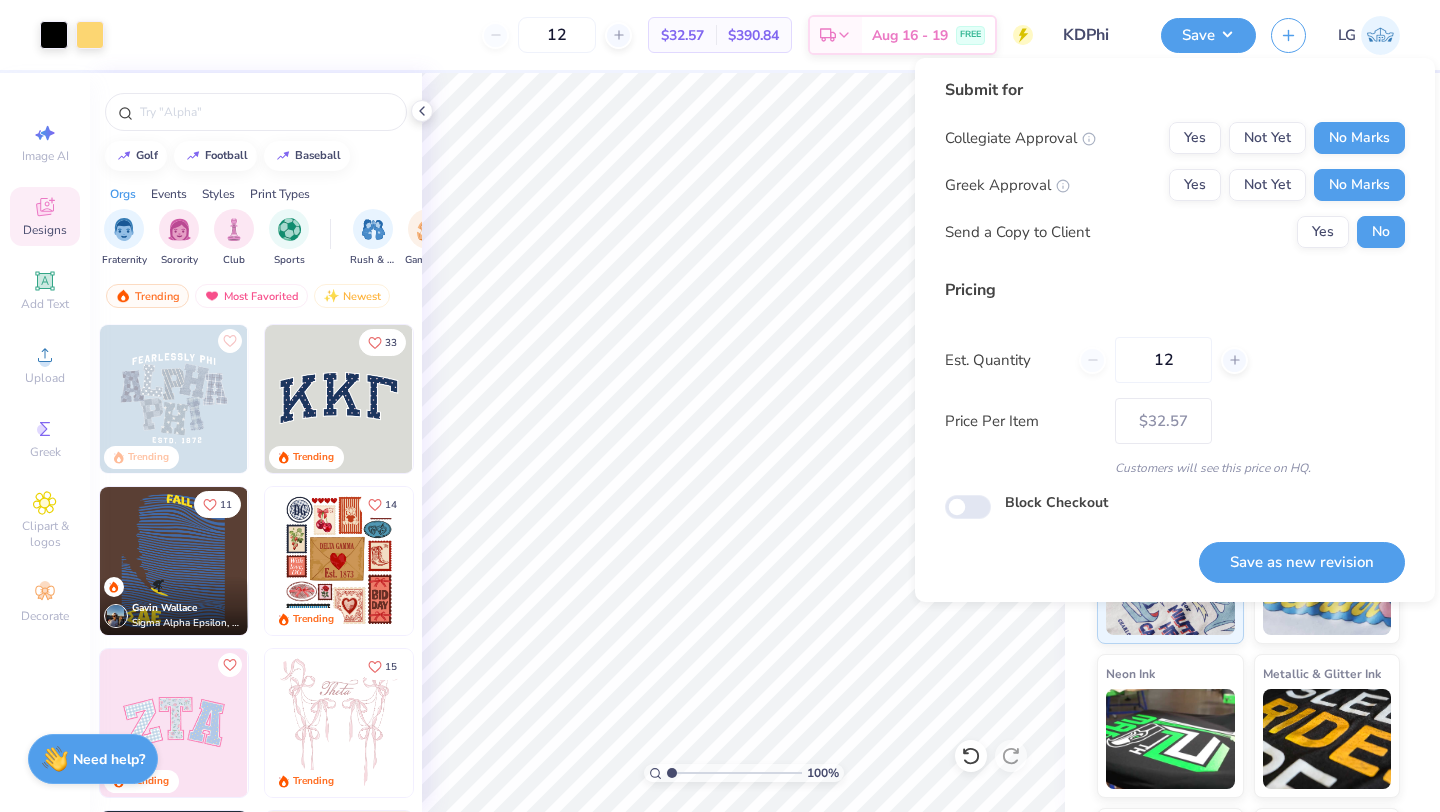 click on "Save as new revision" at bounding box center (1302, 562) 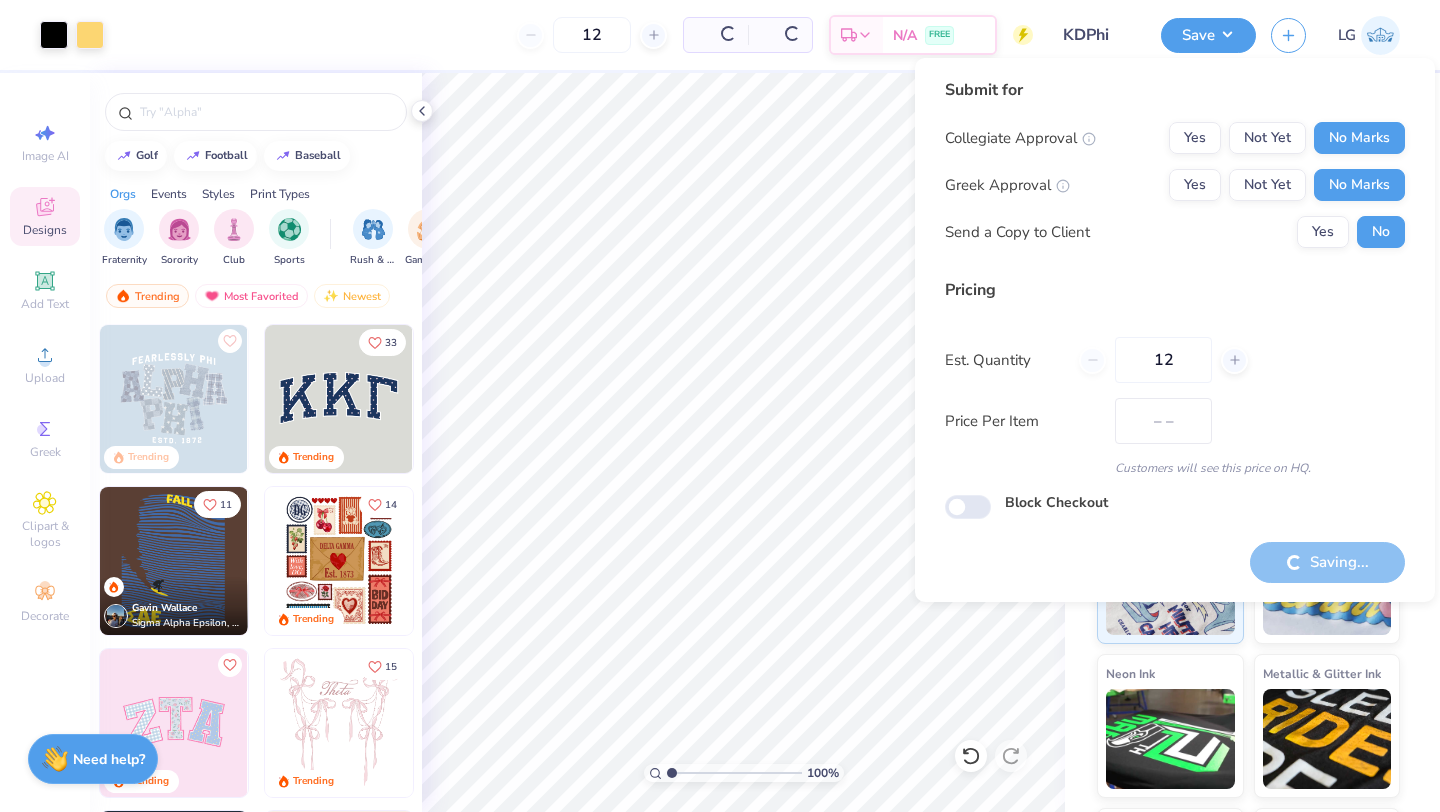 type on "$32.57" 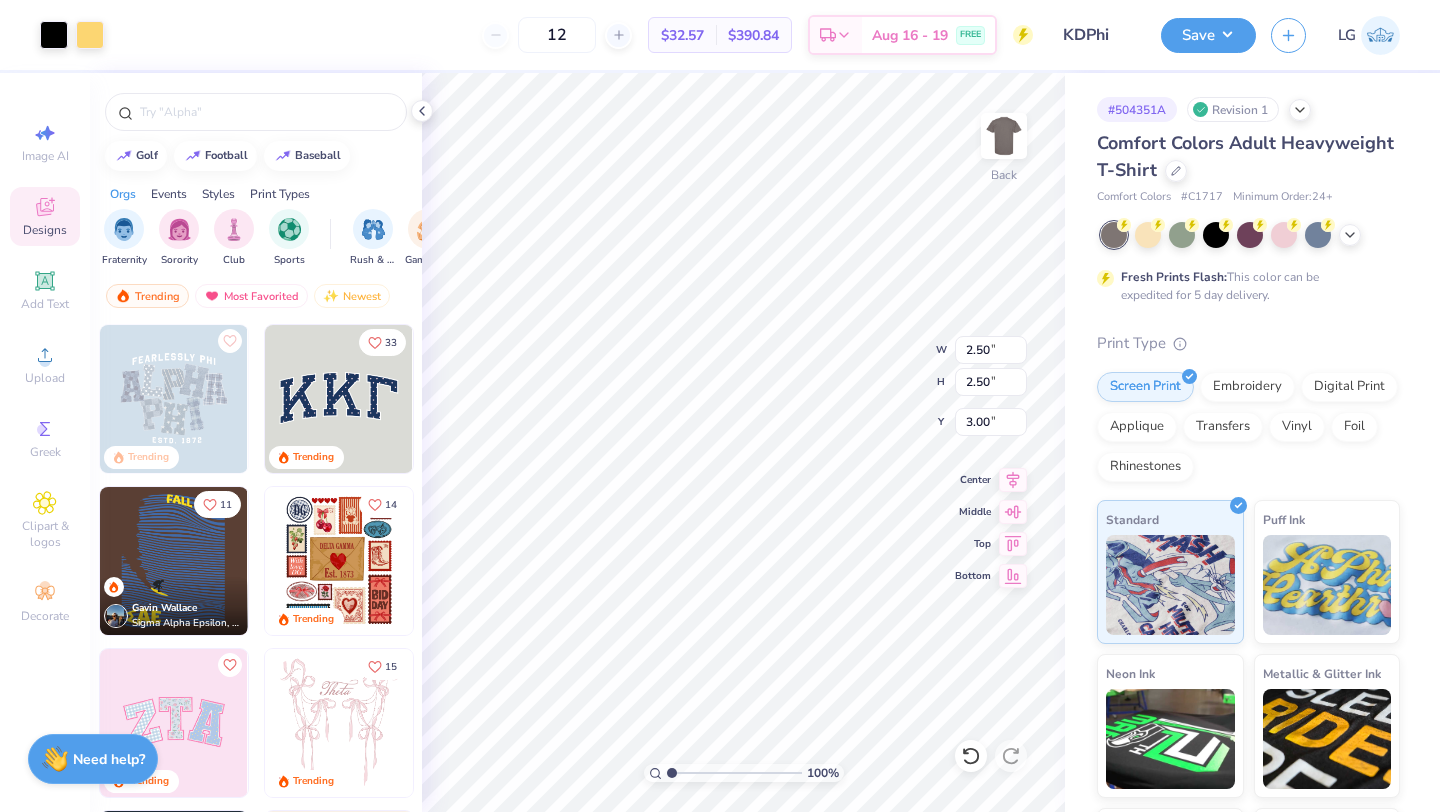 type on "5.80" 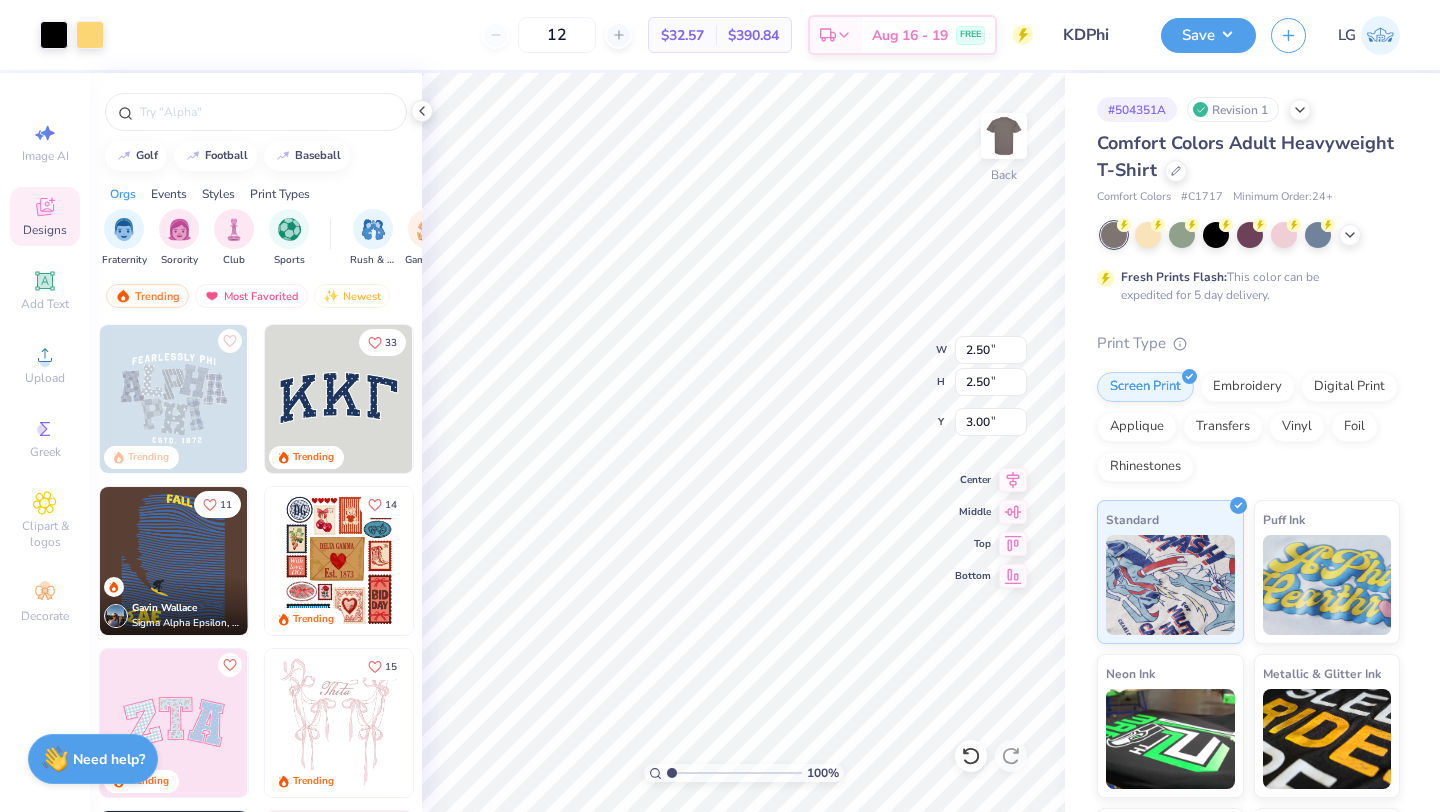 type on "5.80" 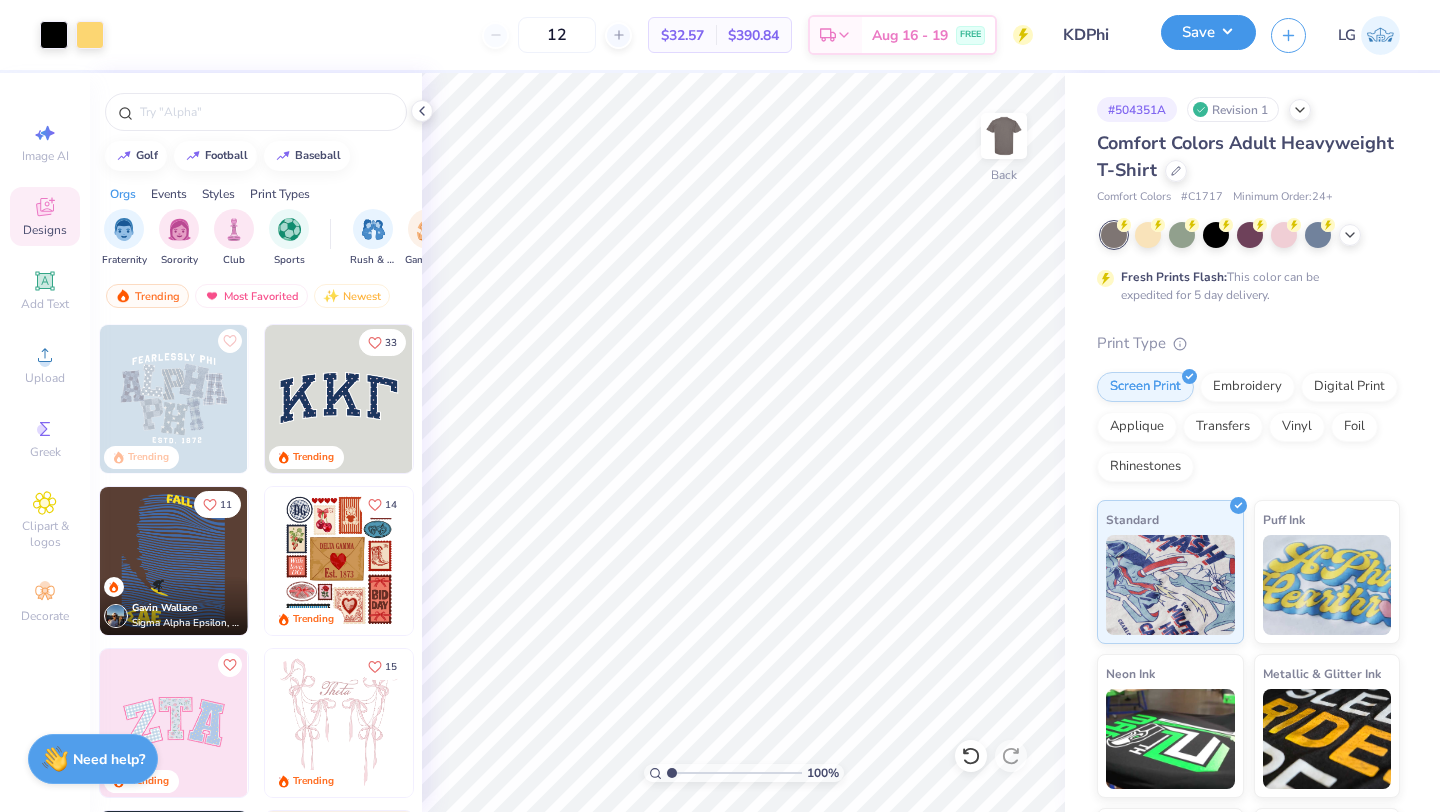 click on "Save" at bounding box center [1208, 32] 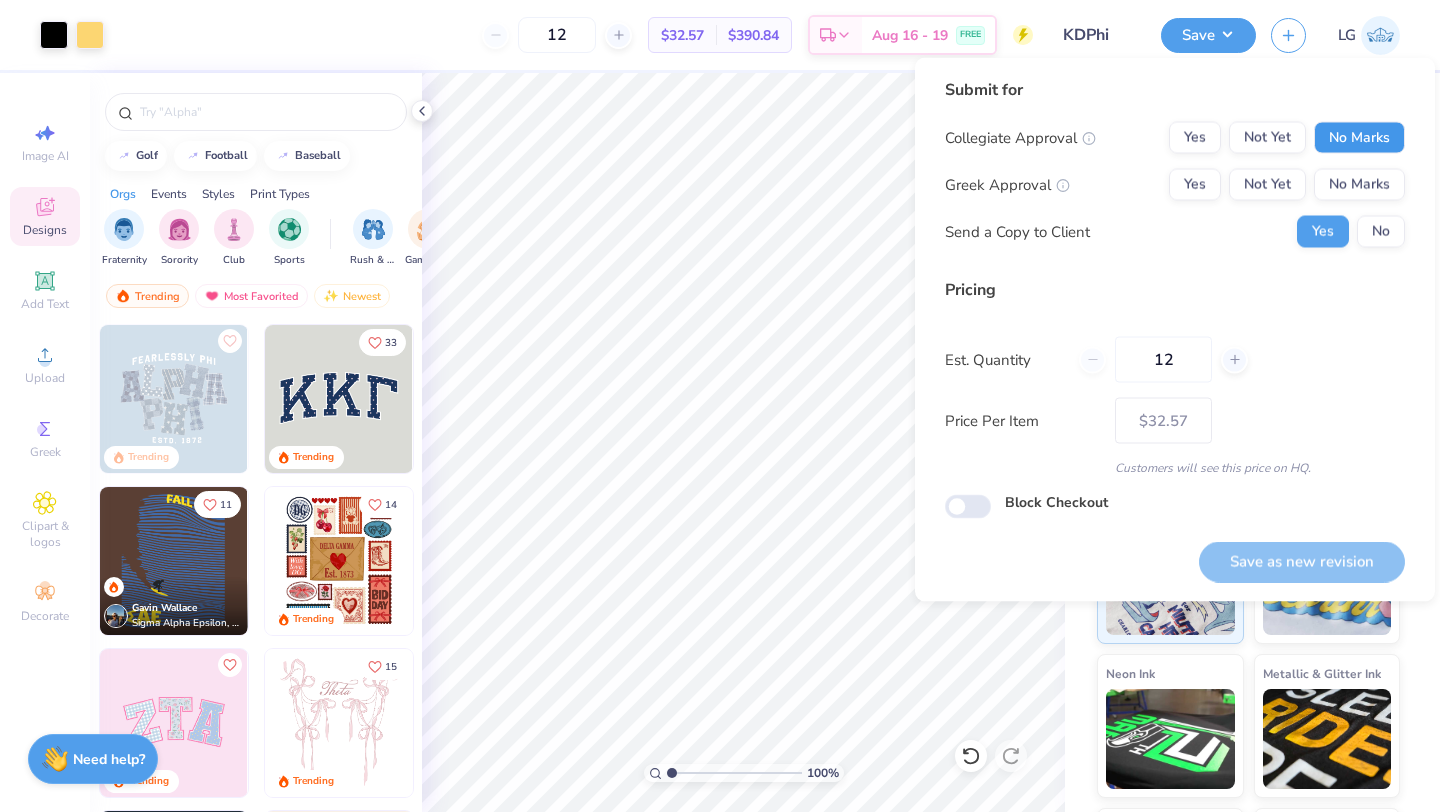 click on "No Marks" at bounding box center (1359, 138) 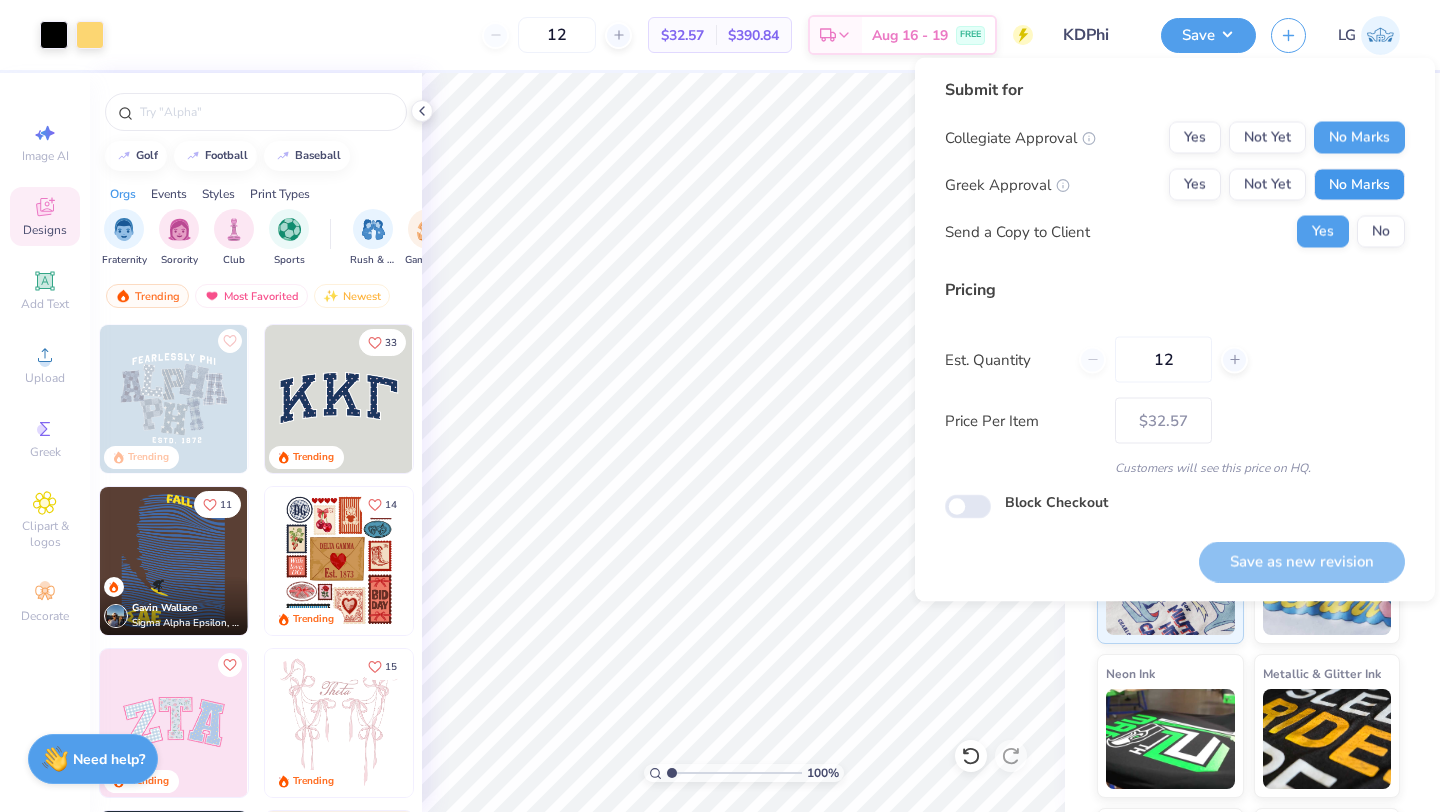 click on "No Marks" at bounding box center [1359, 185] 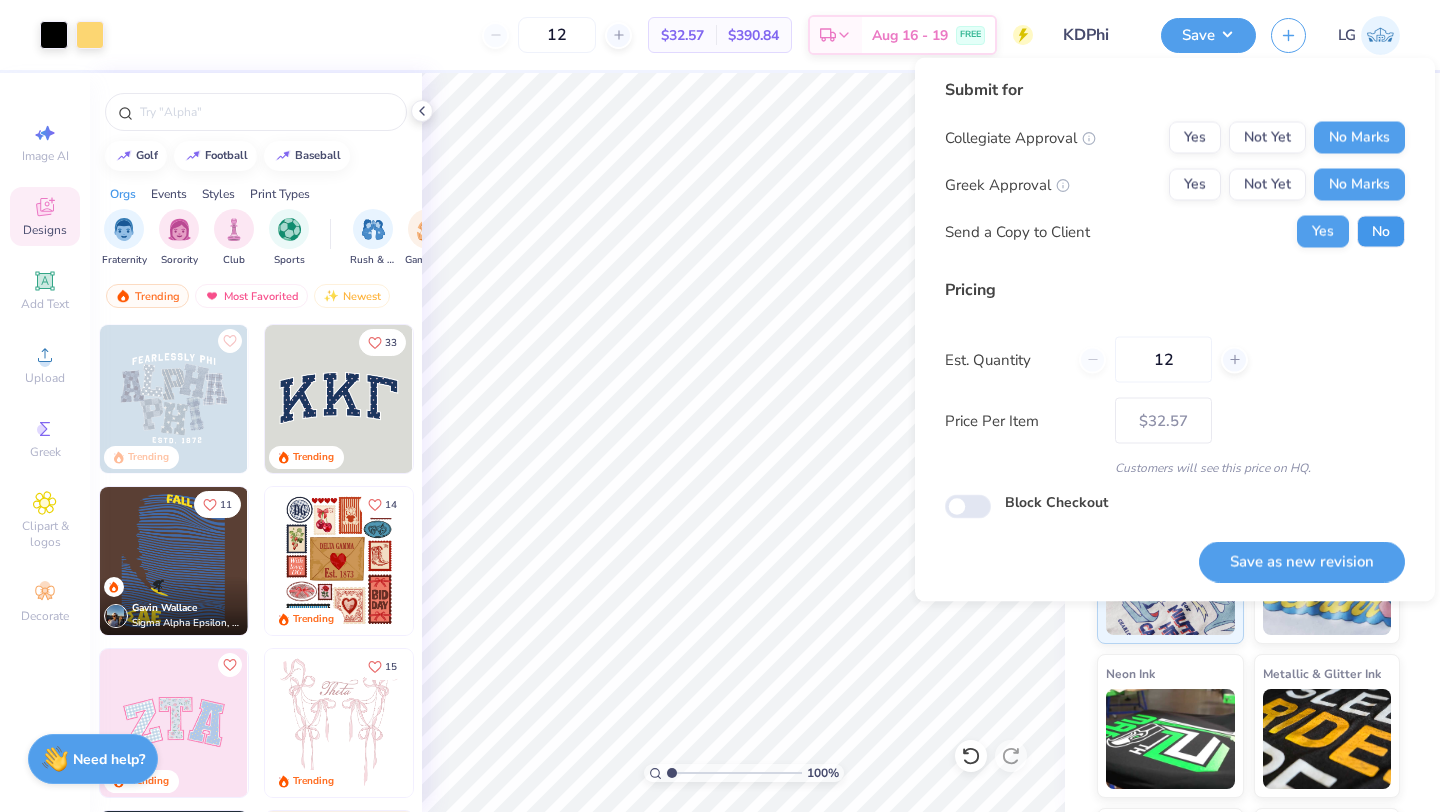 click on "No" at bounding box center (1381, 232) 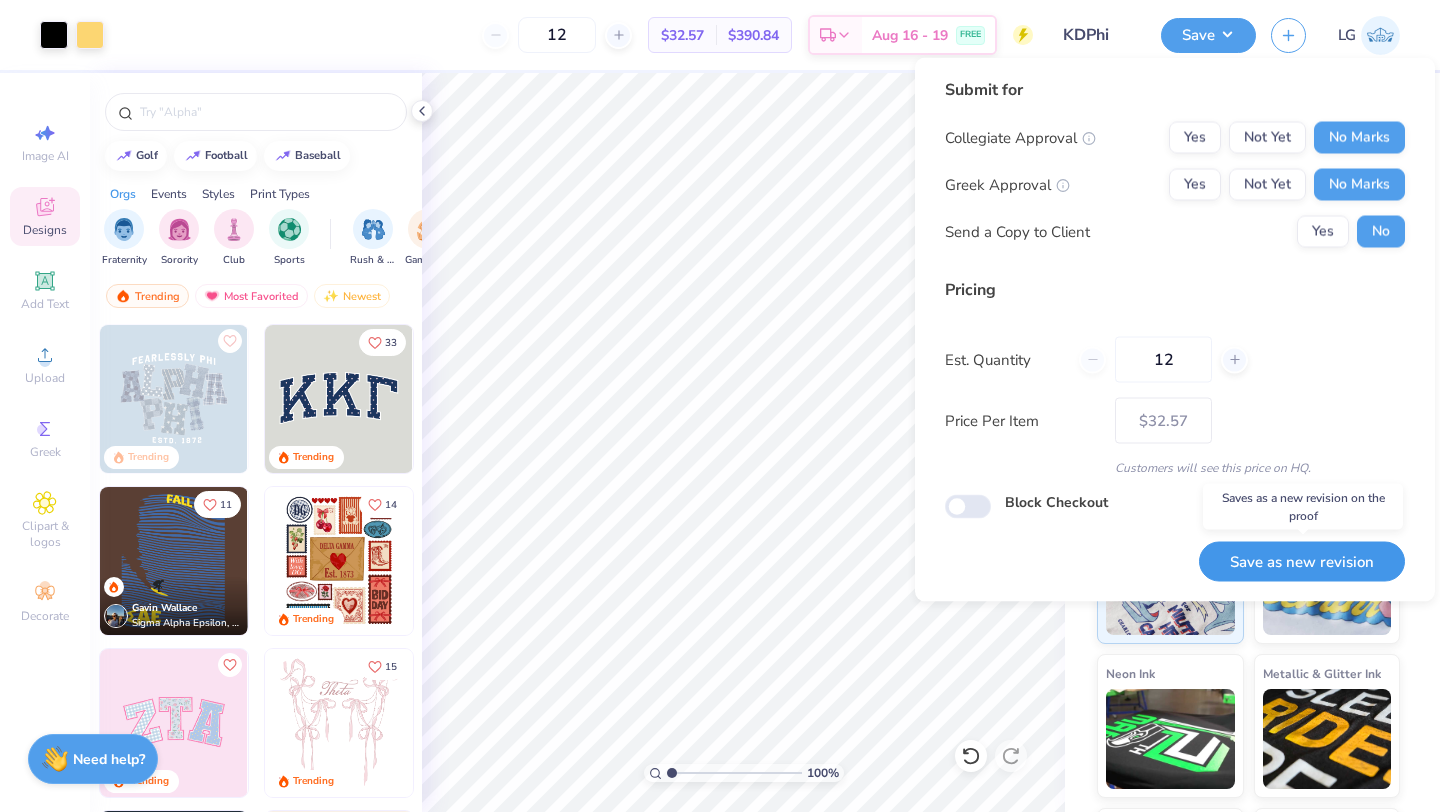 click on "Save as new revision" at bounding box center [1302, 561] 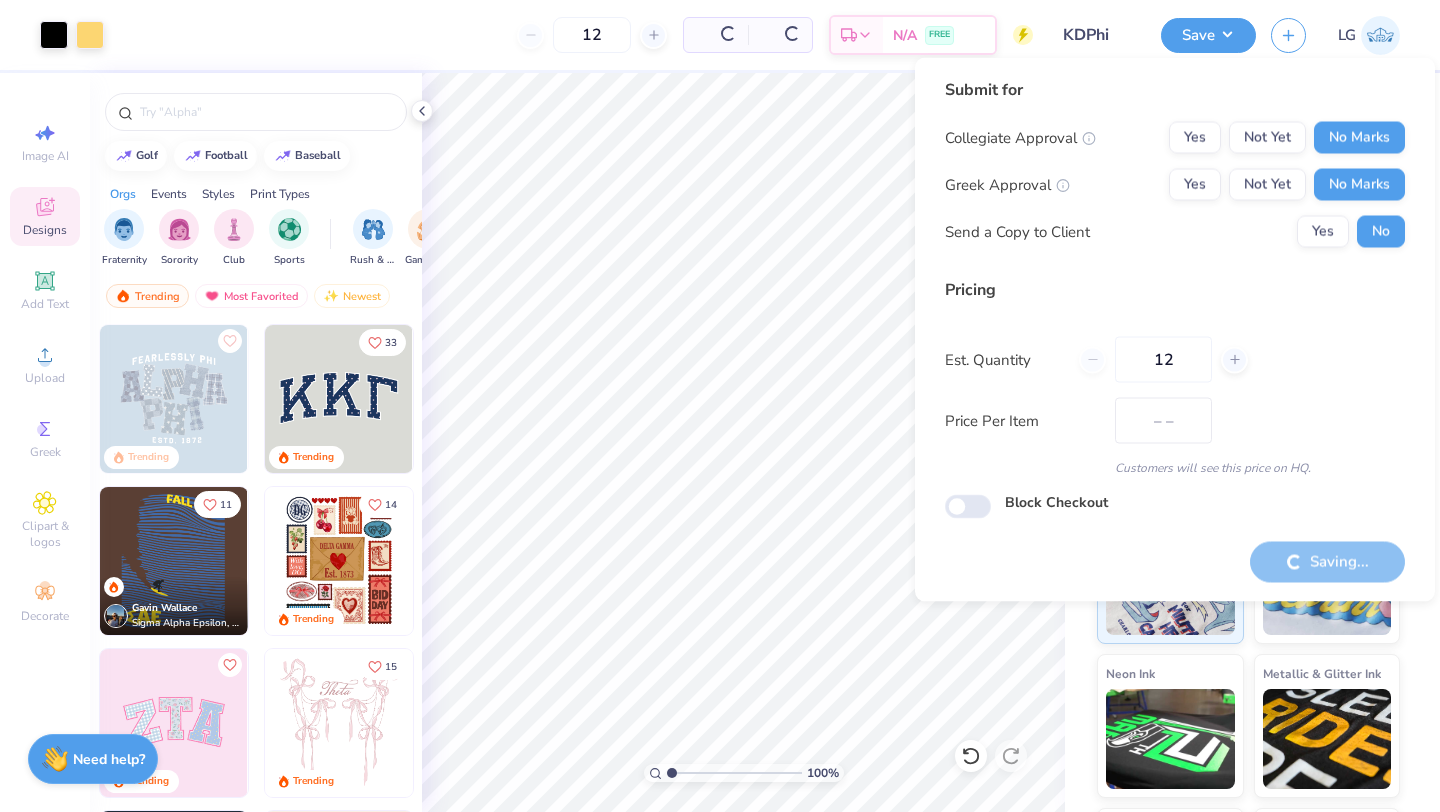 type on "$32.57" 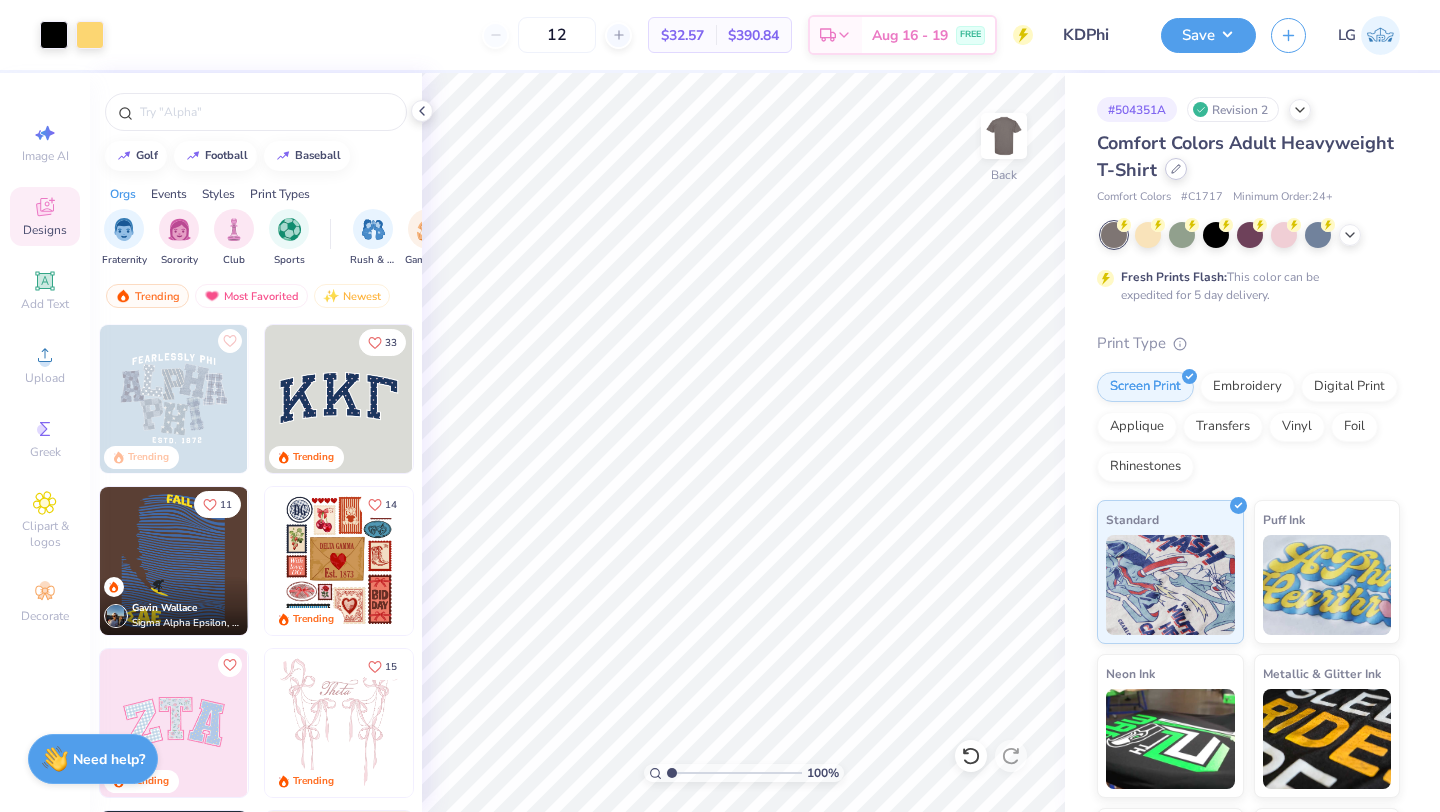 click at bounding box center (1176, 169) 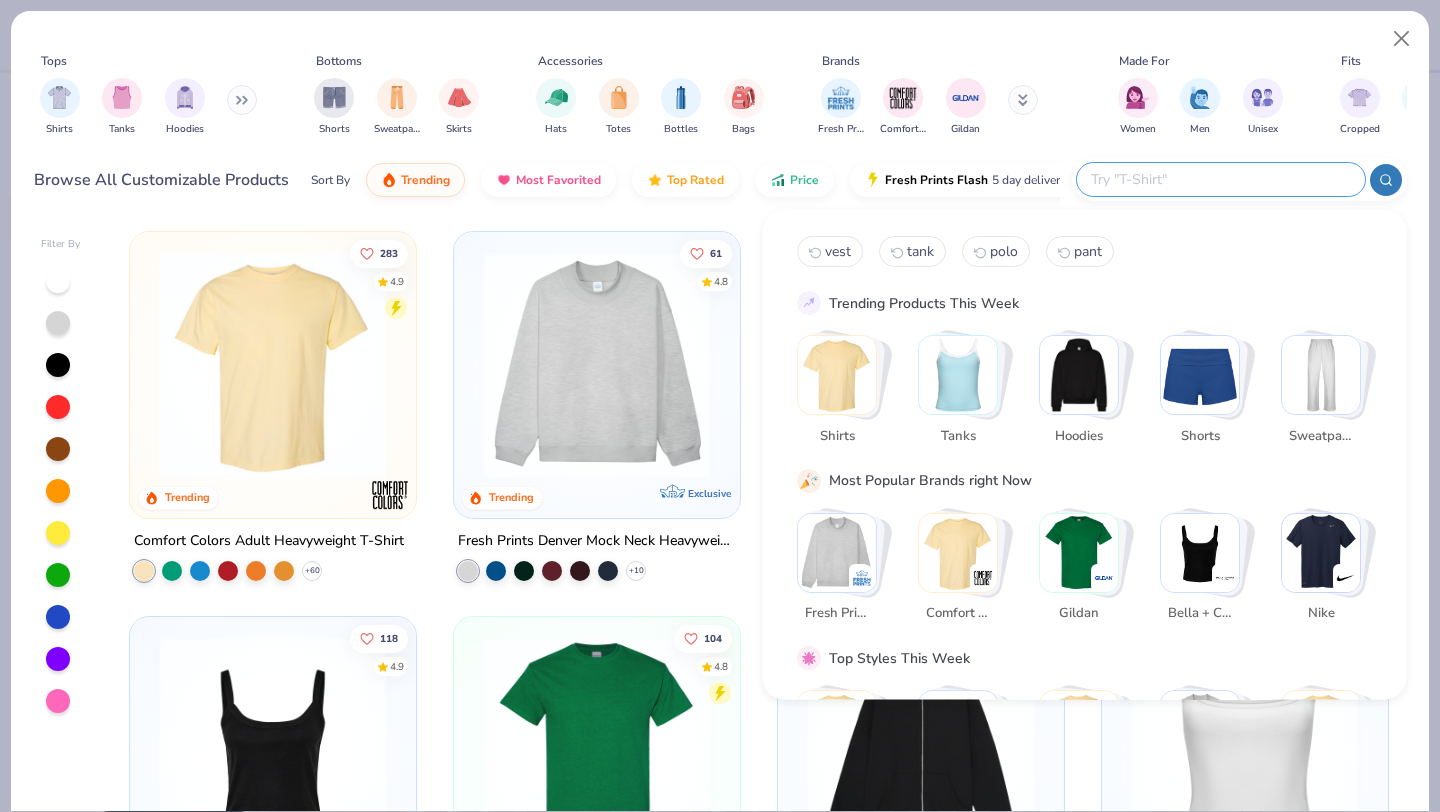 click at bounding box center (1220, 179) 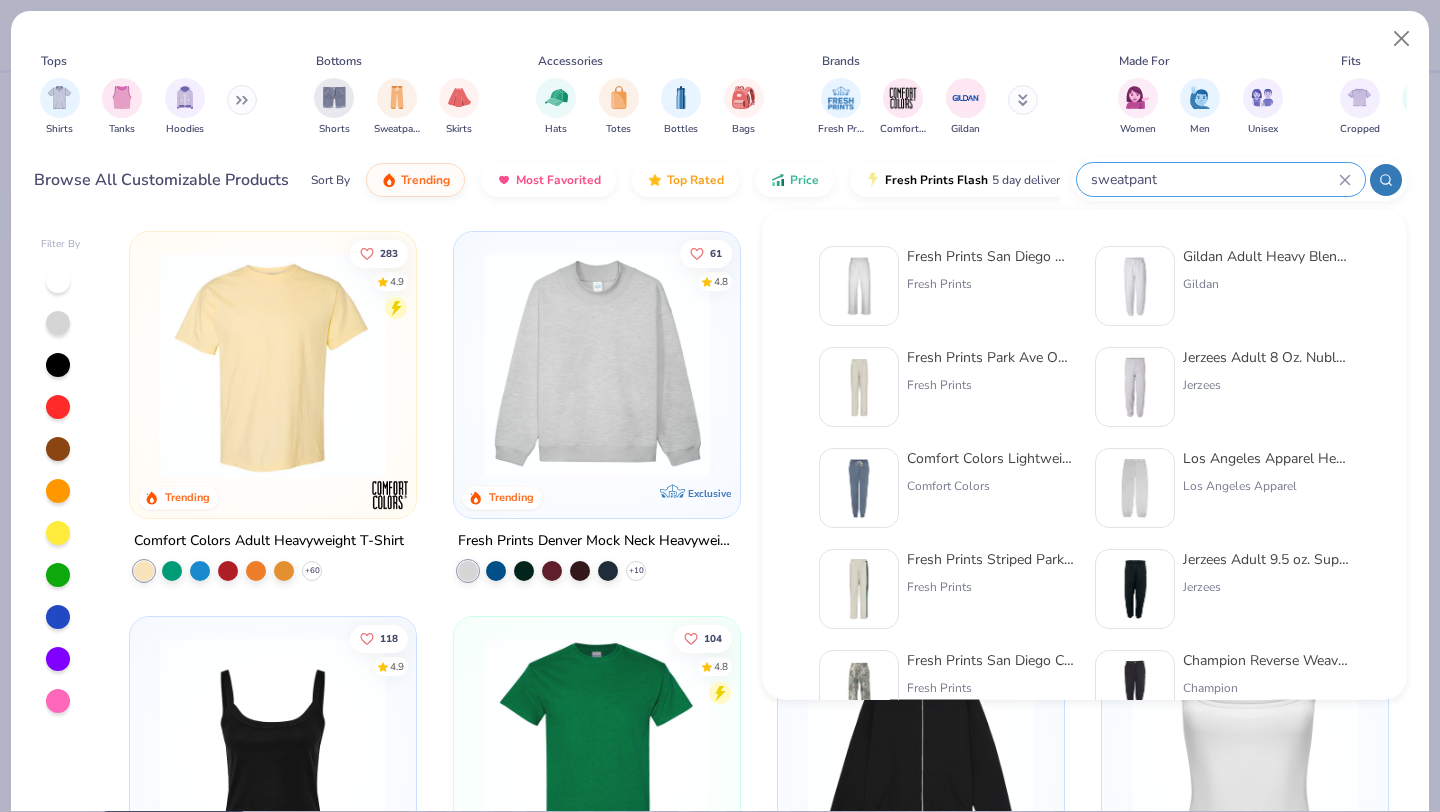 type on "sweatpant" 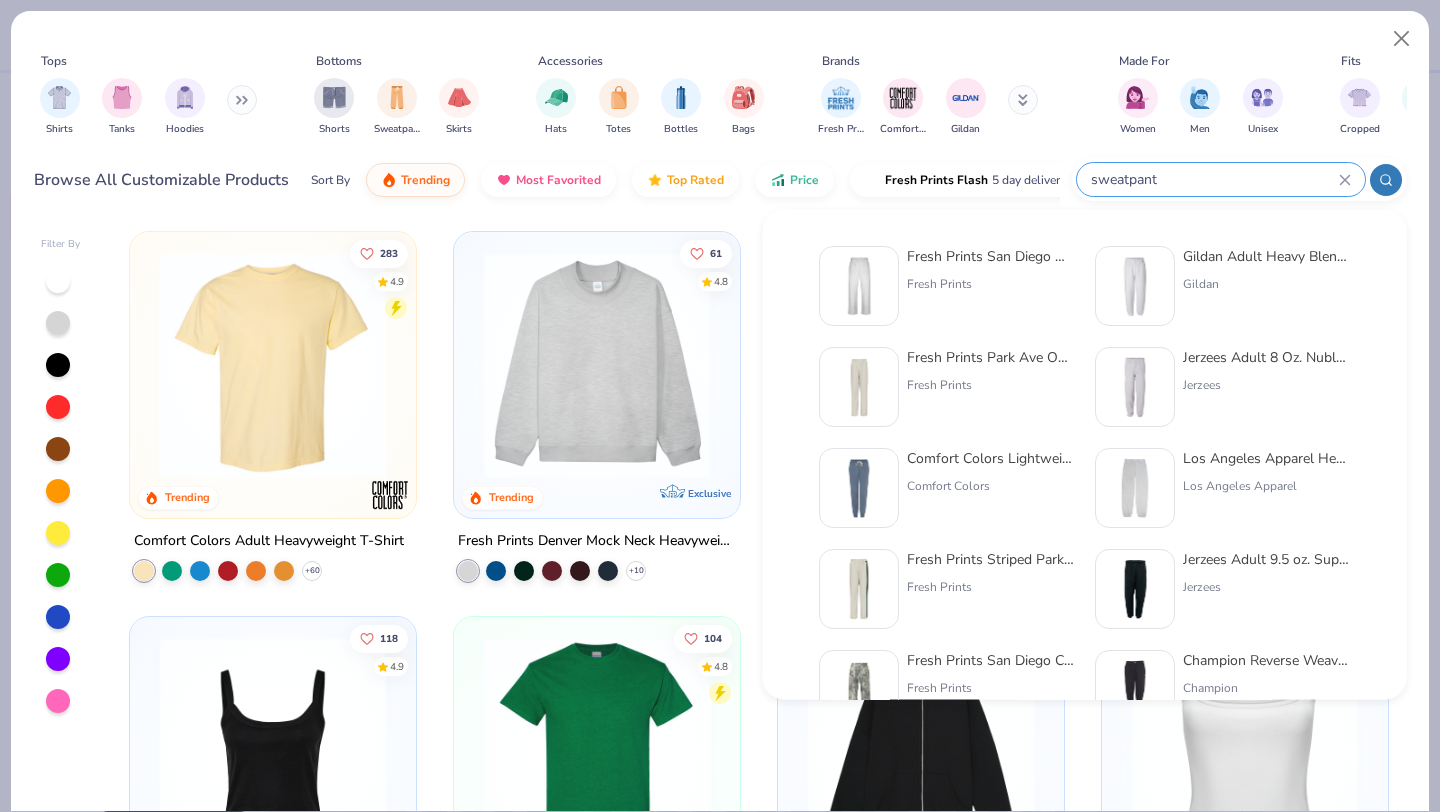 click at bounding box center [1135, 589] 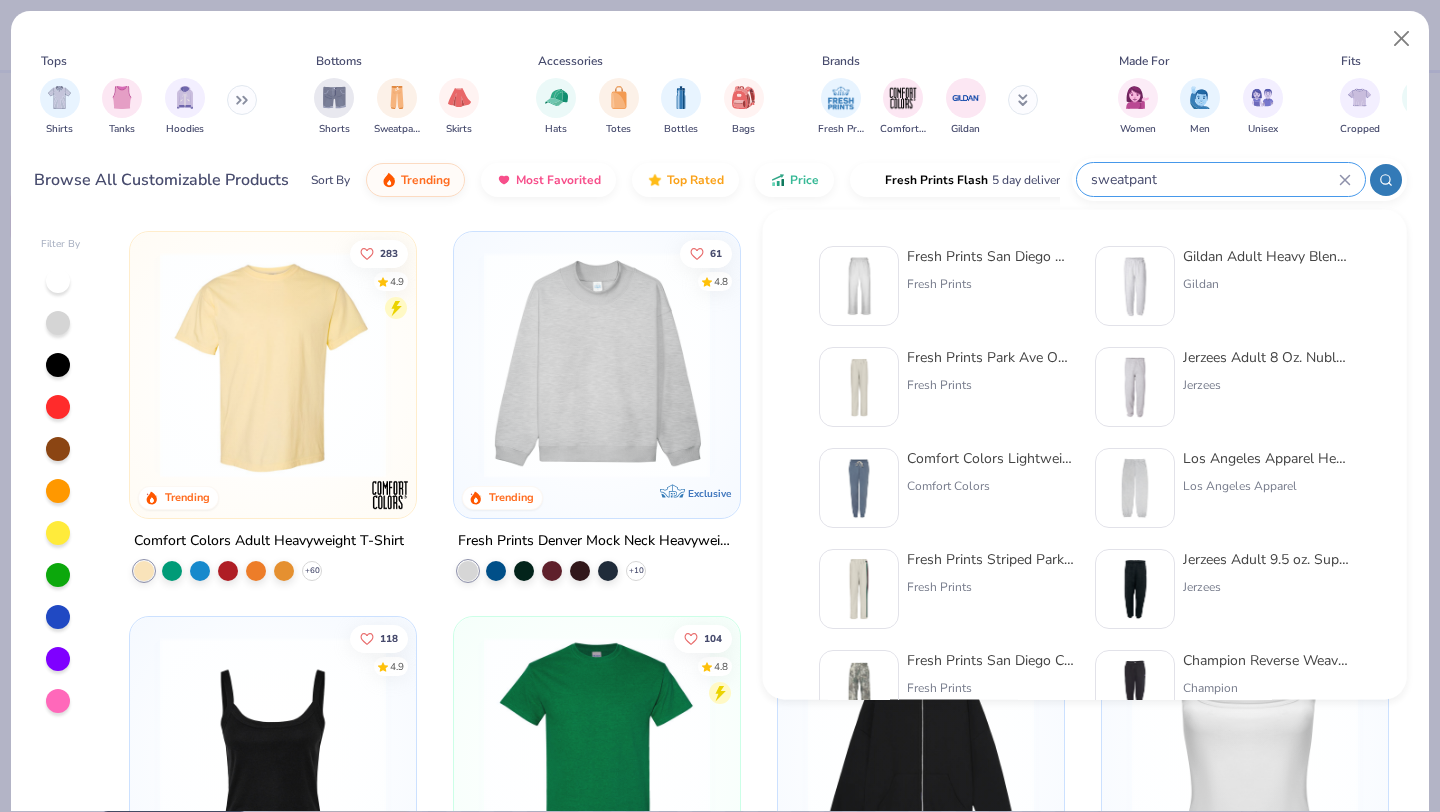type 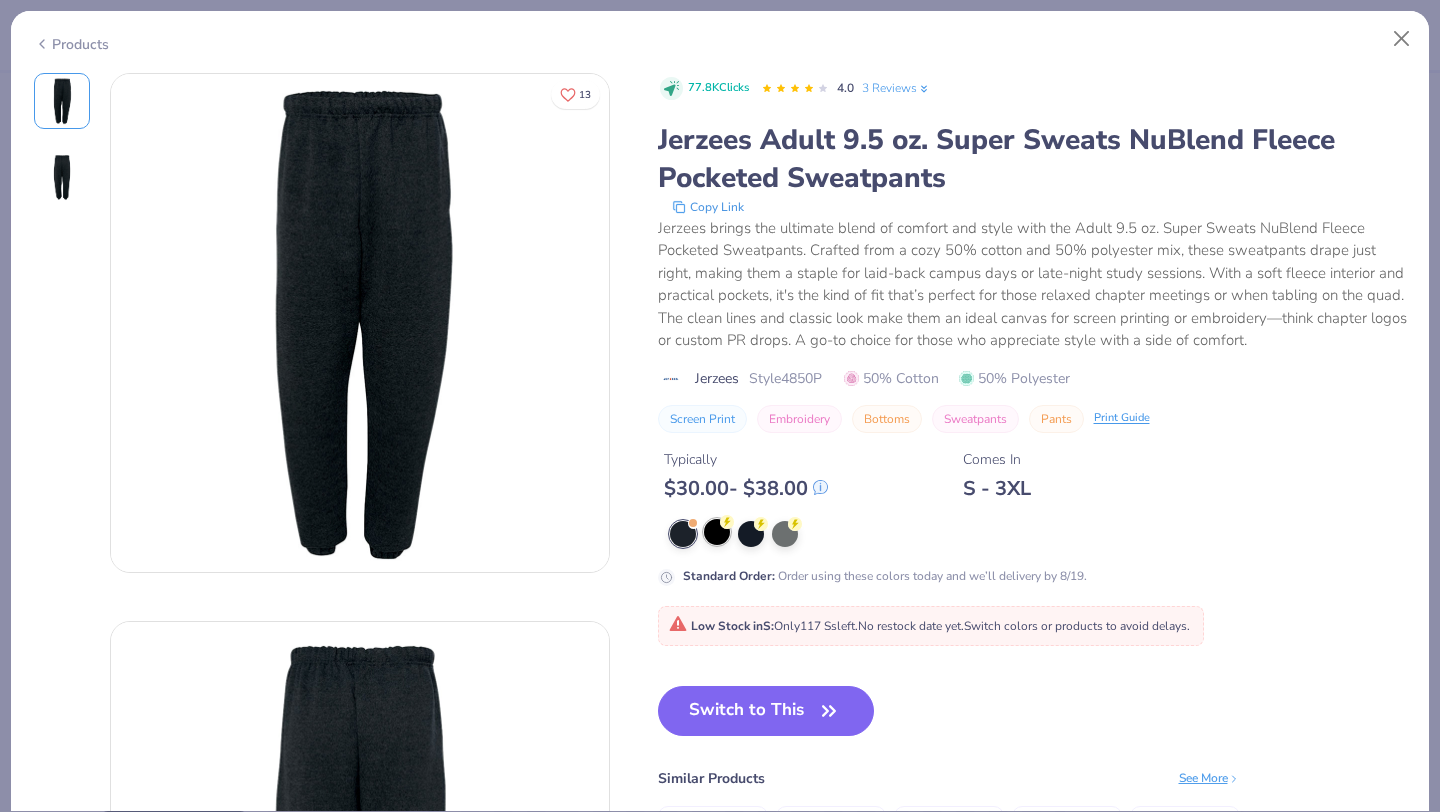 click at bounding box center (717, 532) 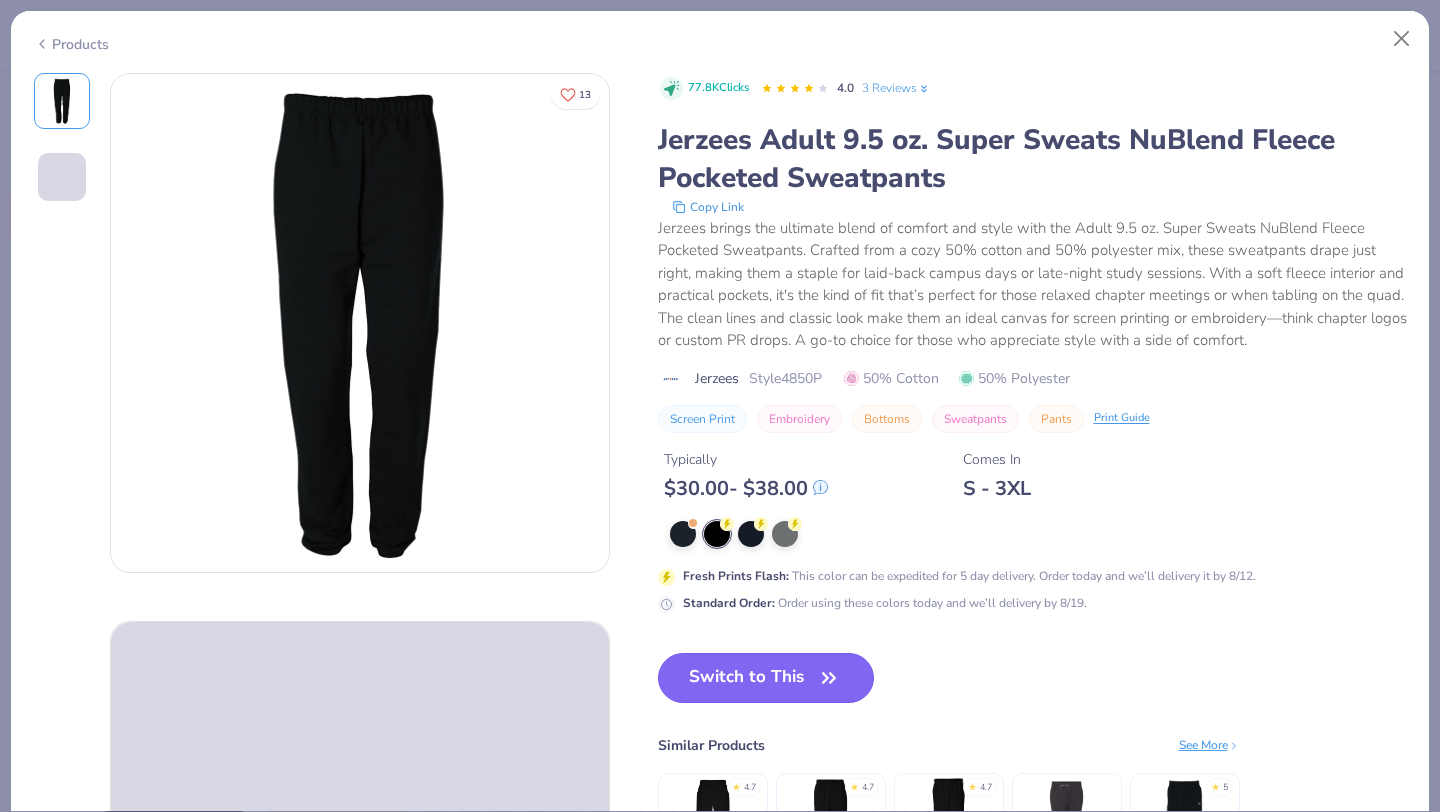 click on "Switch to This" at bounding box center (766, 678) 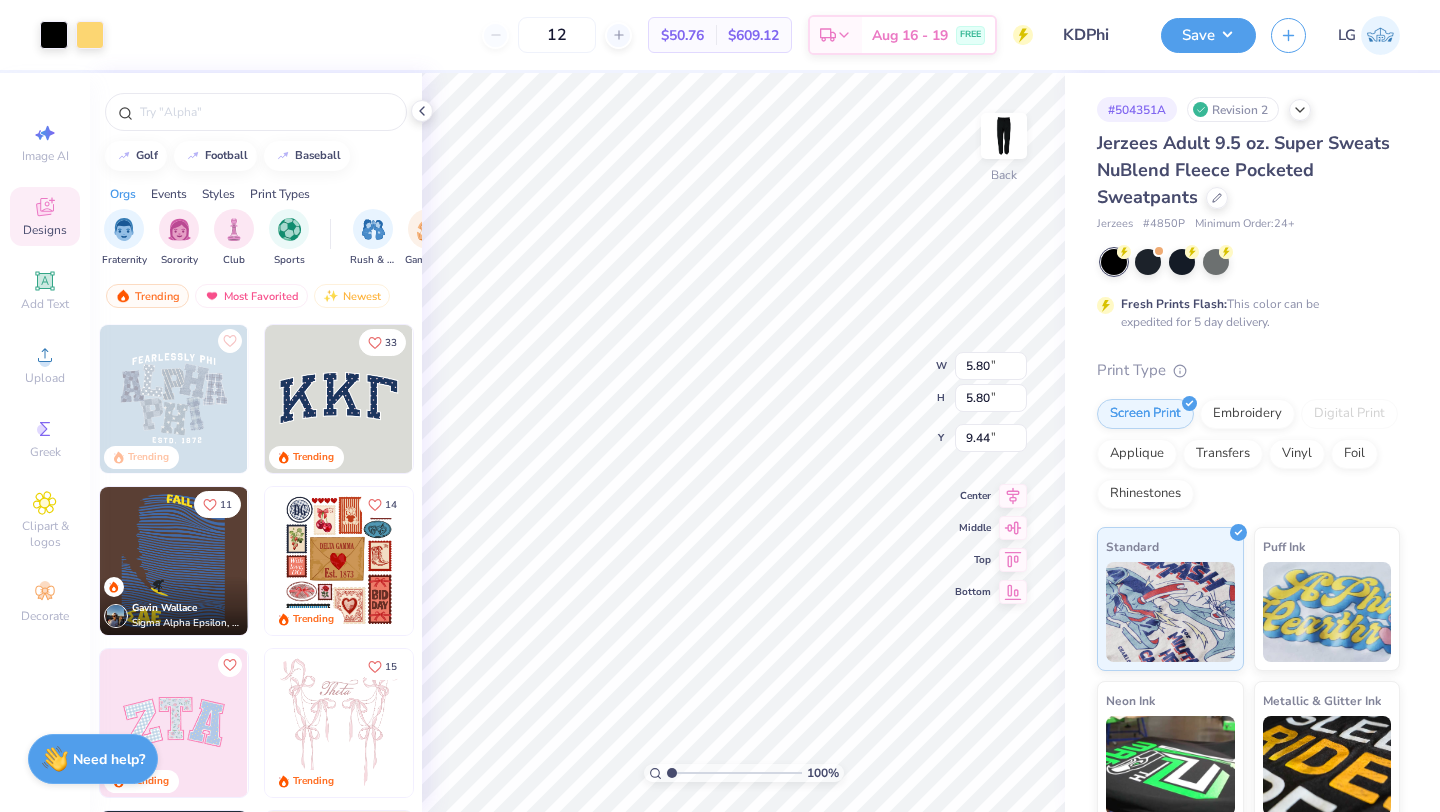 type on "3.85" 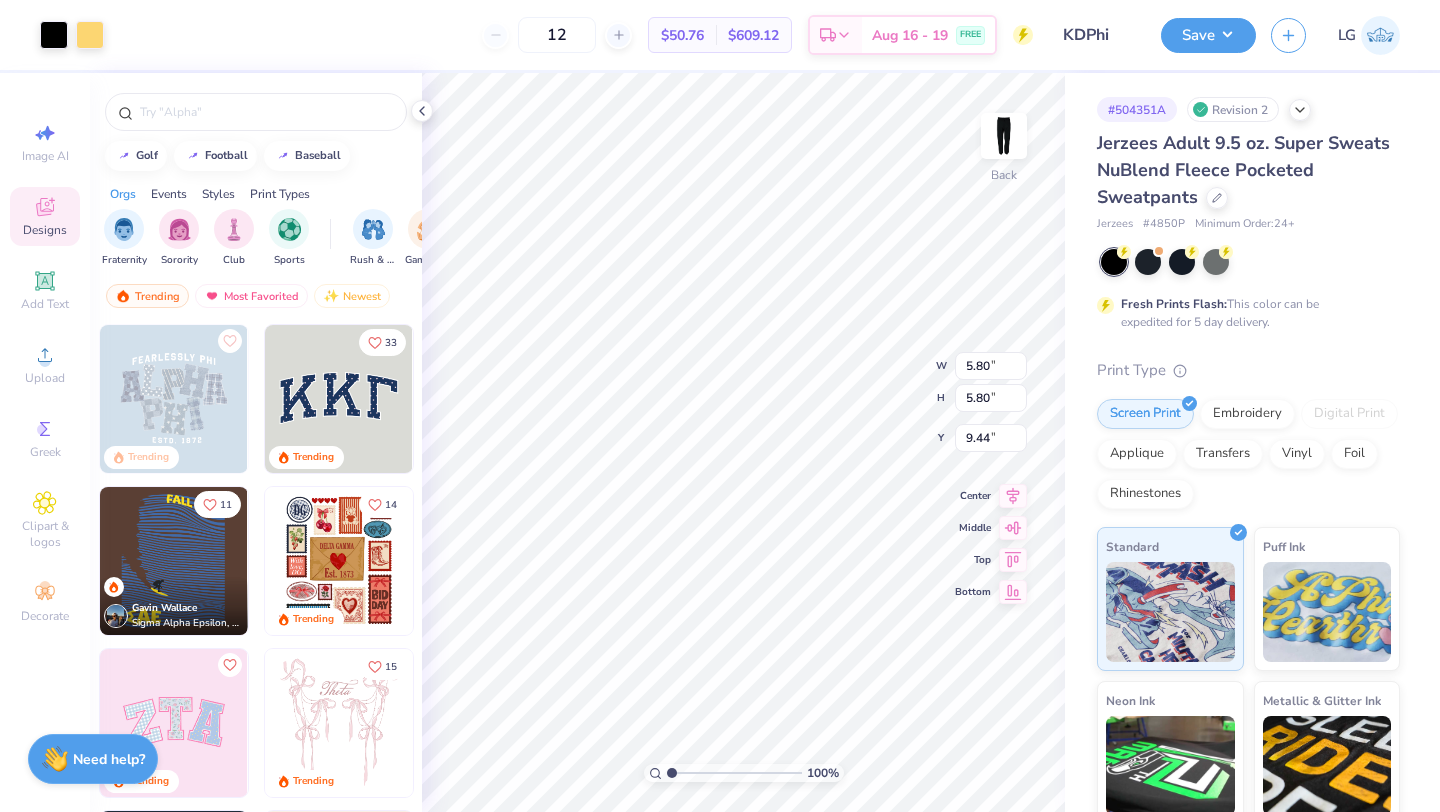 type on "3.85" 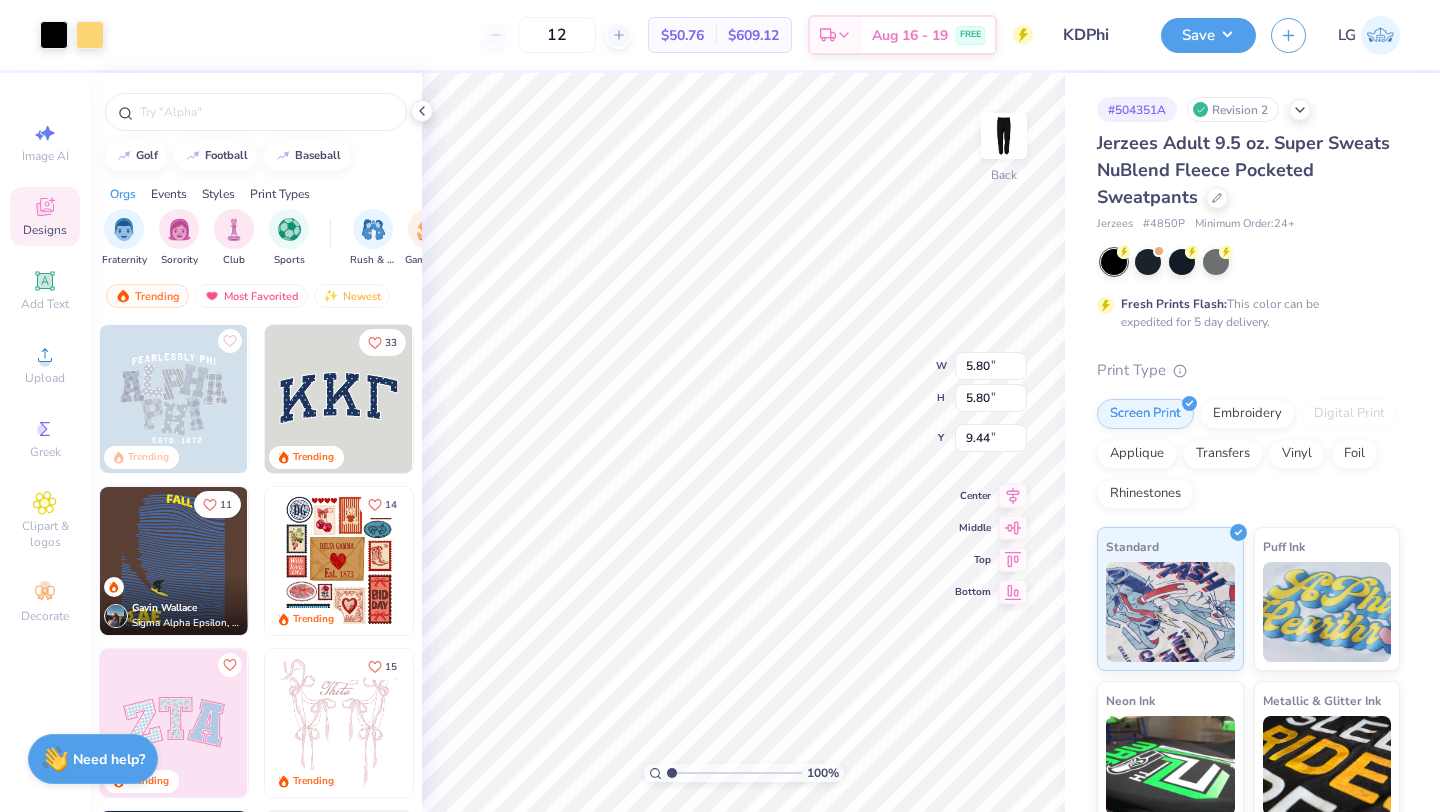 type on "11.39" 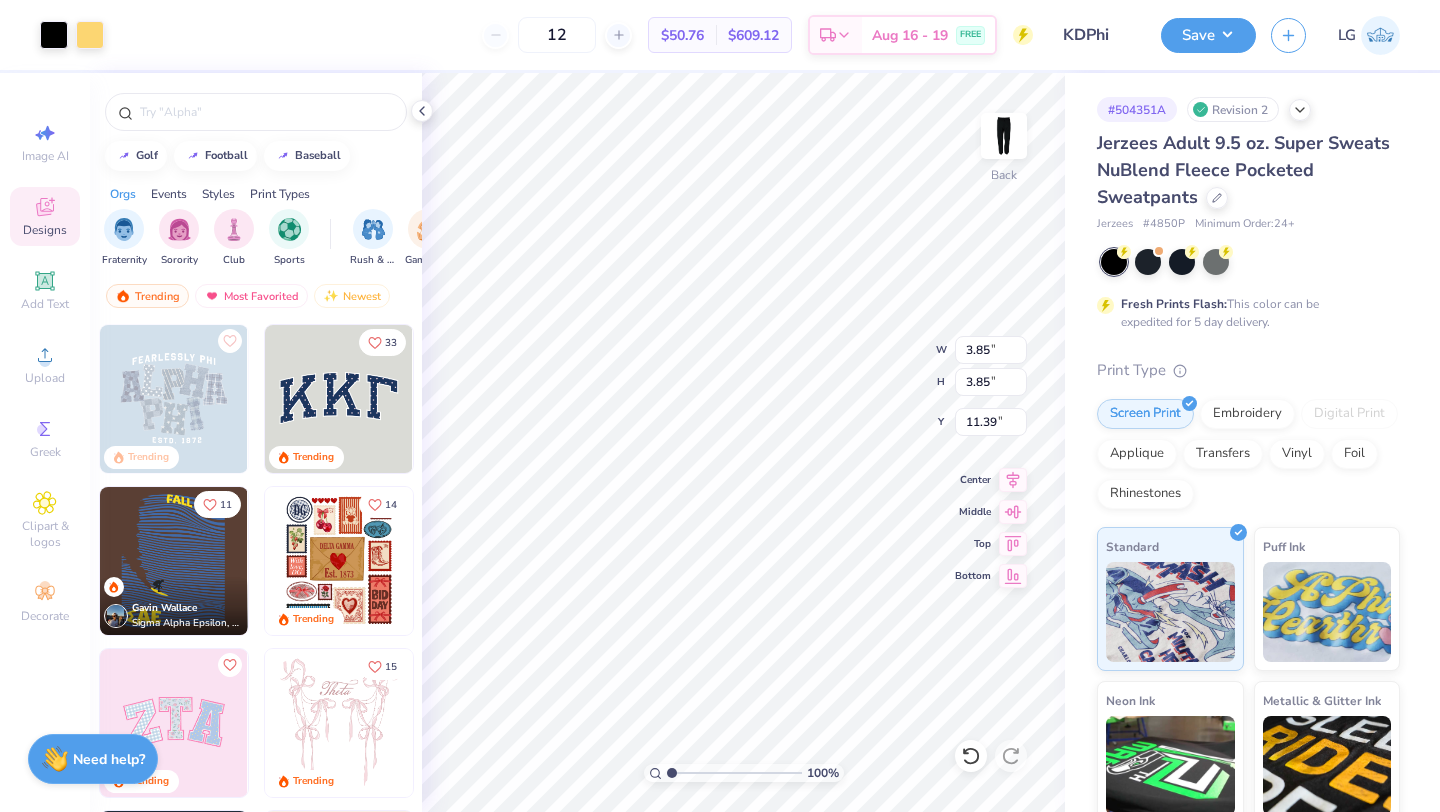 type on "3.17" 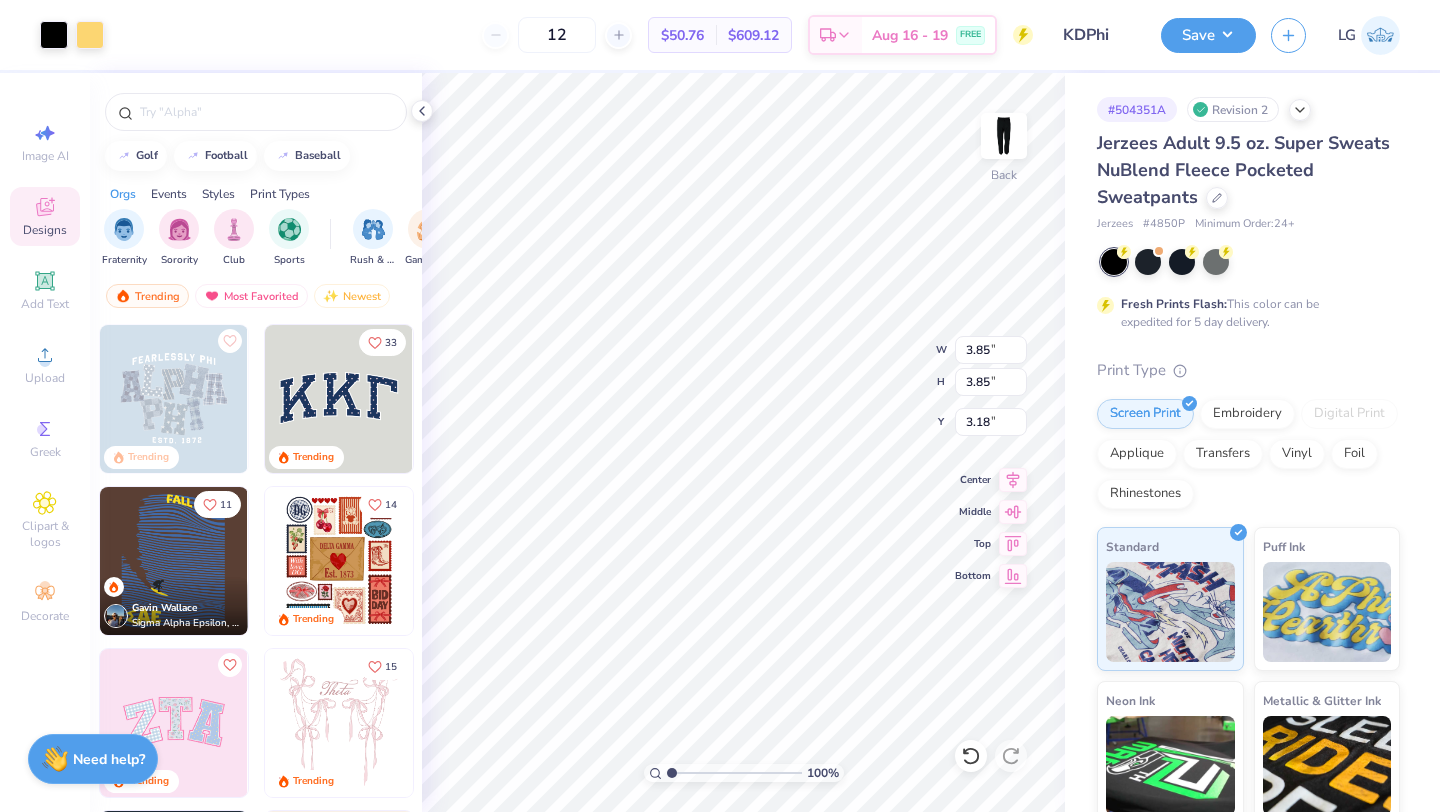 type on "3.24" 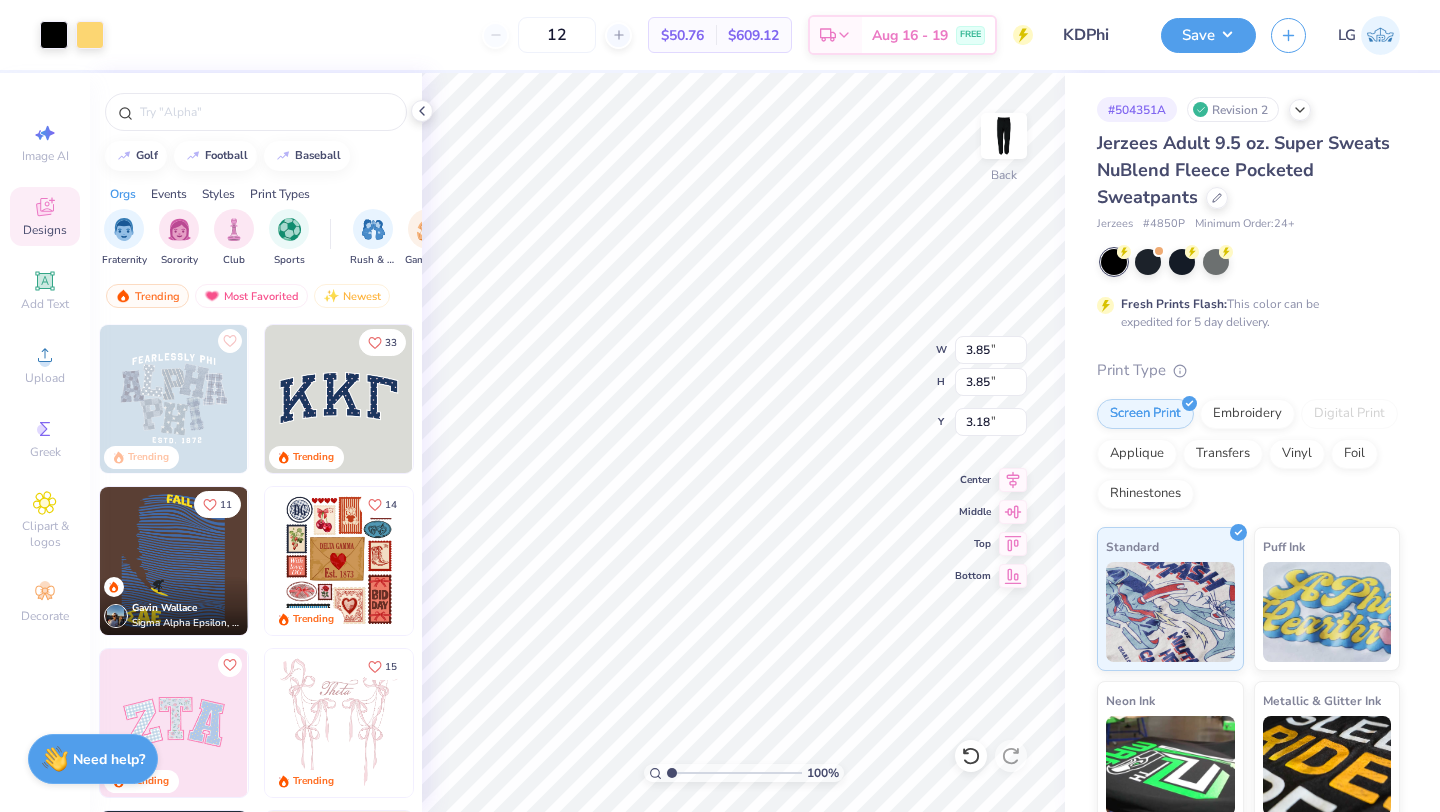 type on "3.24" 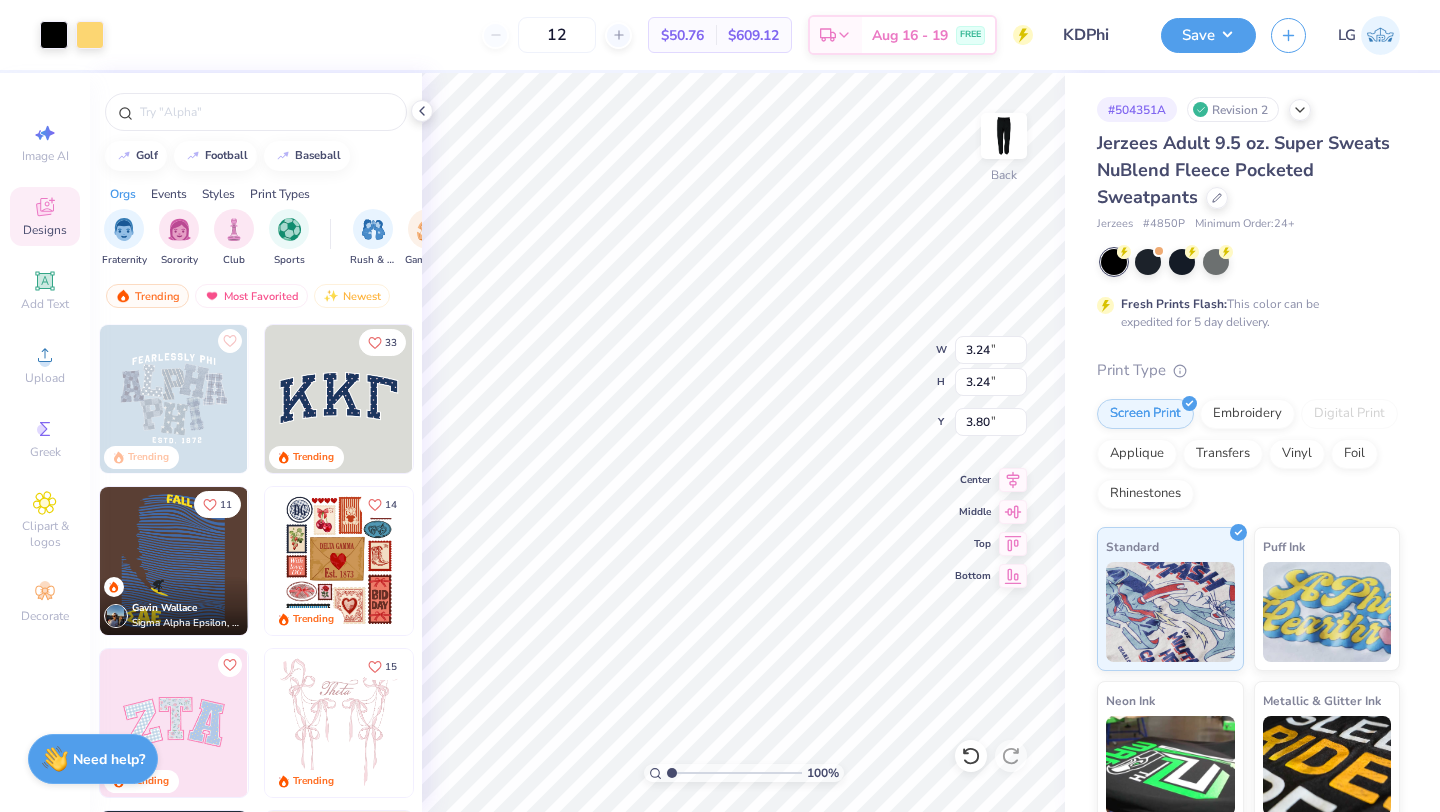 type on "3.78" 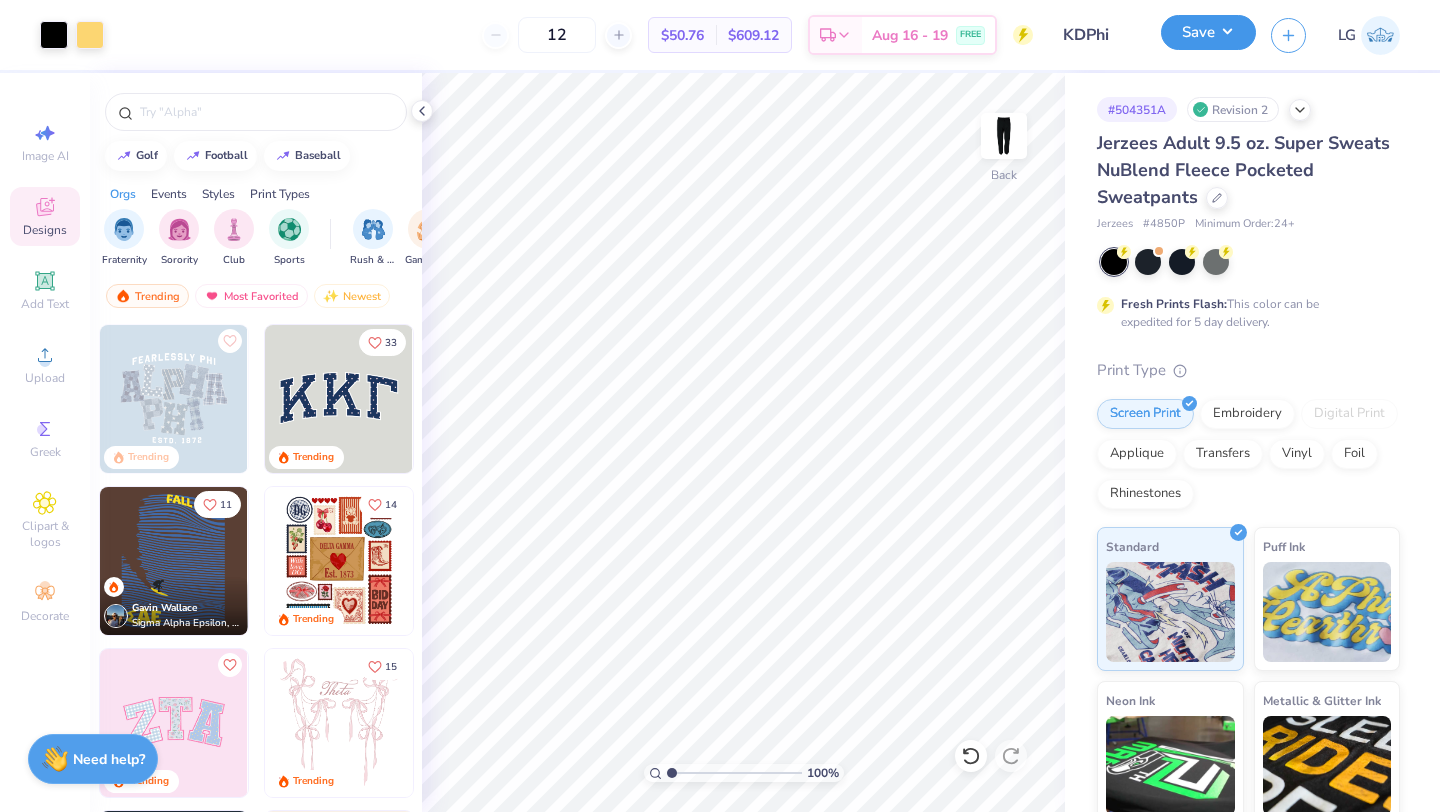 click on "Save" at bounding box center [1208, 32] 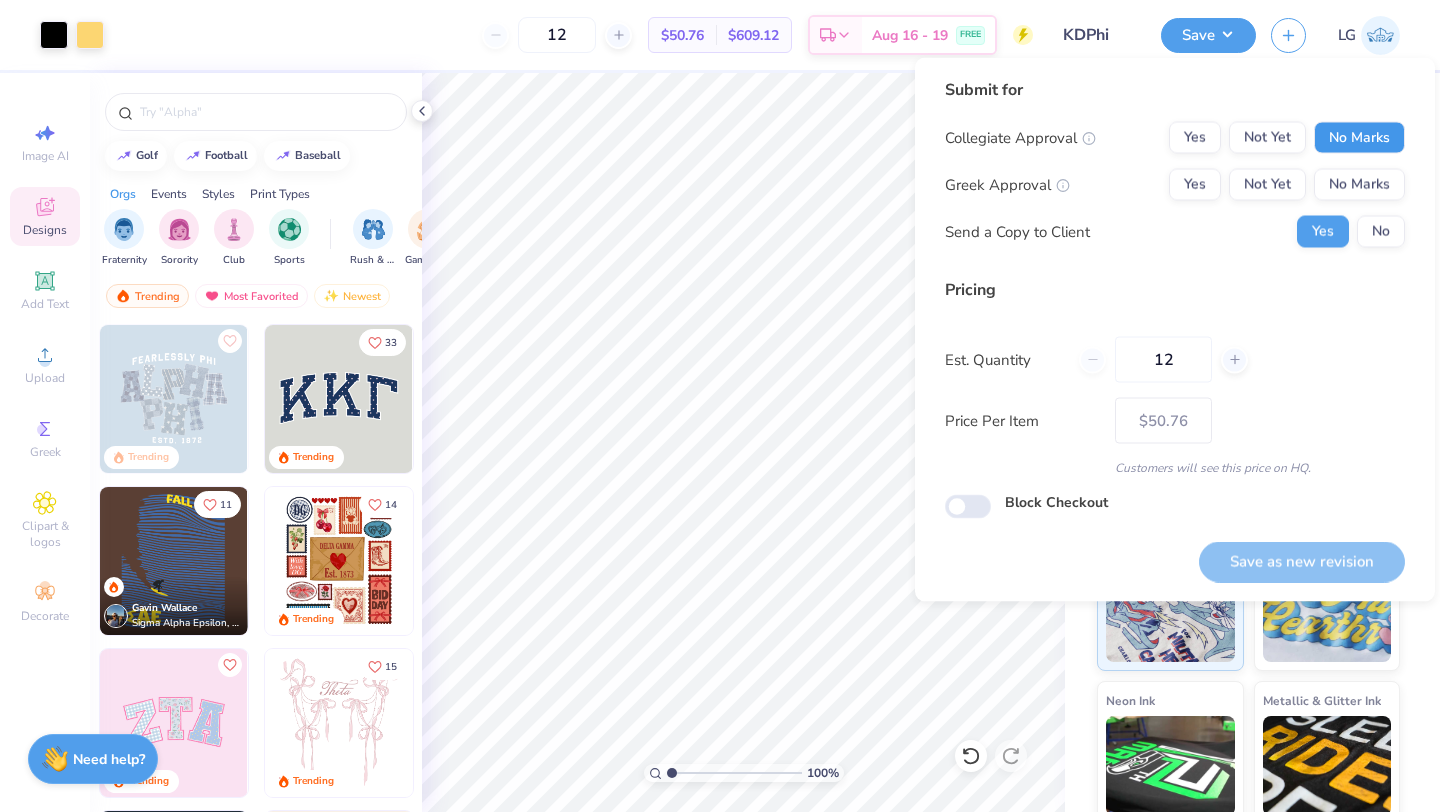 click on "No Marks" at bounding box center (1359, 138) 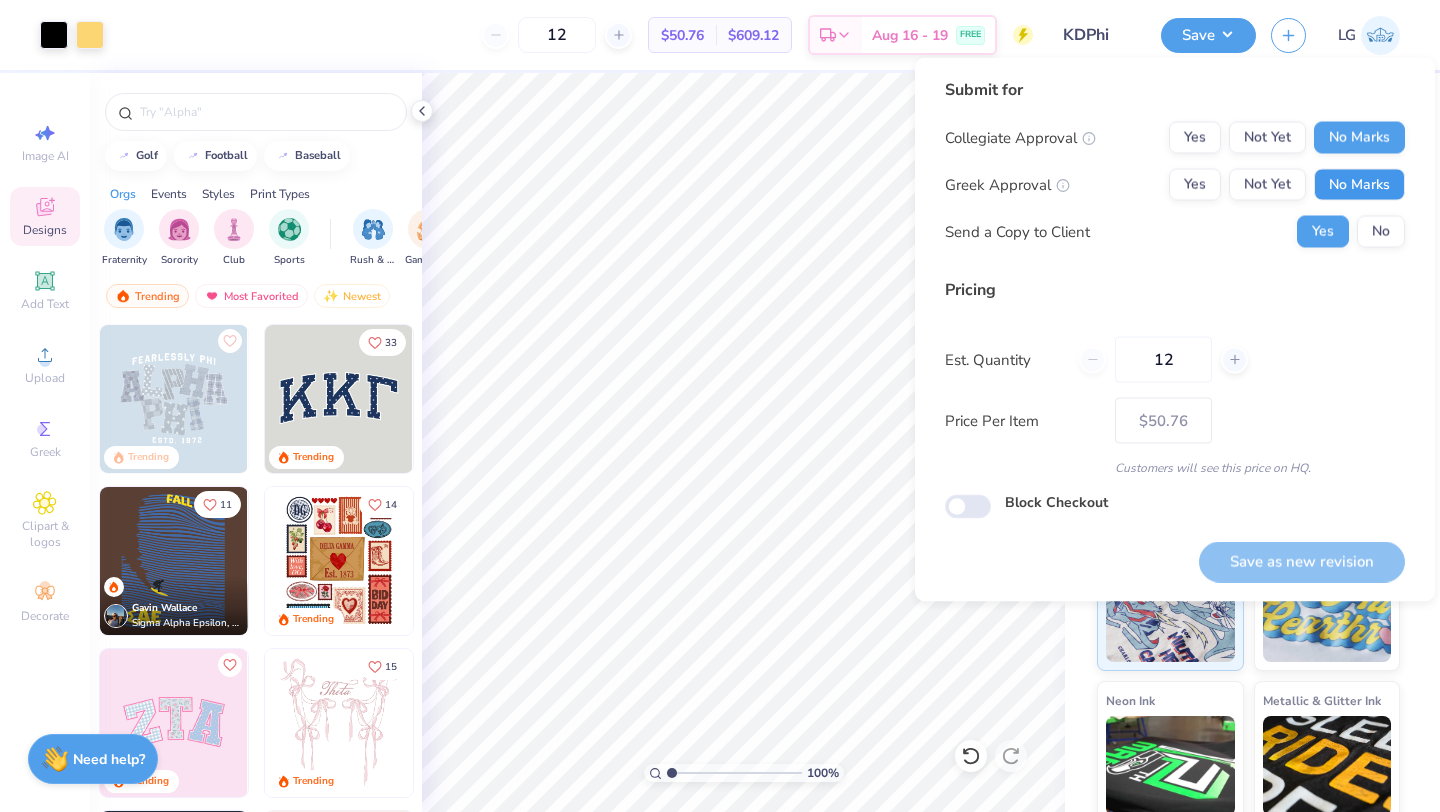 click on "No Marks" at bounding box center (1359, 185) 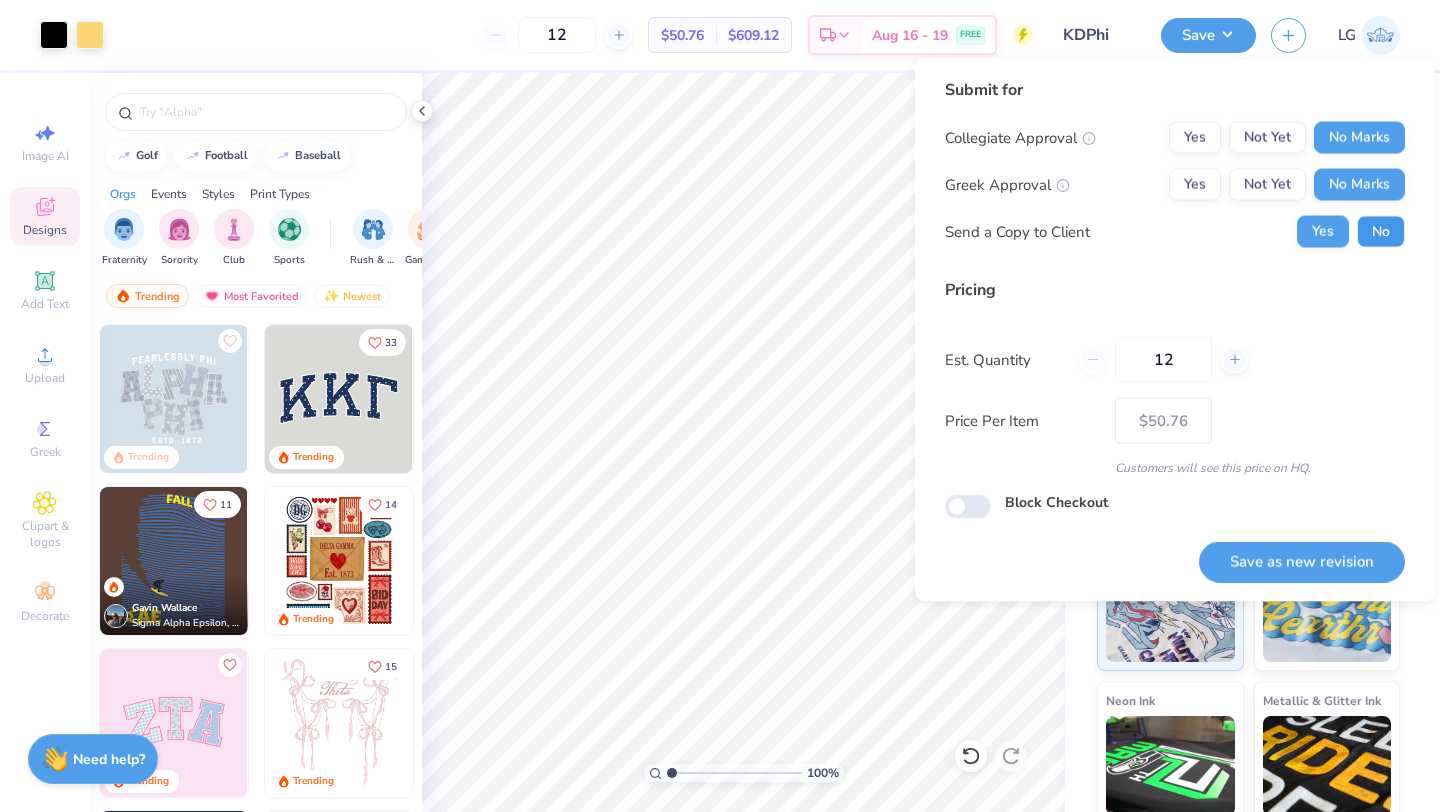 click on "No" at bounding box center (1381, 232) 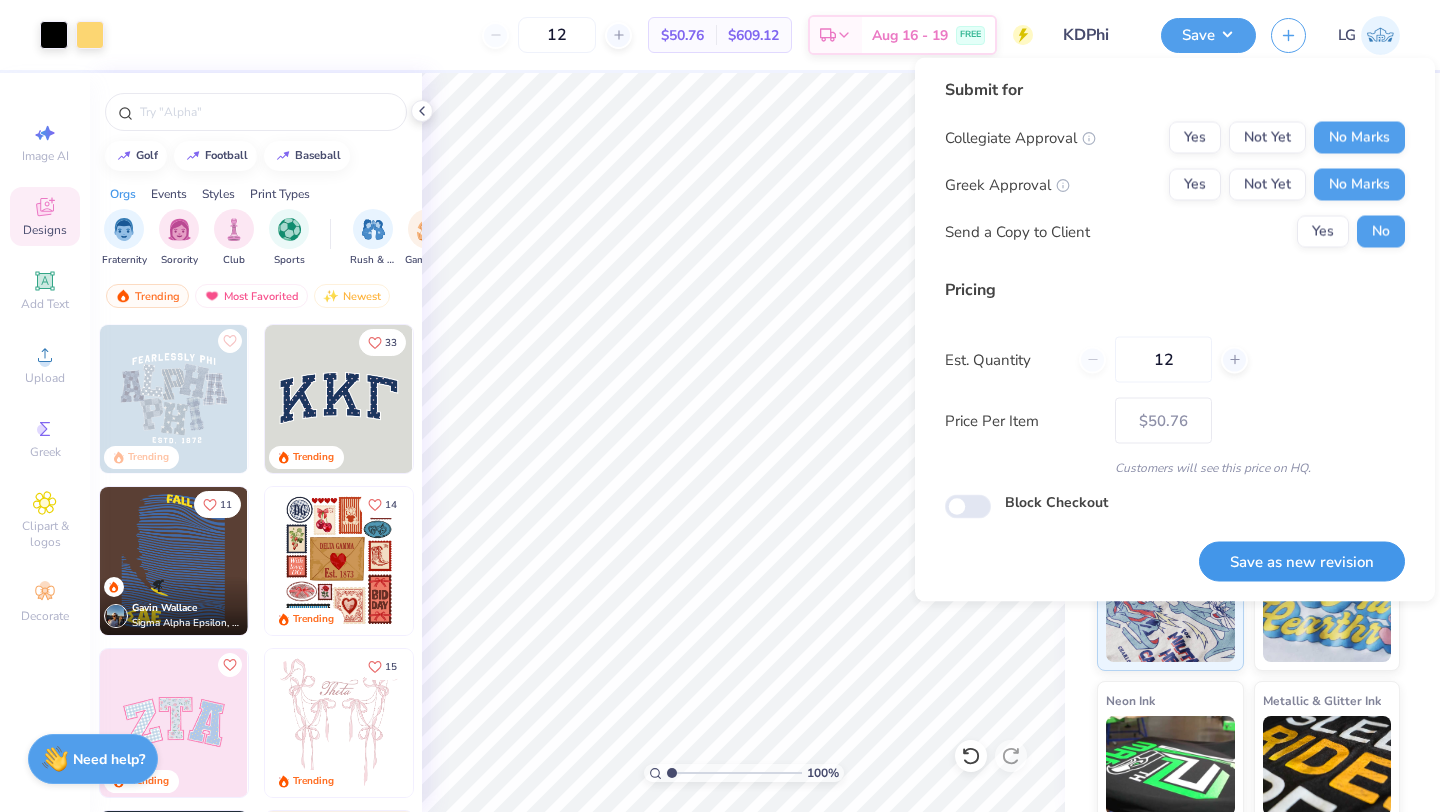 click on "Save as new revision" at bounding box center (1302, 561) 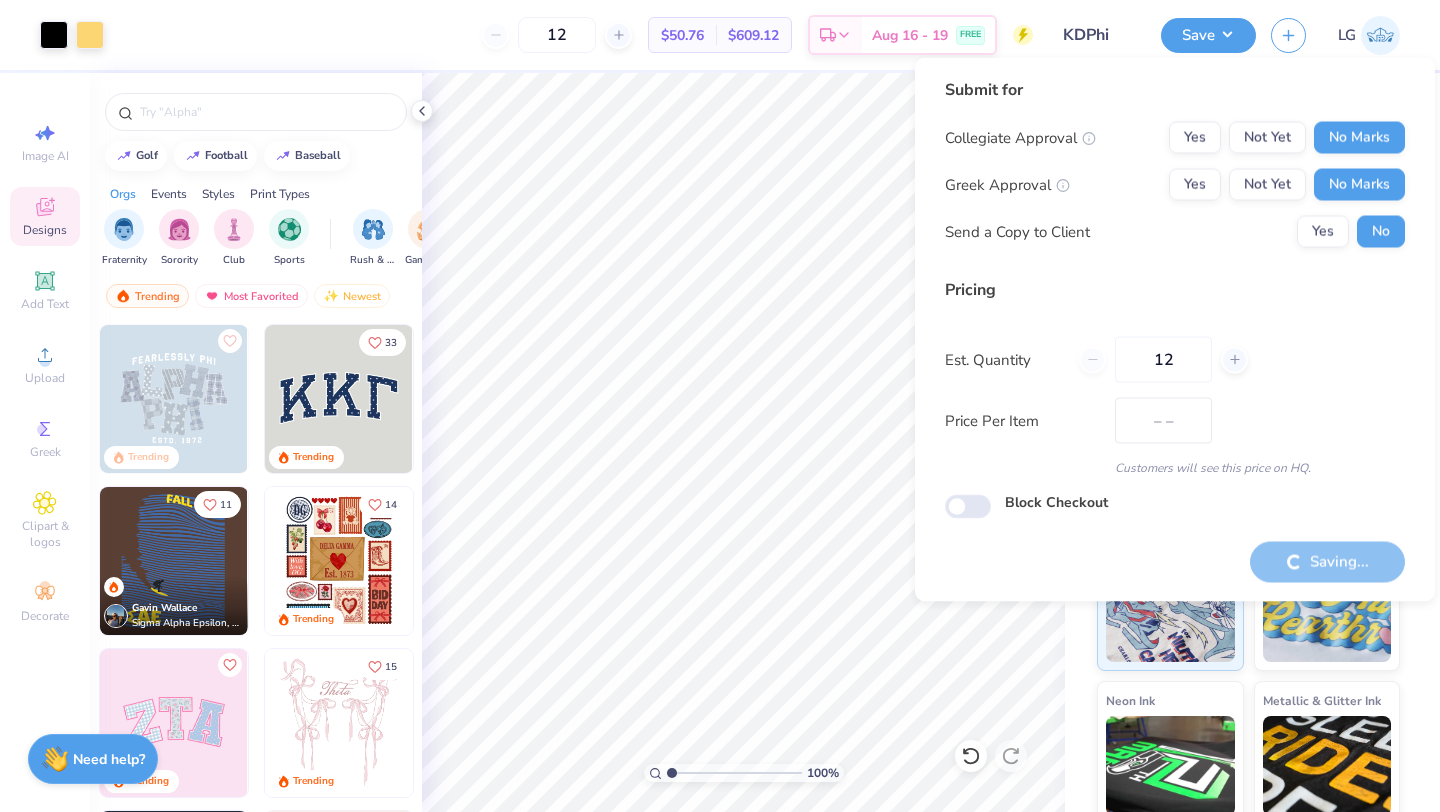 type on "$50.76" 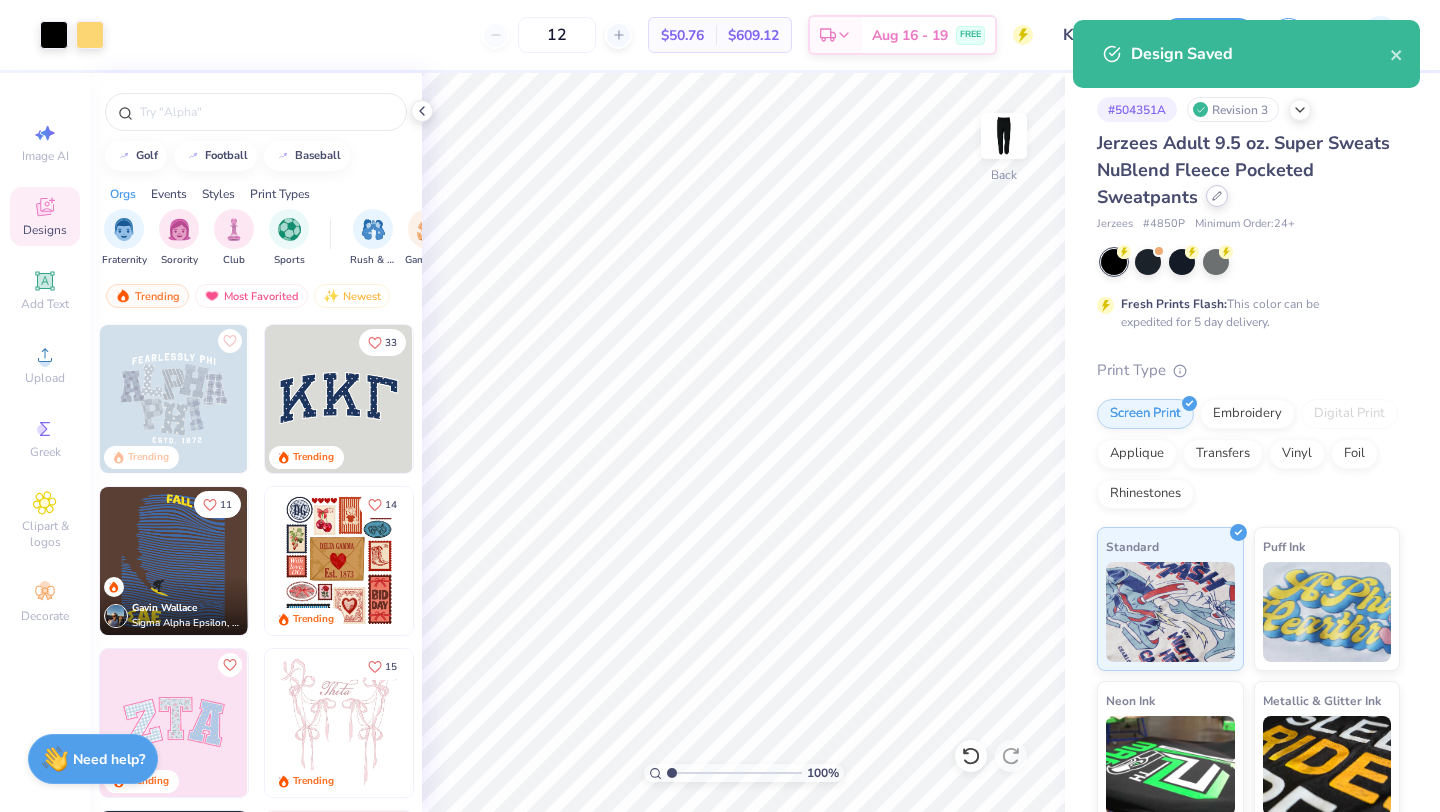 click 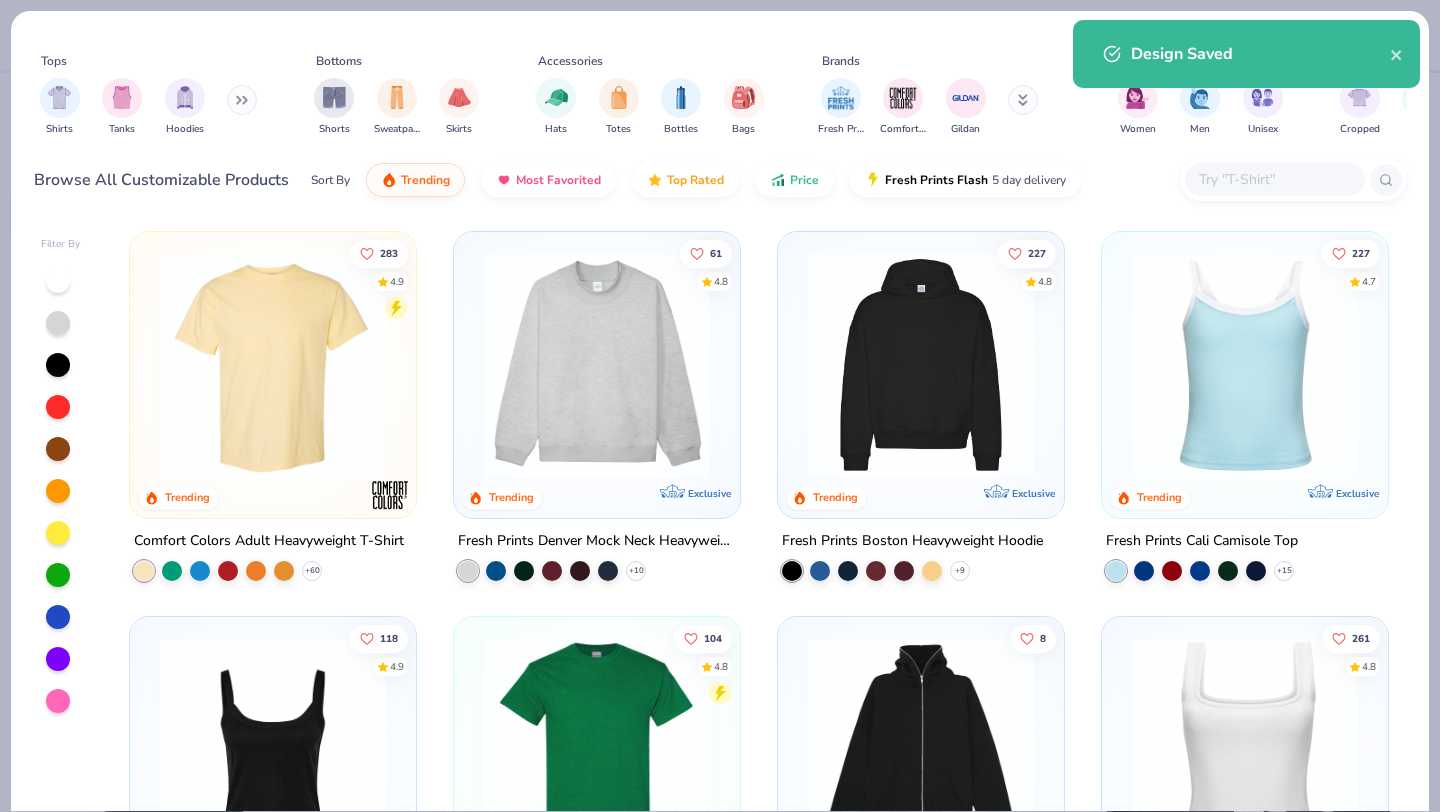 click at bounding box center [1274, 179] 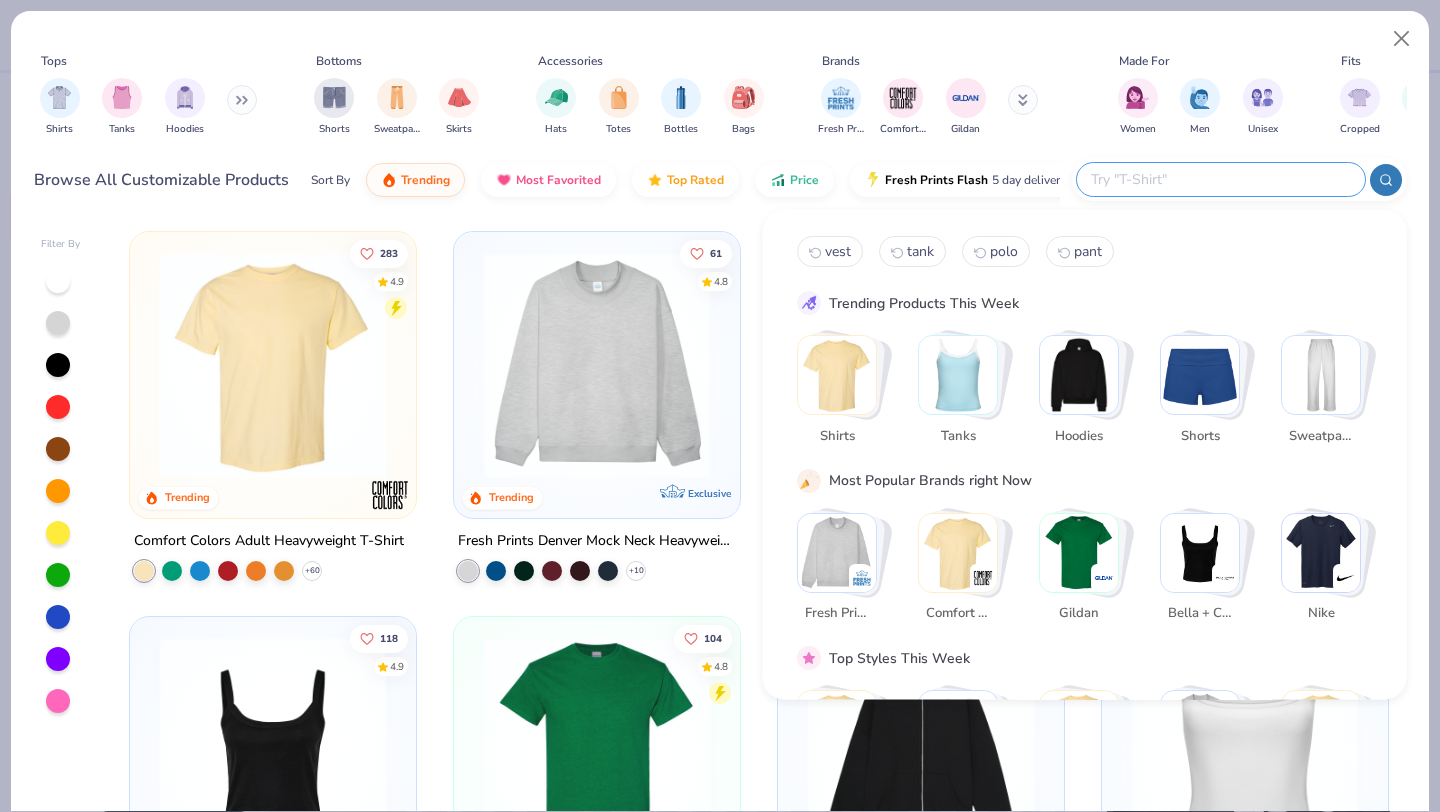 click on "Hats Totes Bottles Bags" at bounding box center (650, 107) 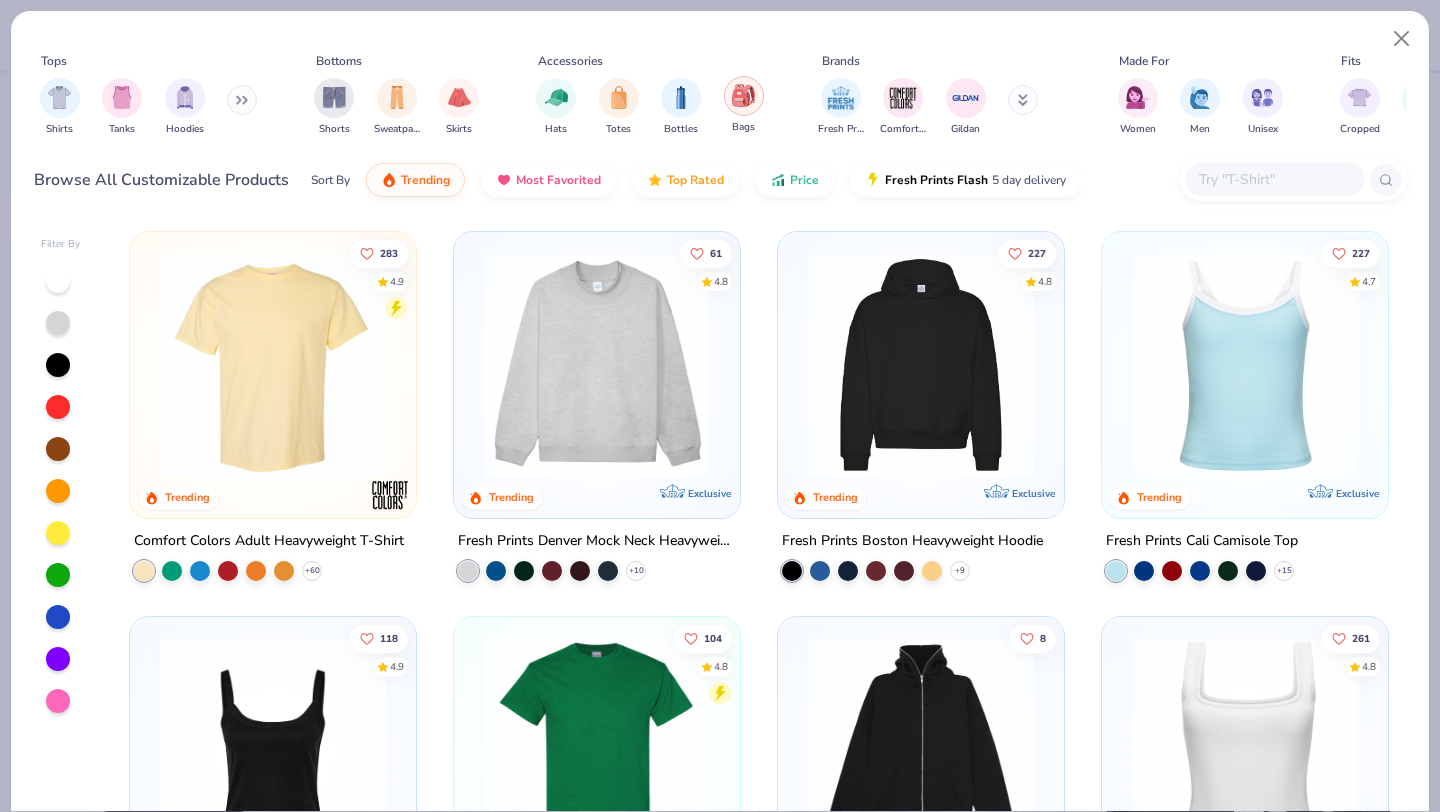 click at bounding box center (744, 96) 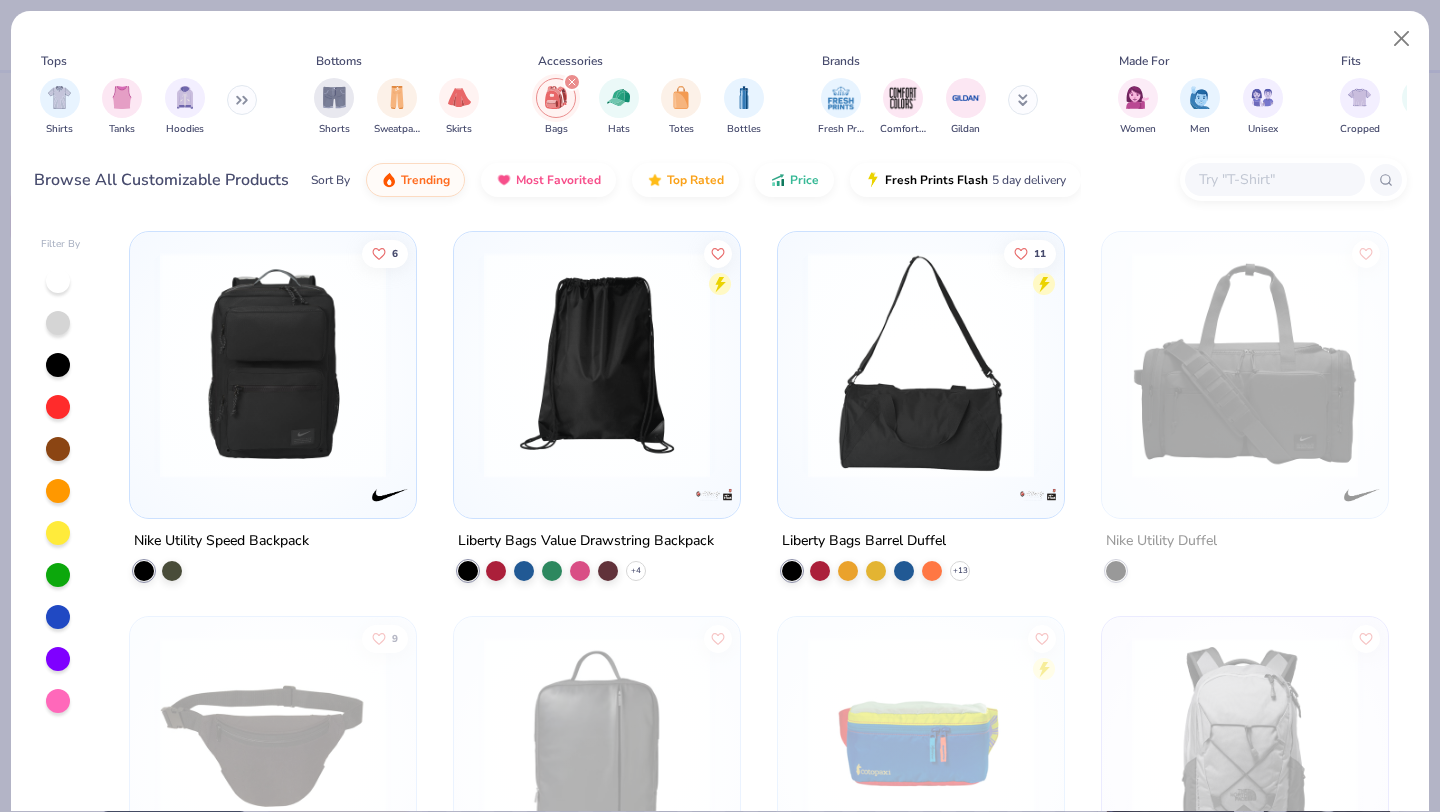 click at bounding box center (597, 365) 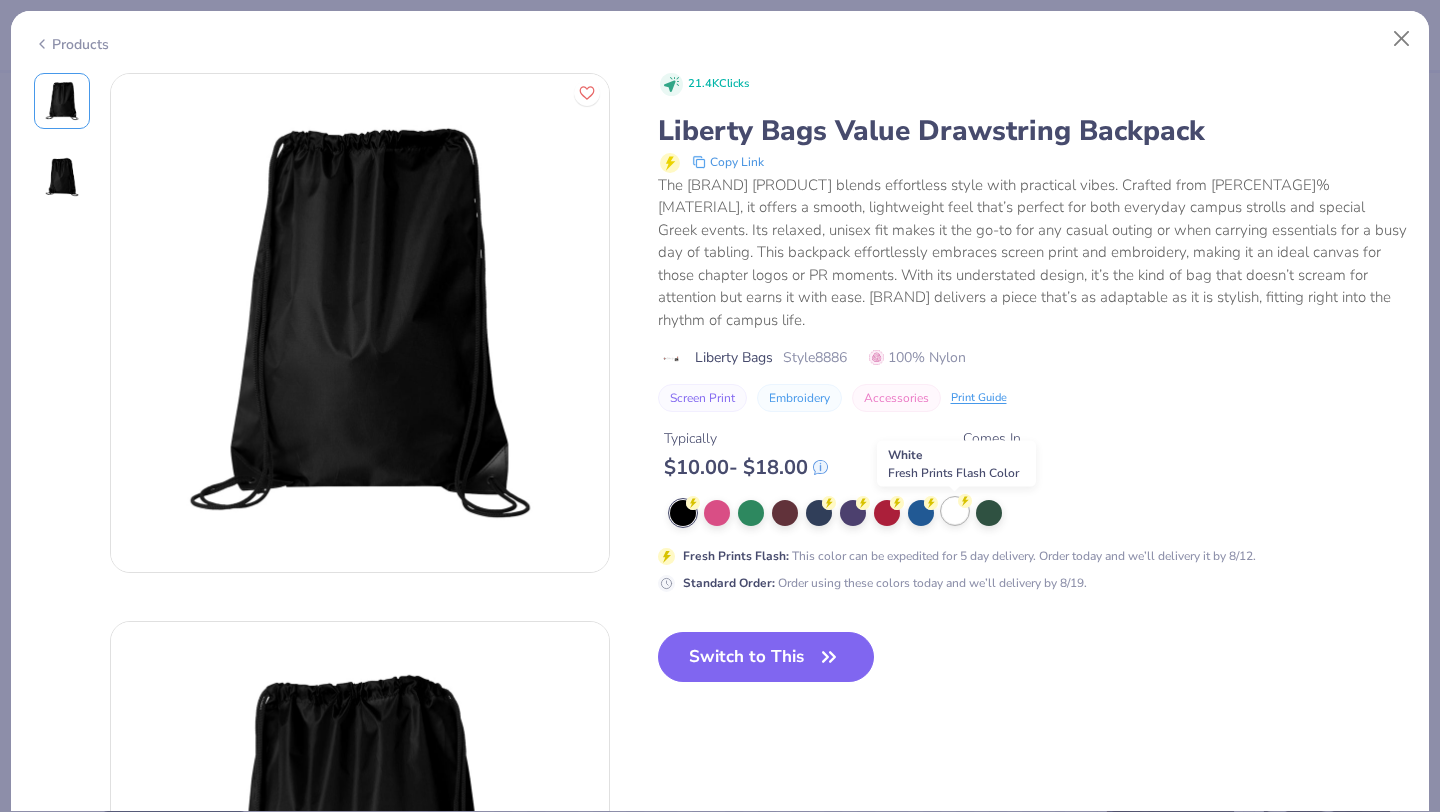 click at bounding box center [955, 511] 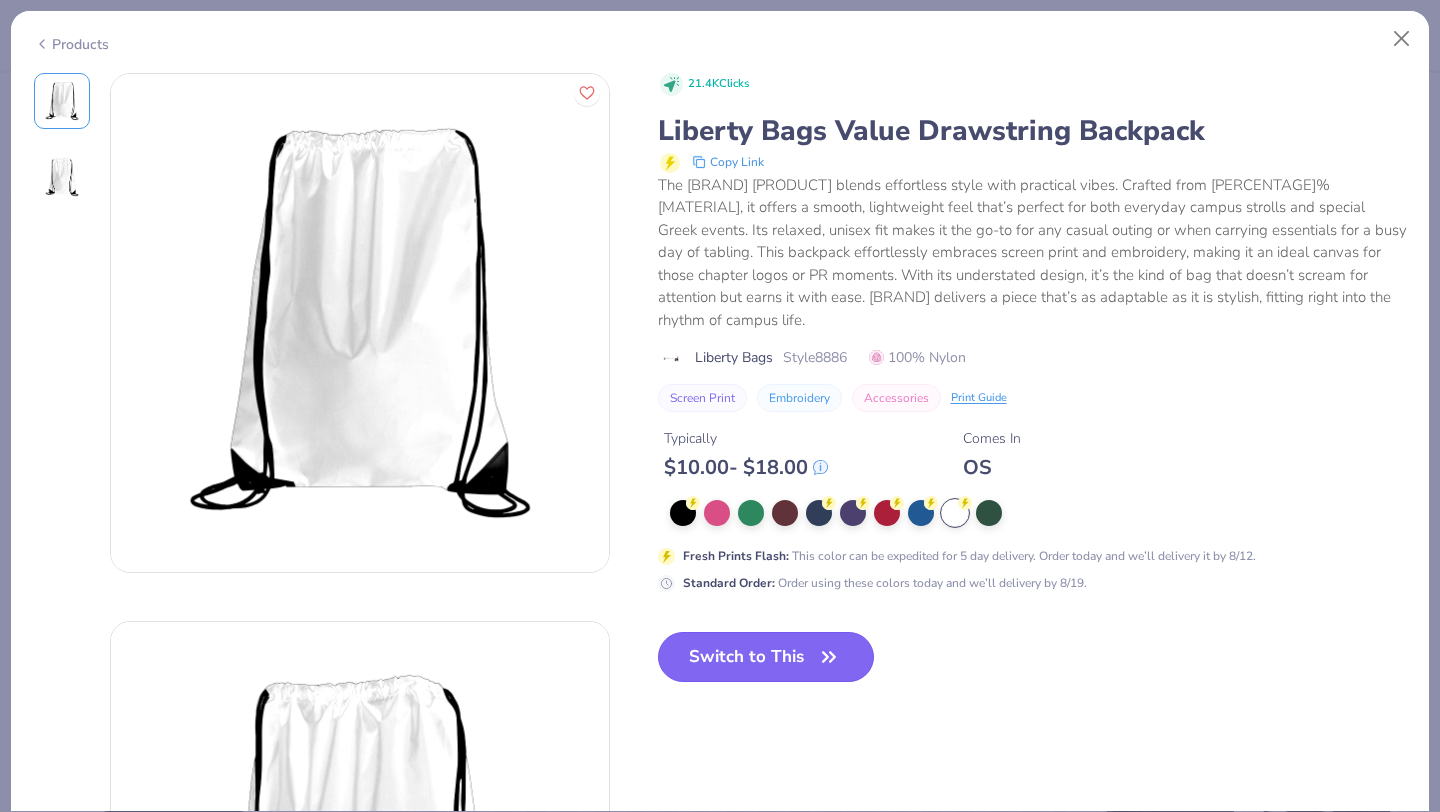 click on "Switch to This" at bounding box center (766, 657) 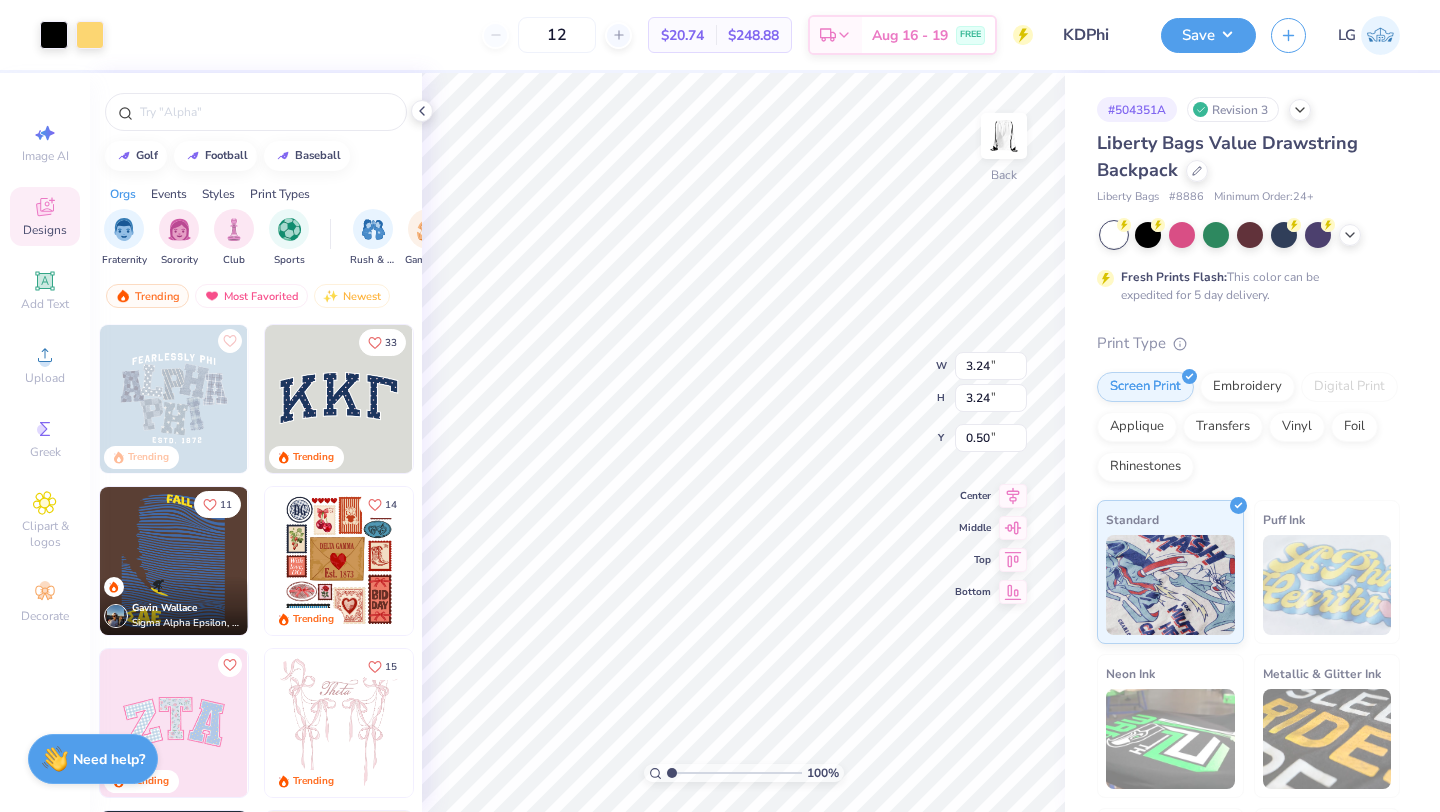 type on "2.54" 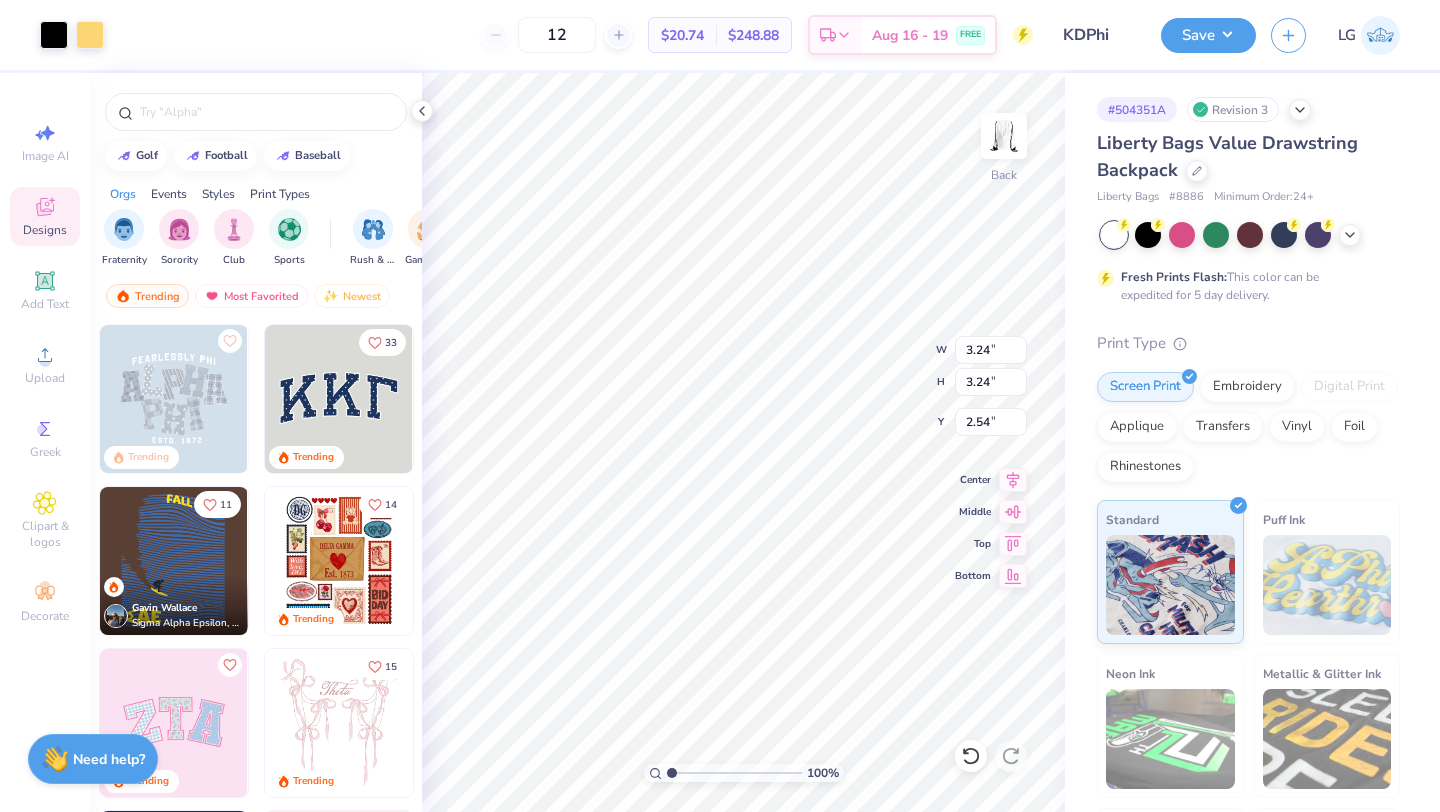 type on "7.30" 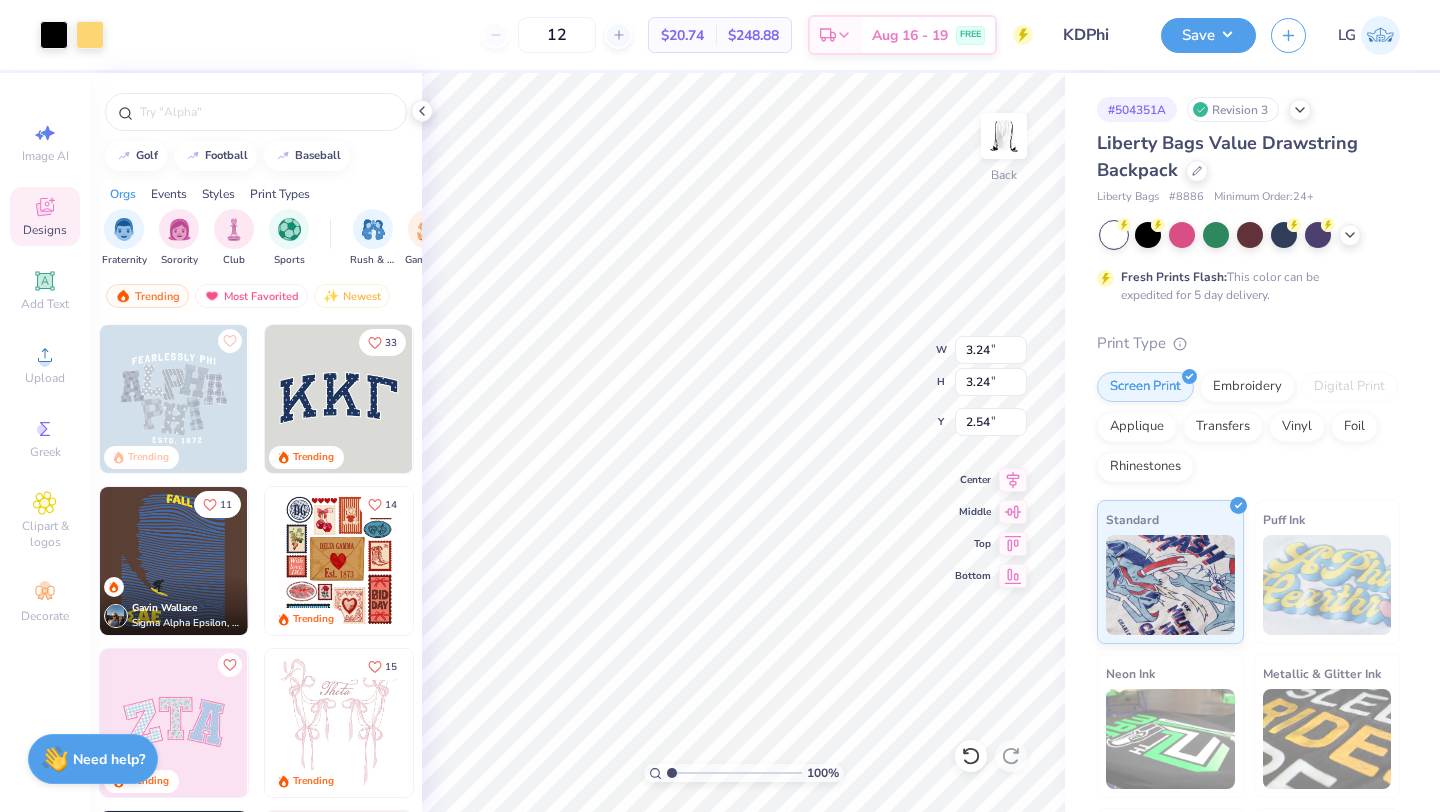 type on "7.30" 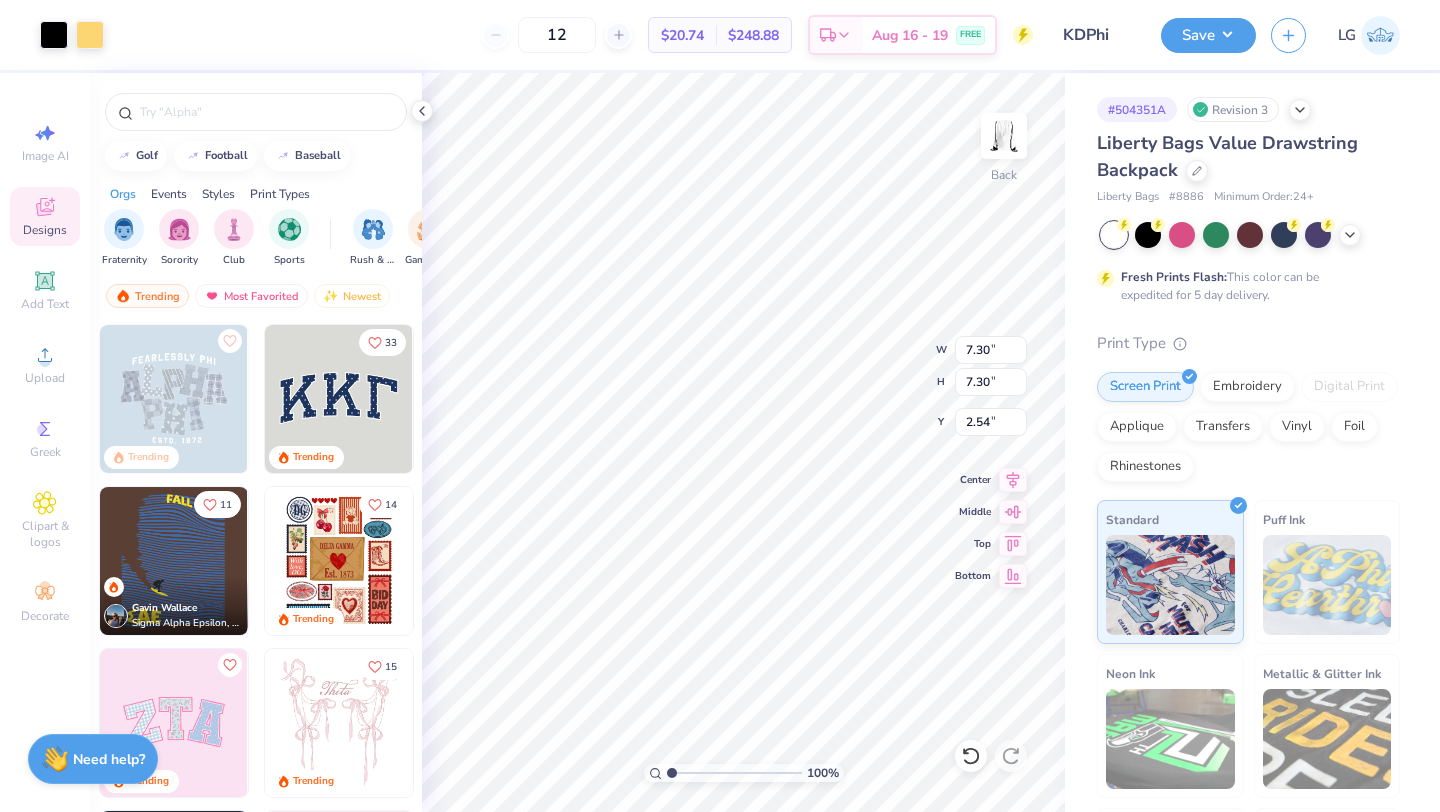 type on "4.44" 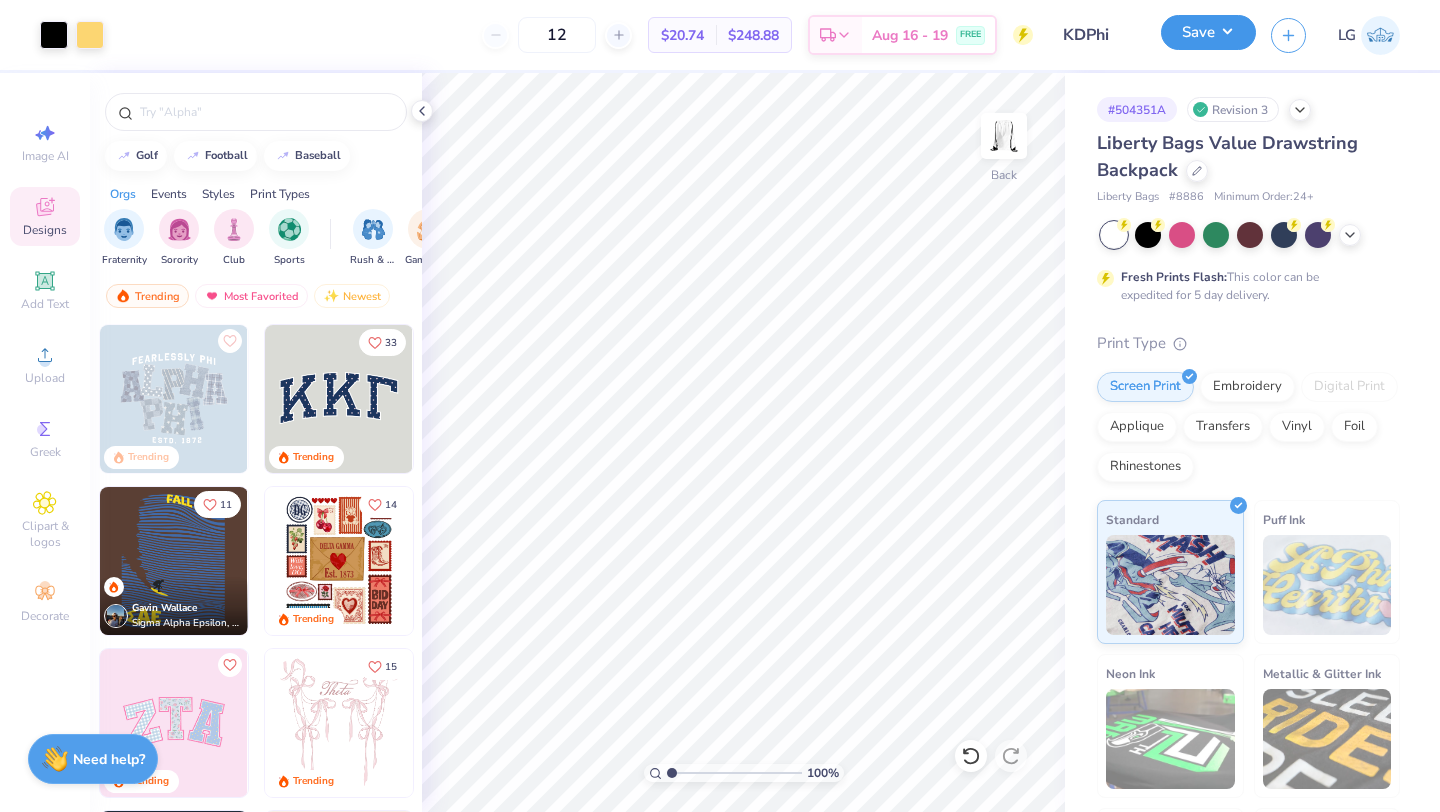 click on "Save" at bounding box center [1208, 32] 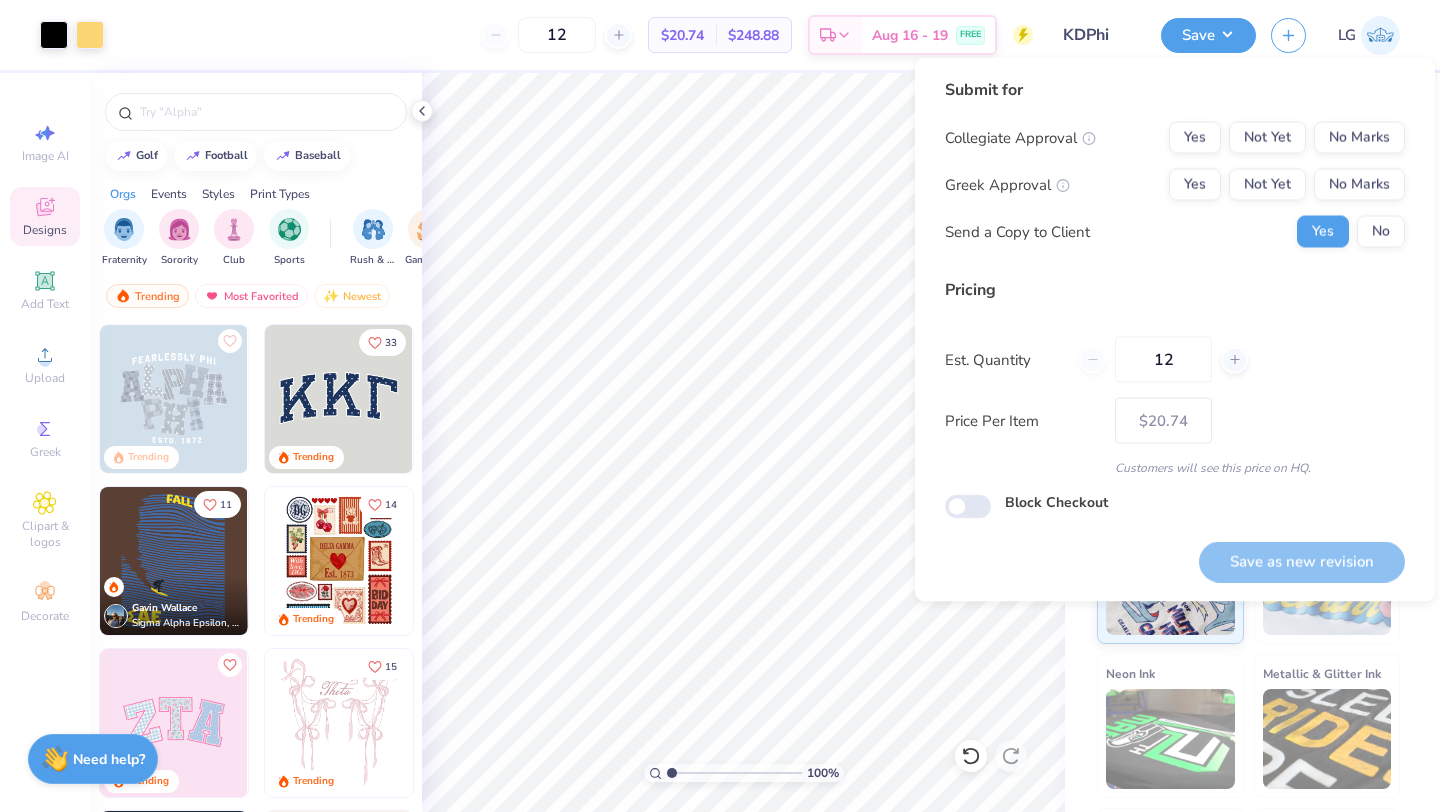 click on "Collegiate Approval Yes Not Yet No Marks Greek Approval Yes Not Yet No Marks Send a Copy to Client Yes No" at bounding box center (1175, 185) 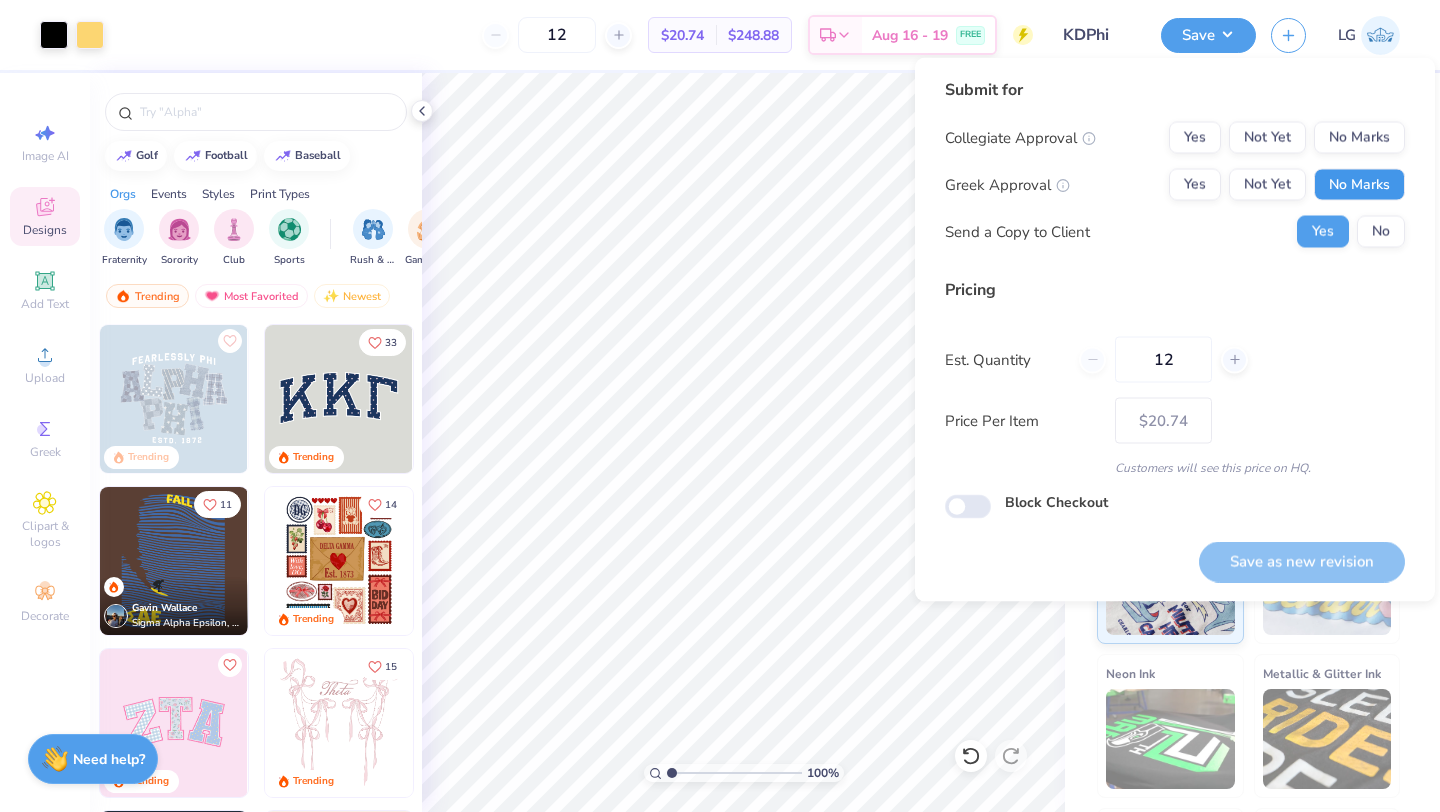 click on "No Marks" at bounding box center [1359, 185] 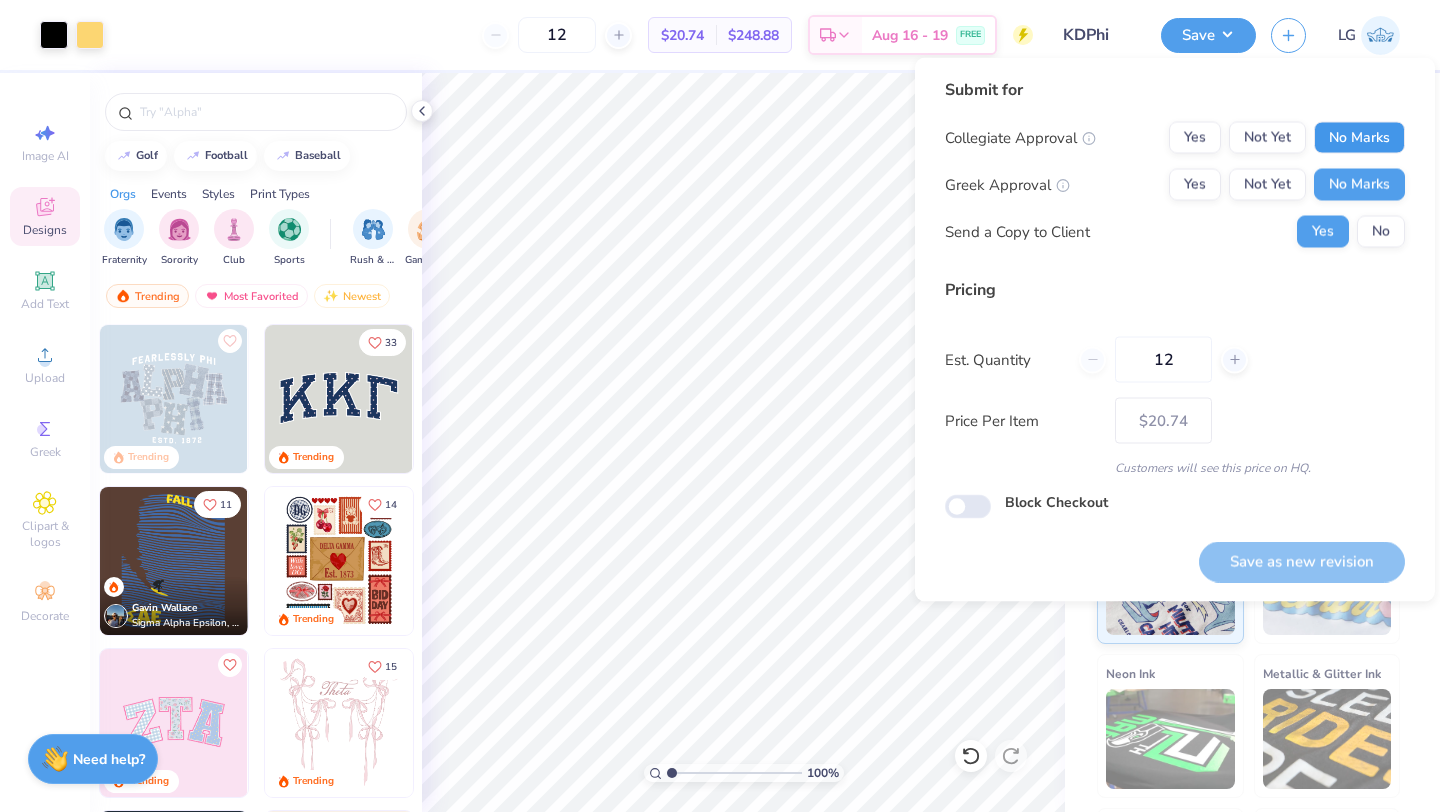click on "No Marks" at bounding box center (1359, 138) 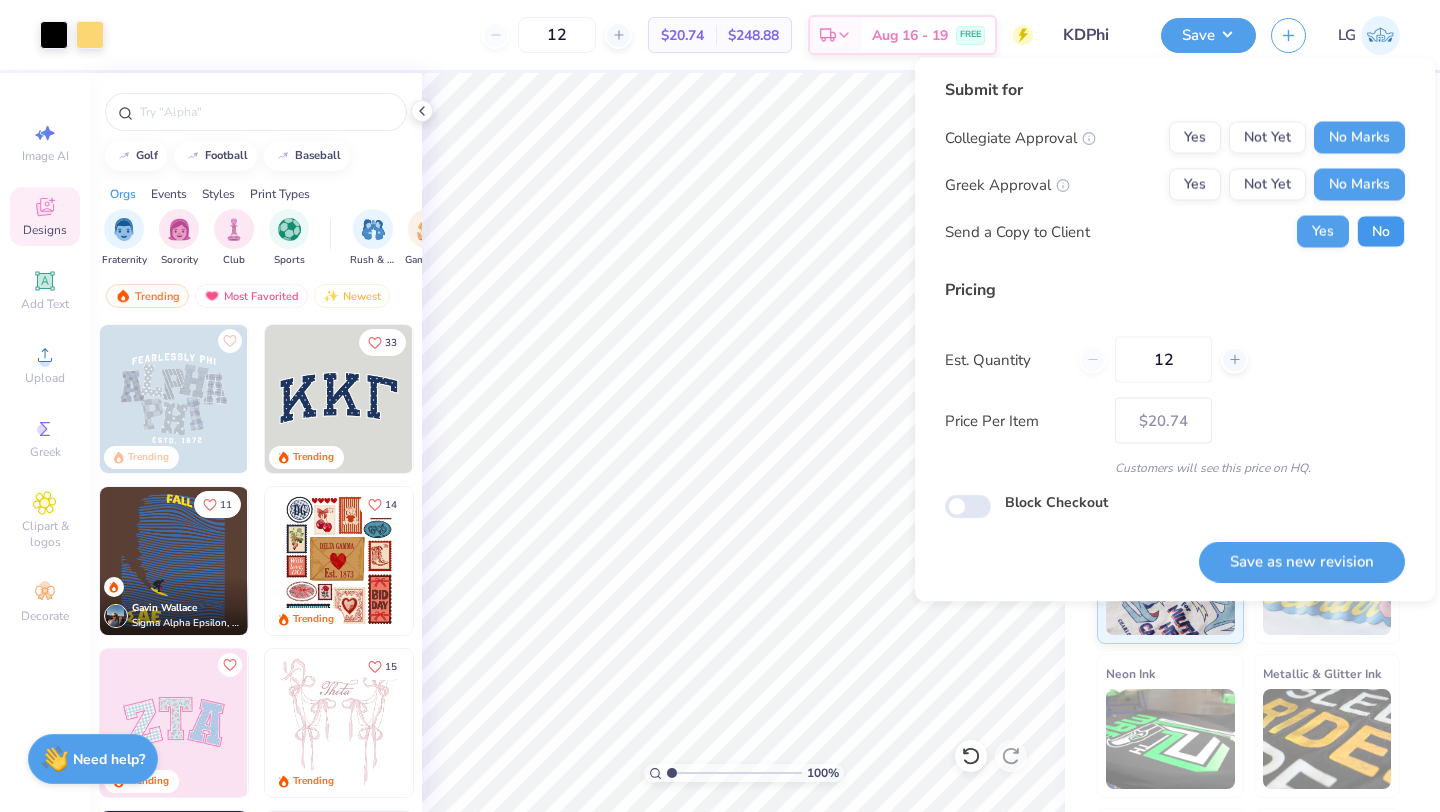 click on "No" at bounding box center [1381, 232] 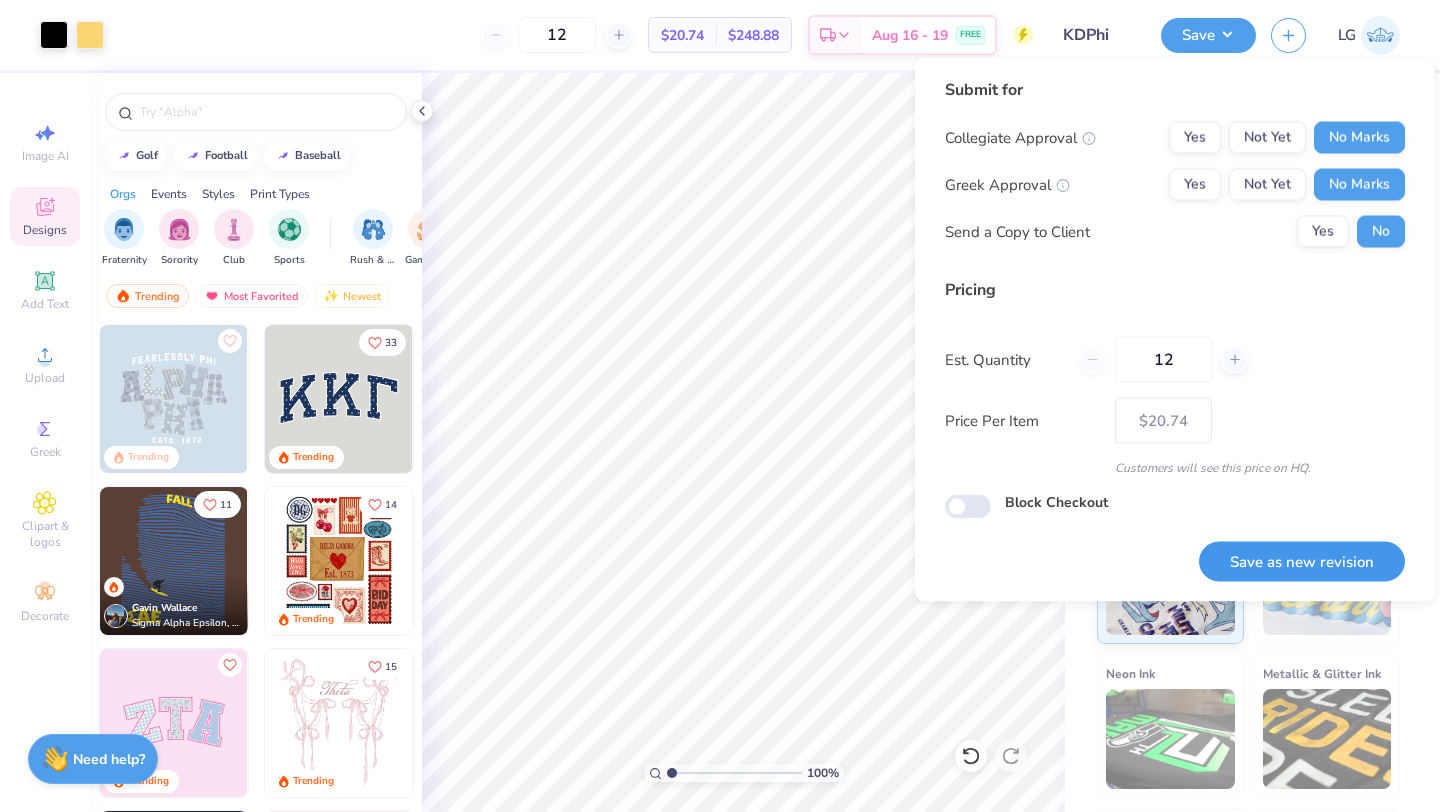 click on "Save as new revision" at bounding box center [1302, 561] 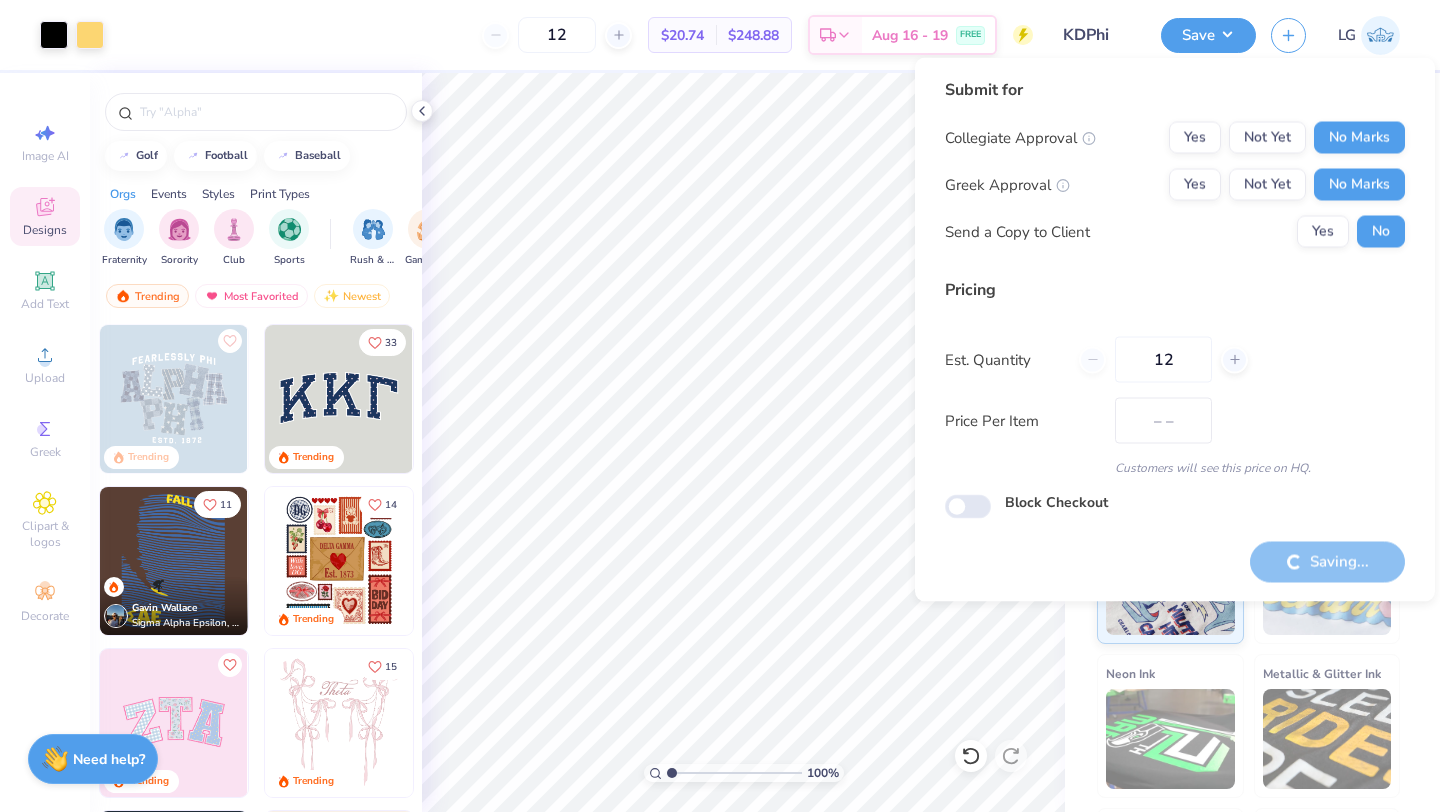 type on "$20.74" 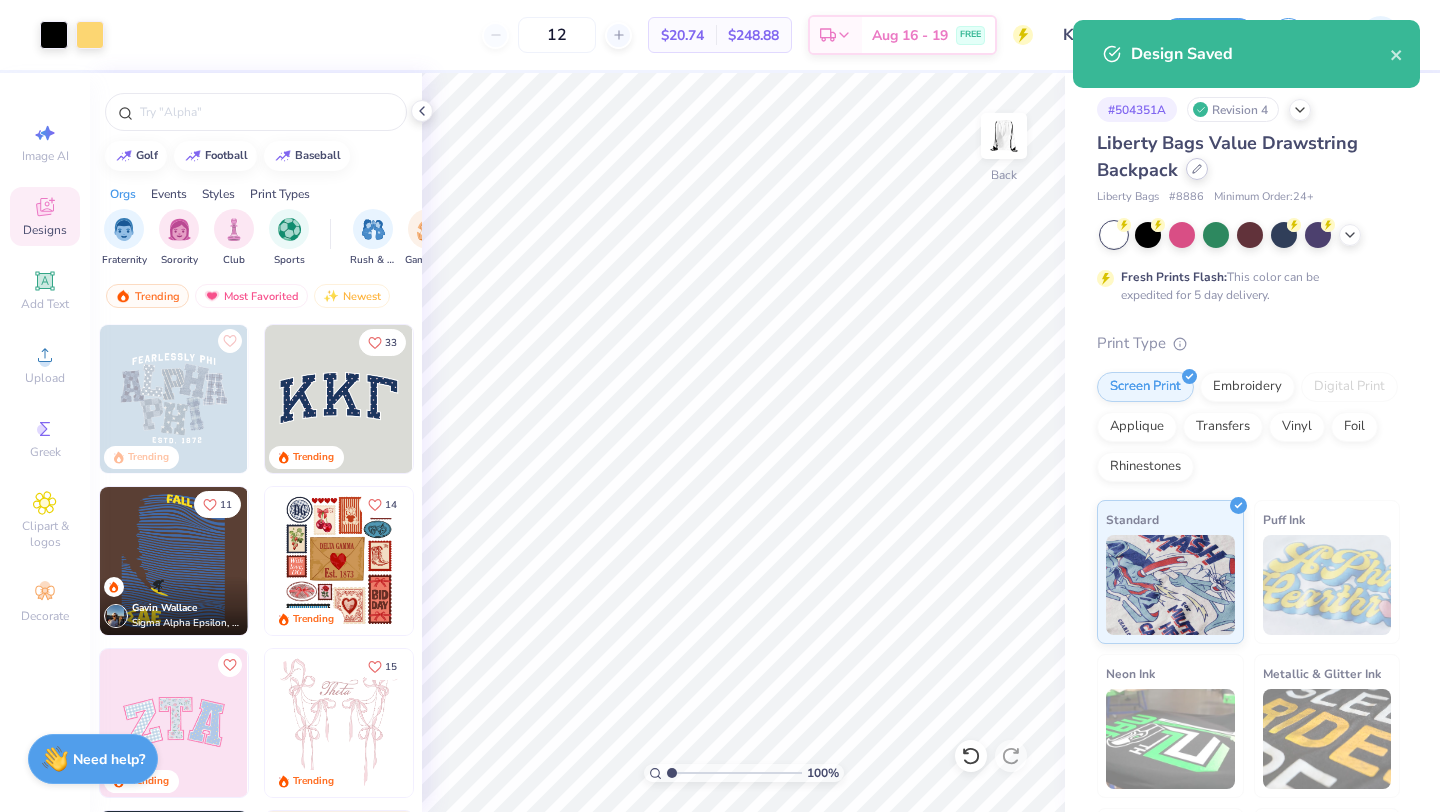 click 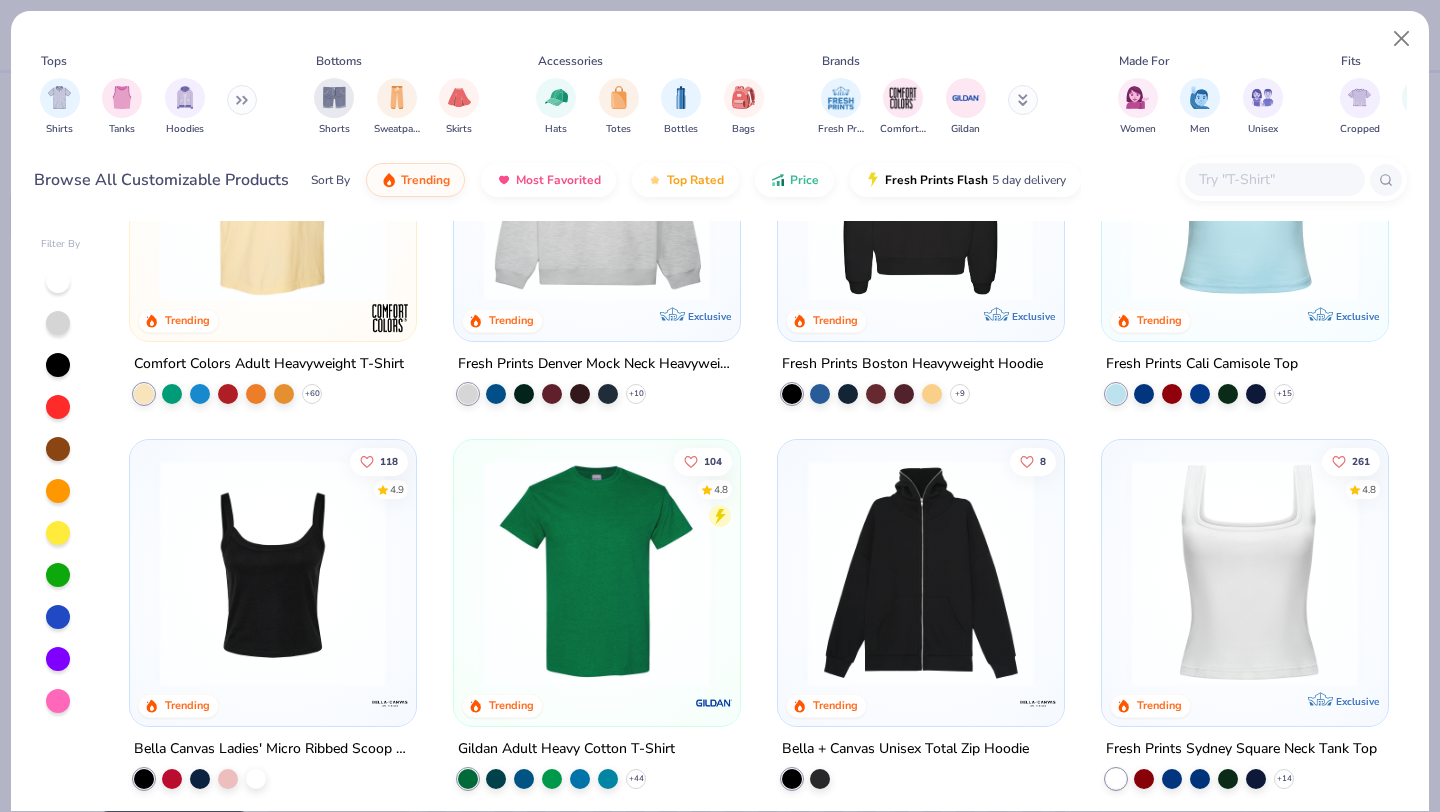 scroll, scrollTop: 0, scrollLeft: 0, axis: both 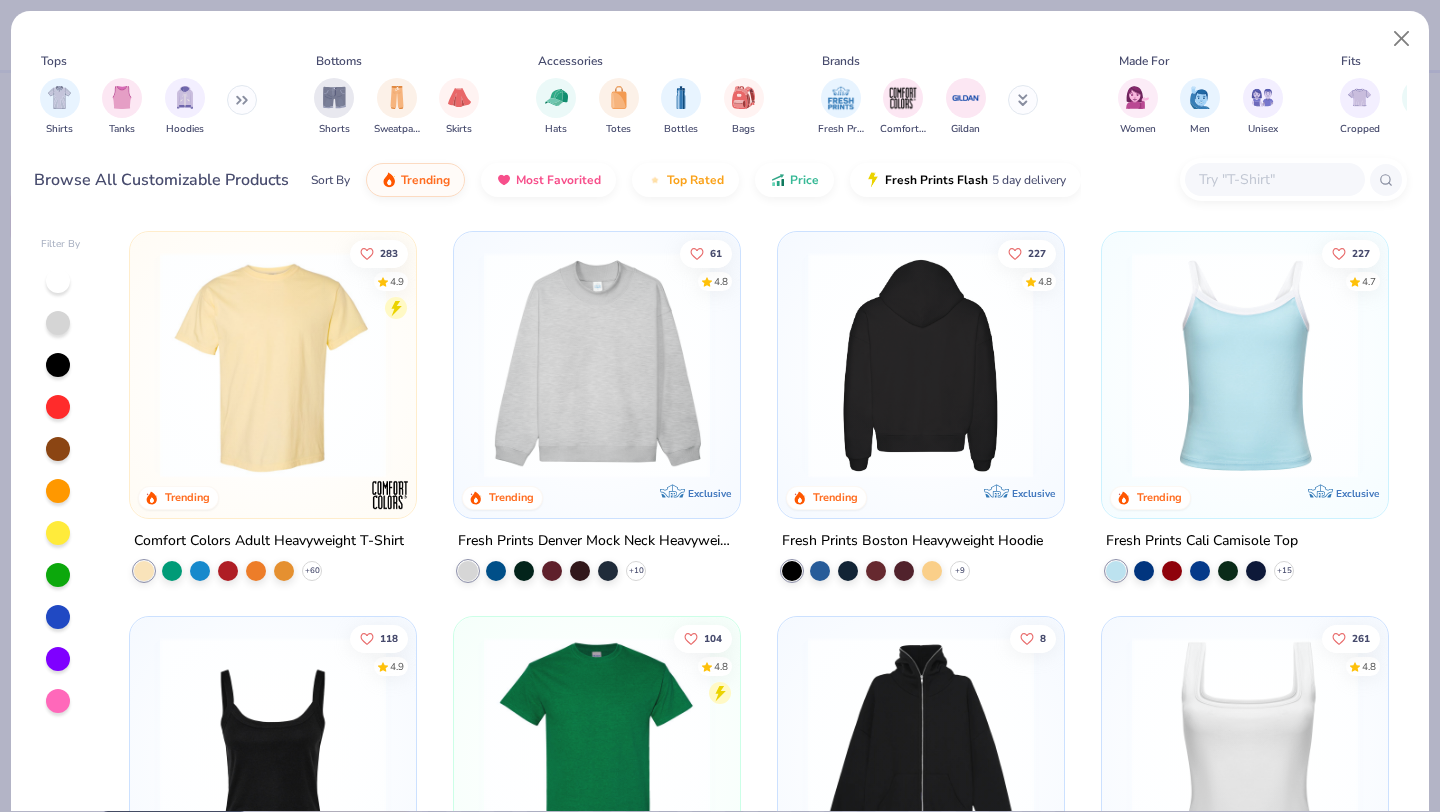 click at bounding box center (1274, 179) 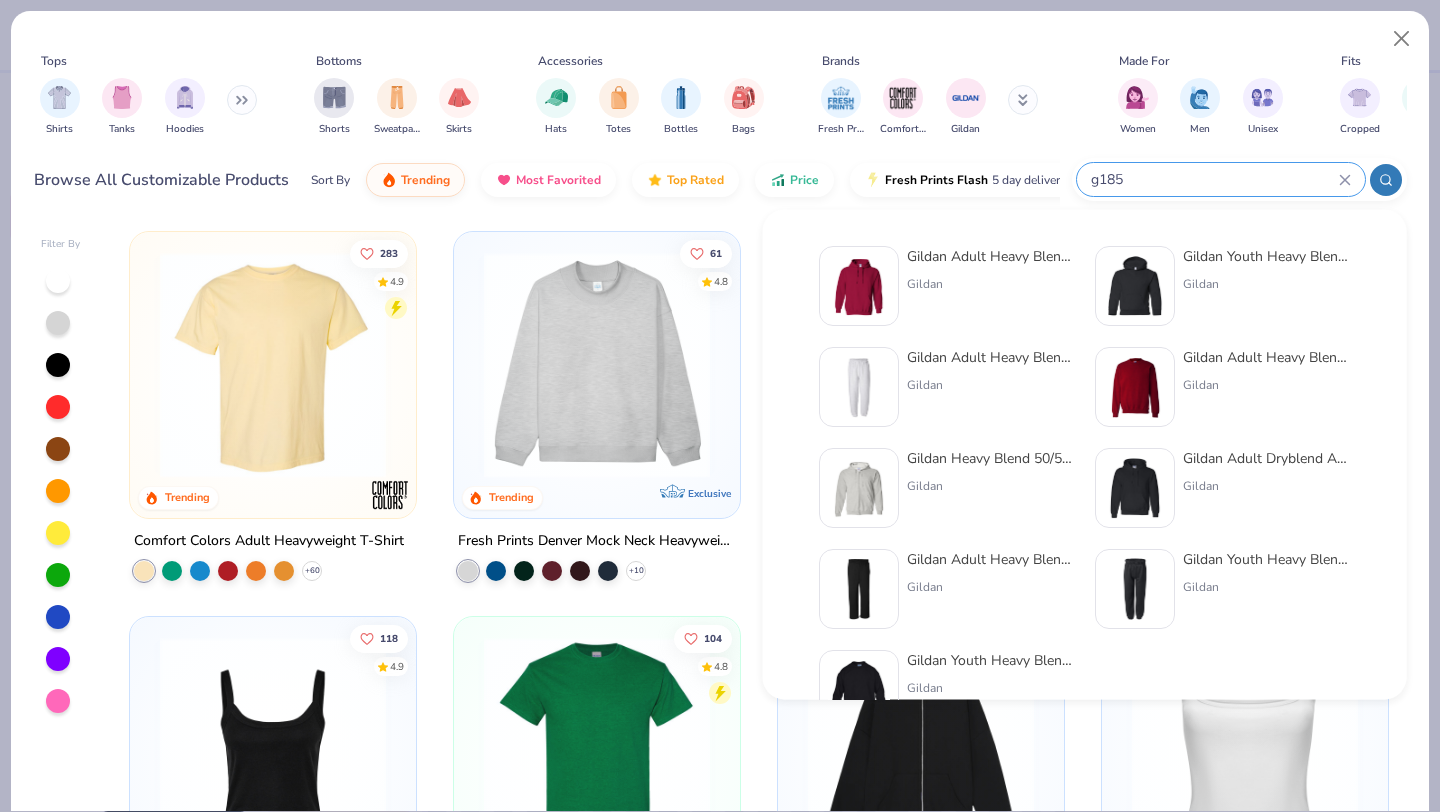 type on "g185" 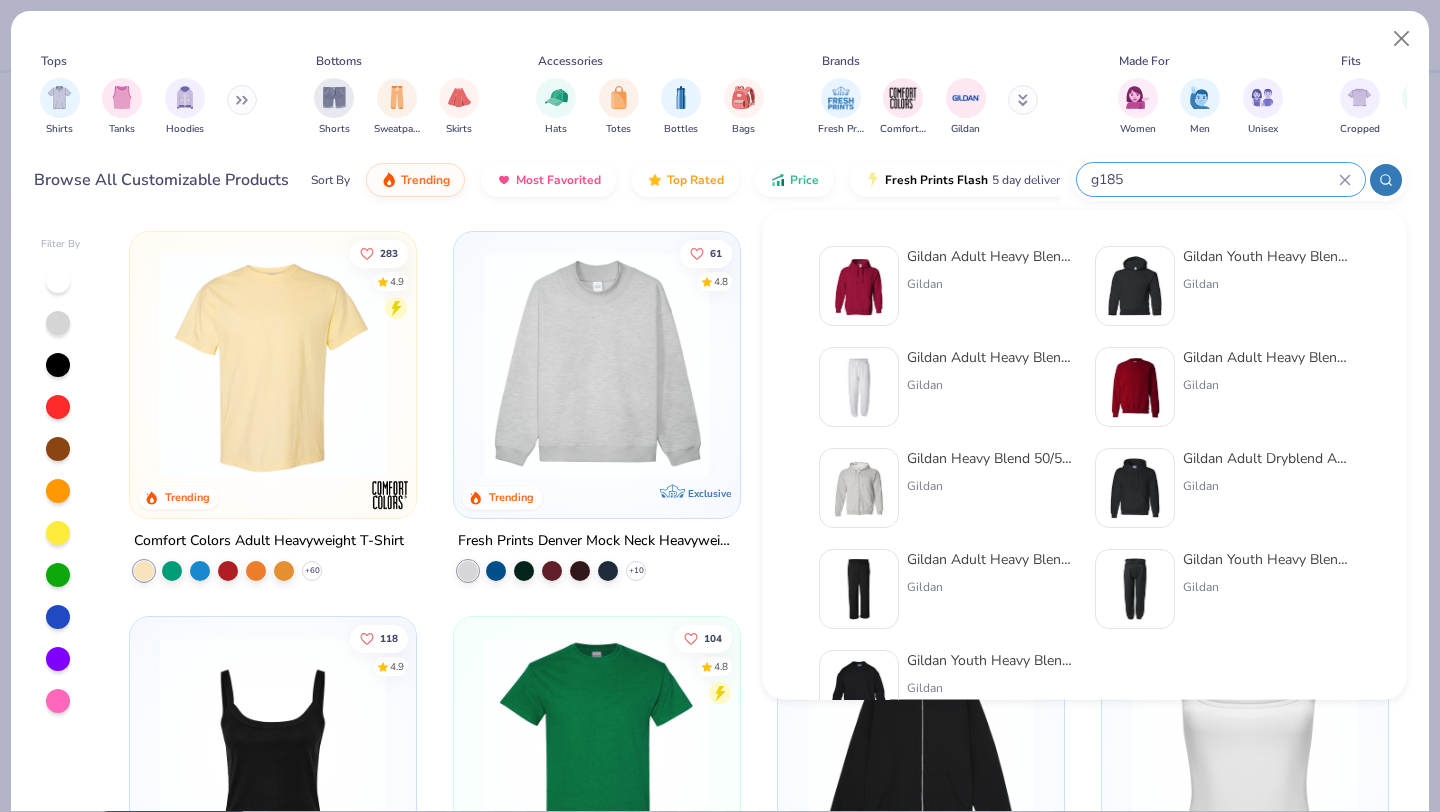 click on "Gildan" at bounding box center (991, 284) 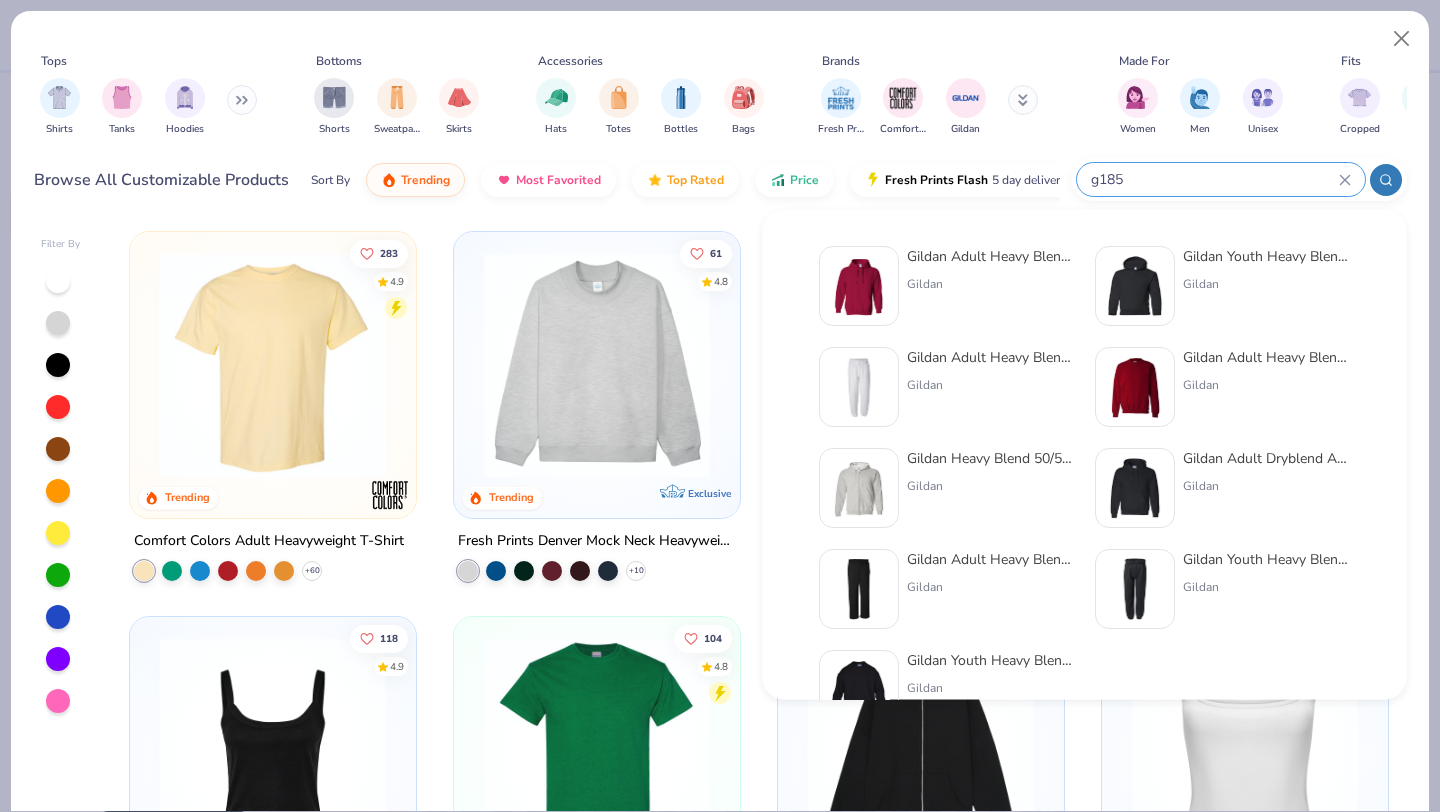 type 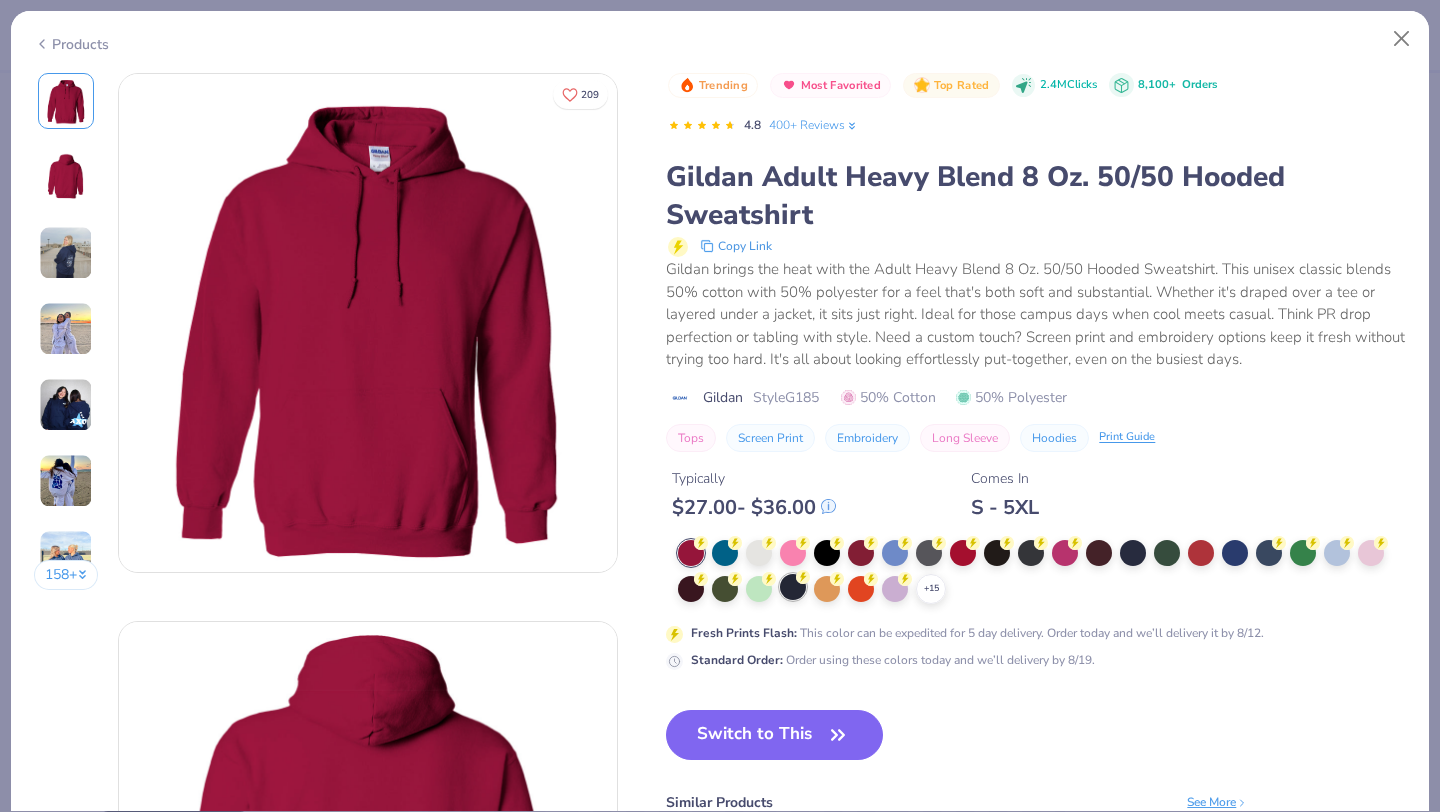 click at bounding box center (793, 587) 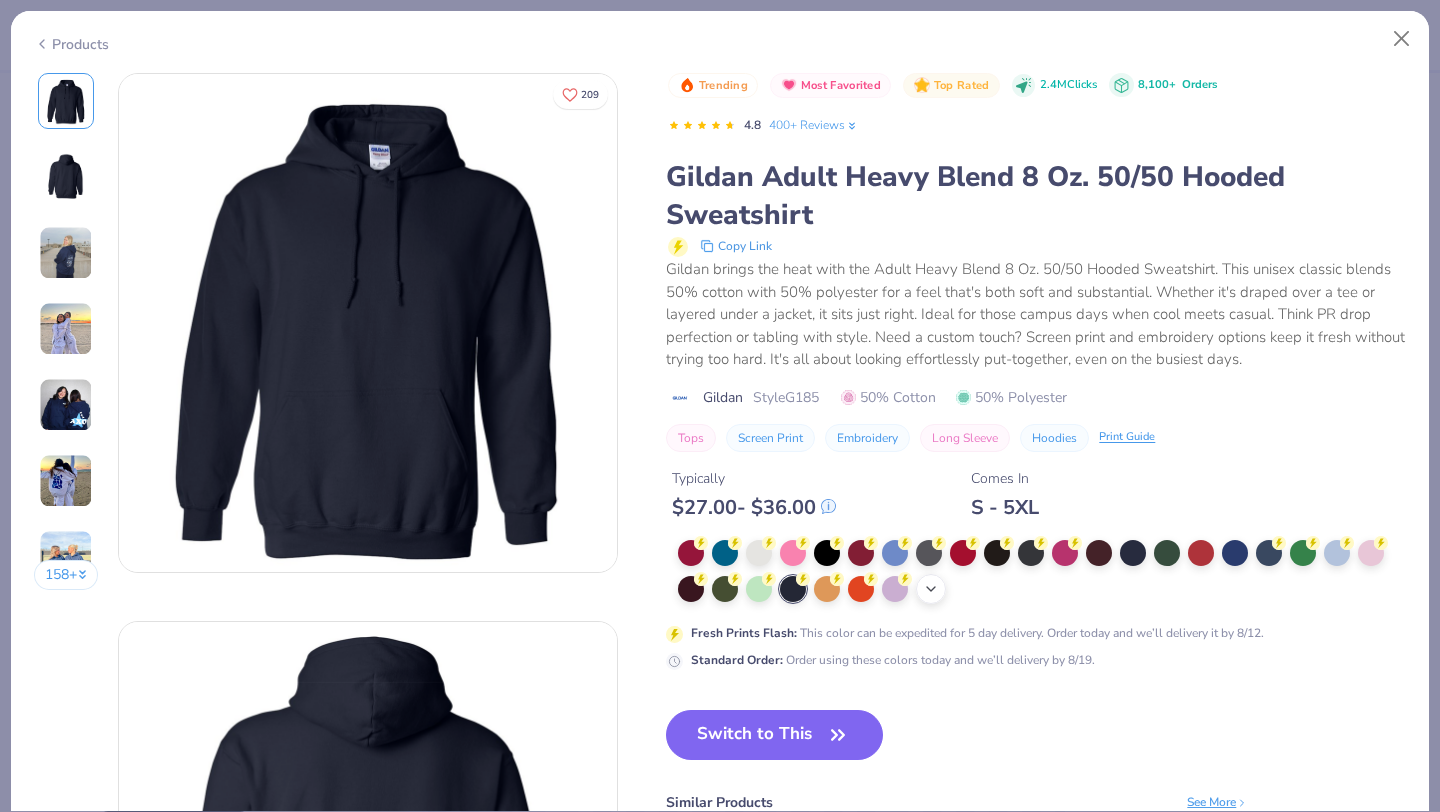 click 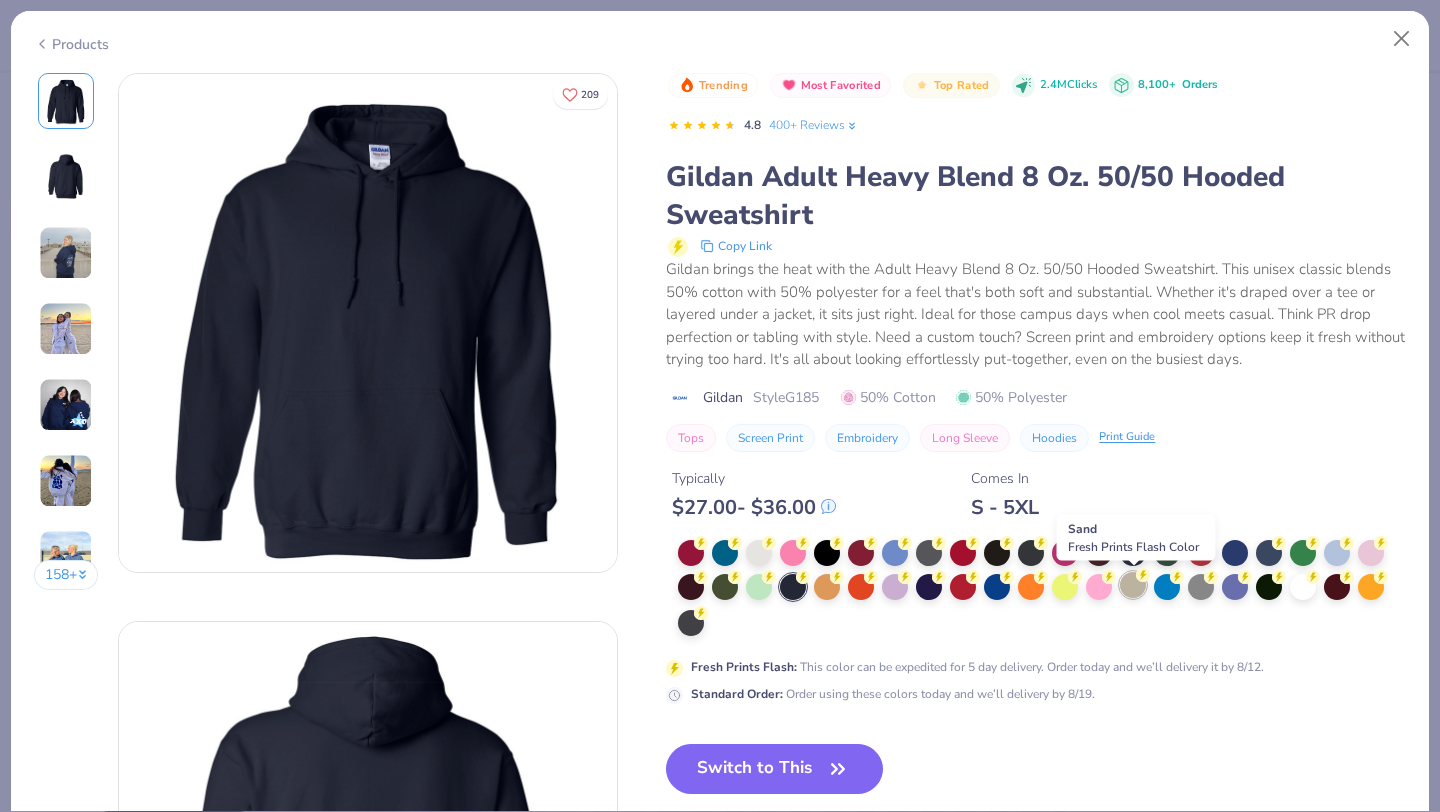 click at bounding box center [1133, 585] 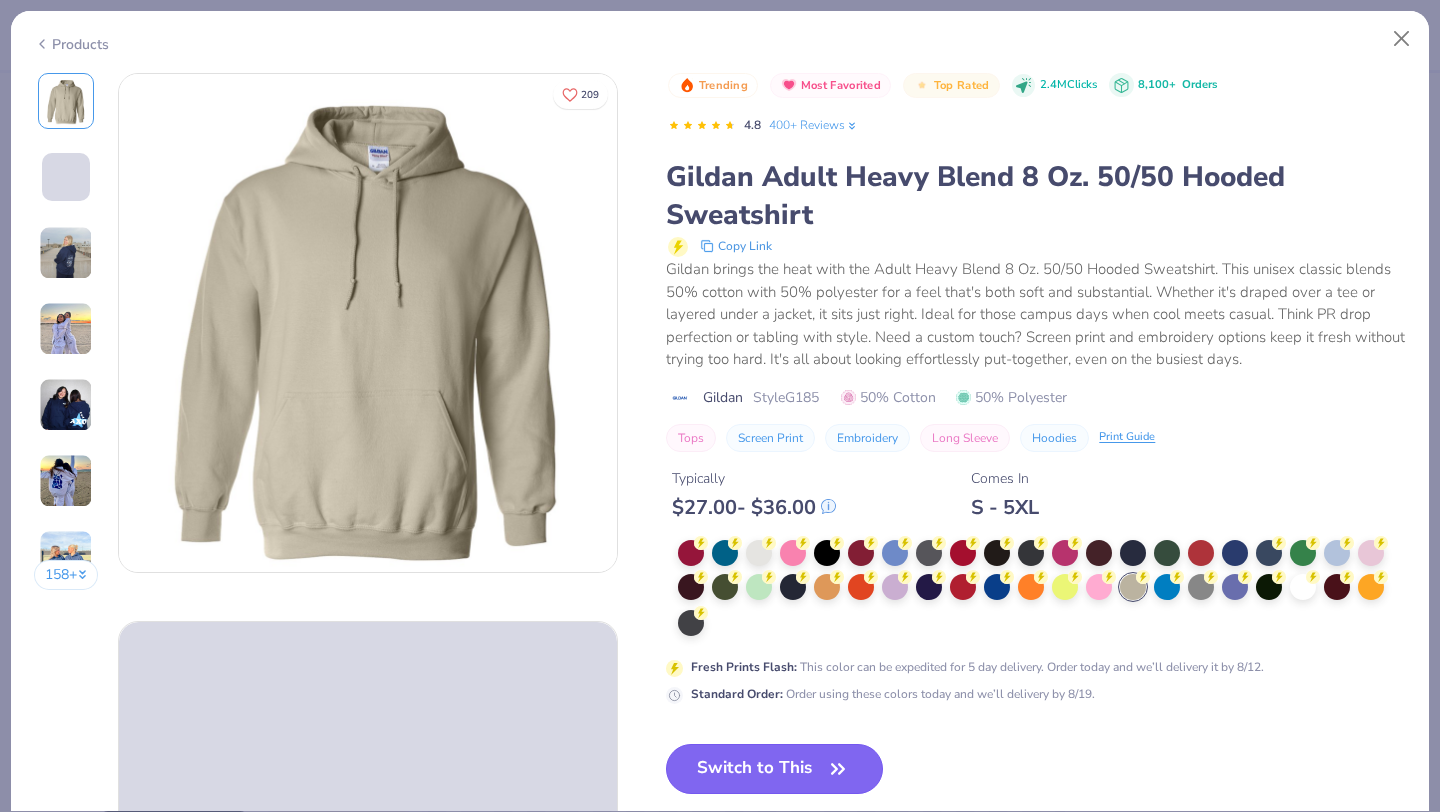 click on "Switch to This" at bounding box center [774, 769] 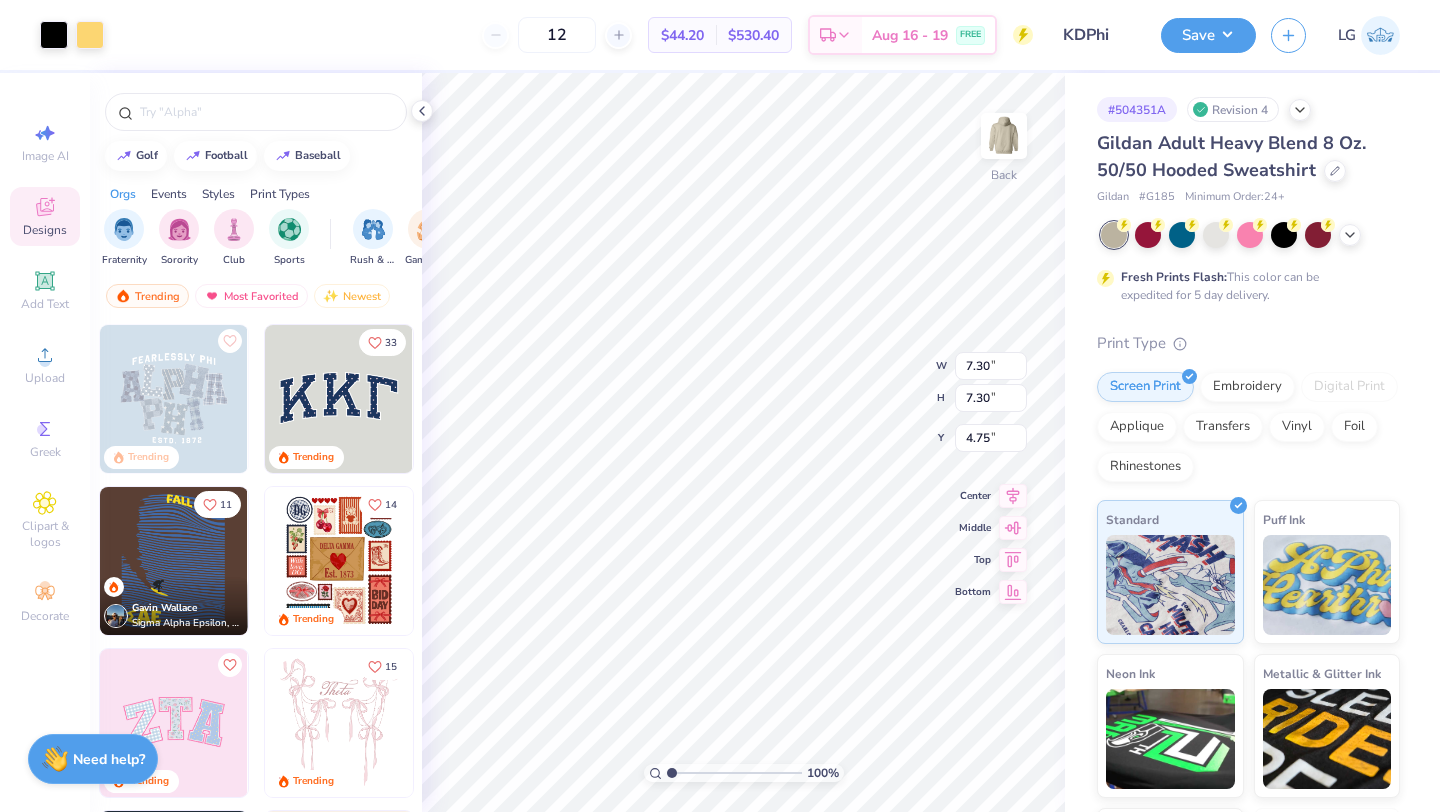 type on "3.00" 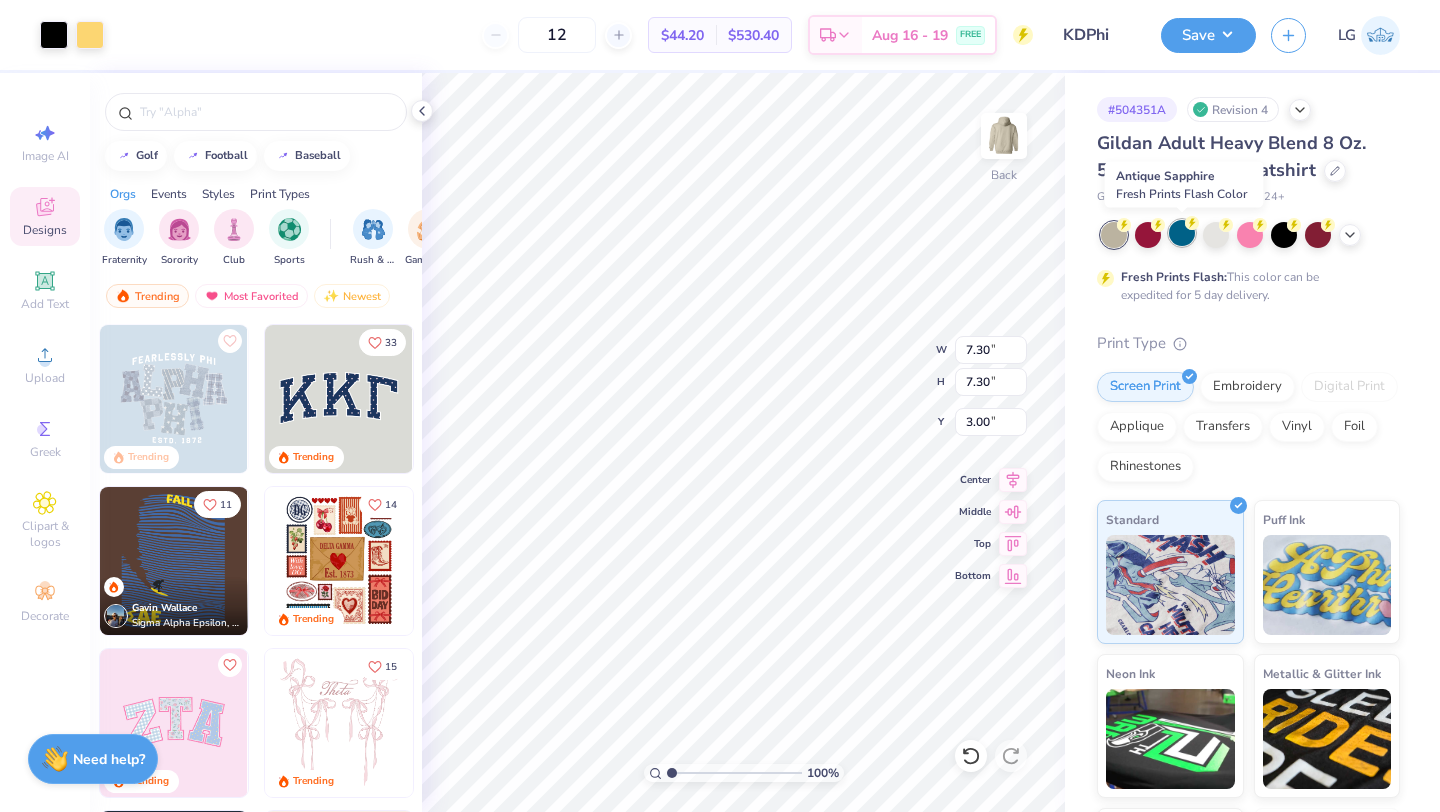 click at bounding box center (1182, 233) 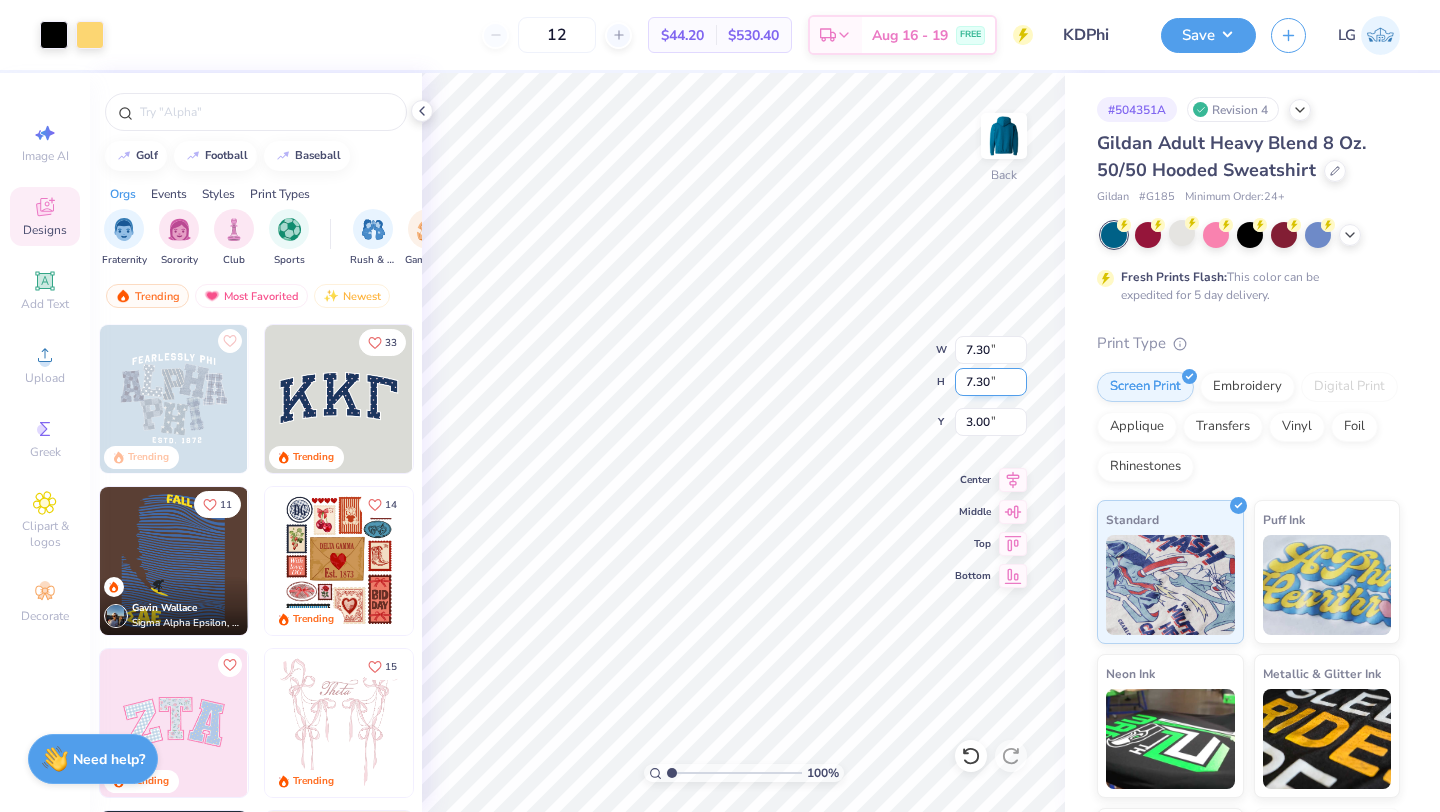 click on "100  % Back W 7.30 7.30 " H 7.30 7.30 " Y 3.00 3.00 " Center Middle Top Bottom" at bounding box center [743, 442] 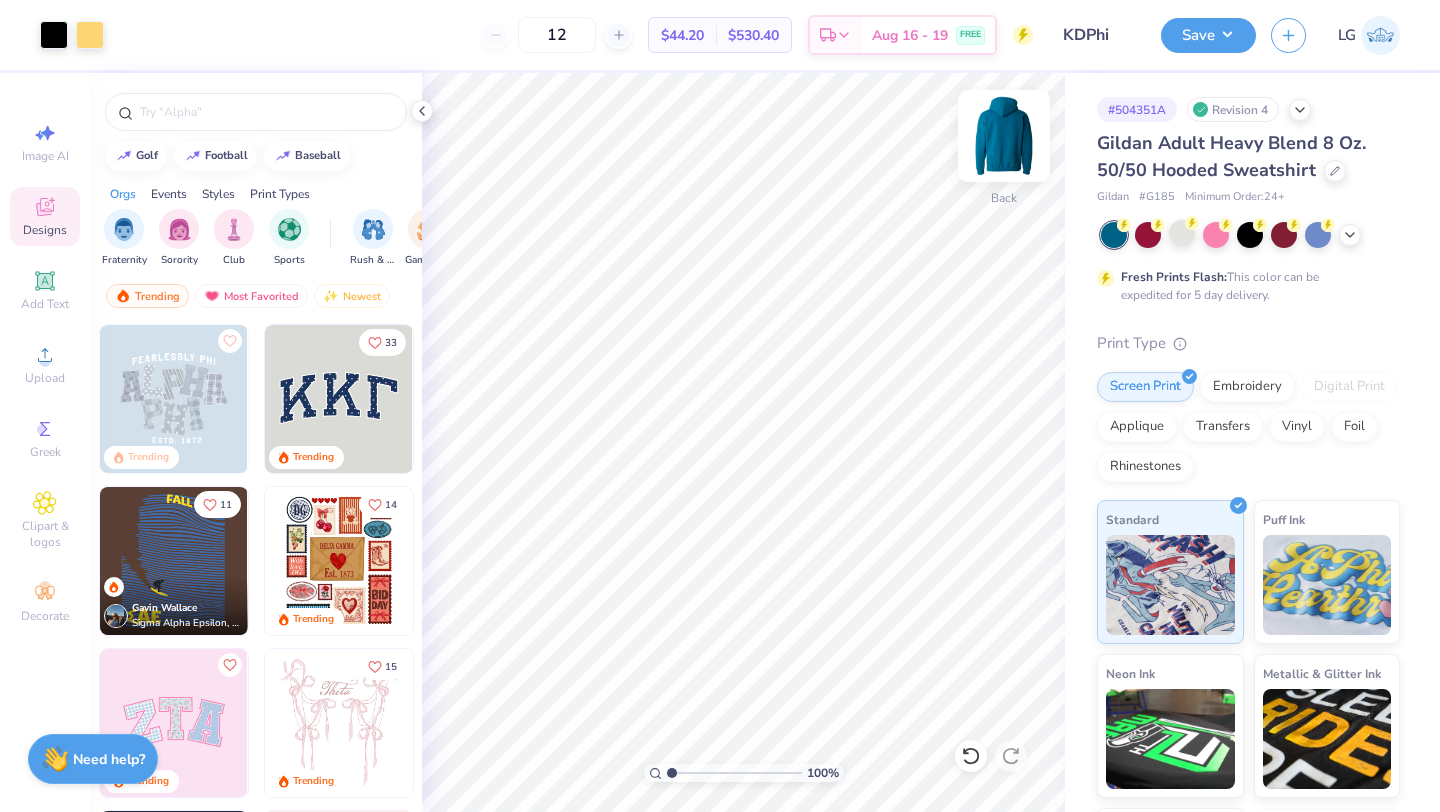 click at bounding box center (1004, 136) 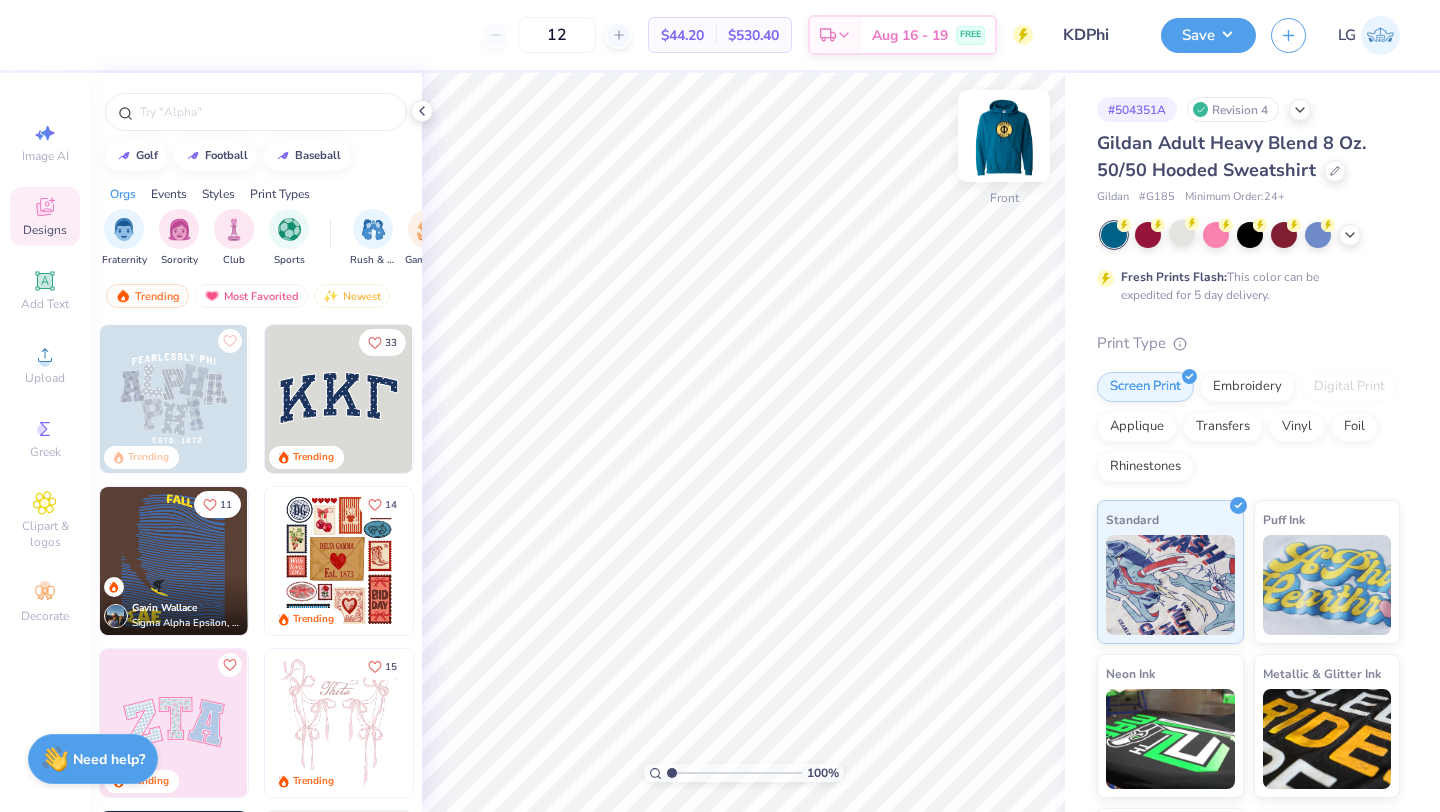 click at bounding box center [1004, 136] 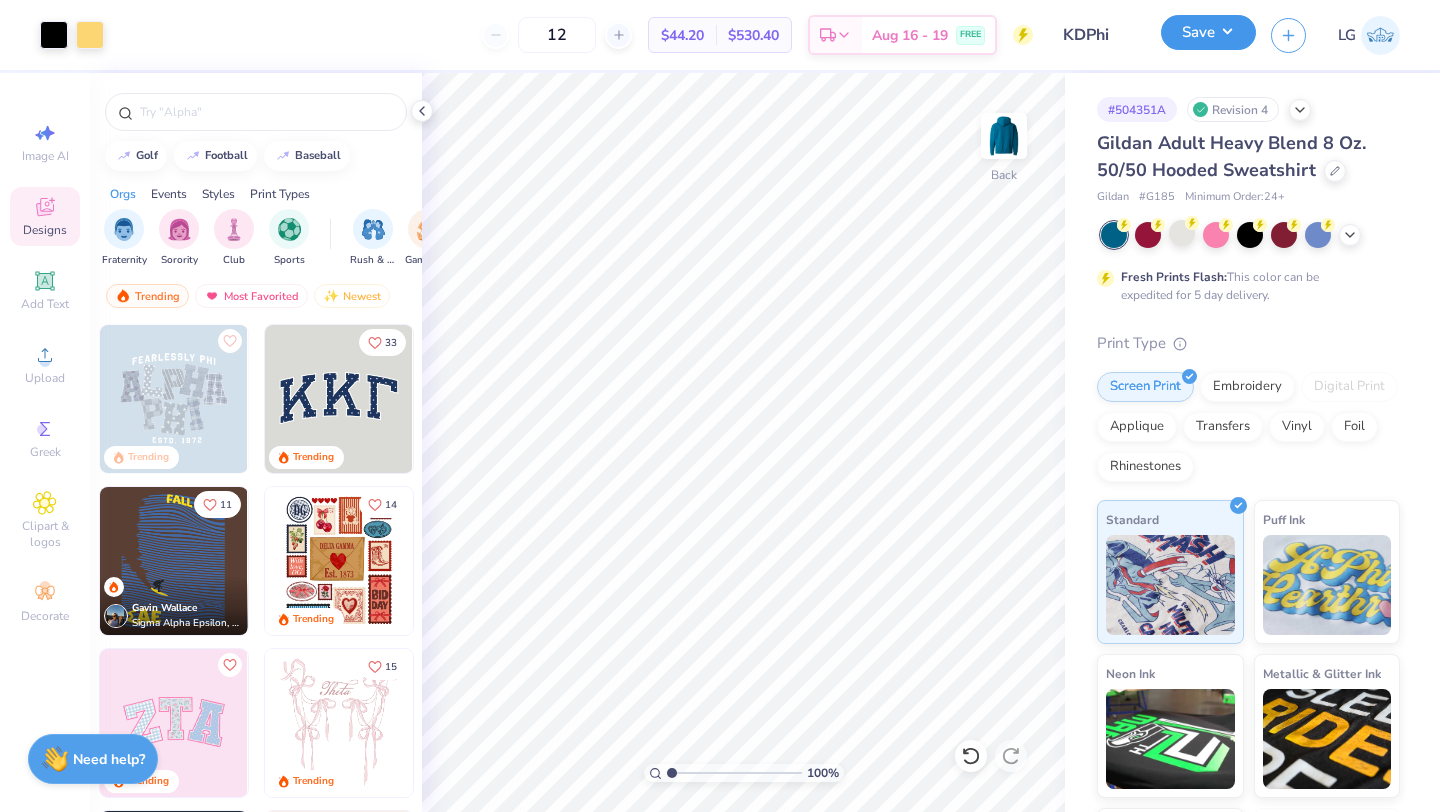 click on "Save" at bounding box center (1208, 32) 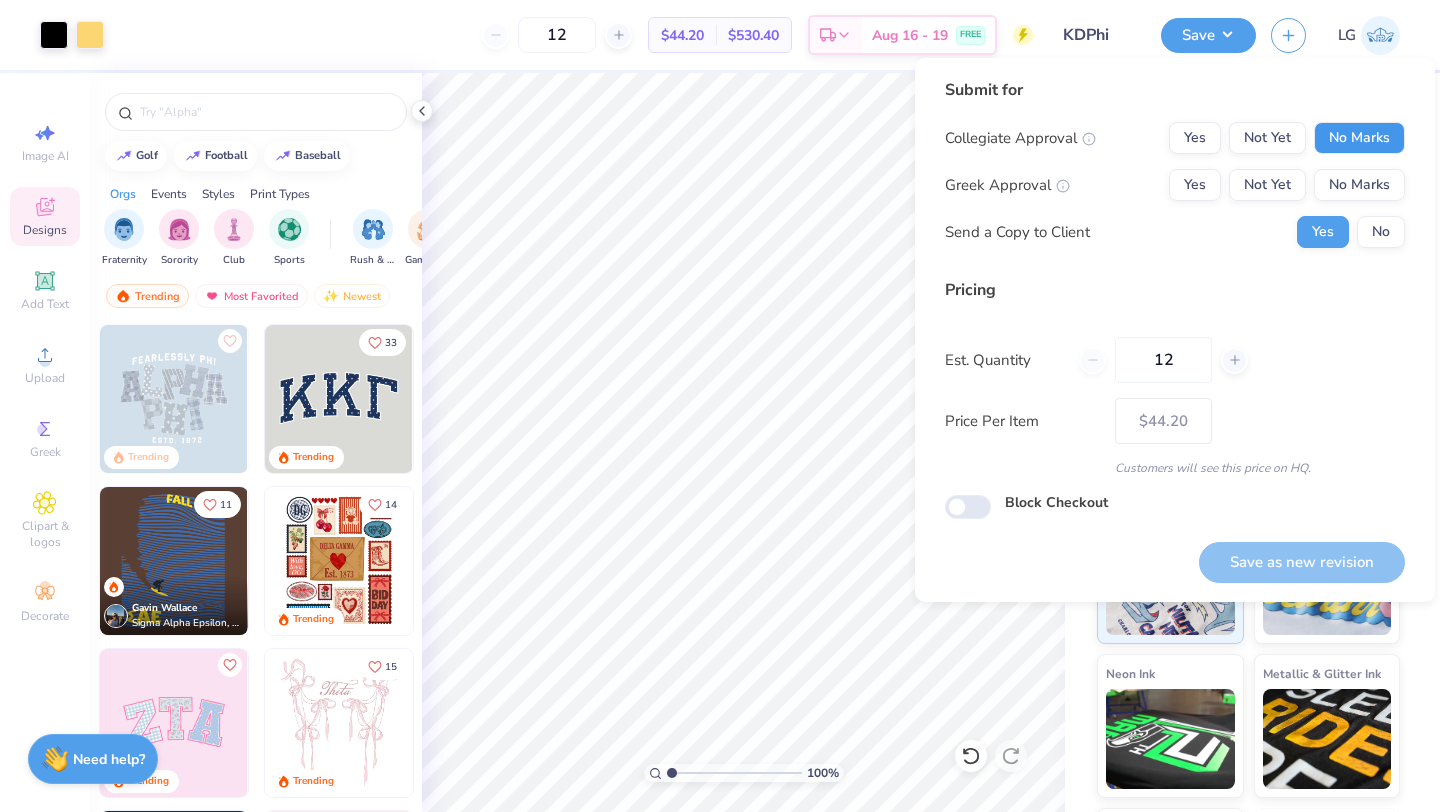 click on "No Marks" at bounding box center [1359, 138] 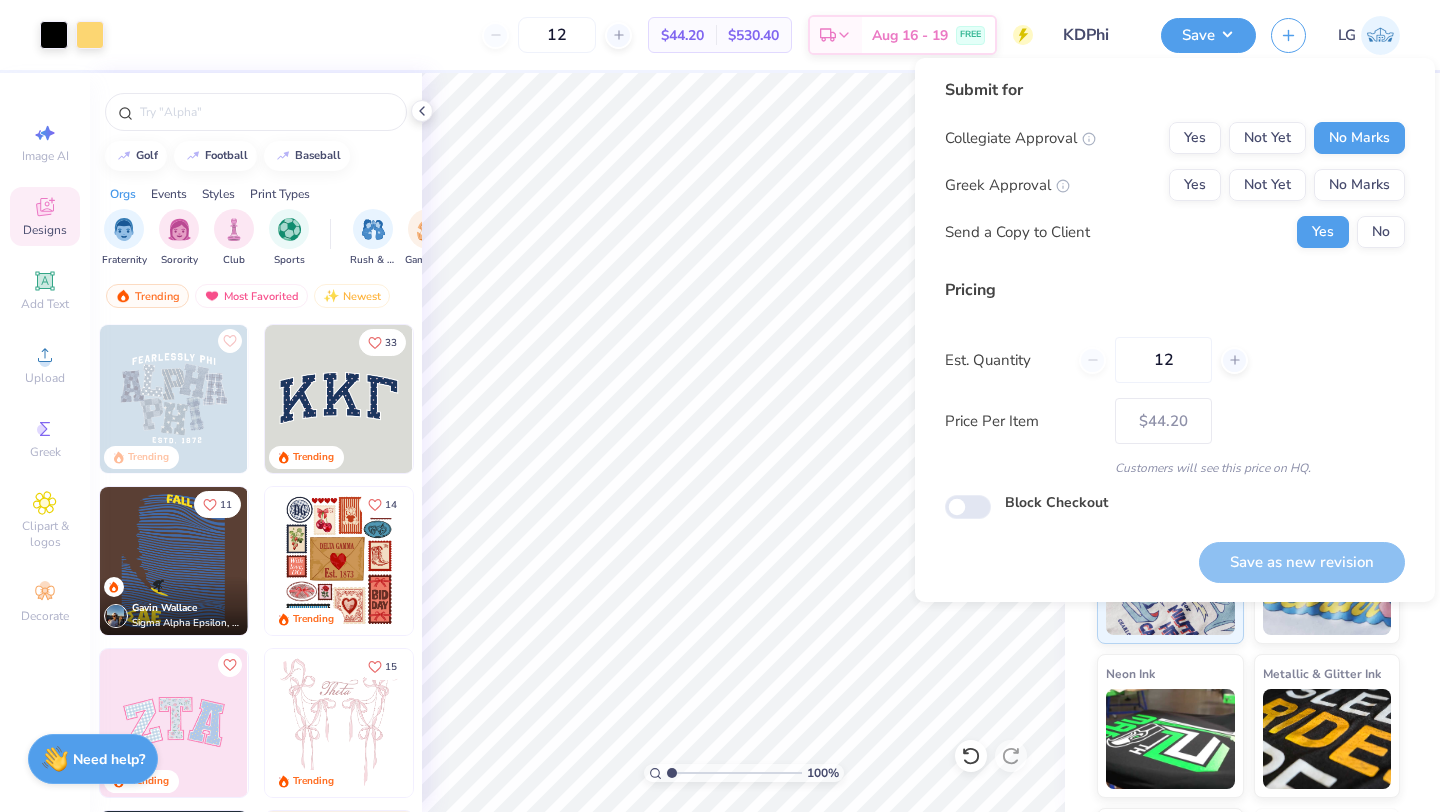 click on "Yes No" at bounding box center (1351, 232) 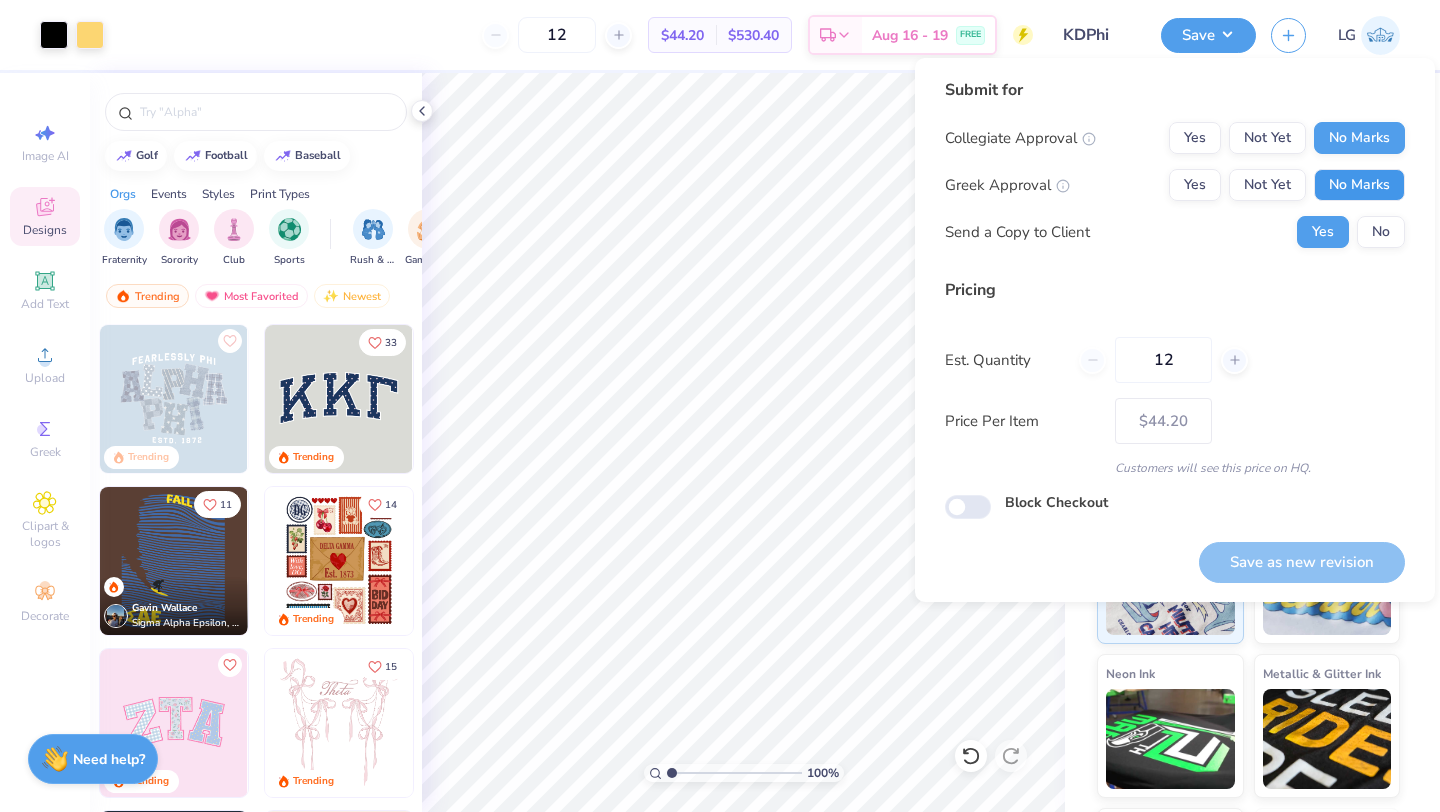 click on "No Marks" at bounding box center (1359, 185) 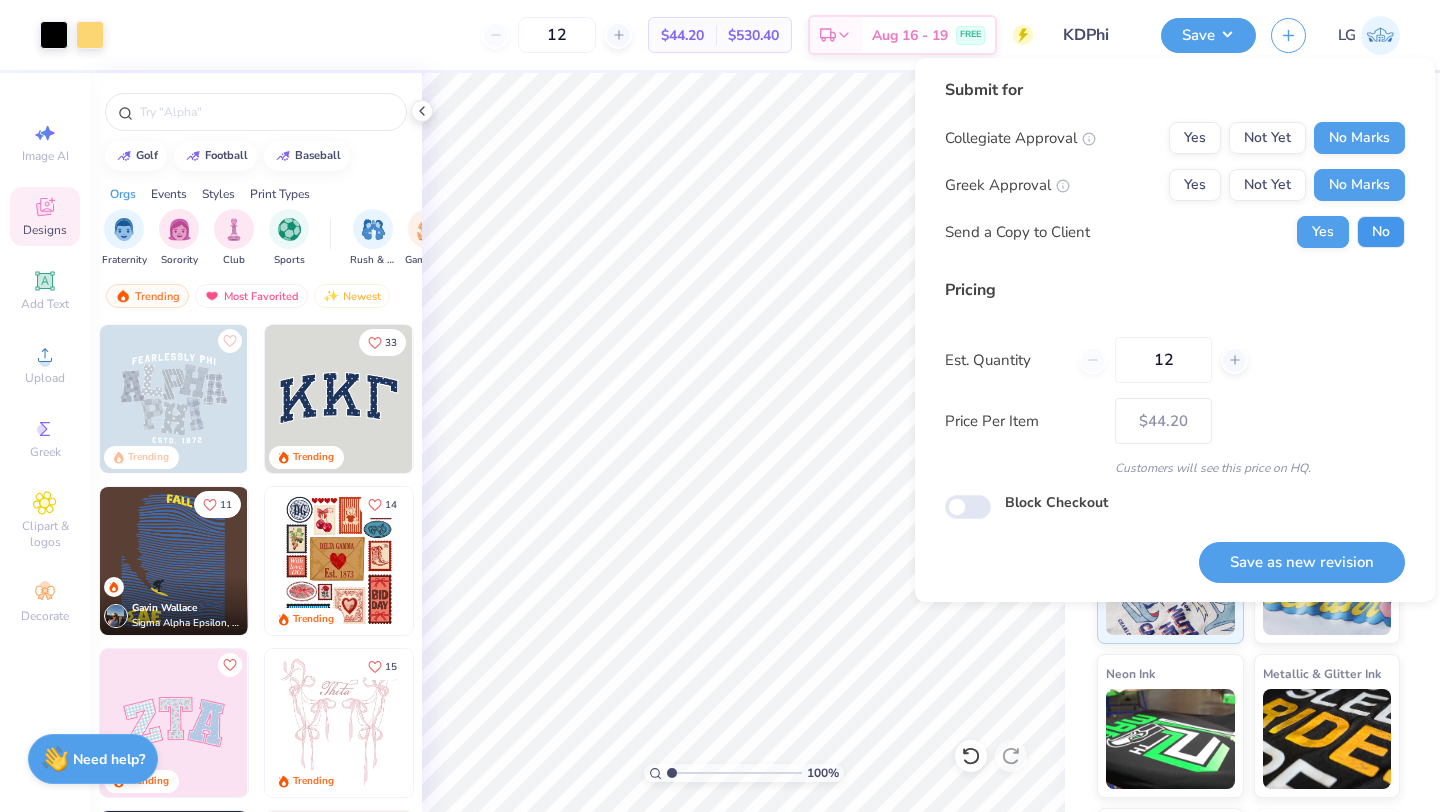 click on "No" at bounding box center (1381, 232) 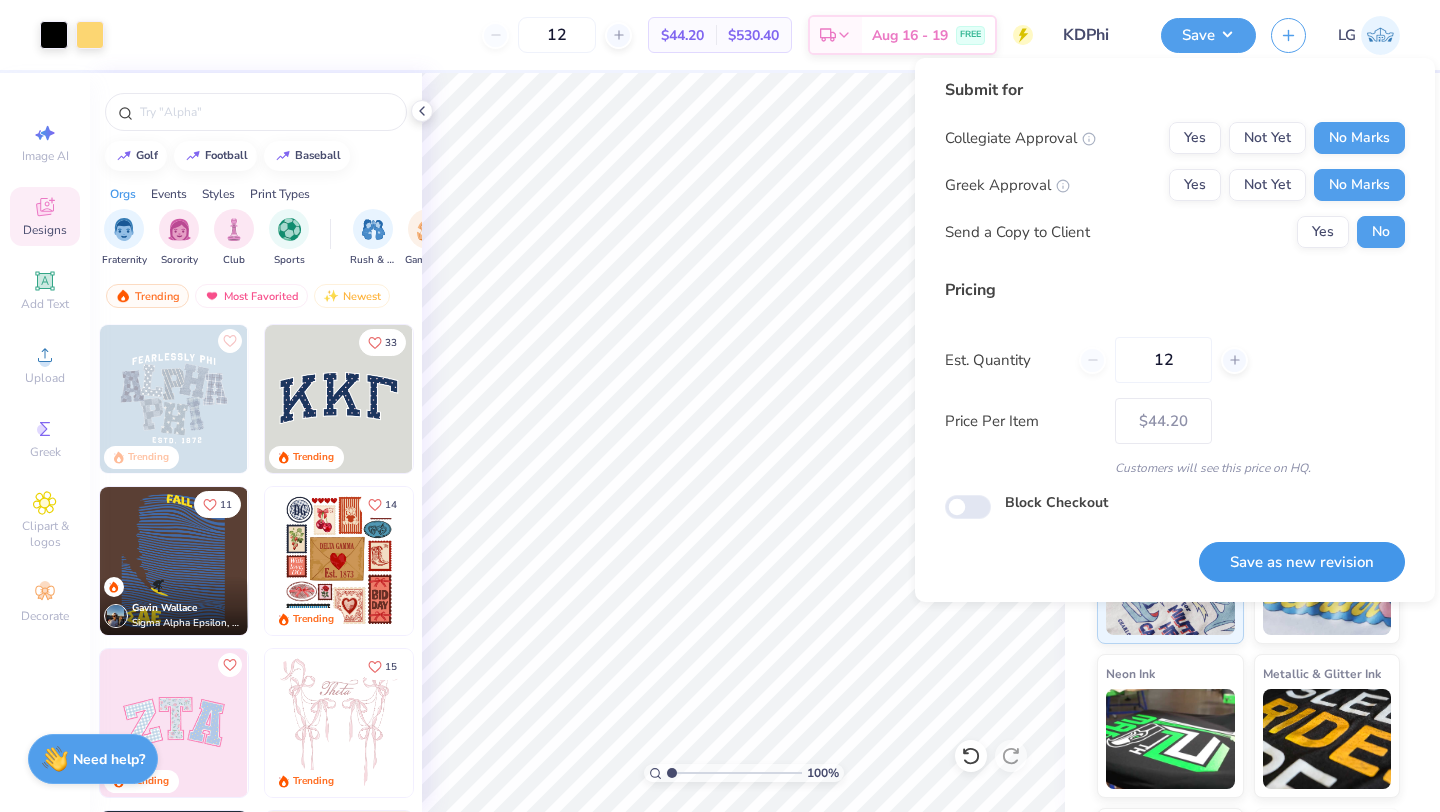click on "Save as new revision" at bounding box center [1302, 562] 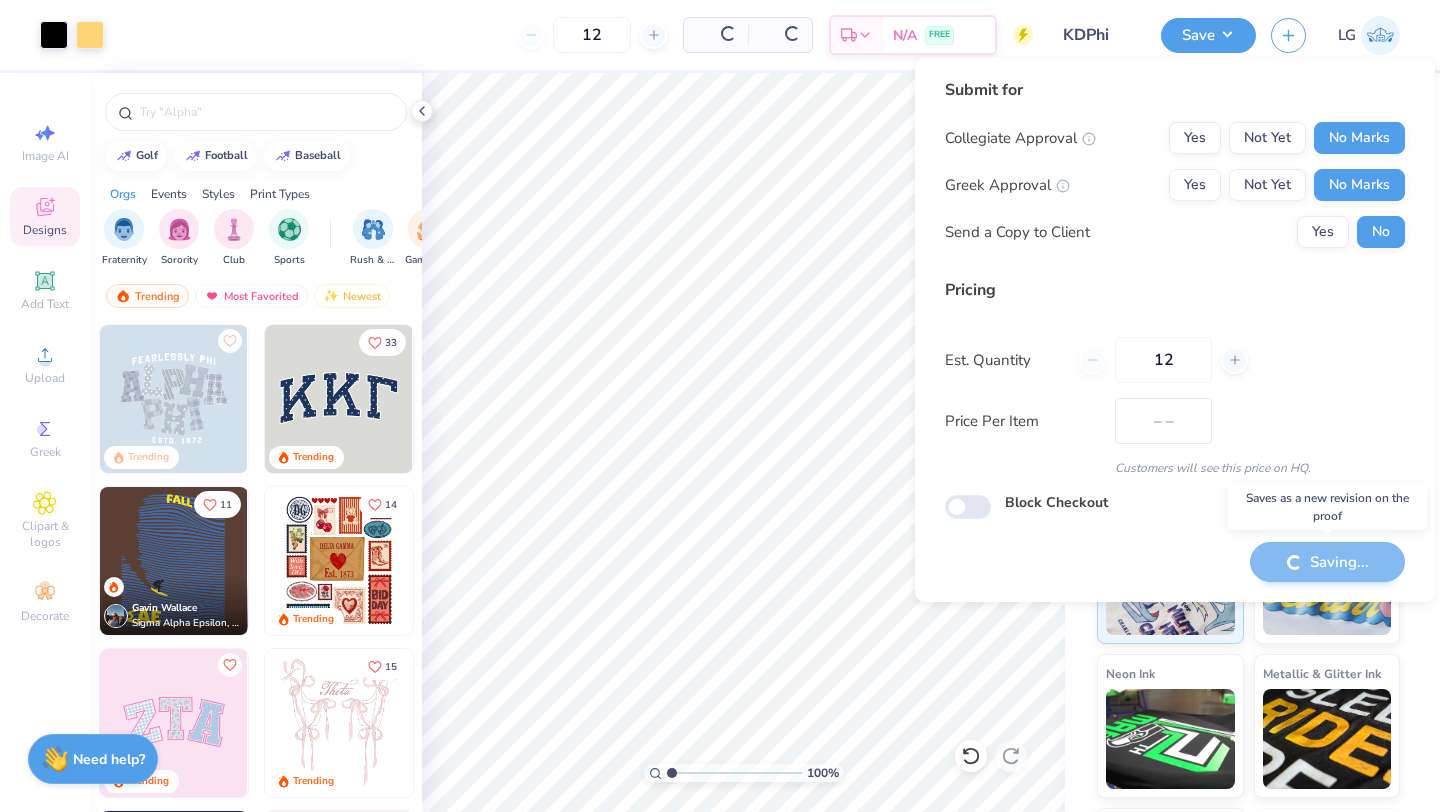 type on "$44.20" 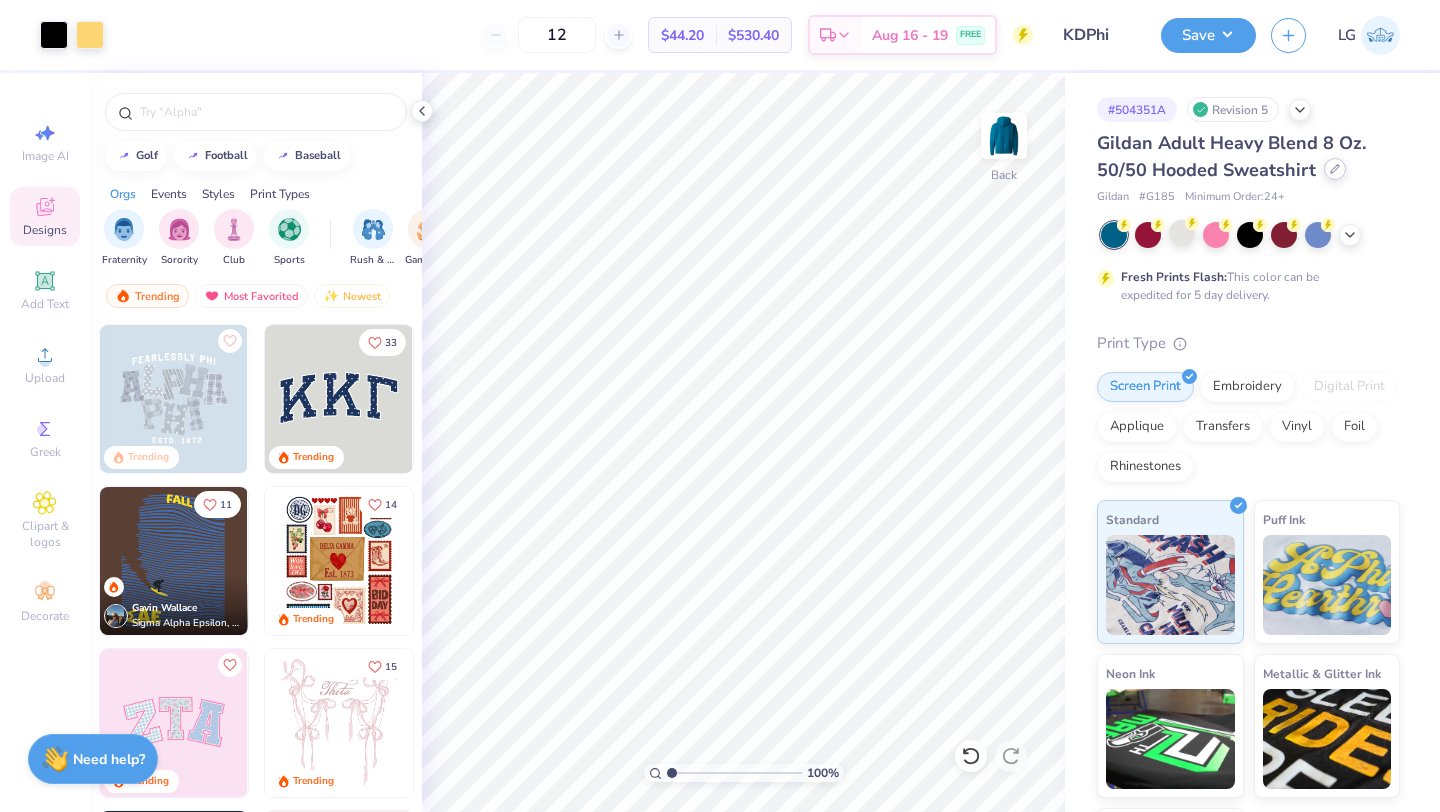 click 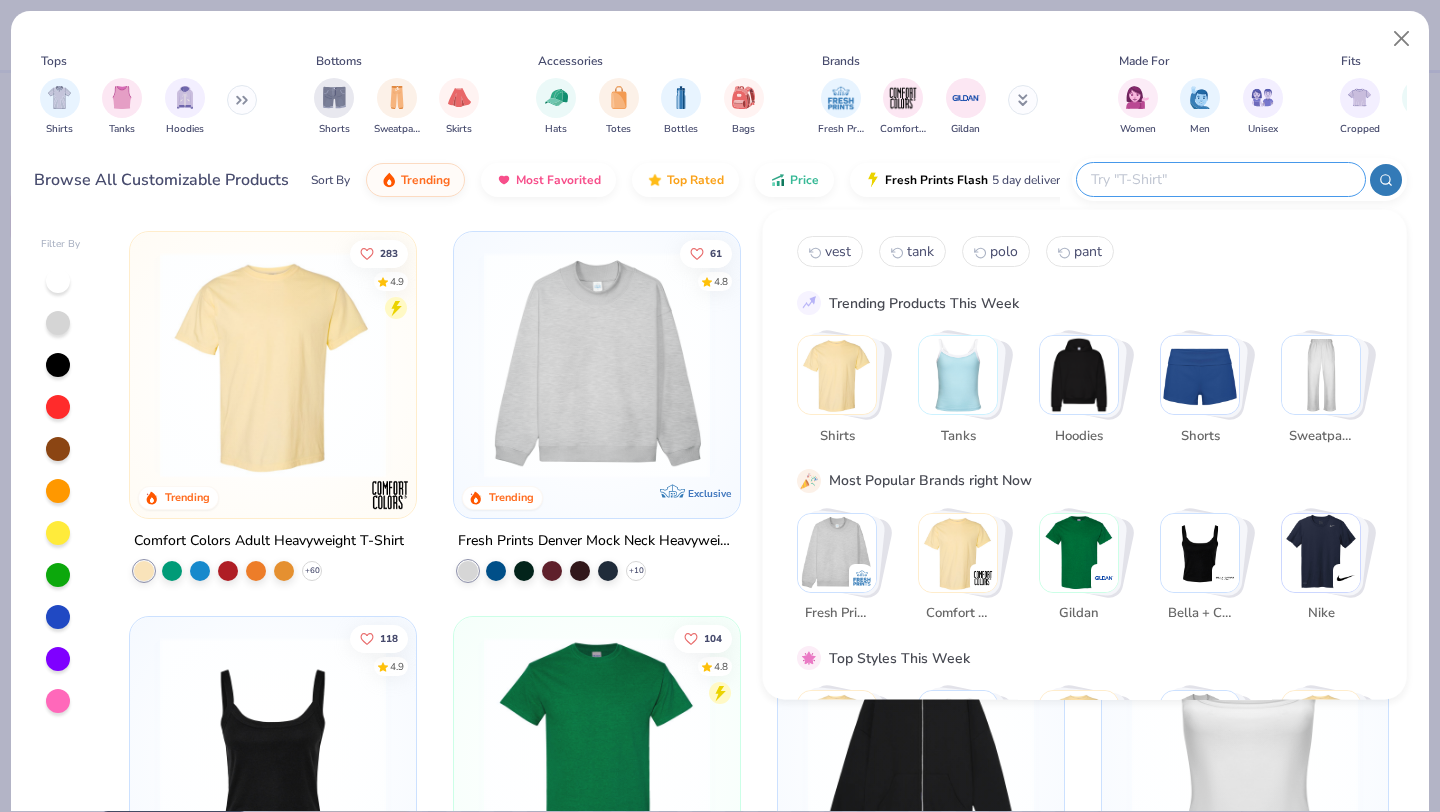 click at bounding box center [1220, 179] 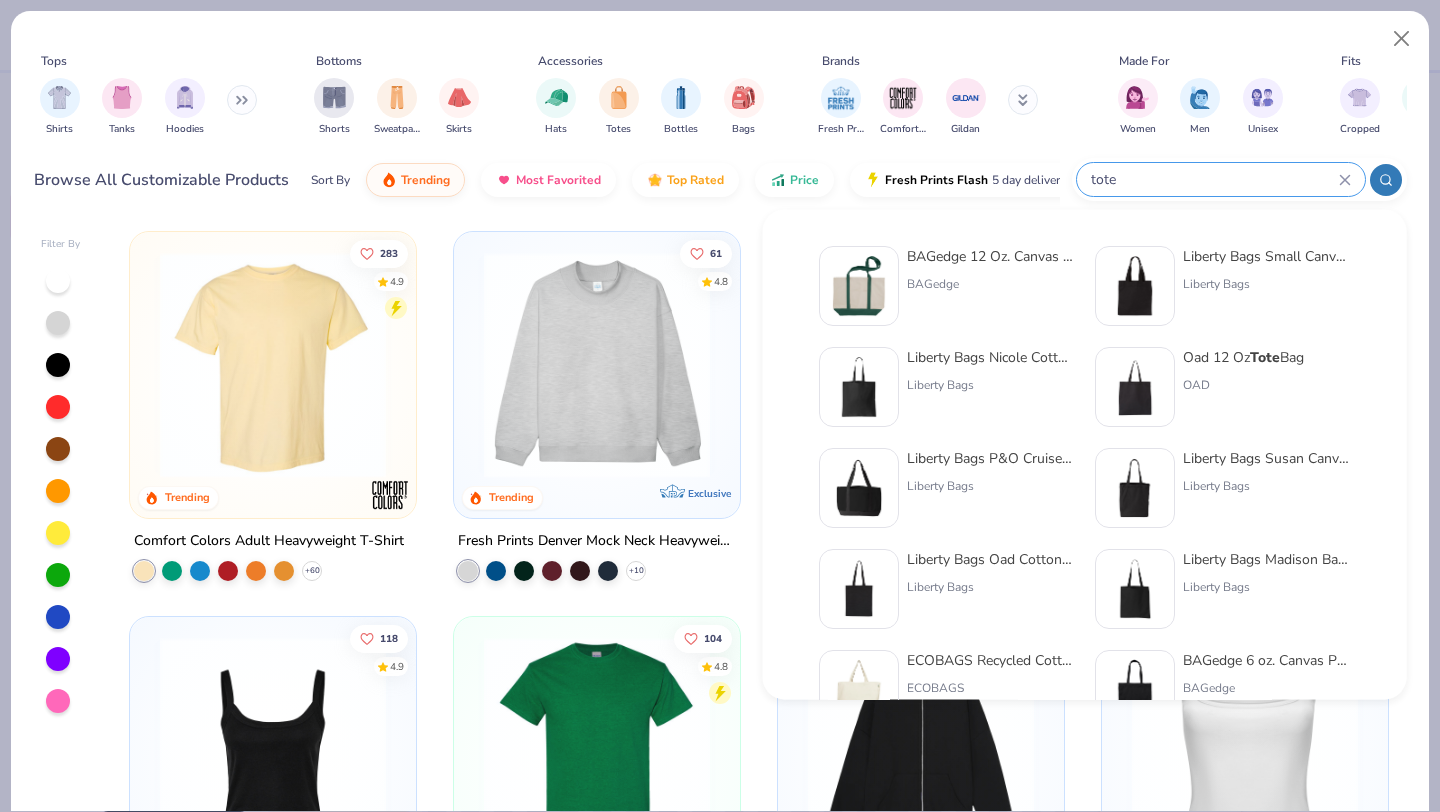 type on "tote" 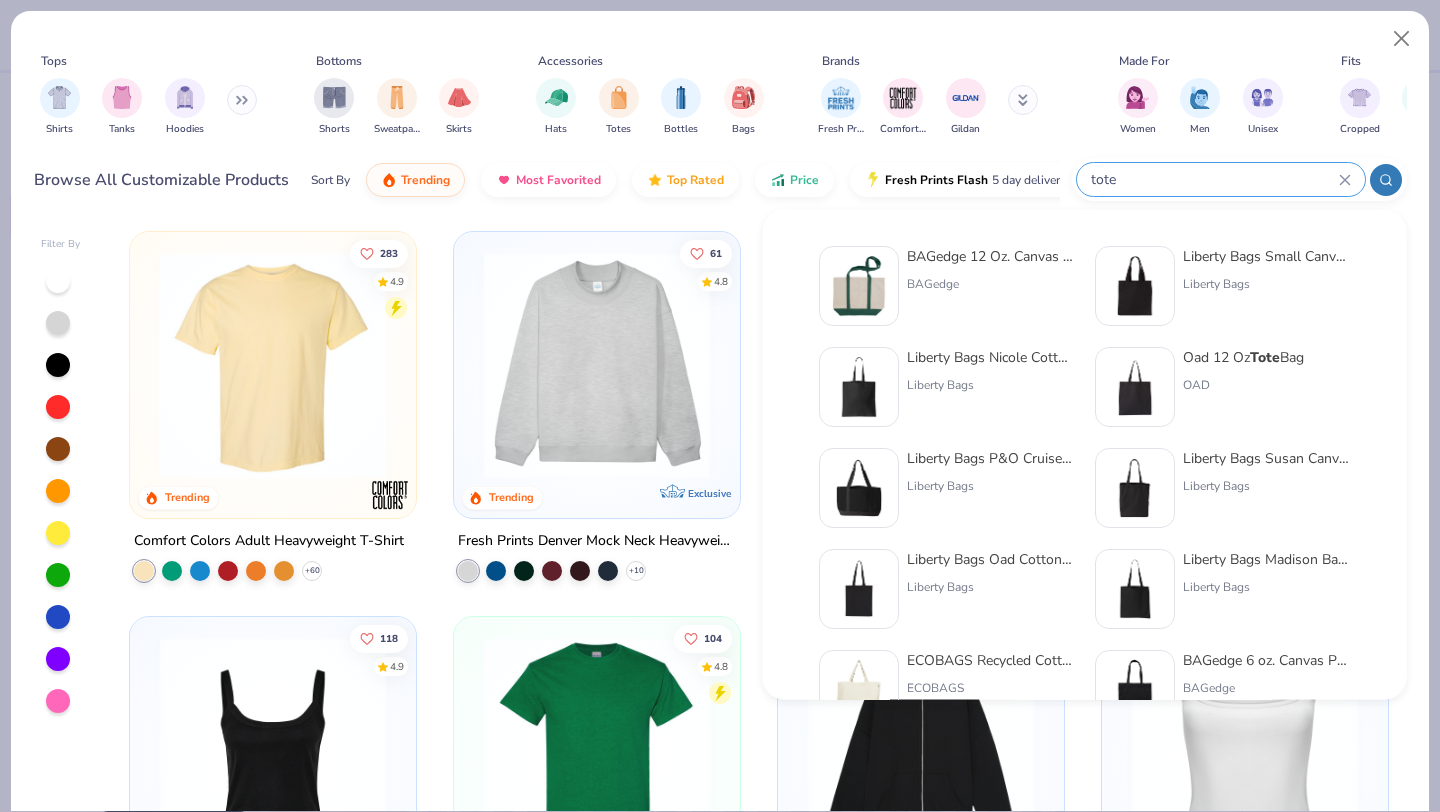 click at bounding box center (1135, 286) 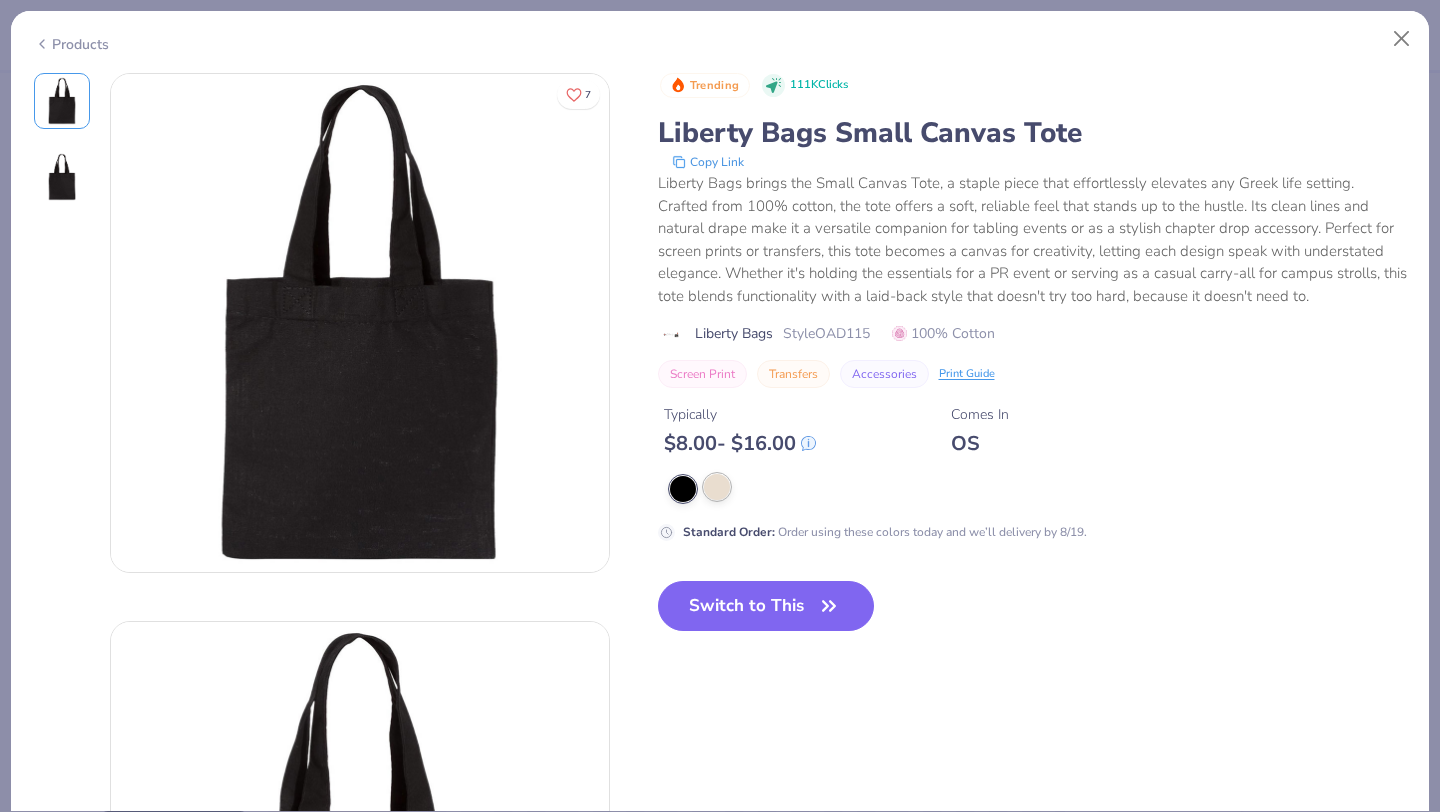 click at bounding box center [717, 487] 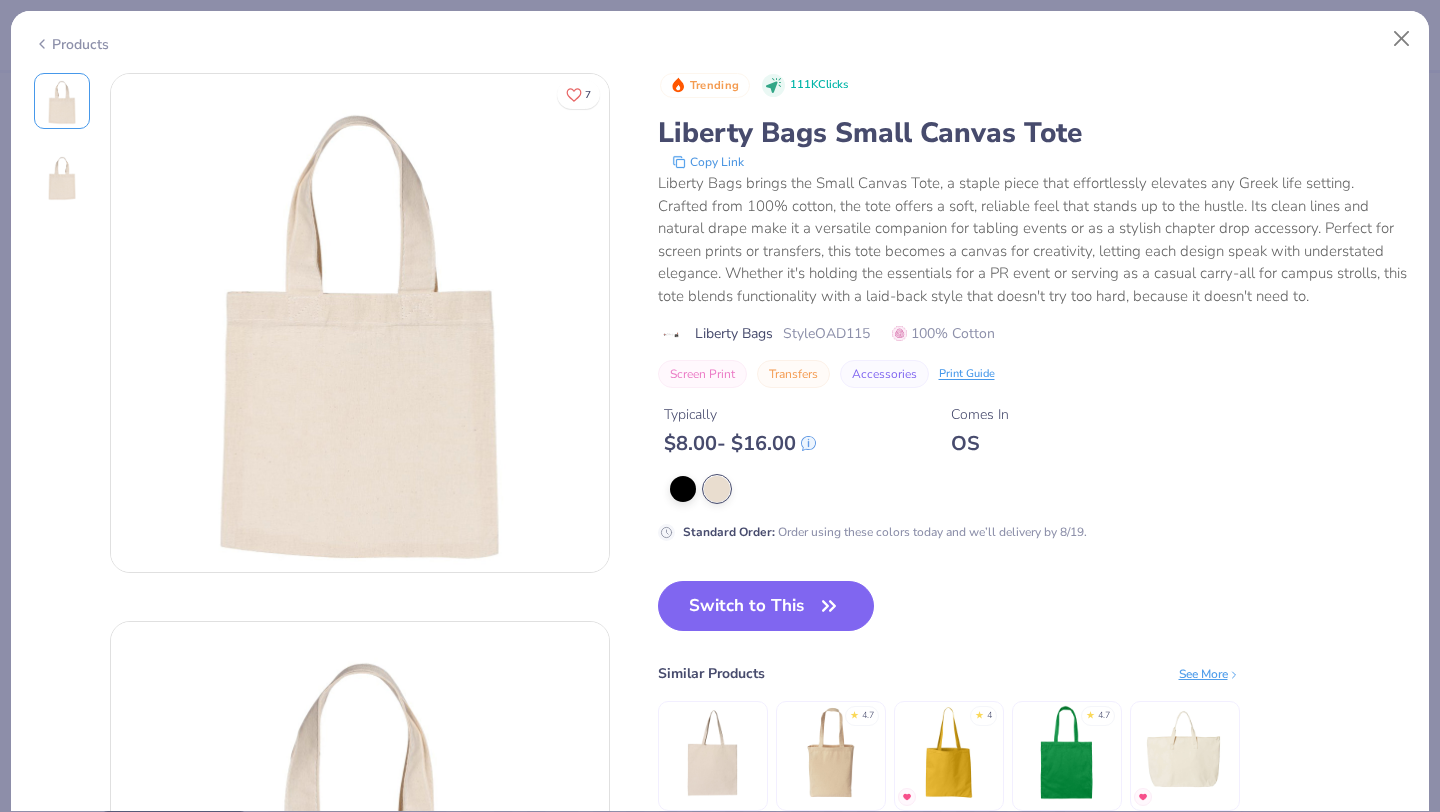 click on "Trending 111K  Clicks Liberty Bags Small Canvas Tote Copy Link Liberty Bags brings the Small Canvas Tote, a staple piece that effortlessly elevates any Greek life setting. Crafted from 100% cotton, the tote offers a soft, reliable feel that stands up to the hustle. Its clean lines and natural drape make it a versatile companion for tabling events or as a stylish chapter drop accessory. Perfect for screen prints or transfers, this tote becomes a canvas for creativity, letting each design speak with understated elegance. Whether it's holding the essentials for a PR event or serving as a casual carry-all for campus strolls, this tote blends functionality with a laid-back style that doesn't try too hard, because it doesn't need to. Liberty Bags Style  OAD115   100% Cotton Screen Print Transfers Accessories Print Guide Typically   $ 8.00  - $ 16.00   Comes In OS     Standard Order :   Order using these colors today and we’ll delivery by 8/19. Switch to This Similar Products See More ★ 4.7 ★ 4 ★ 4.7" at bounding box center [1032, 462] 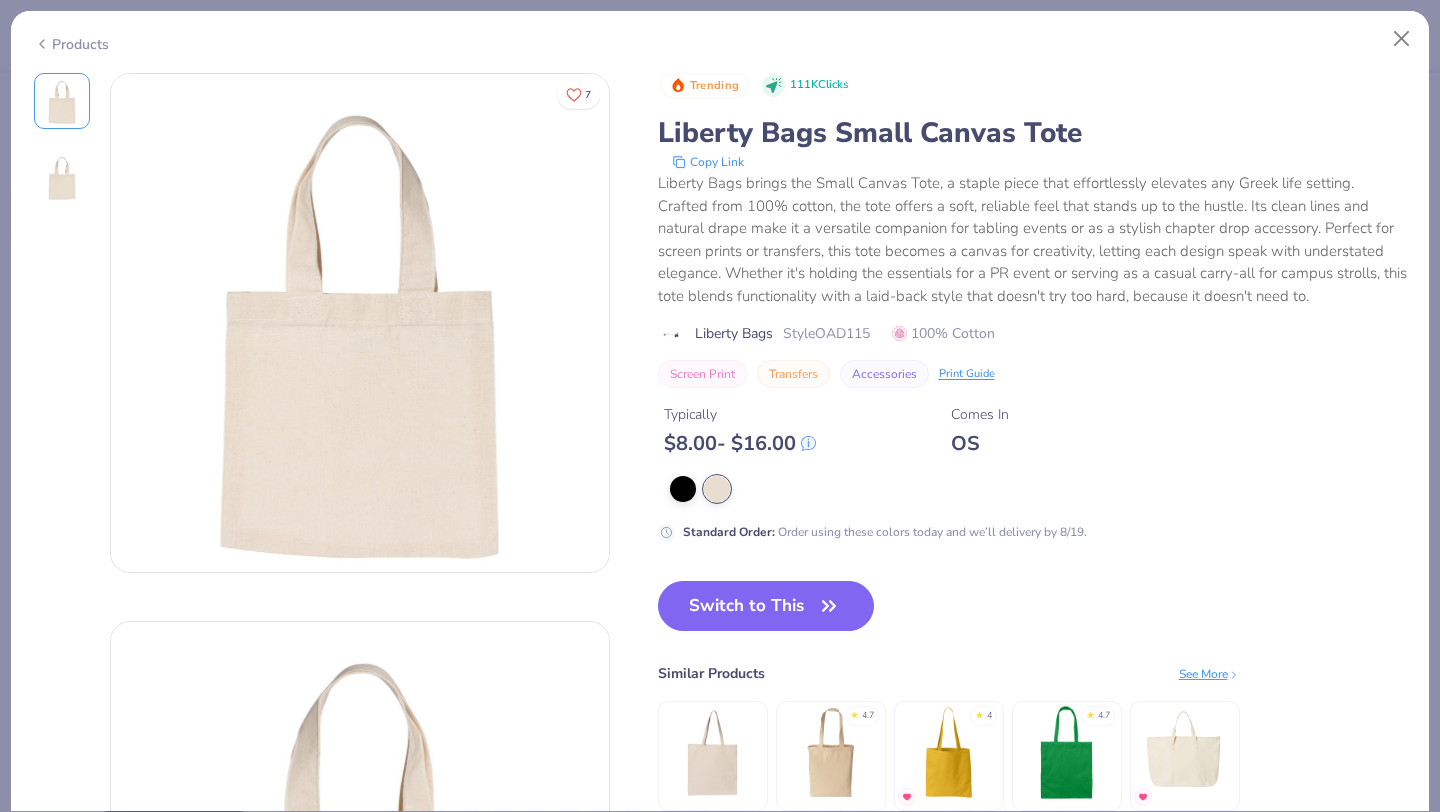 click on "Products" at bounding box center [720, 37] 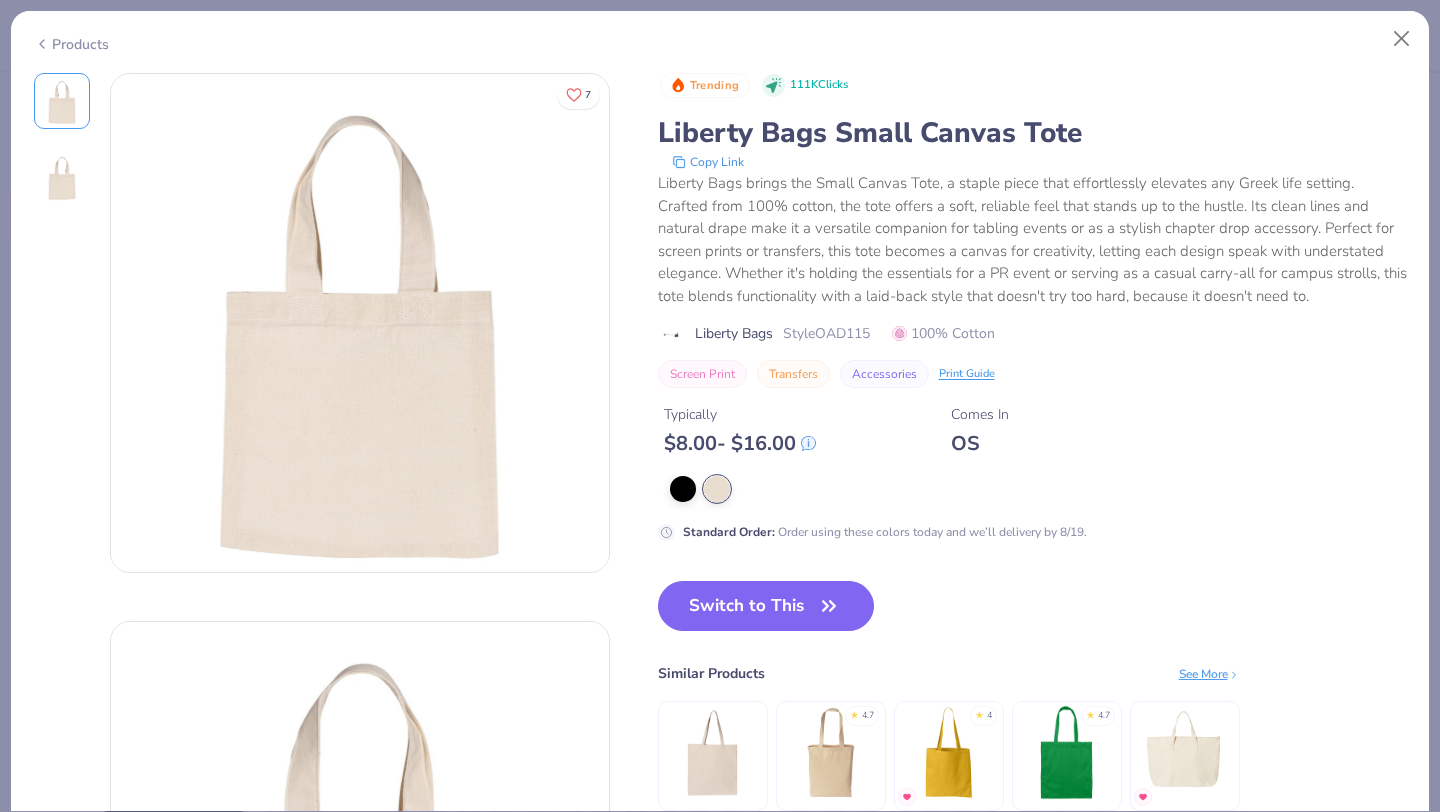 click on "Products" at bounding box center (720, 37) 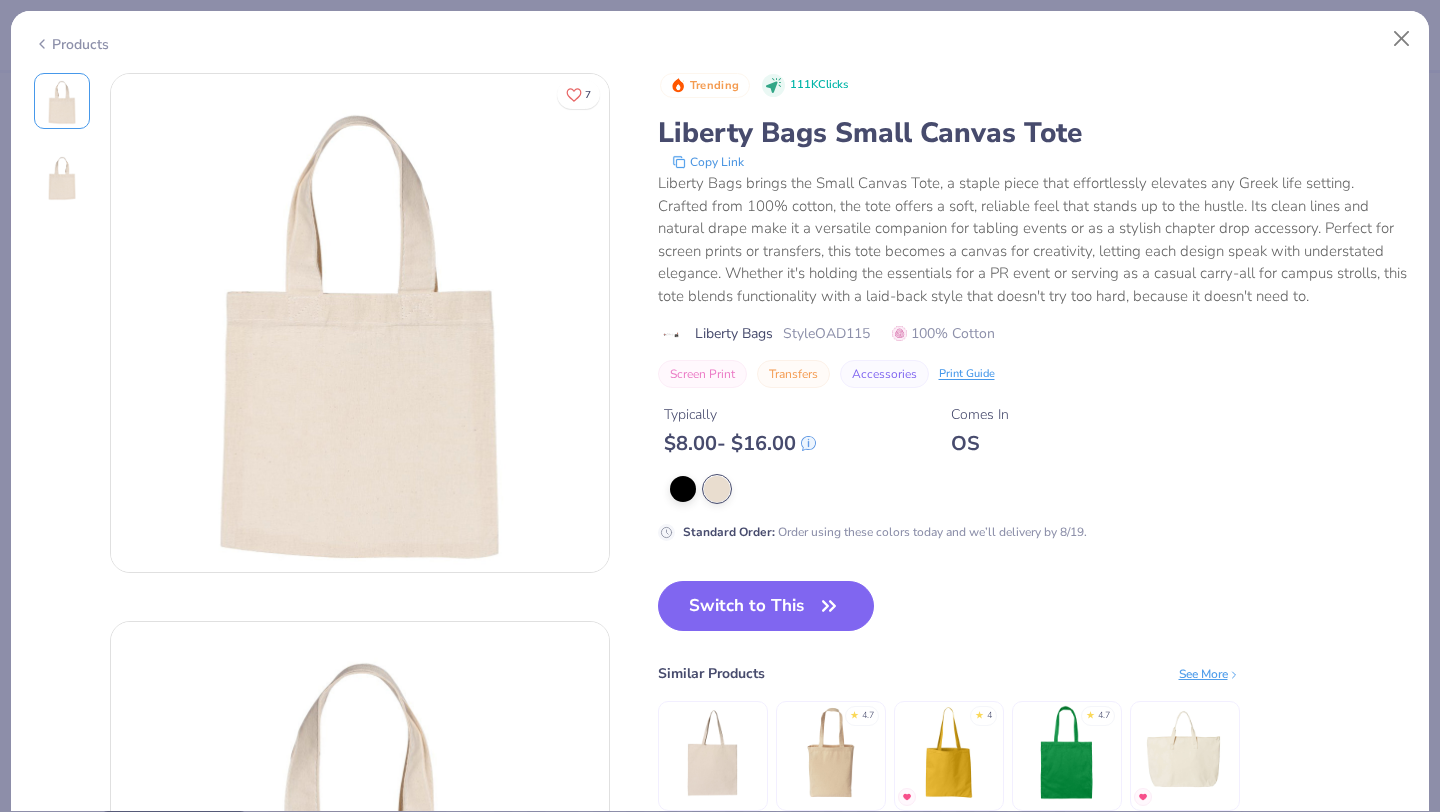 click 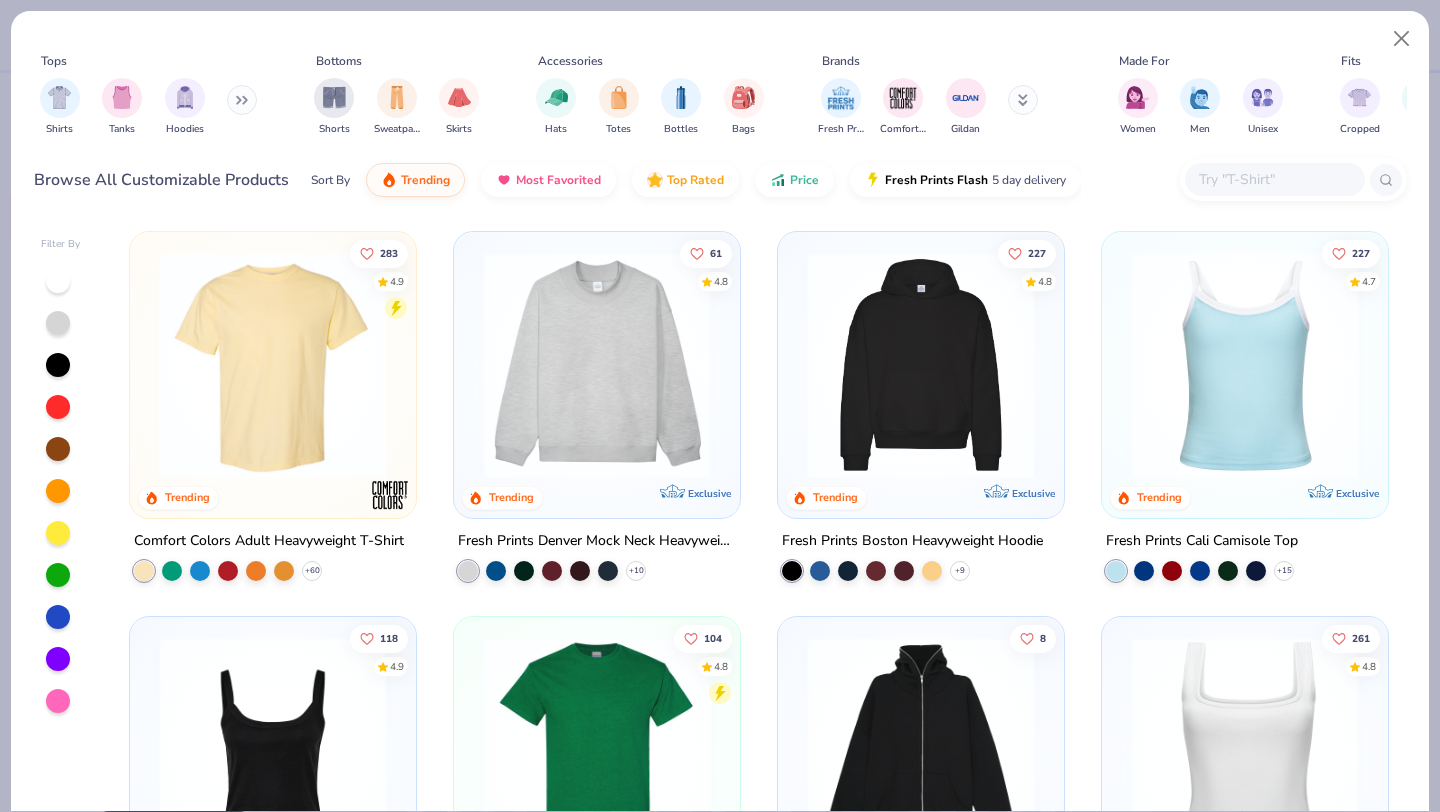 click at bounding box center (1274, 179) 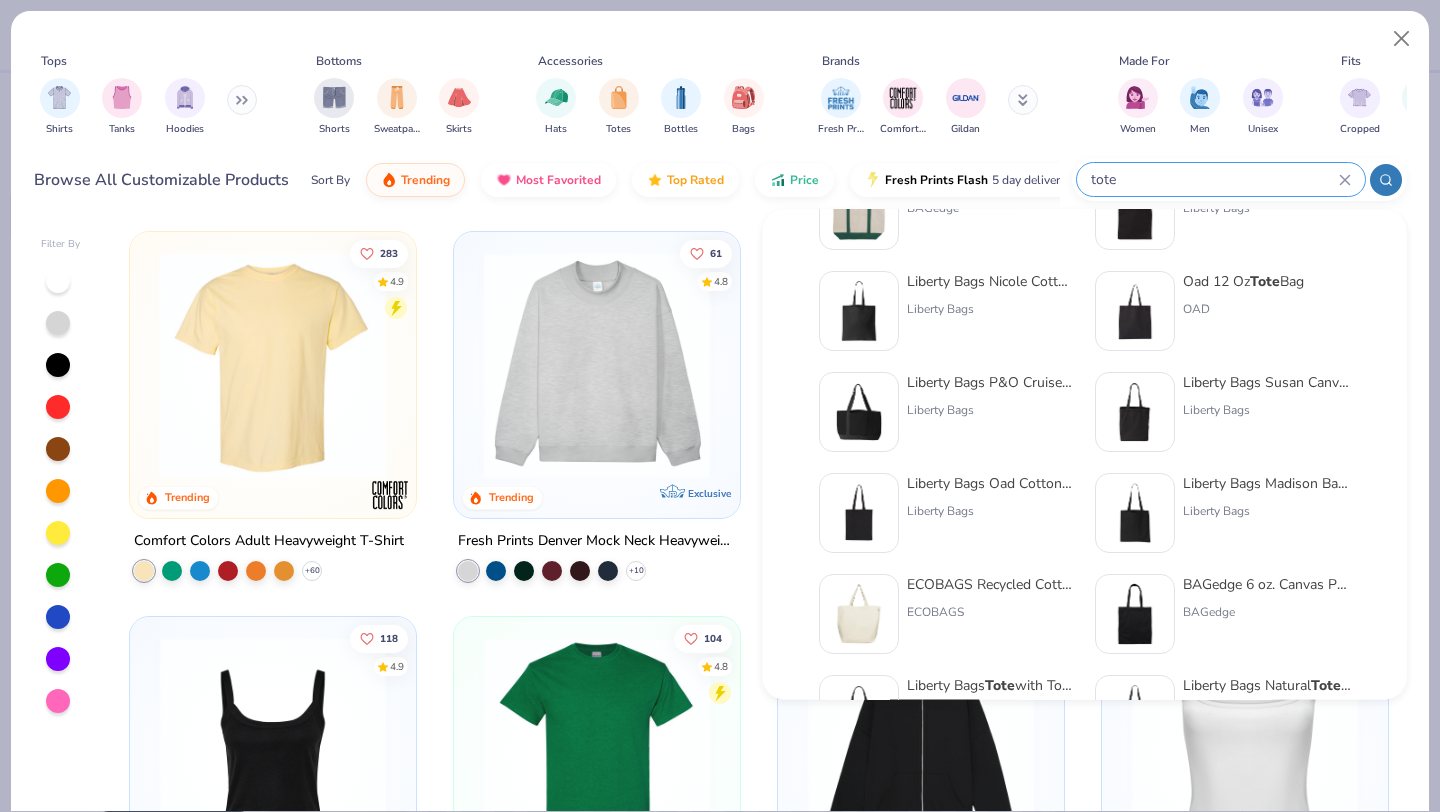 scroll, scrollTop: 84, scrollLeft: 0, axis: vertical 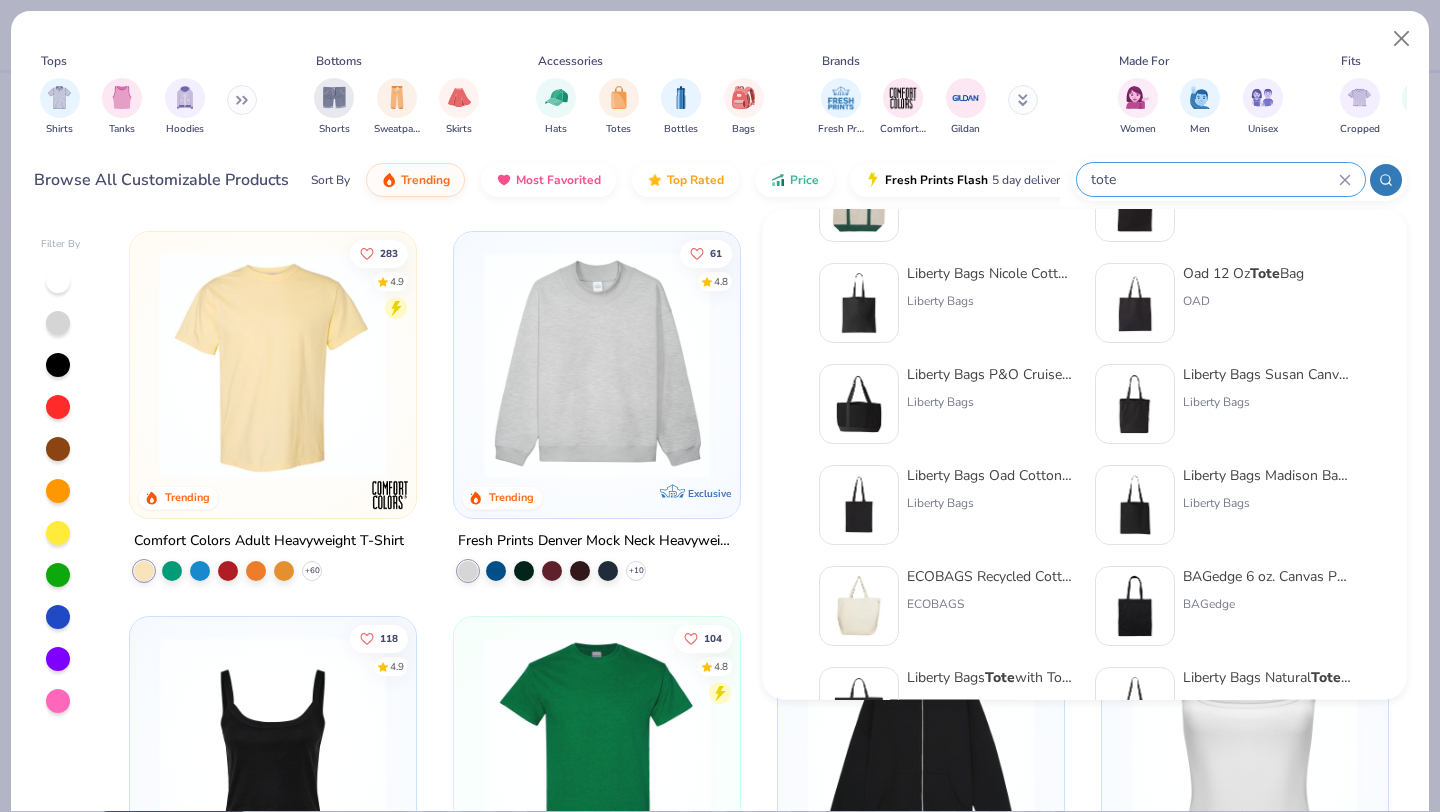 type on "tote" 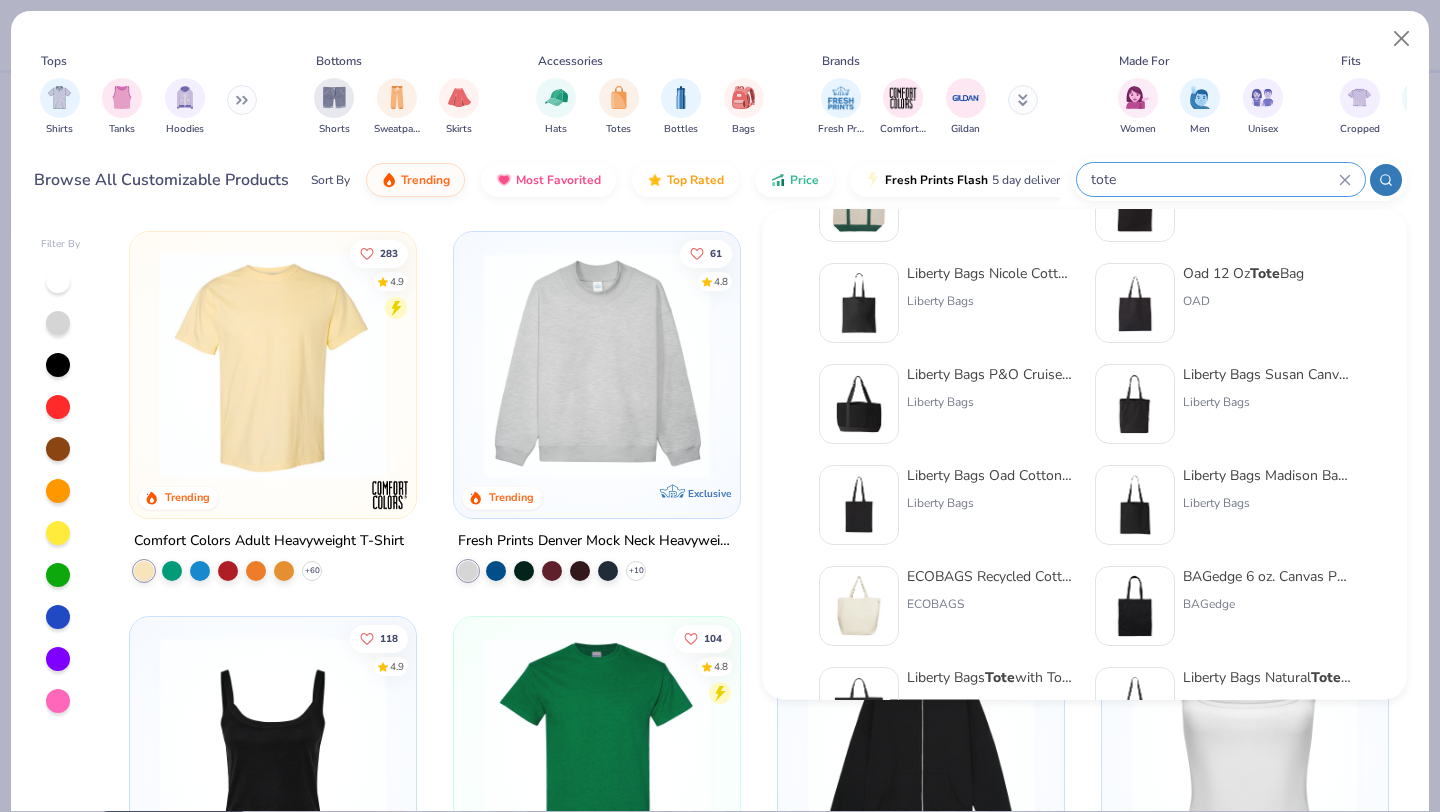 click on "Liberty Bags Oad Cotton Canvas  Tote" at bounding box center [991, 475] 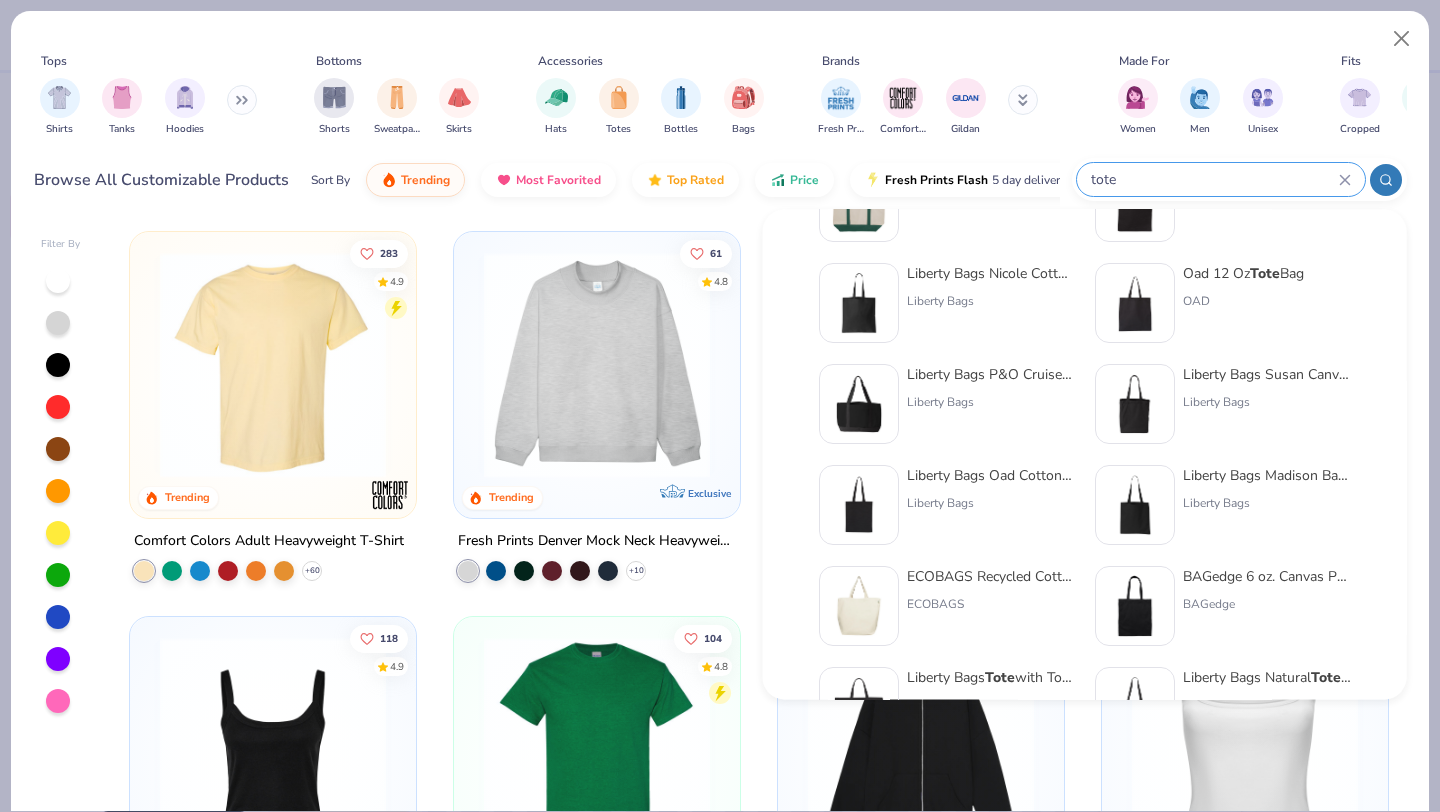 type 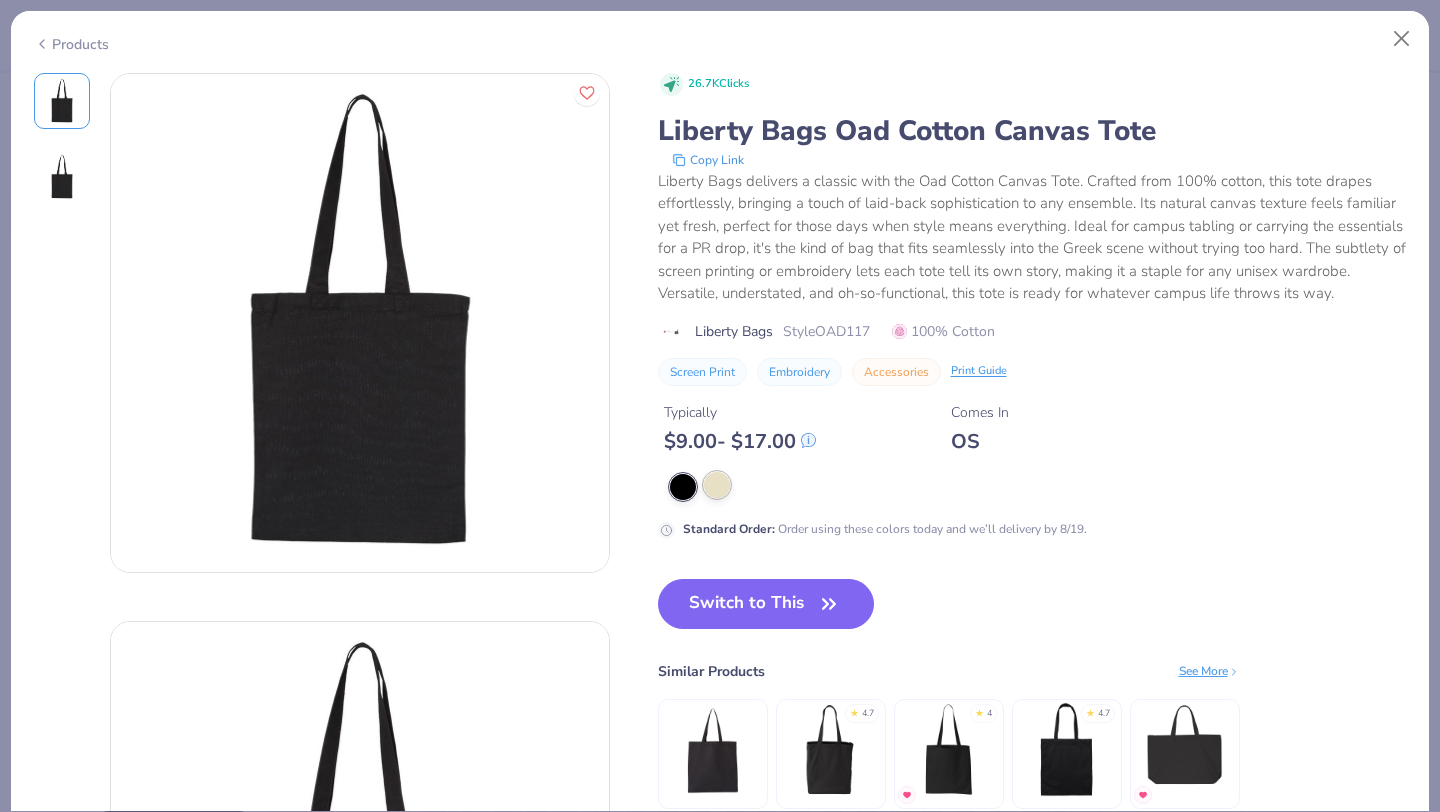 click at bounding box center [717, 485] 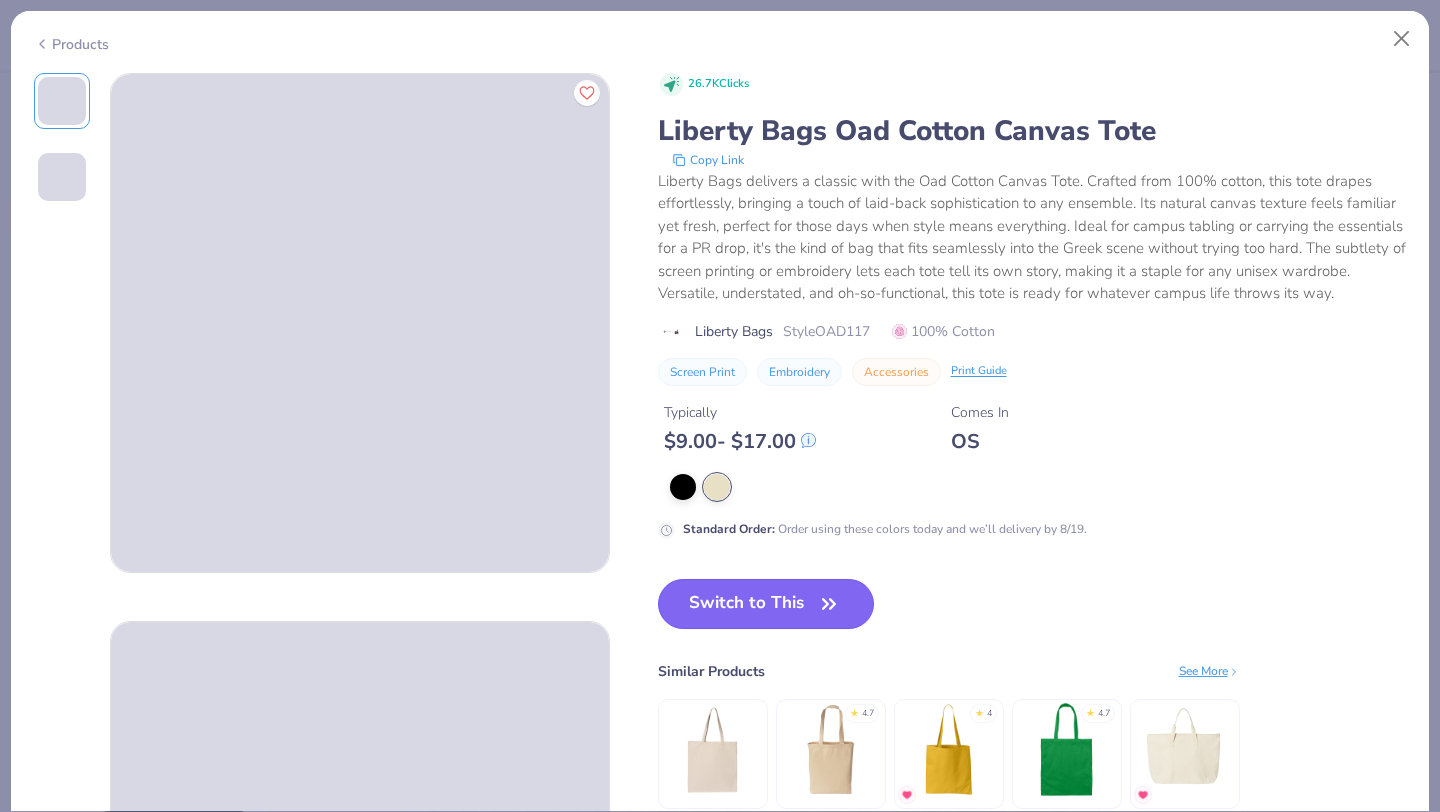 click on "Switch to This" at bounding box center [766, 604] 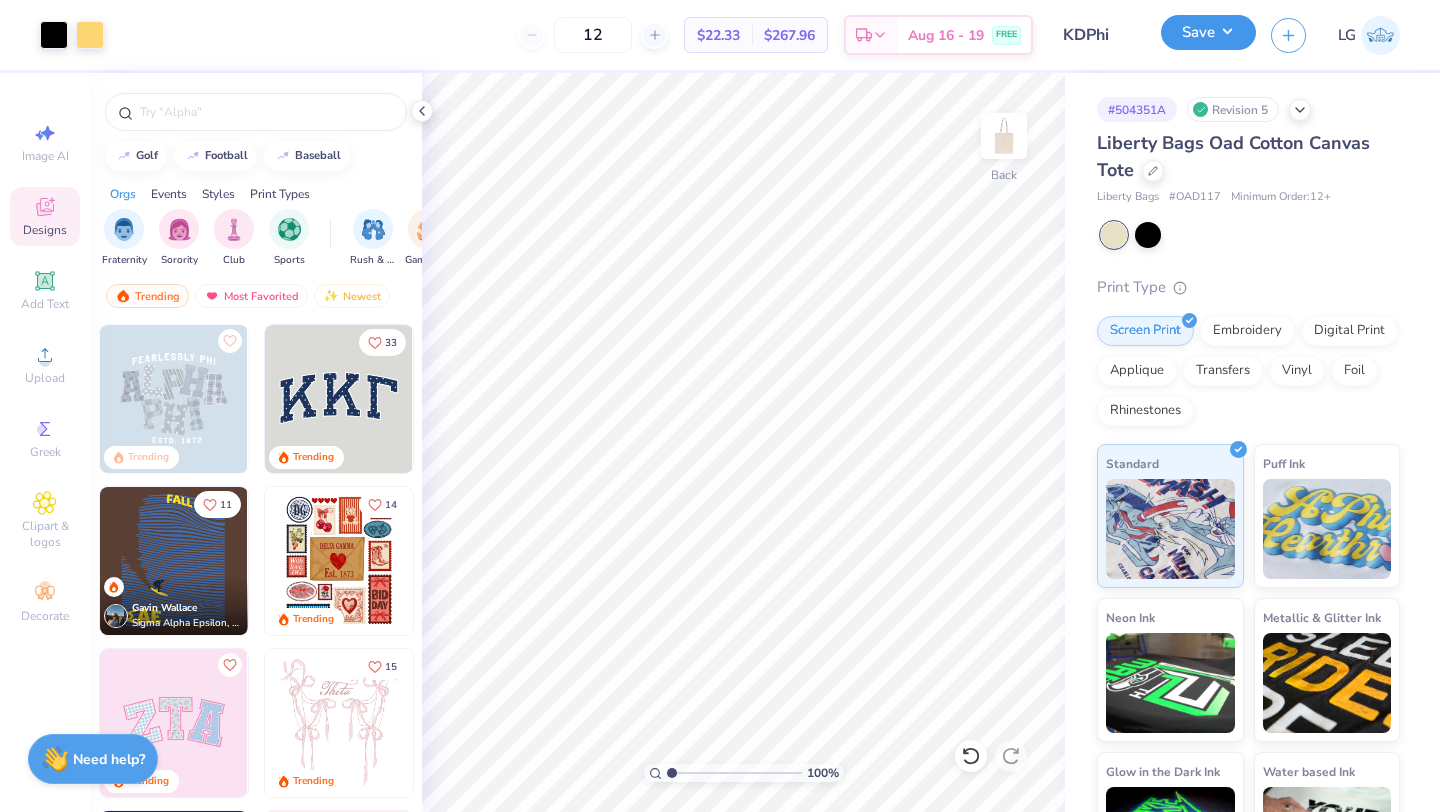click on "Save" at bounding box center [1208, 32] 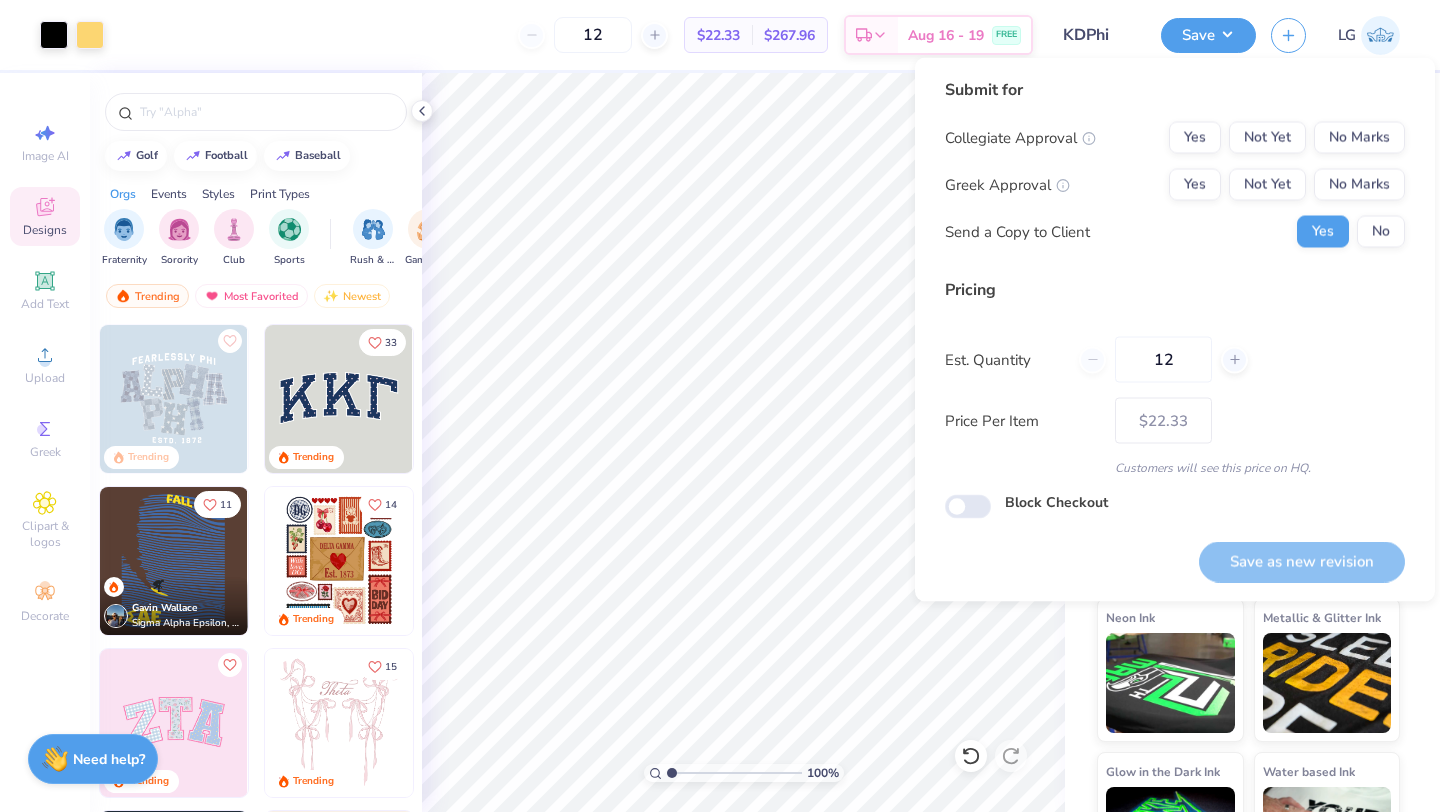 click on "Submit for Collegiate Approval Yes Not Yet No Marks Greek Approval Yes Not Yet No Marks Send a Copy to Client Yes No" at bounding box center (1175, 170) 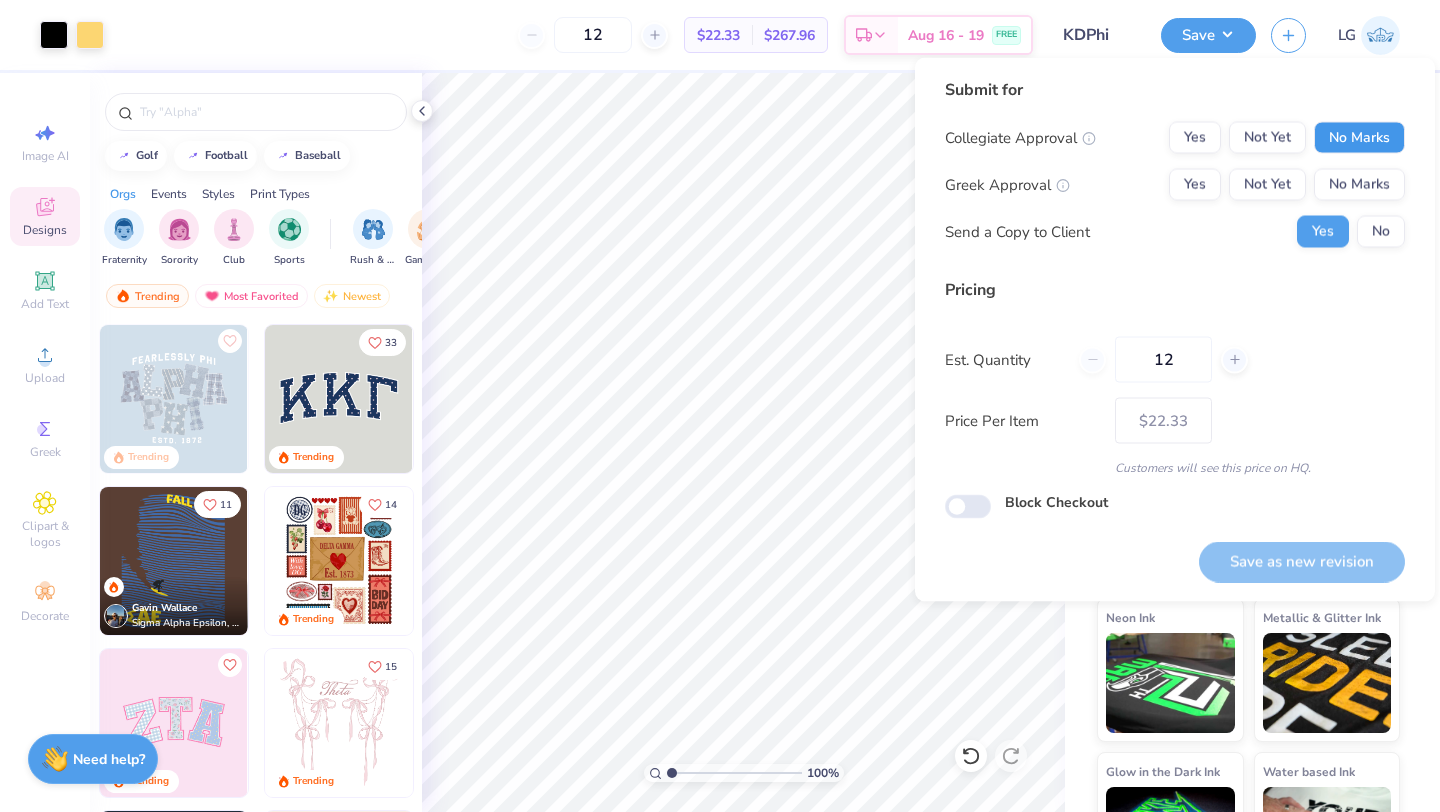 click on "No Marks" at bounding box center [1359, 138] 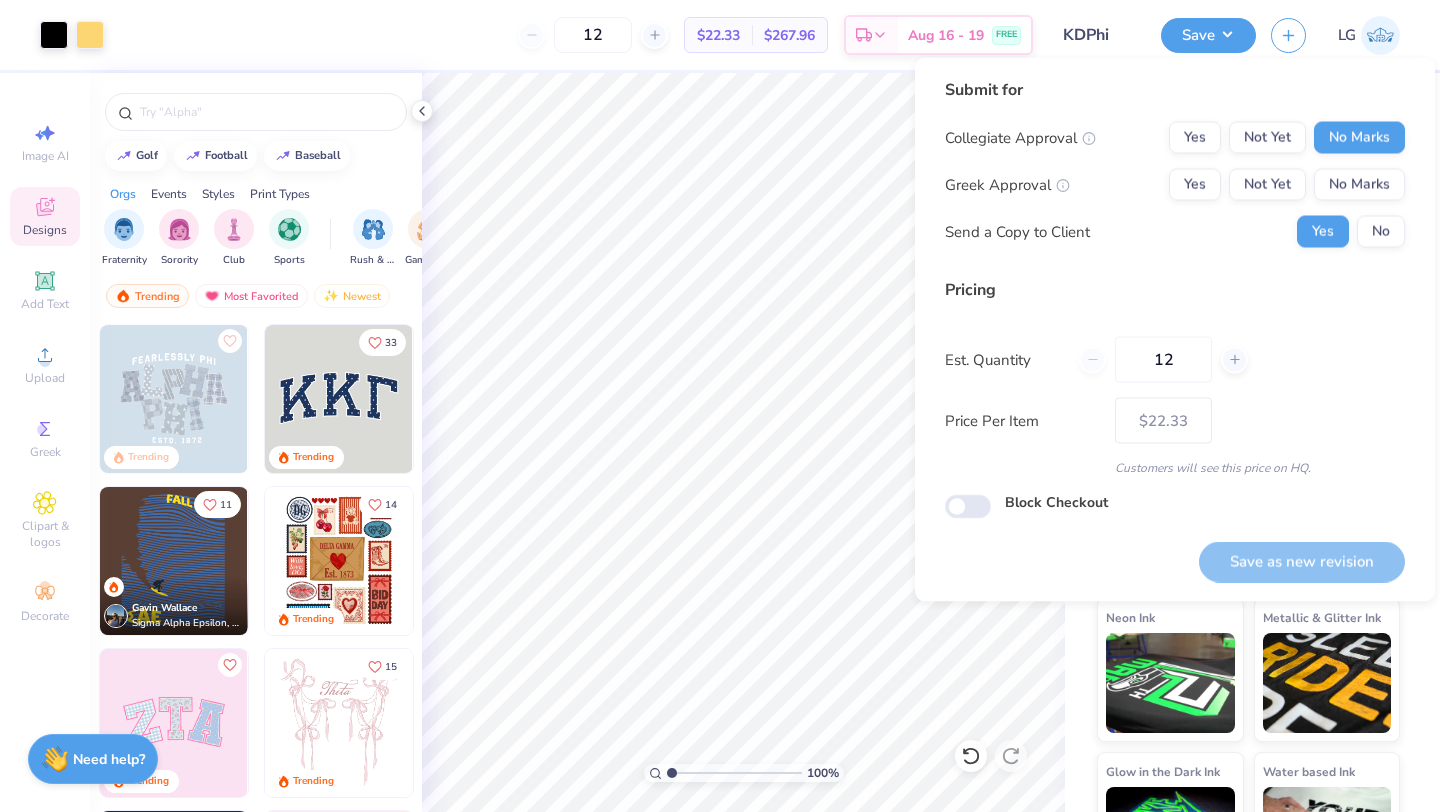 click on "Collegiate Approval Yes Not Yet No Marks Greek Approval Yes Not Yet No Marks Send a Copy to Client Yes No" at bounding box center (1175, 185) 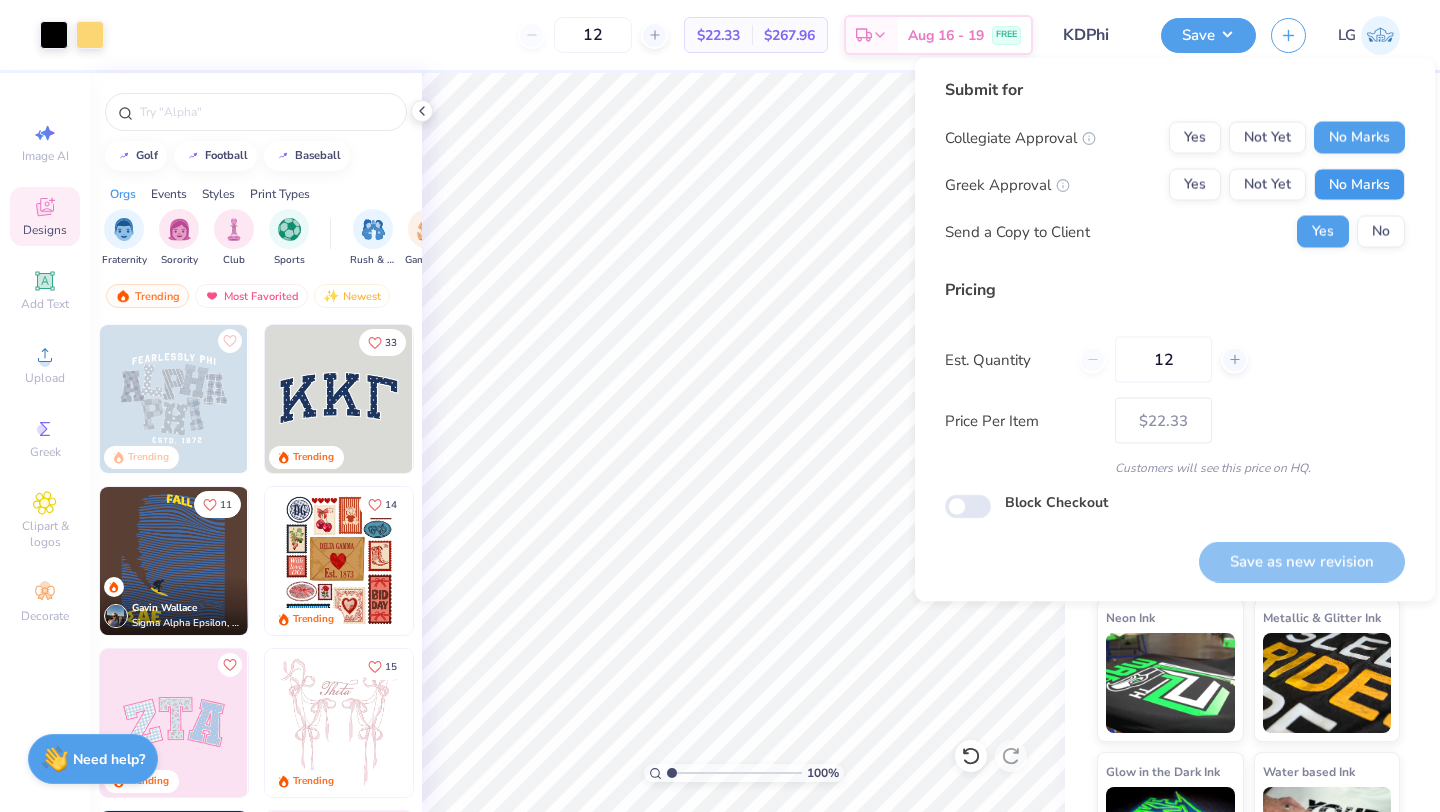 click on "No Marks" at bounding box center [1359, 185] 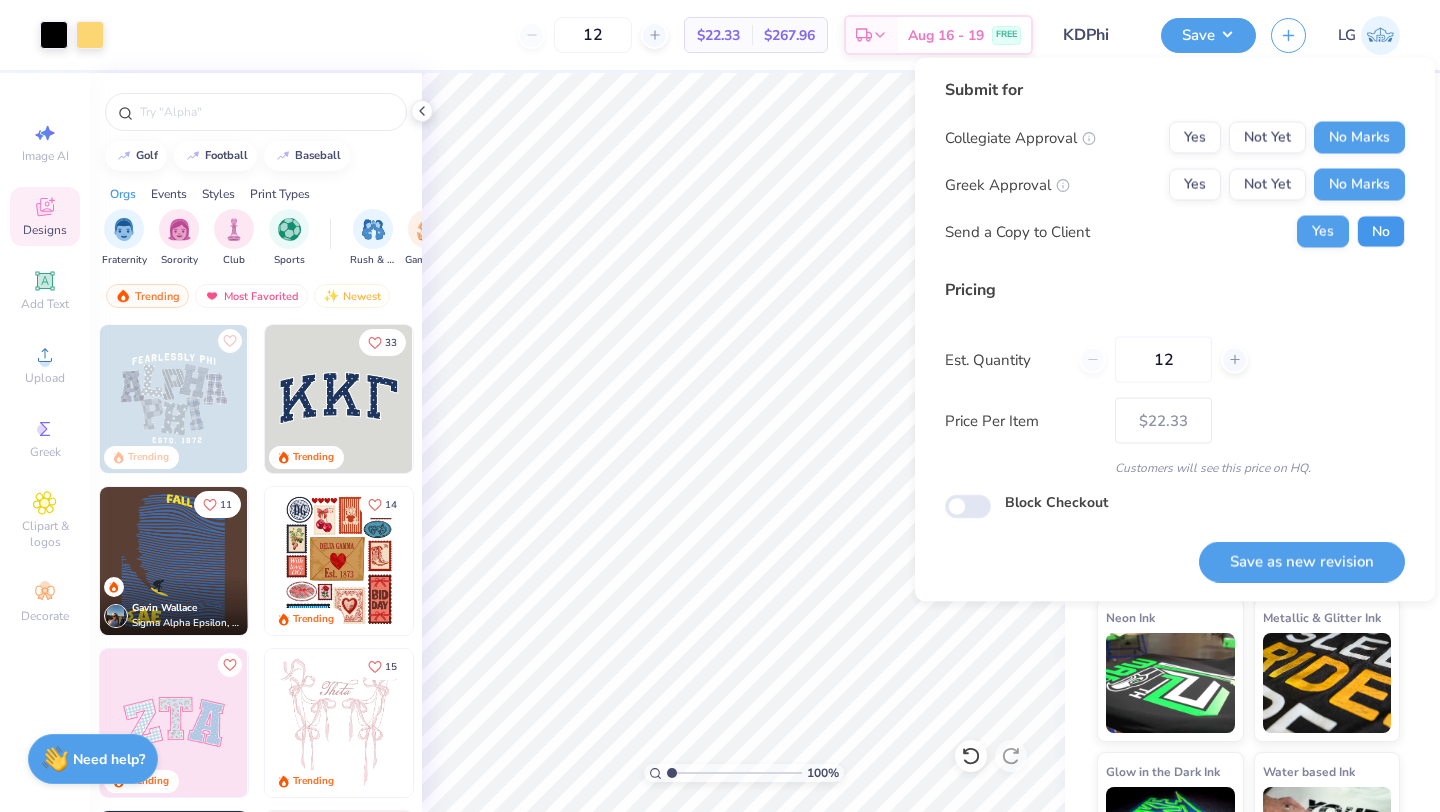 click on "No" at bounding box center (1381, 232) 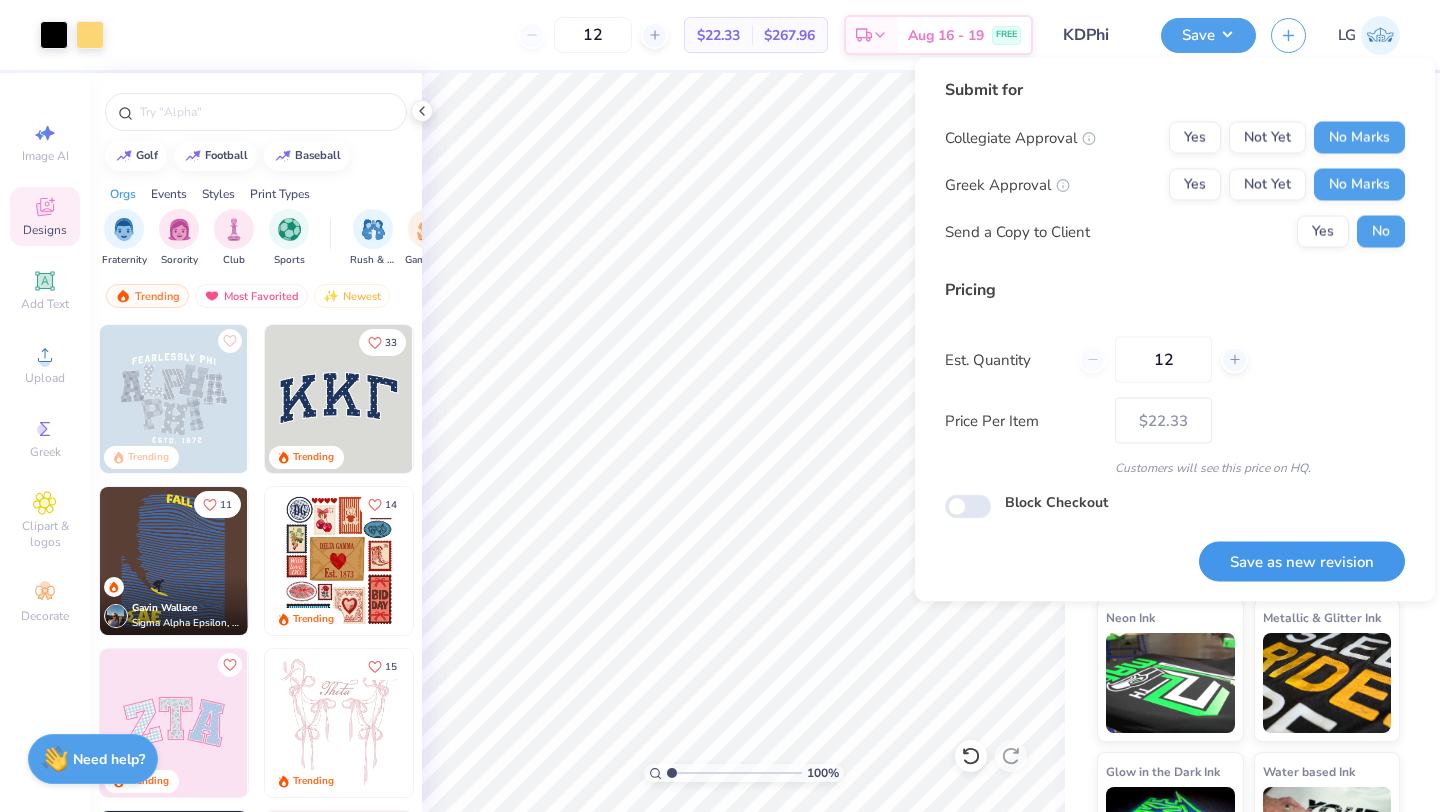 click on "Save as new revision" at bounding box center [1302, 561] 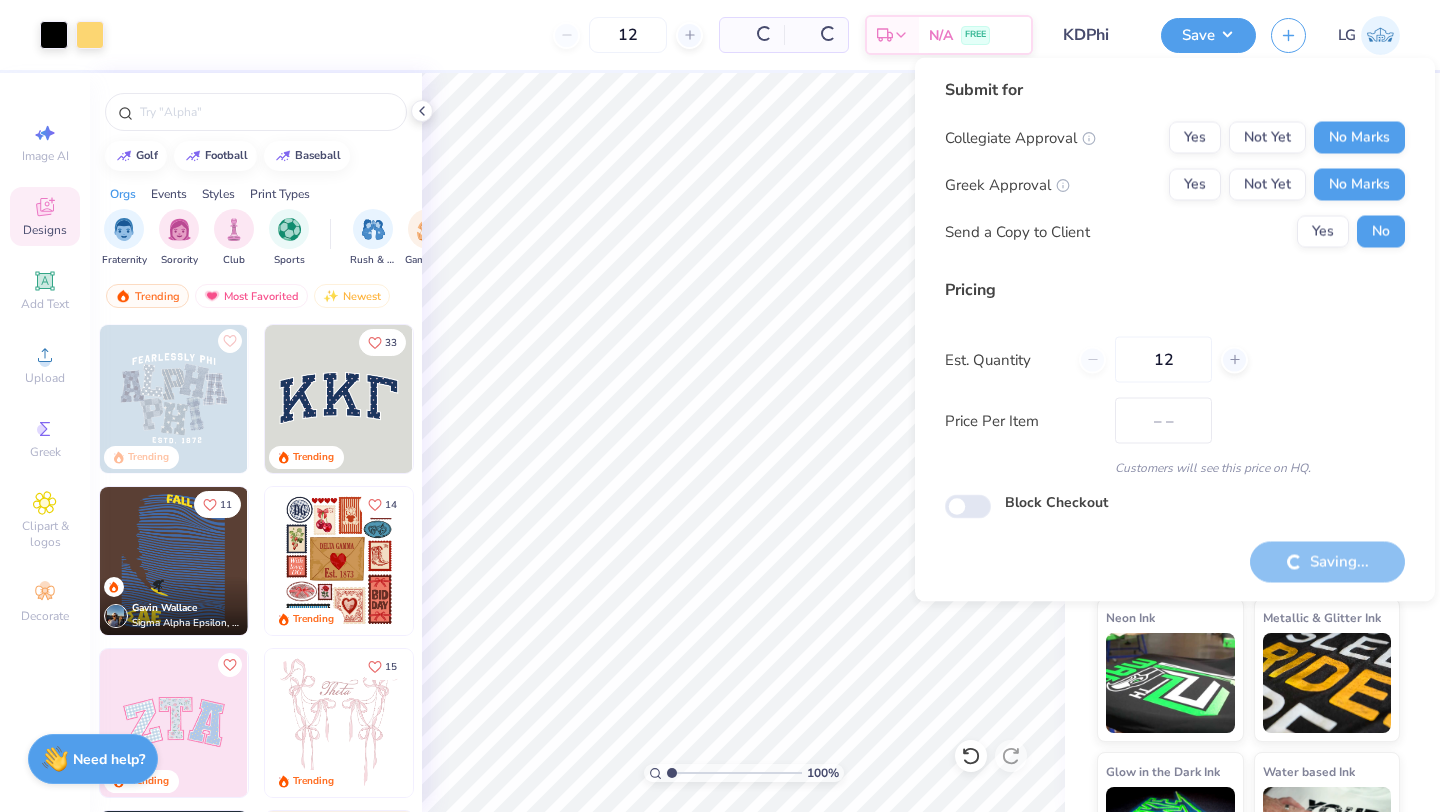 type on "$22.33" 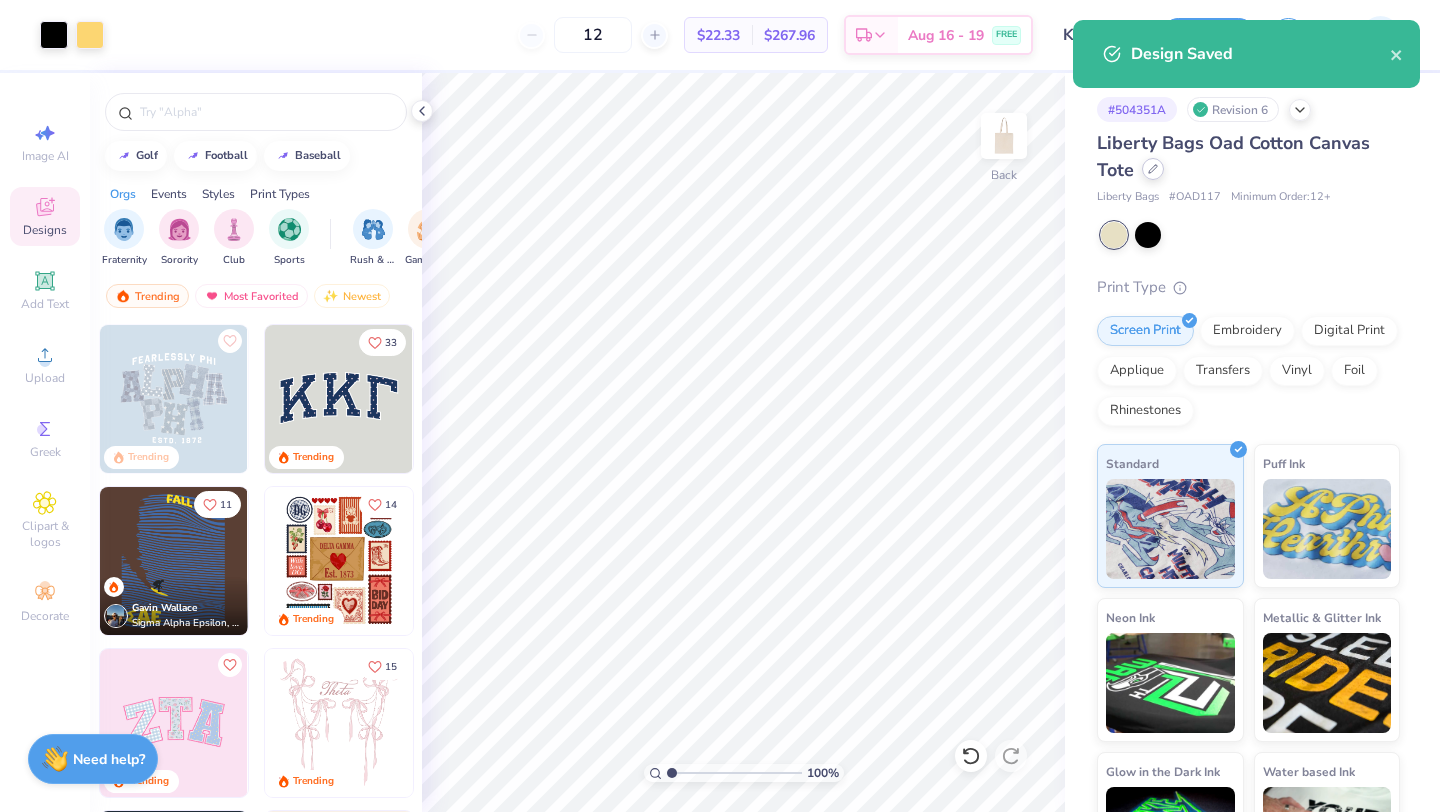 click 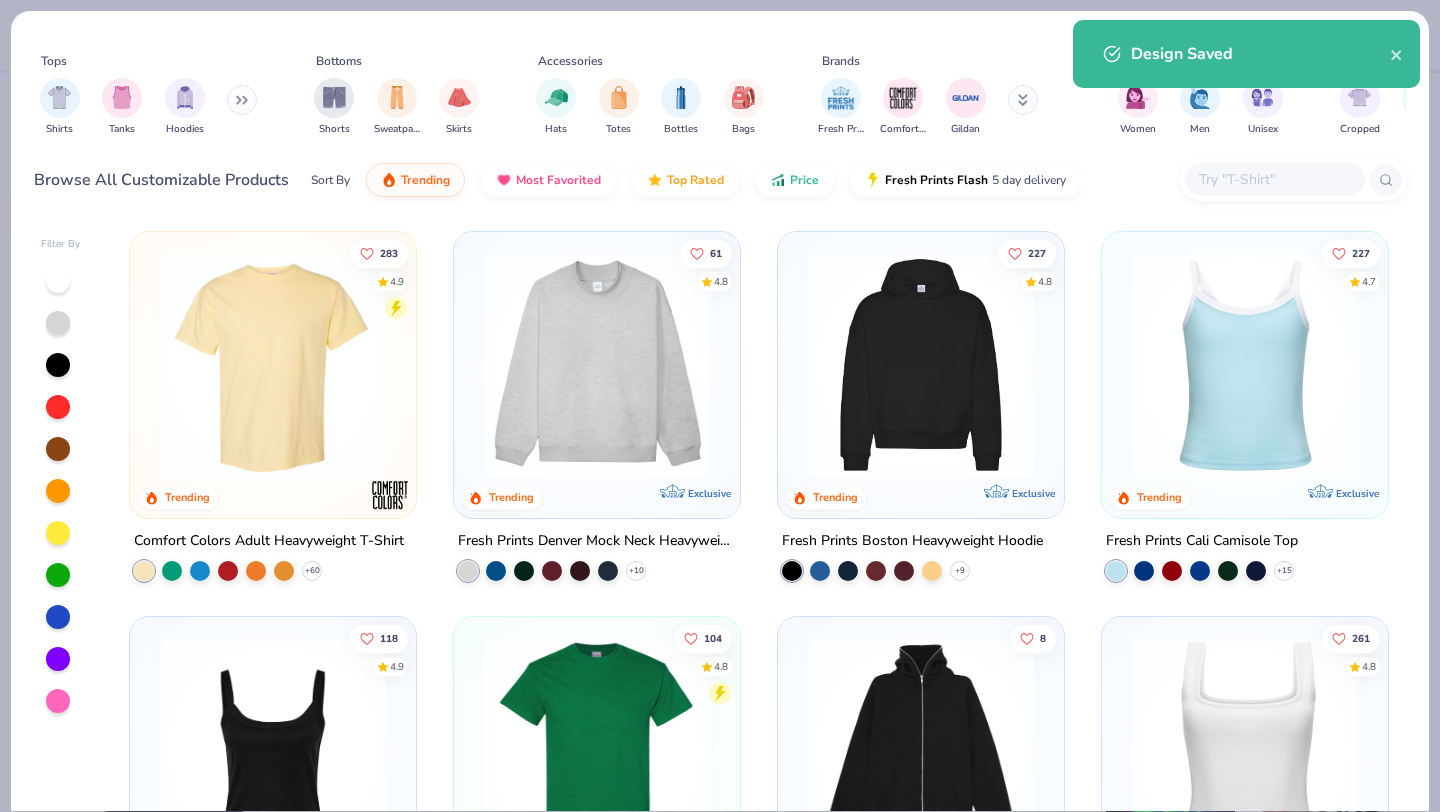 click at bounding box center (1274, 179) 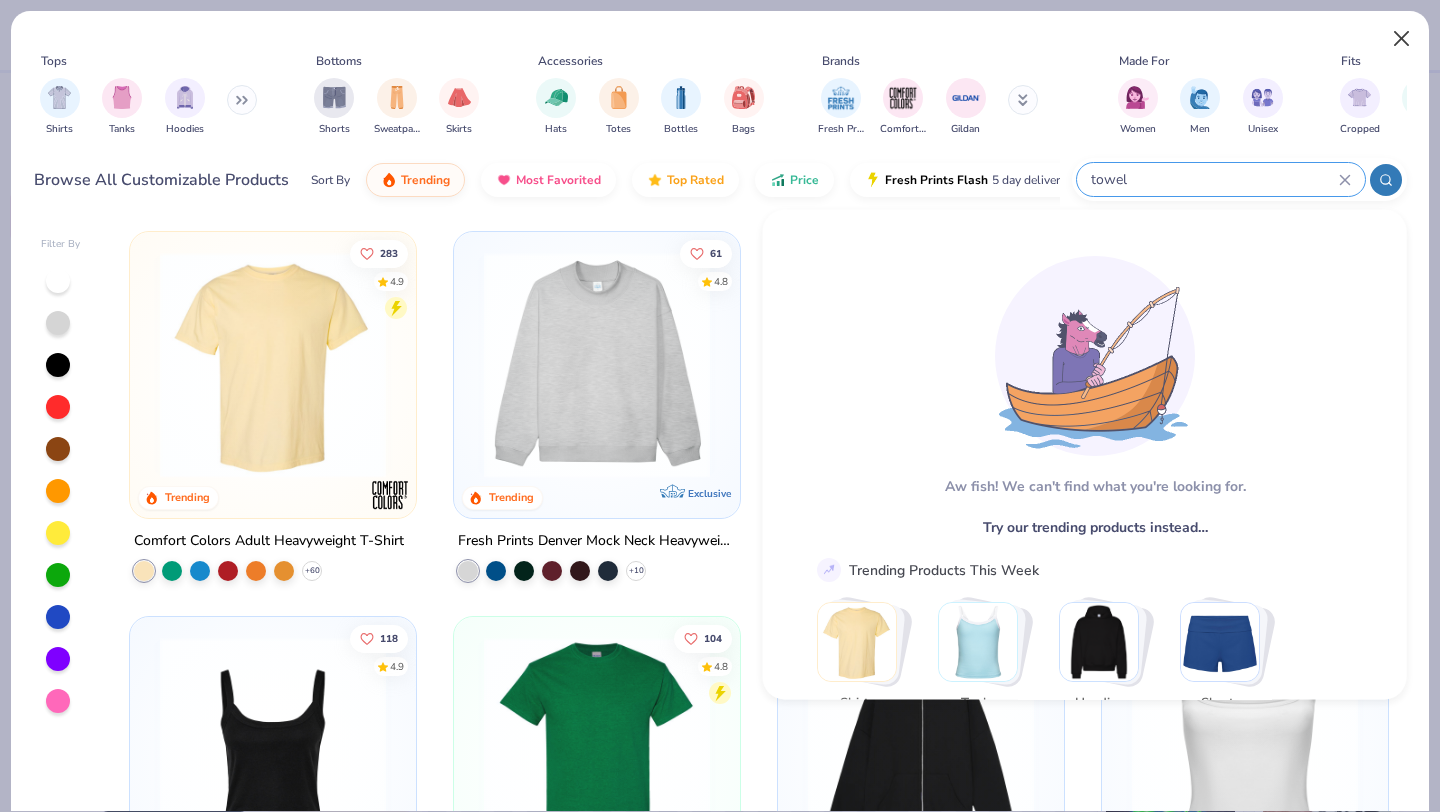 type on "towel" 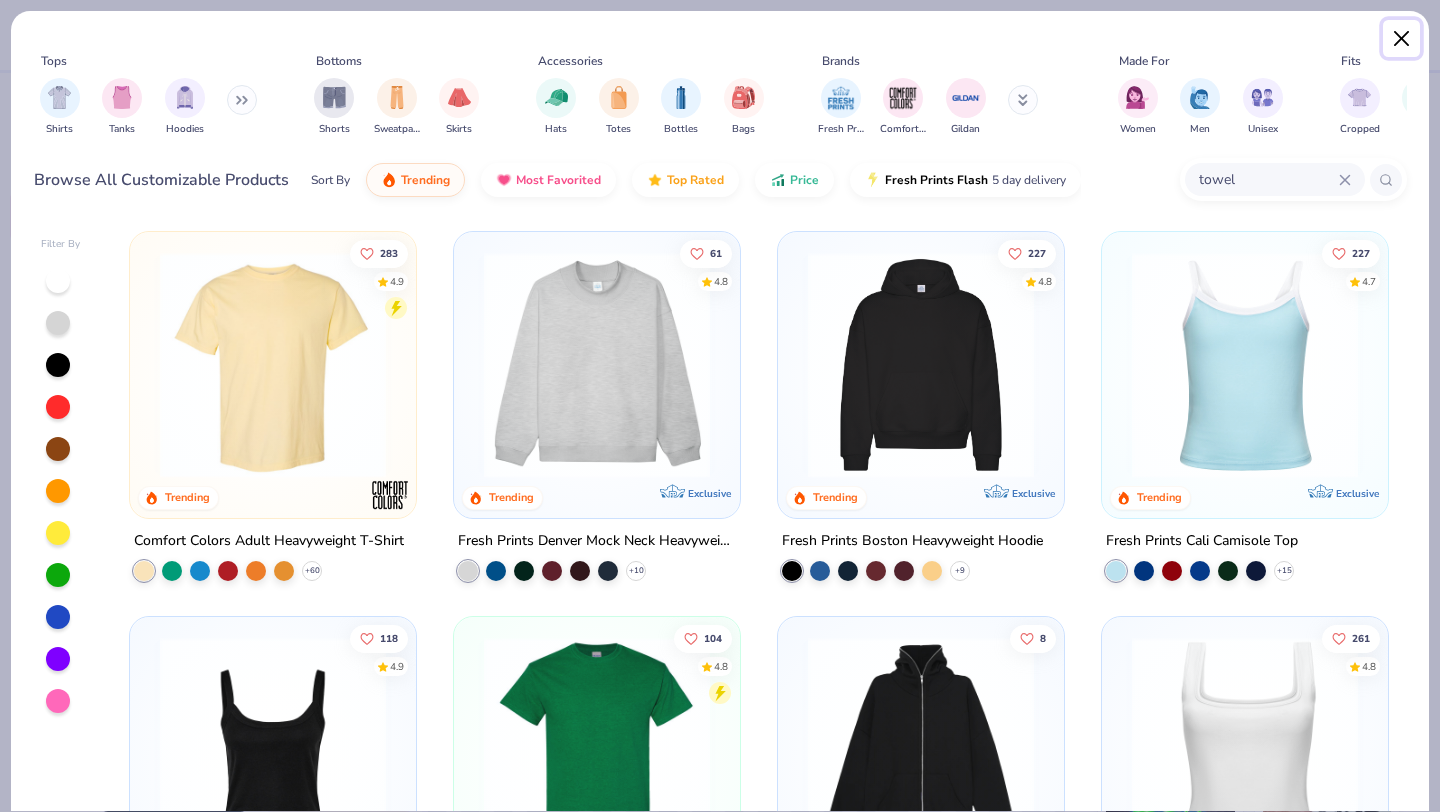 click at bounding box center [1402, 39] 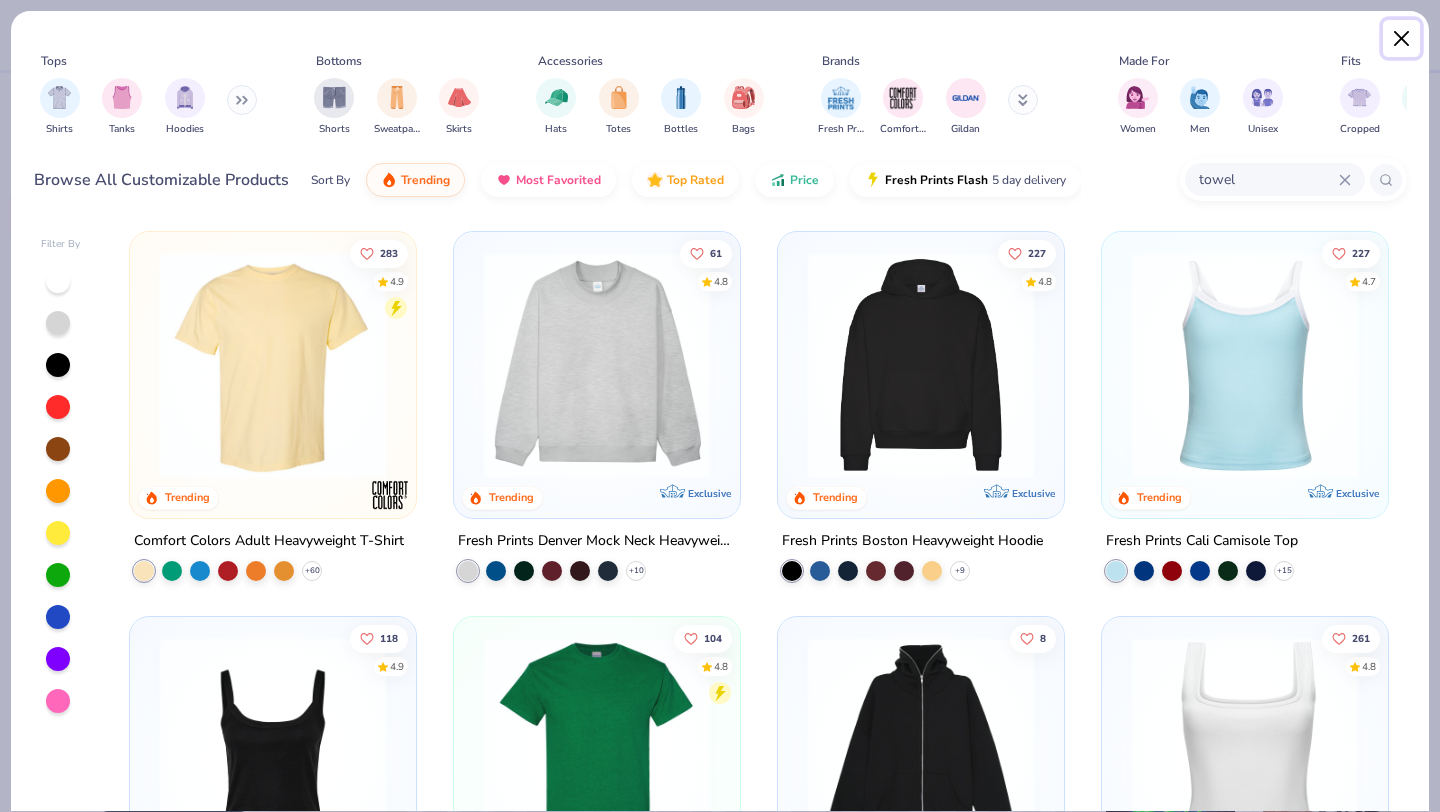 type 